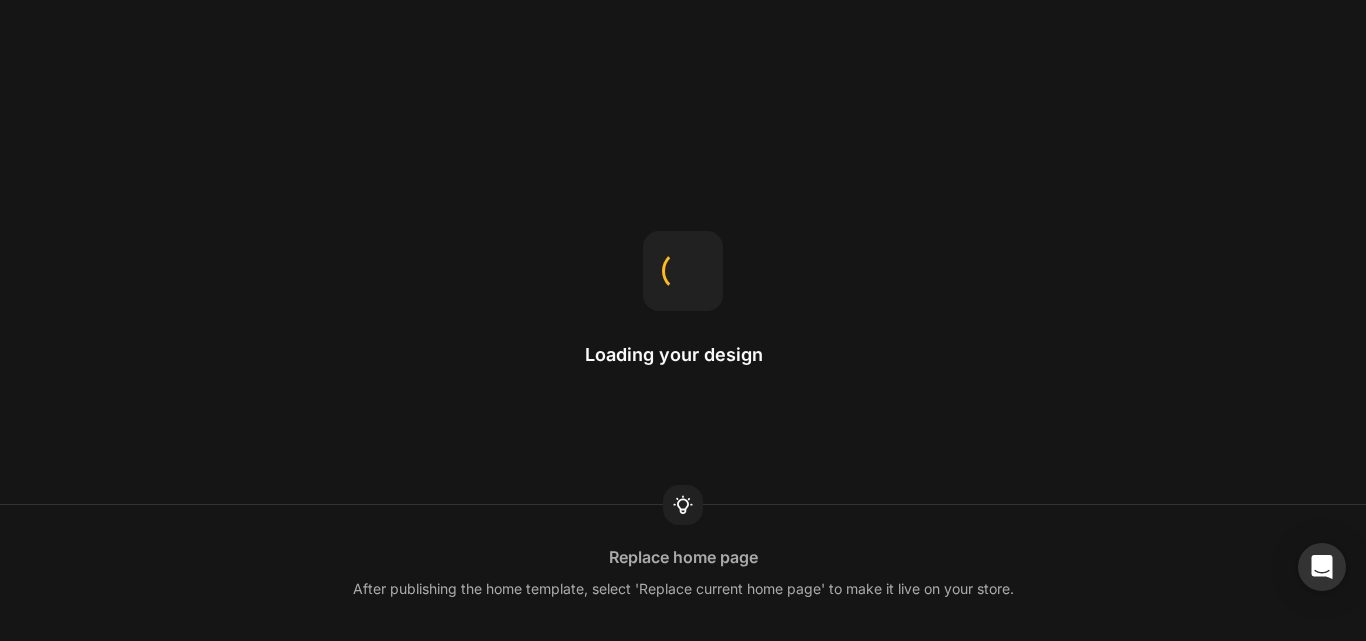 scroll, scrollTop: 0, scrollLeft: 0, axis: both 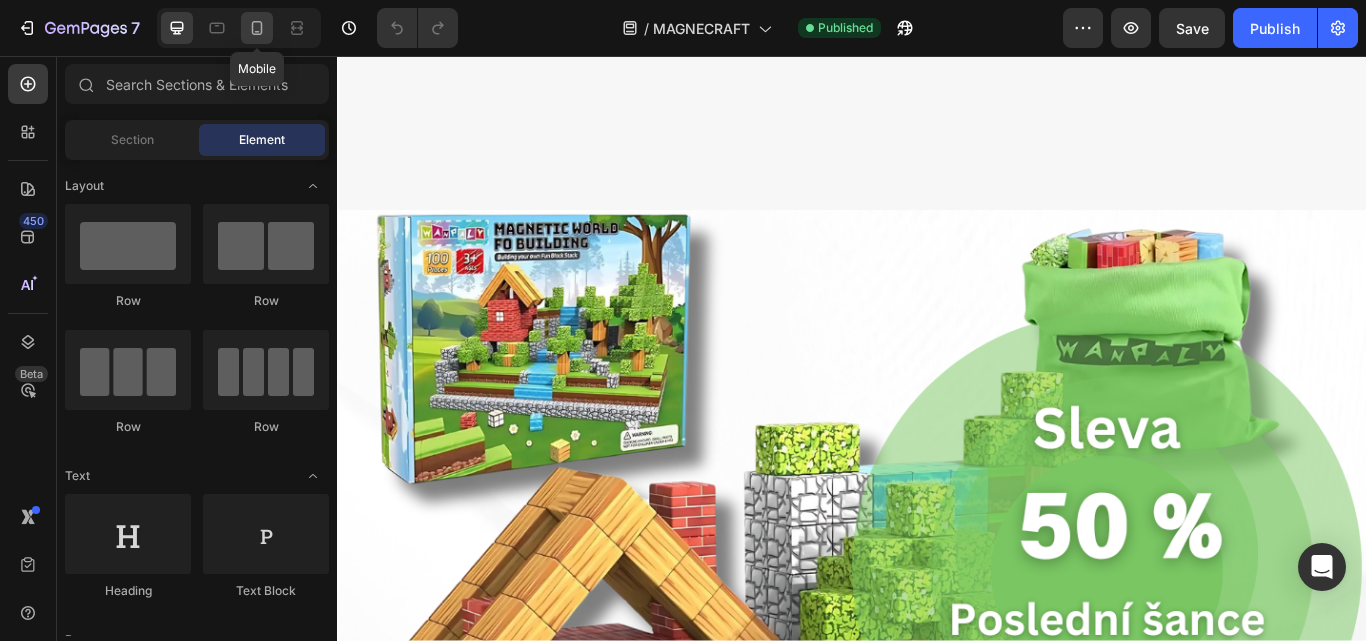 click 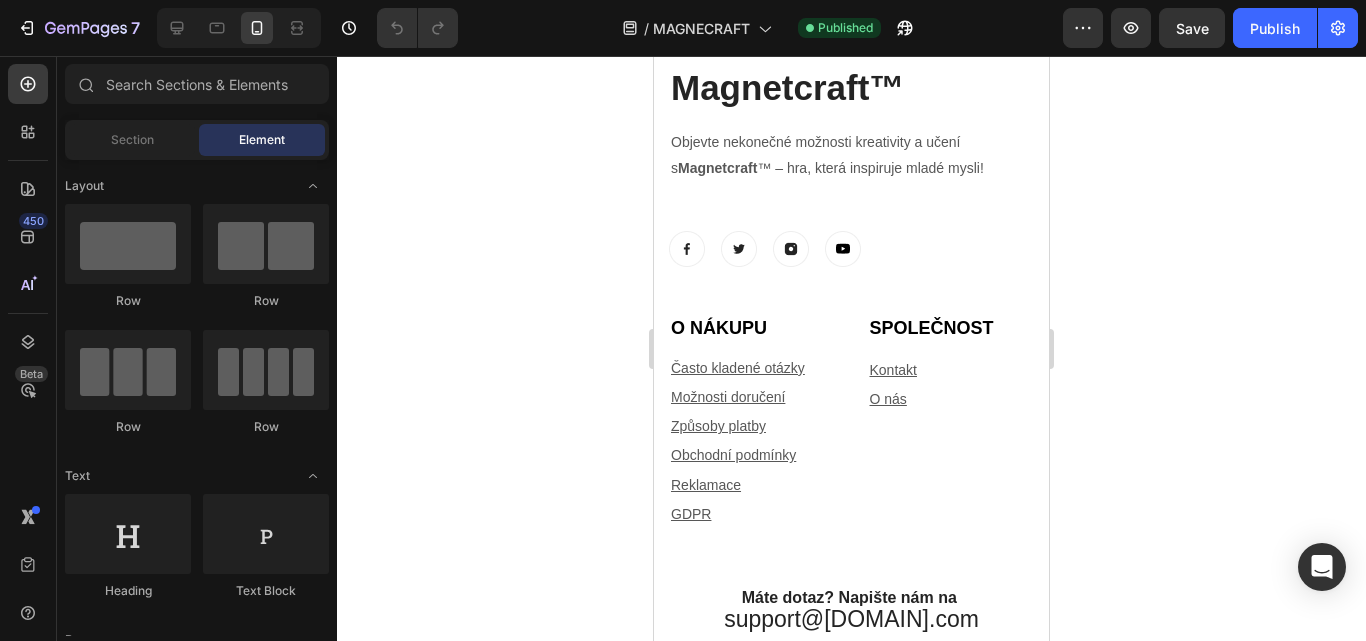 scroll, scrollTop: 9161, scrollLeft: 0, axis: vertical 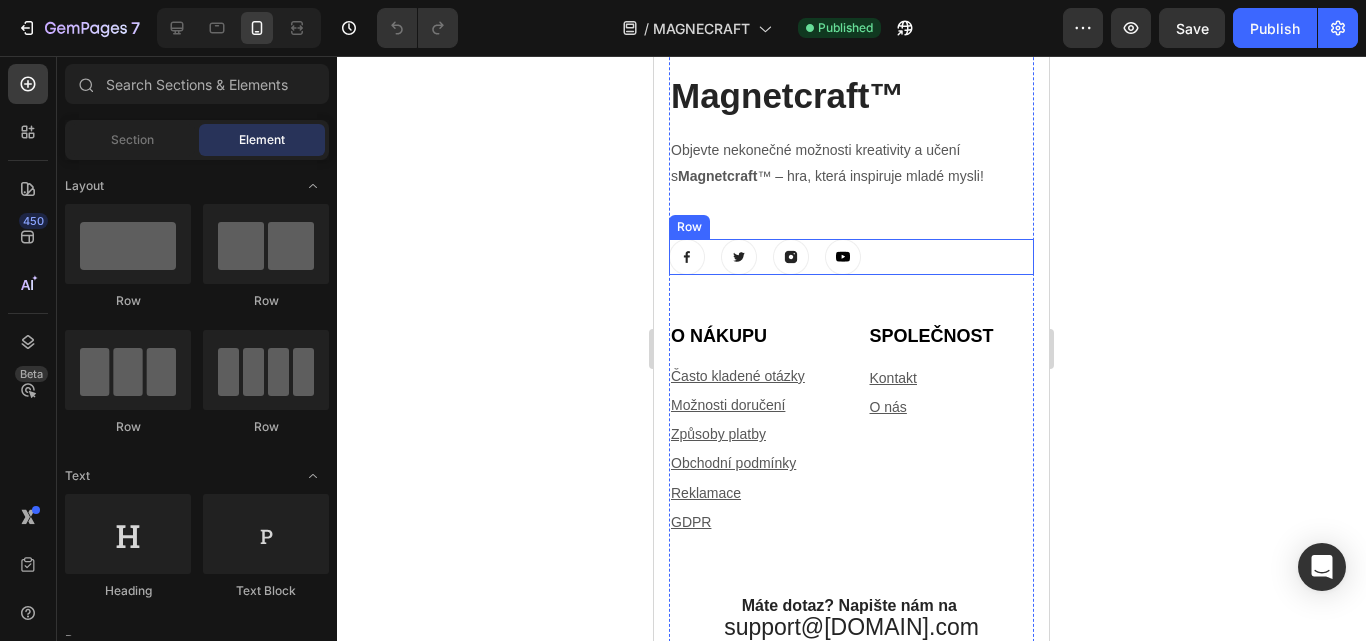 click on "Image Image Image Image Row" at bounding box center [851, 257] 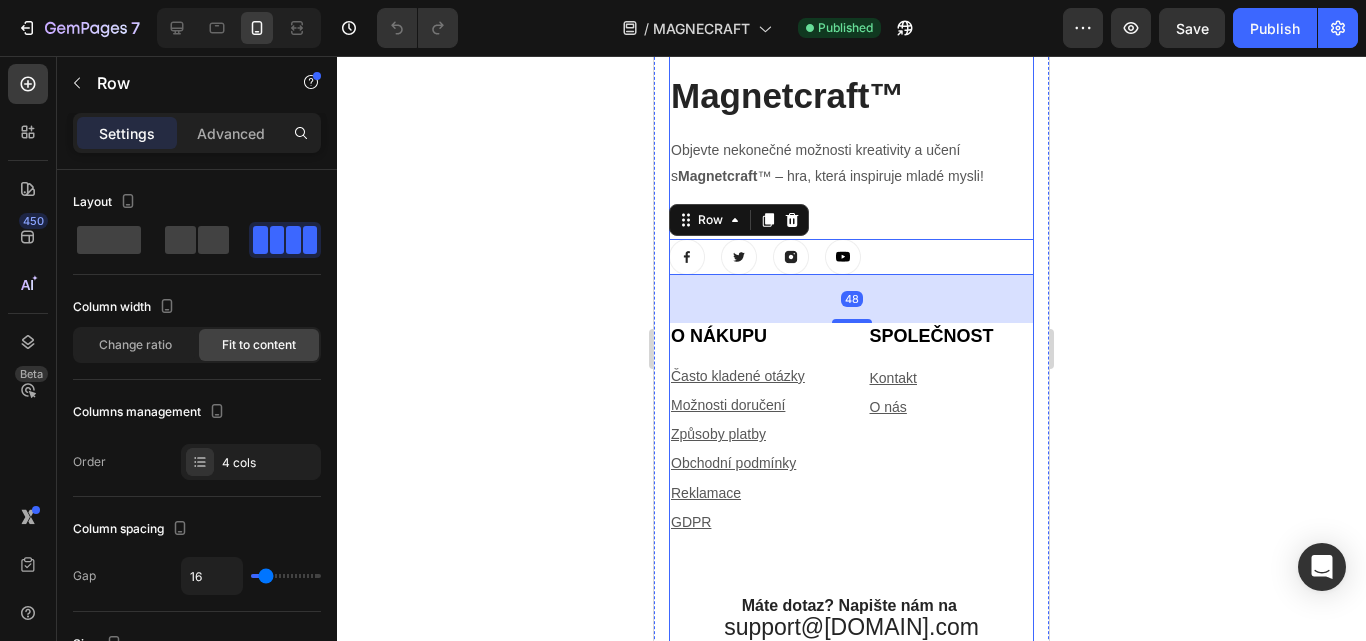 scroll, scrollTop: 9030, scrollLeft: 0, axis: vertical 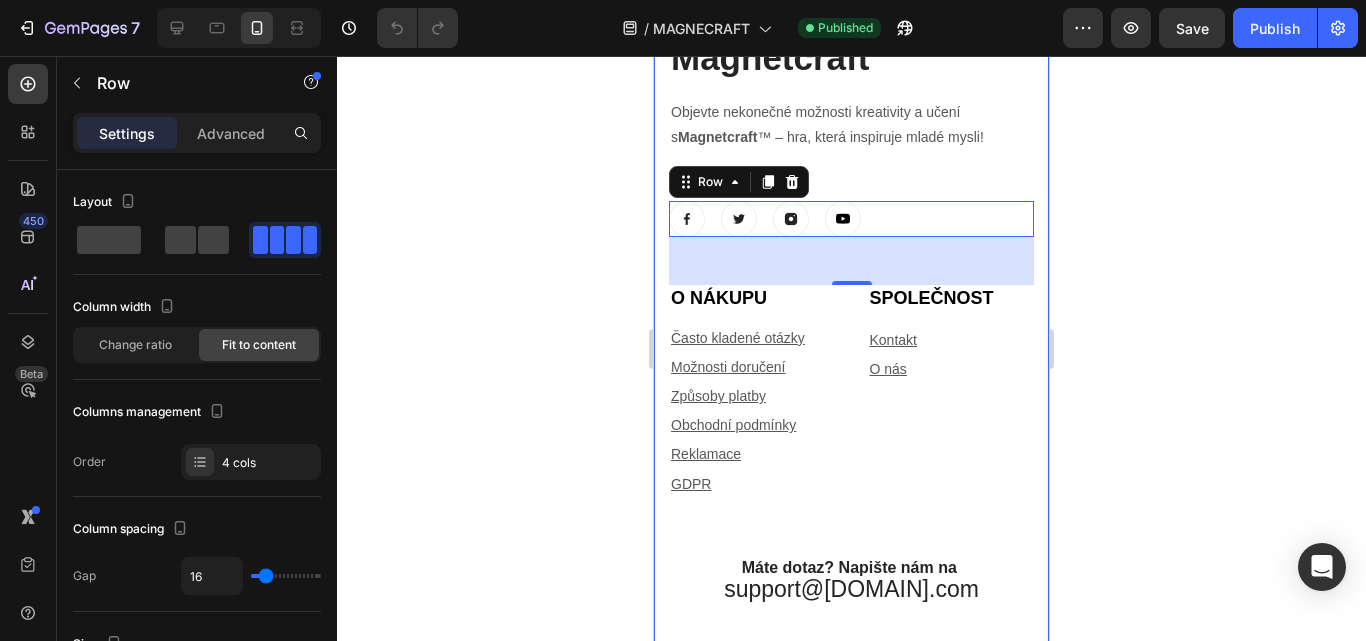 click on "Section 20/25" at bounding box center (1001, -49) 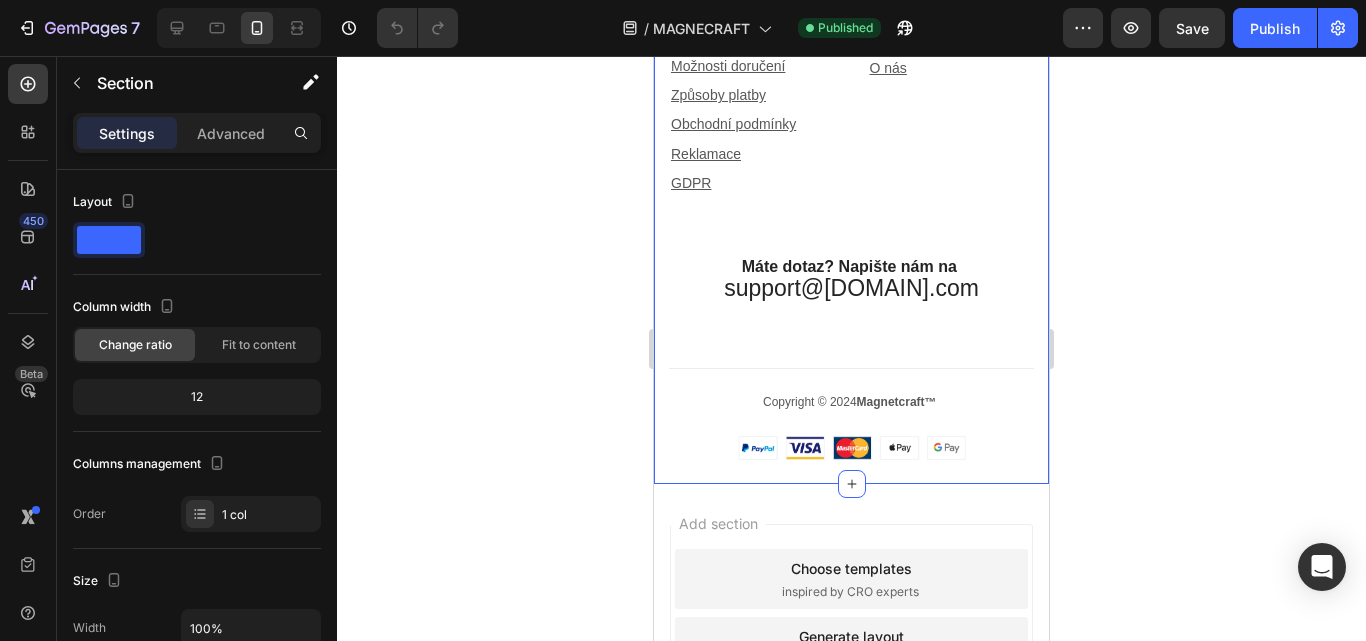 scroll, scrollTop: 9333, scrollLeft: 0, axis: vertical 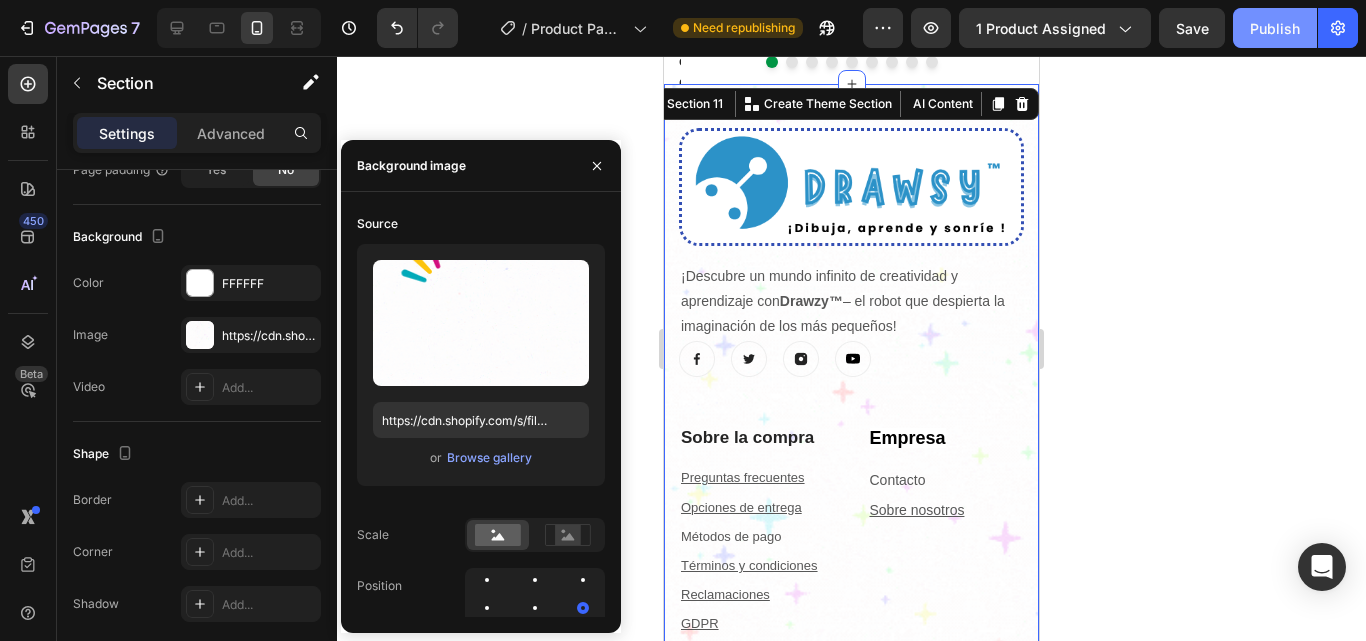 click on "Publish" at bounding box center [1275, 28] 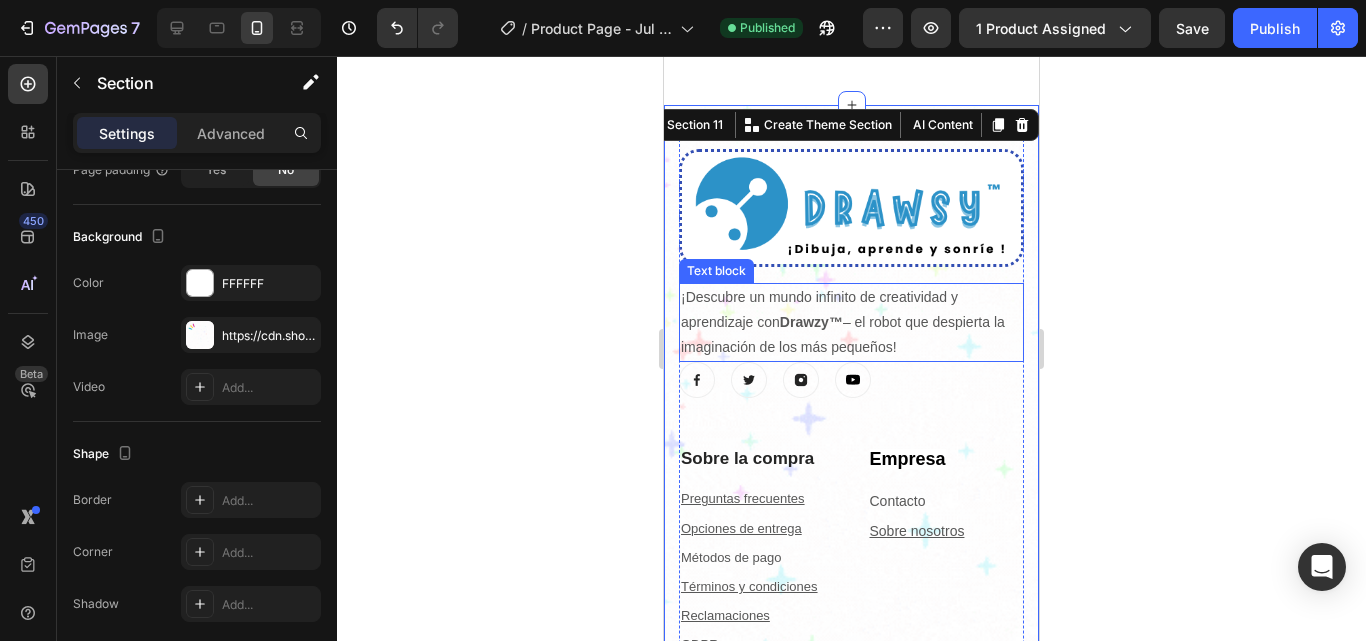 scroll, scrollTop: 7295, scrollLeft: 0, axis: vertical 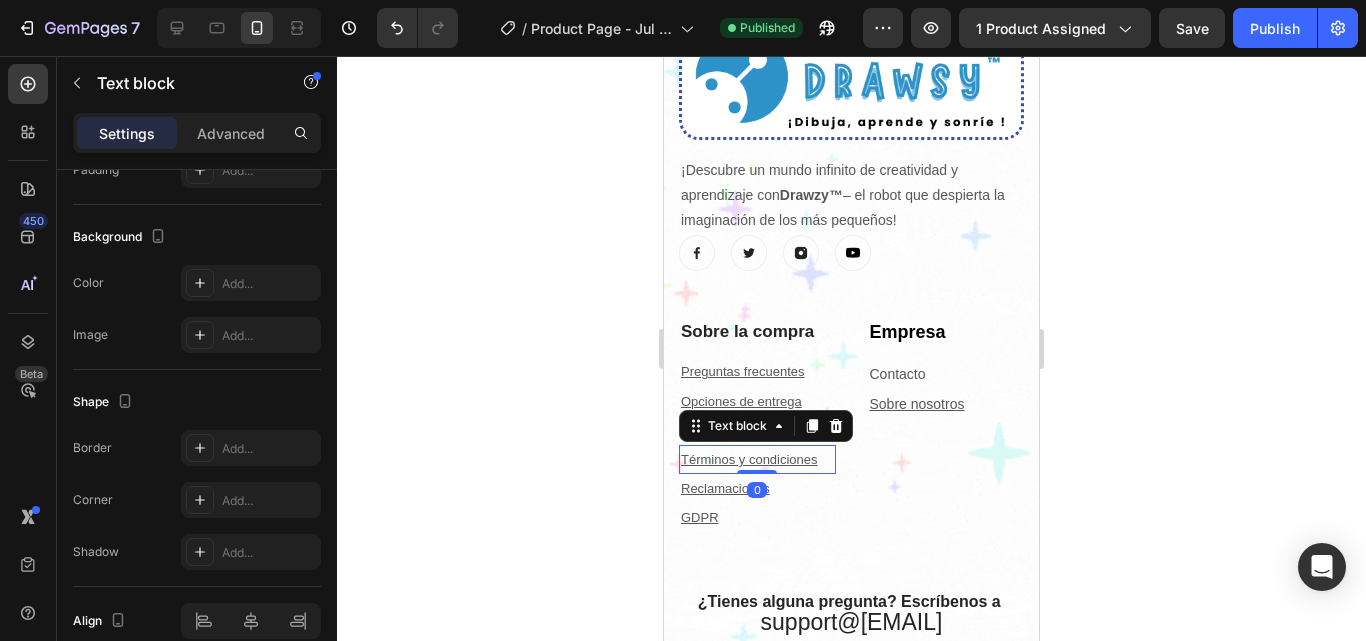 click on "Términos y condiciones" at bounding box center (757, 459) 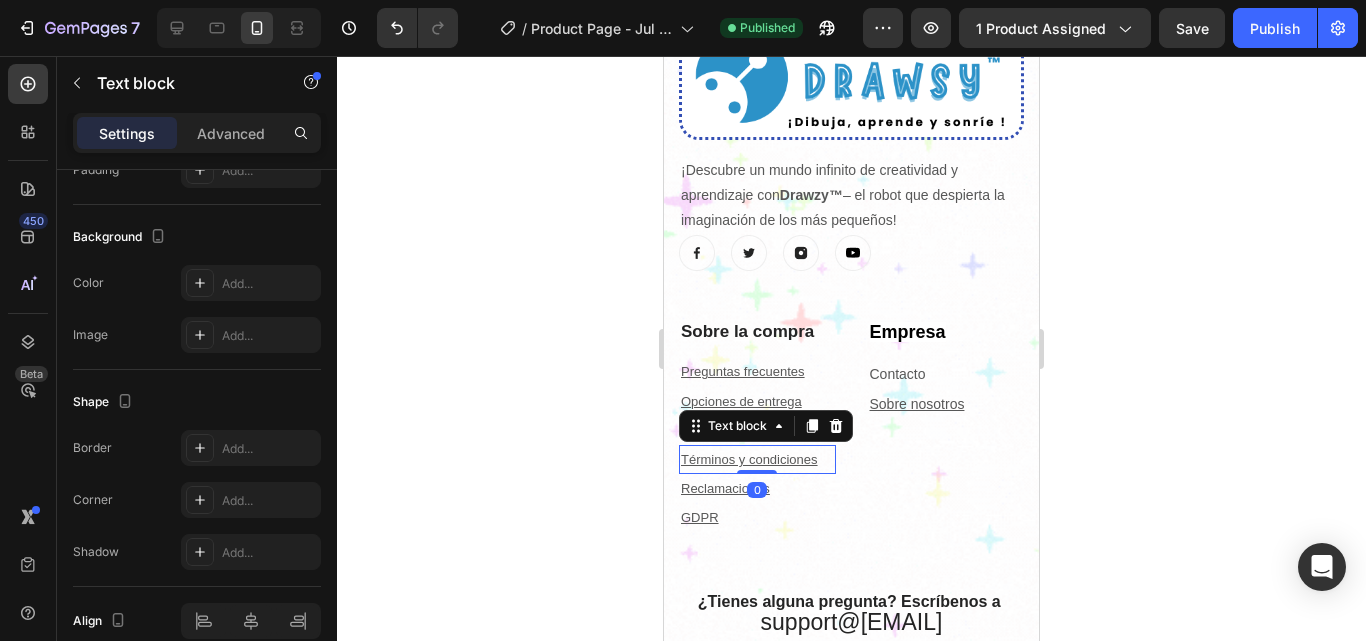 scroll, scrollTop: 0, scrollLeft: 0, axis: both 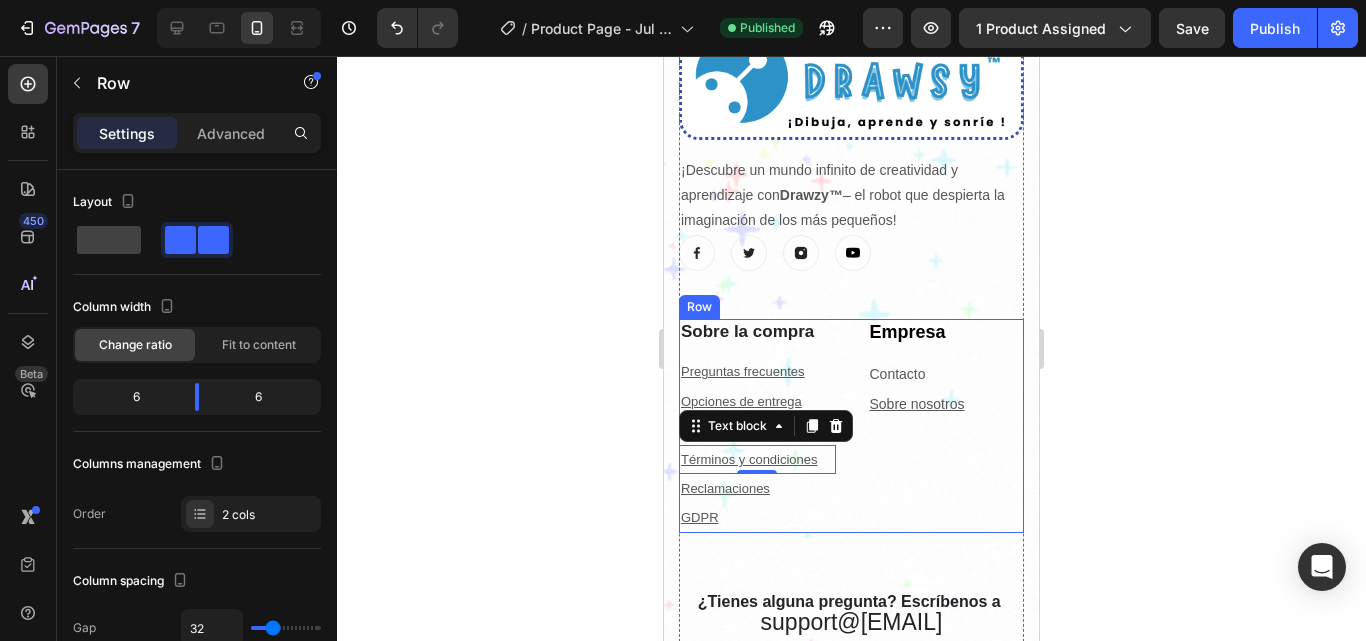 click on "⁠⁠⁠⁠⁠⁠⁠ Sobre la compra Heading Preguntas frecuentes Text block Opciones de entrega Text block Métodos de pago Text block Términos y condiciones Text block   0 Reclamaciones Text block GDPR Text block ⁠⁠⁠⁠⁠⁠⁠ Empresa Heading Contacto Text block Sobre nosotros Text block Row" at bounding box center (851, 425) 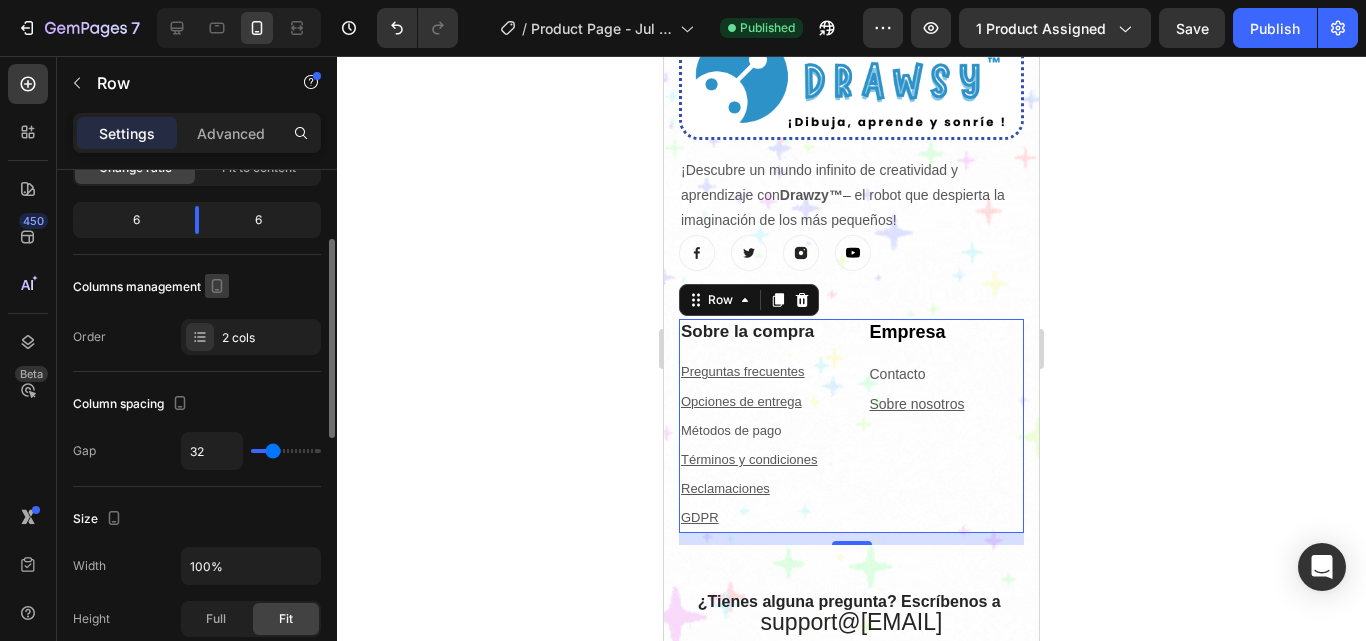 scroll, scrollTop: 179, scrollLeft: 0, axis: vertical 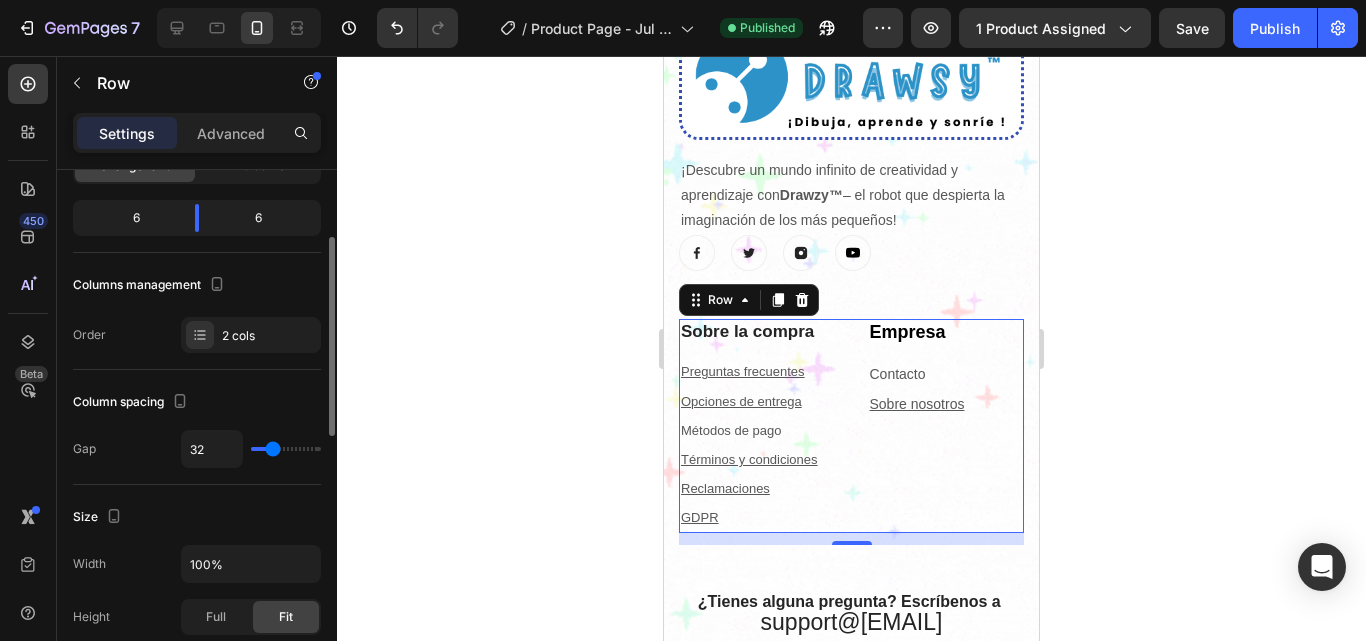 type on "22" 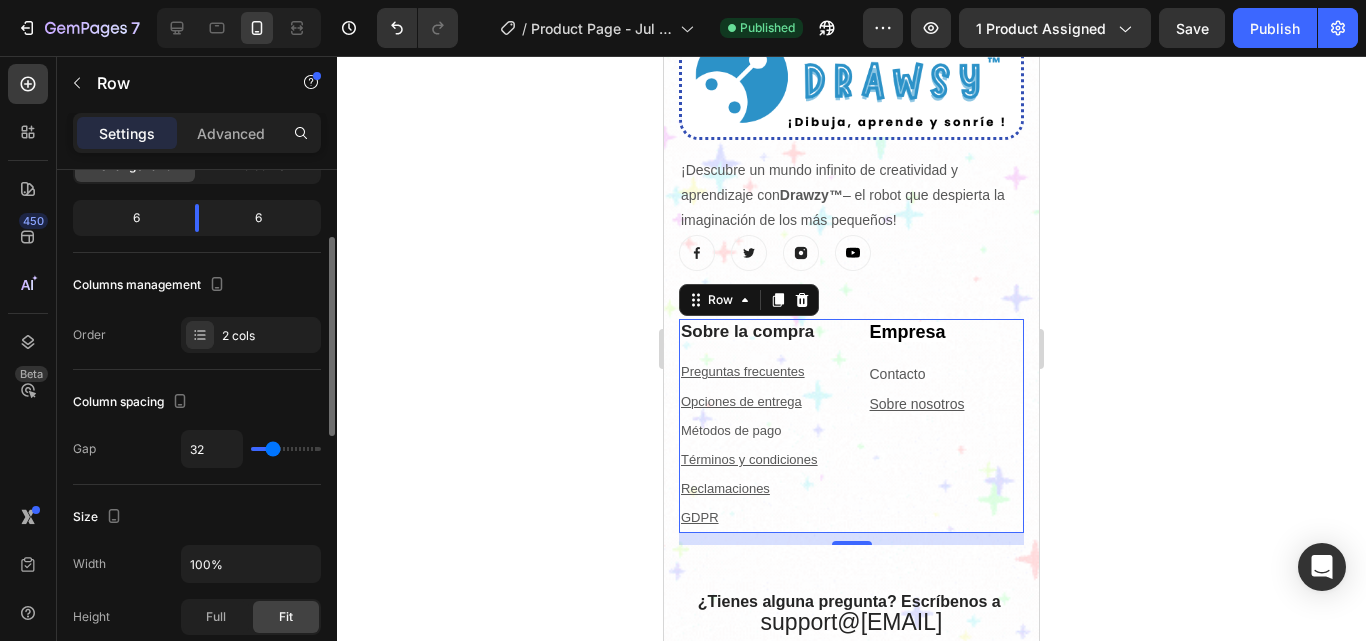 type on "22" 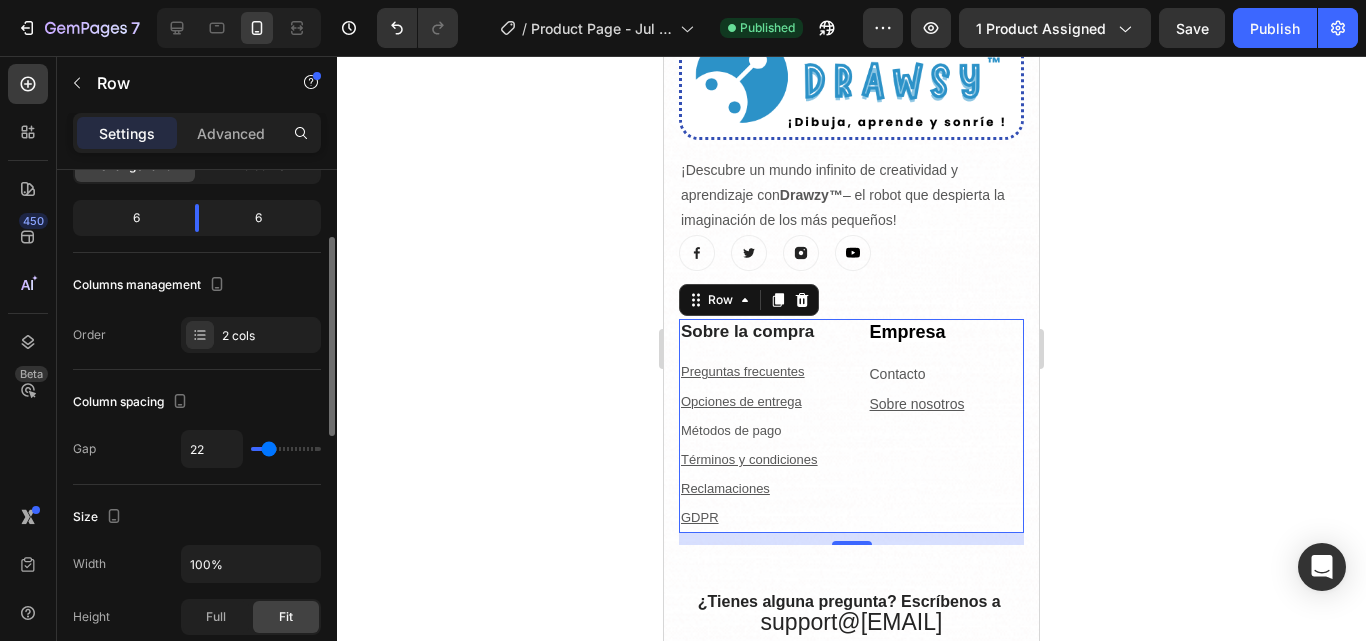 type on "20" 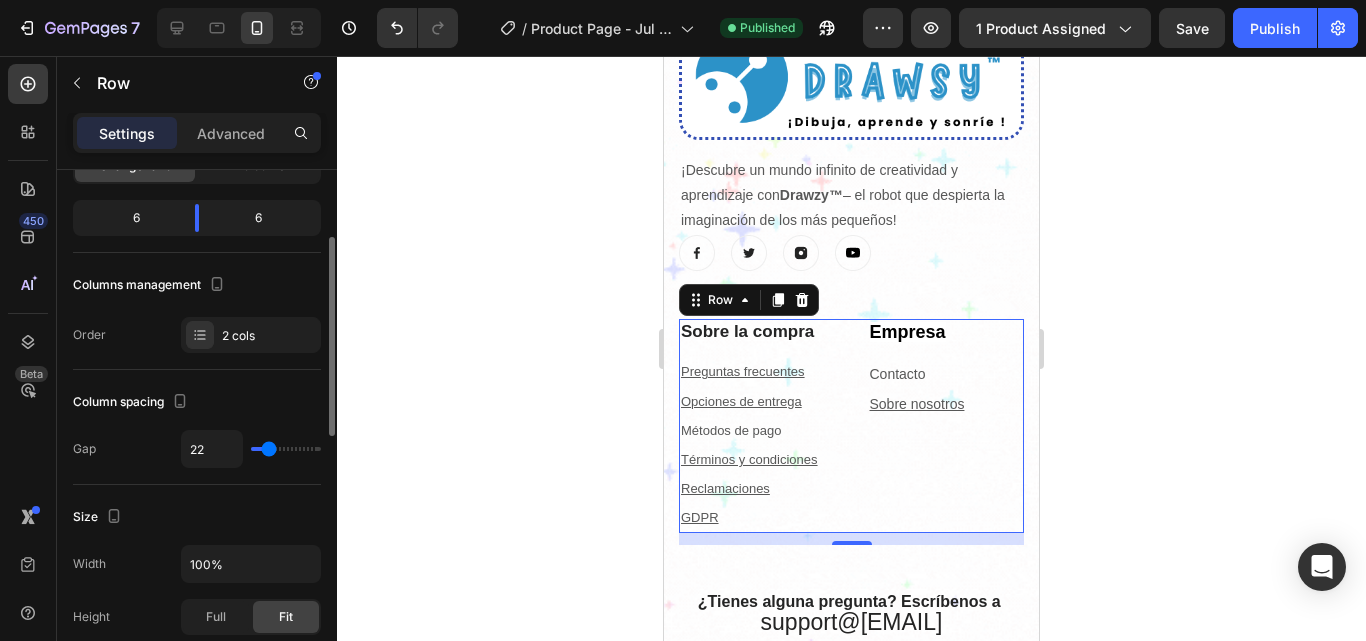 type on "20" 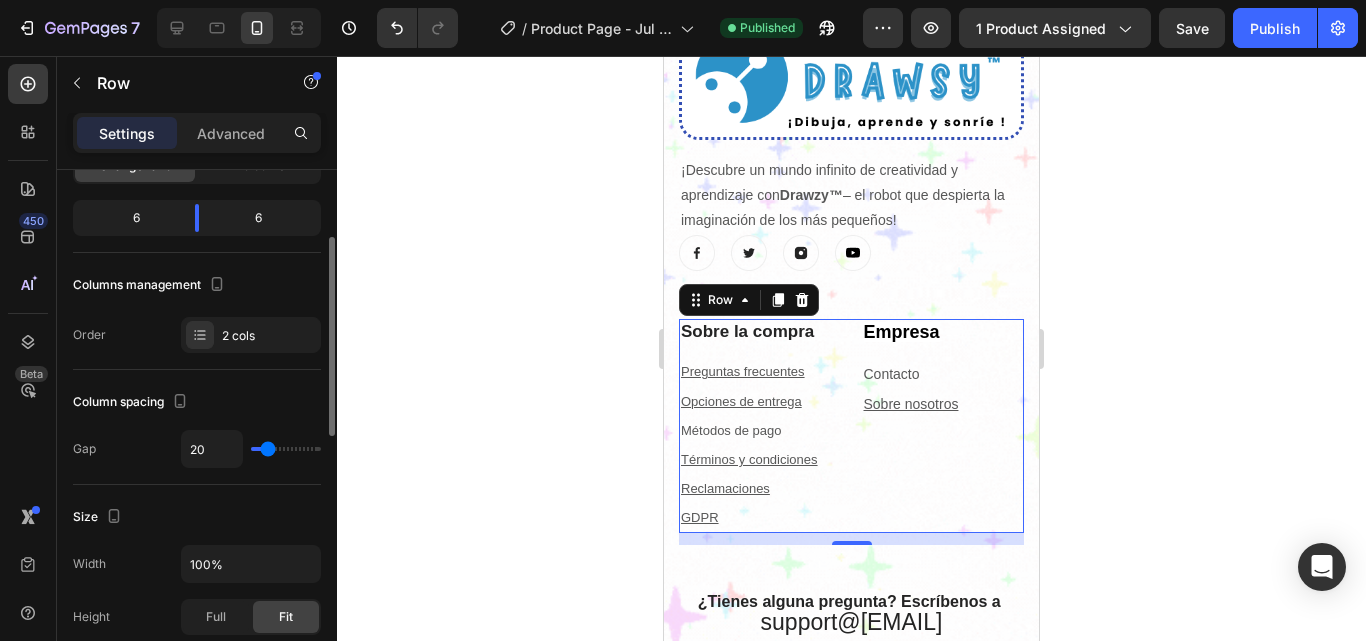 type on "18" 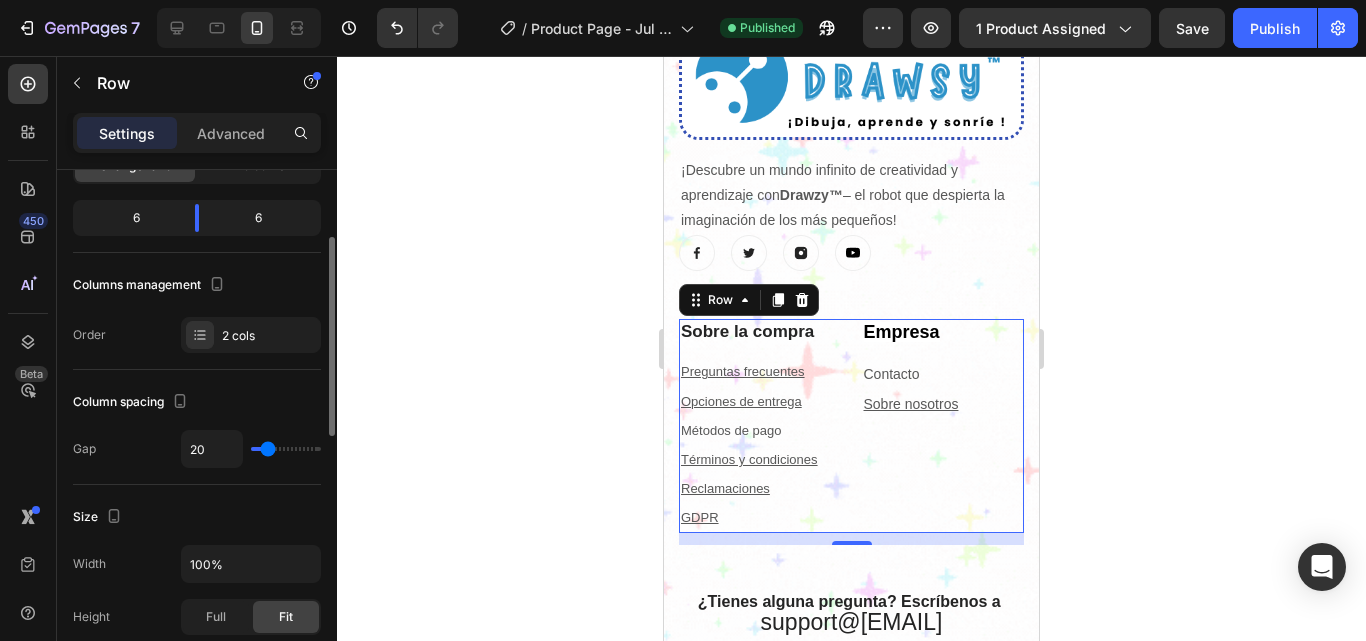 type on "18" 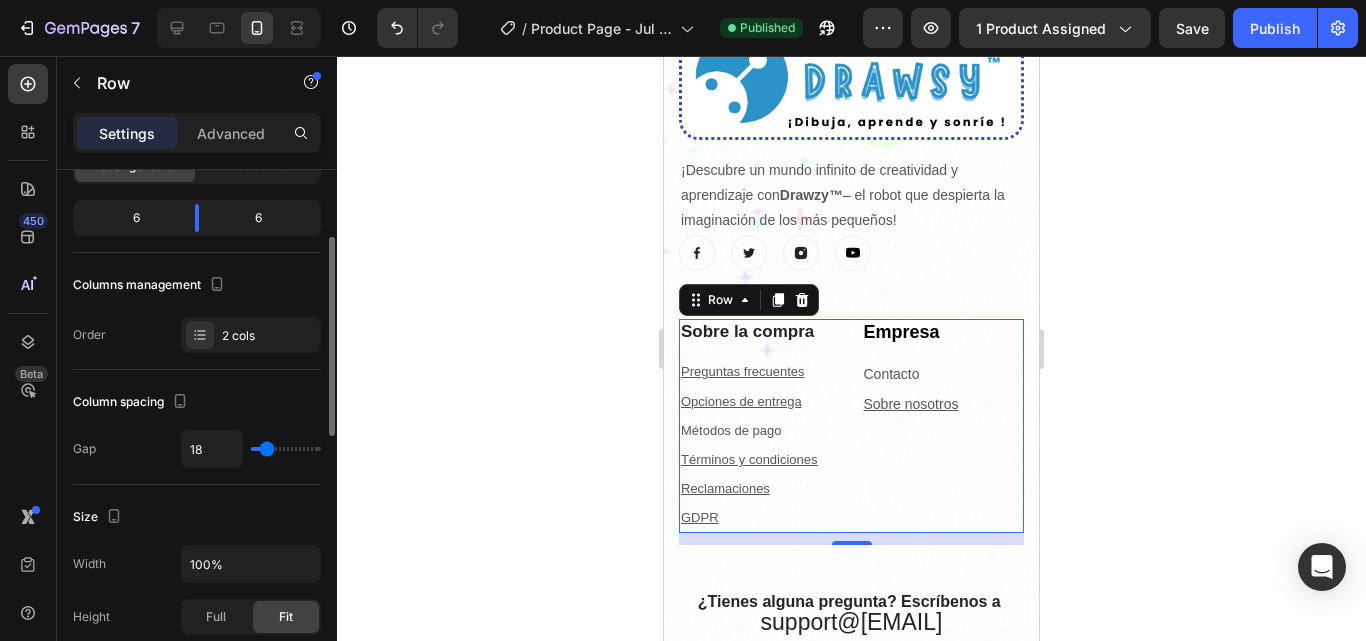 type on "16" 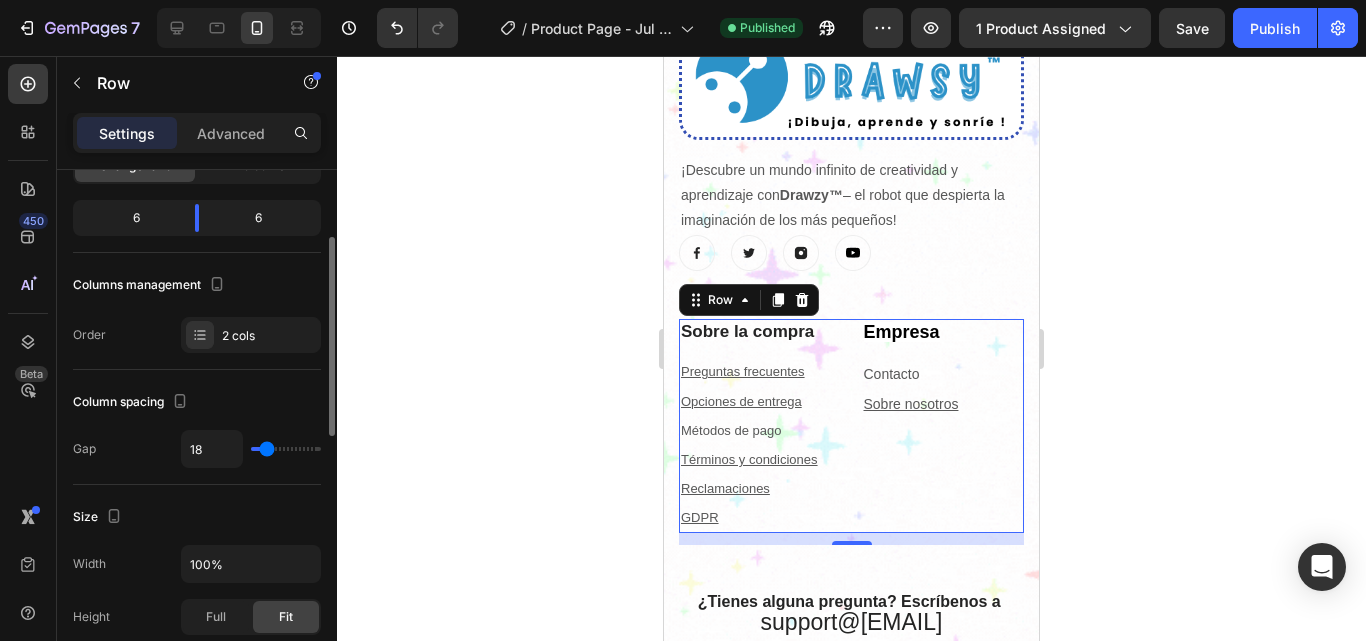 type on "16" 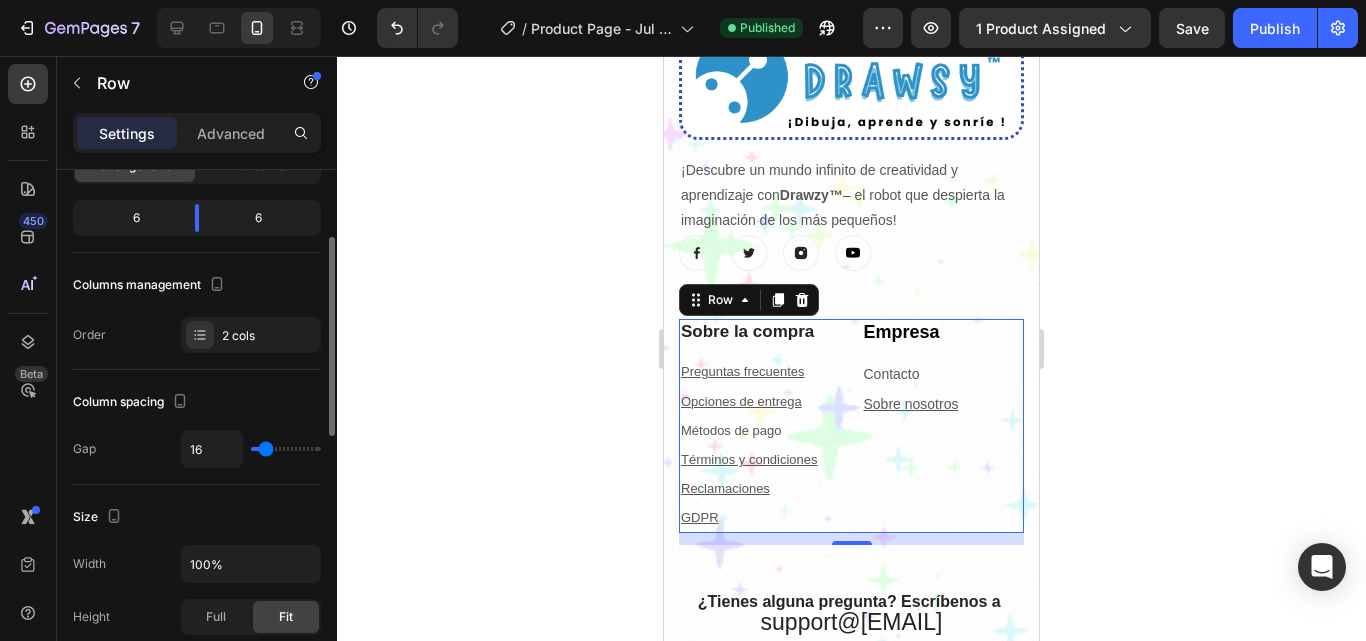 type on "11" 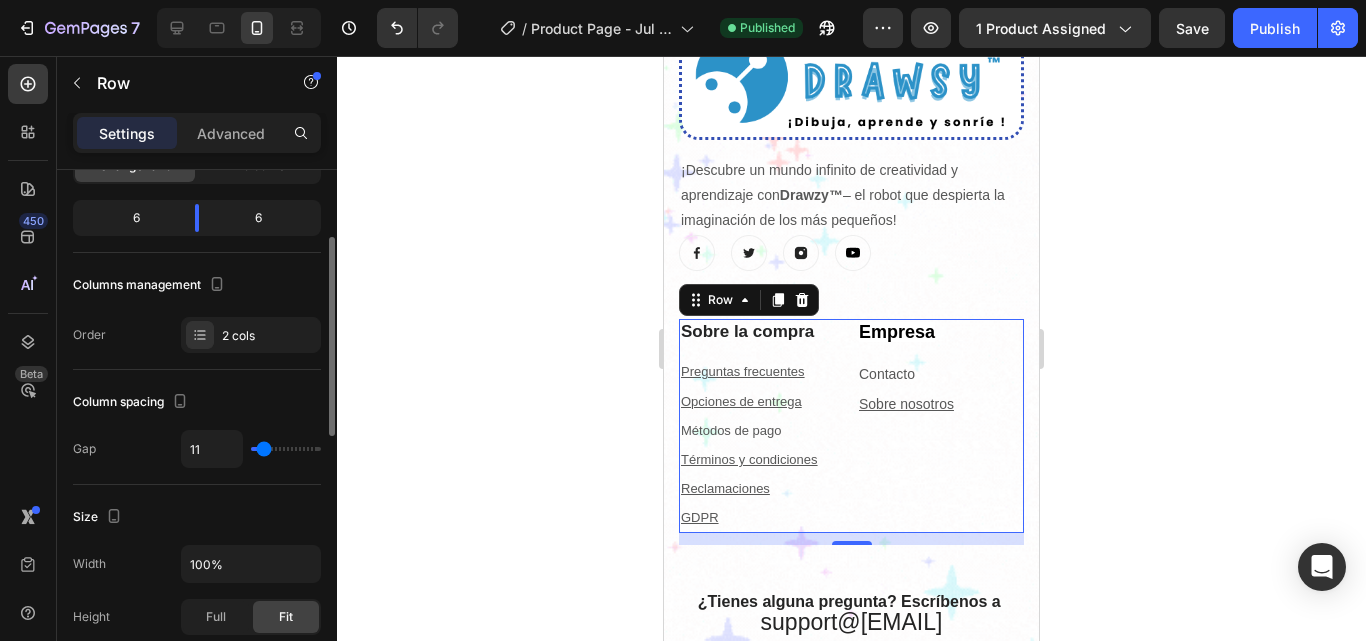 type on "11" 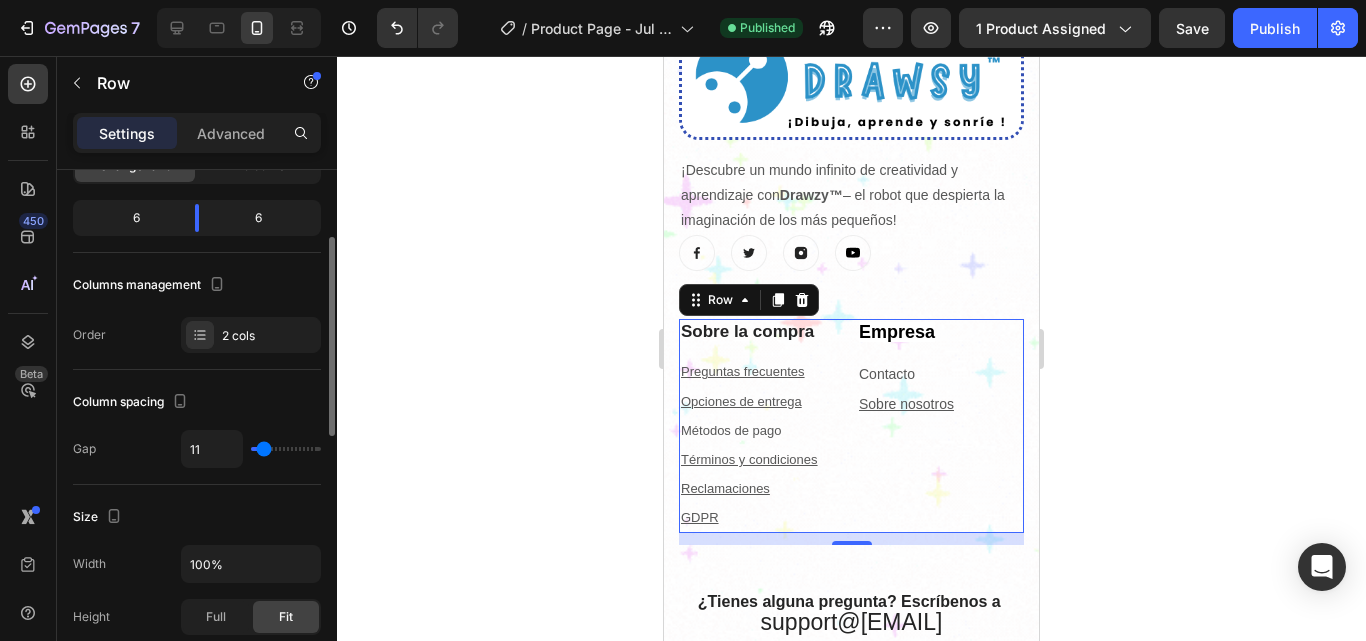 click at bounding box center (286, 449) 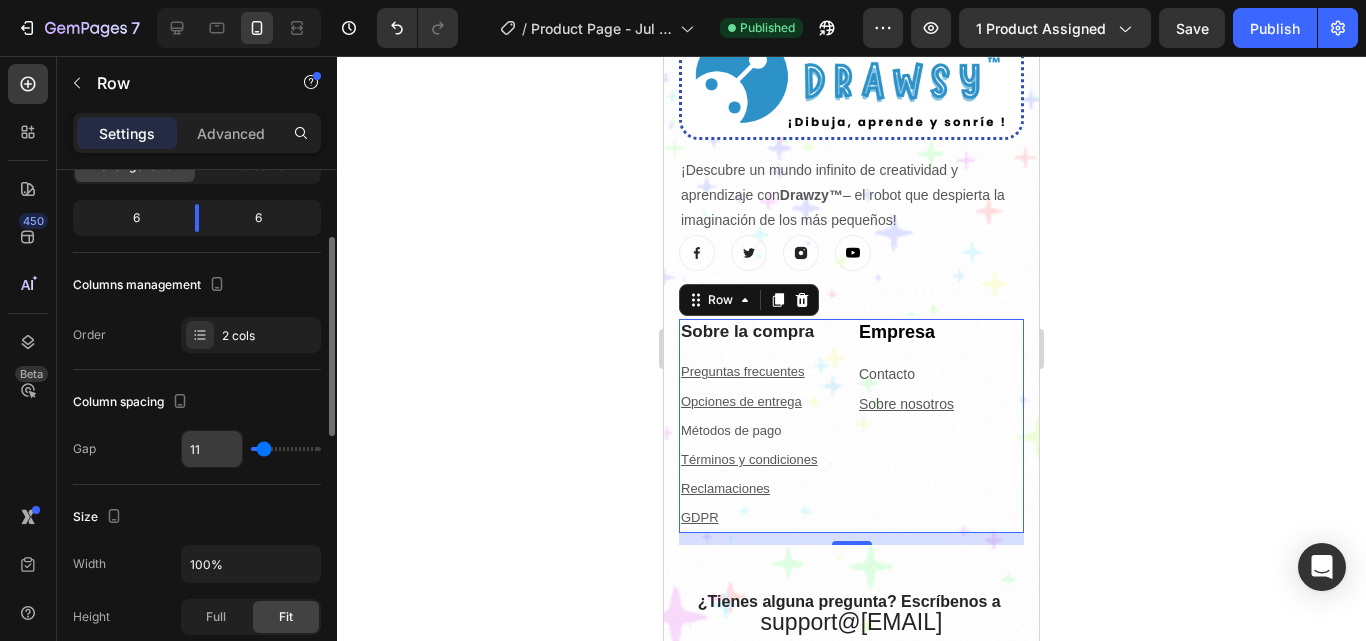 click on "11" at bounding box center [212, 449] 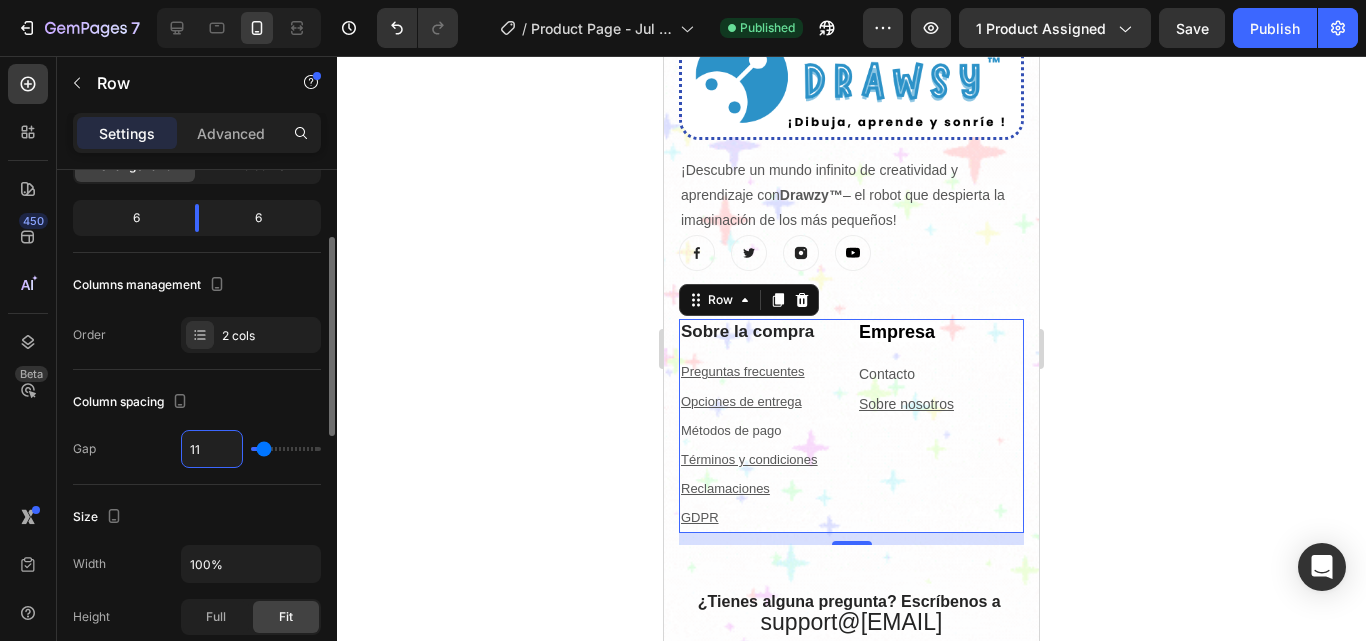type on "1" 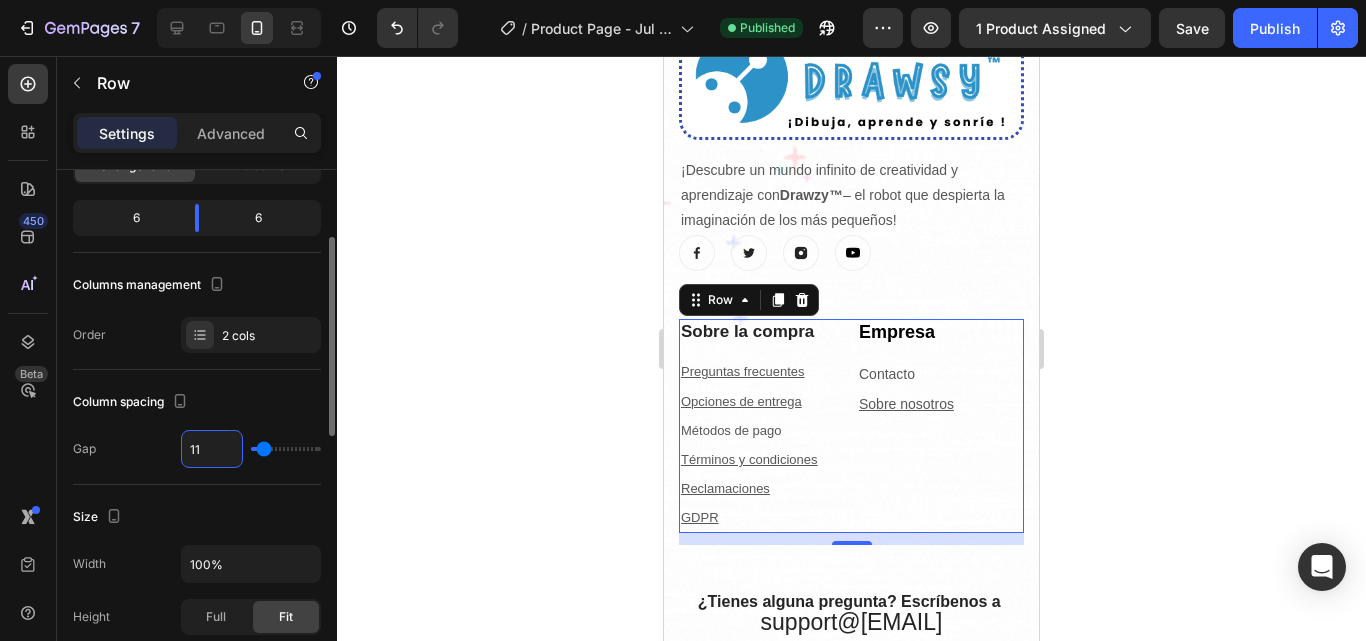 type on "1" 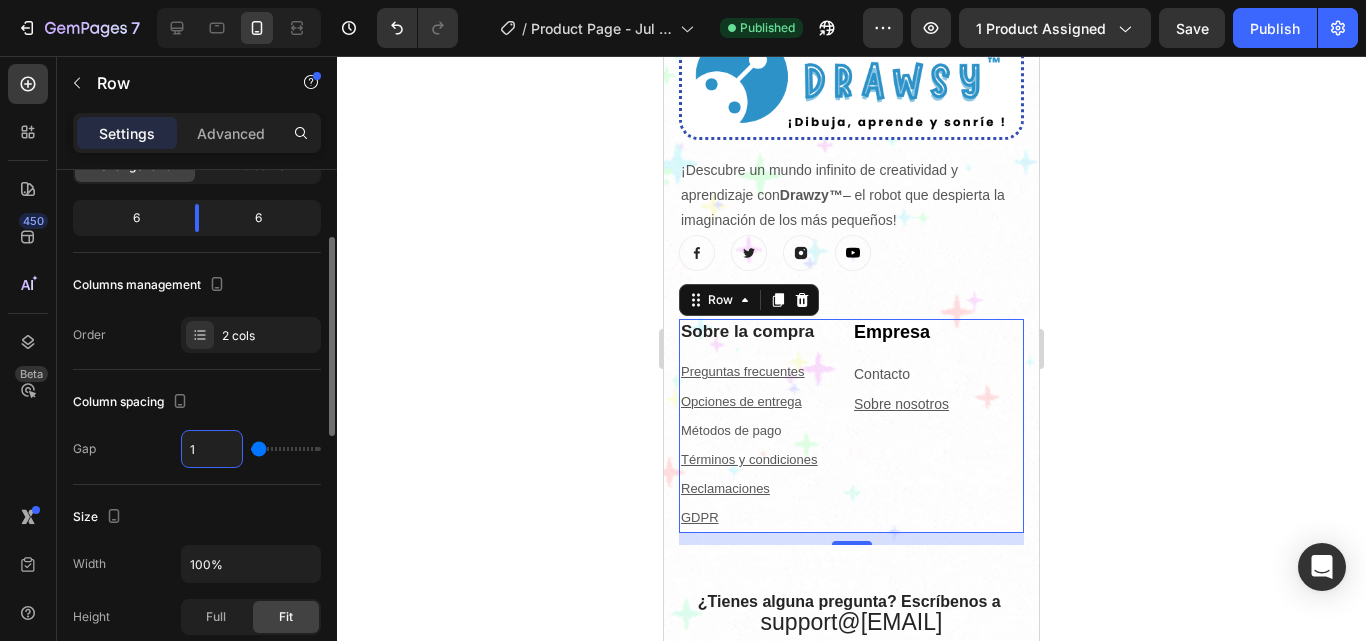 type on "15" 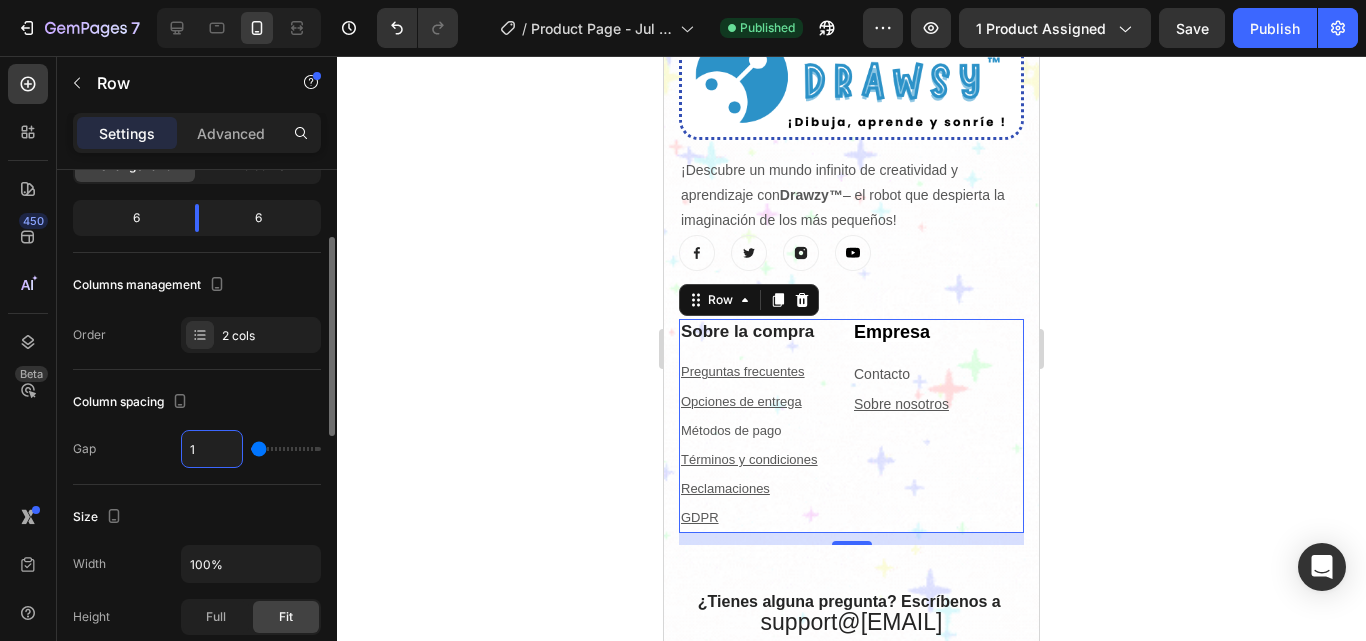 type on "15" 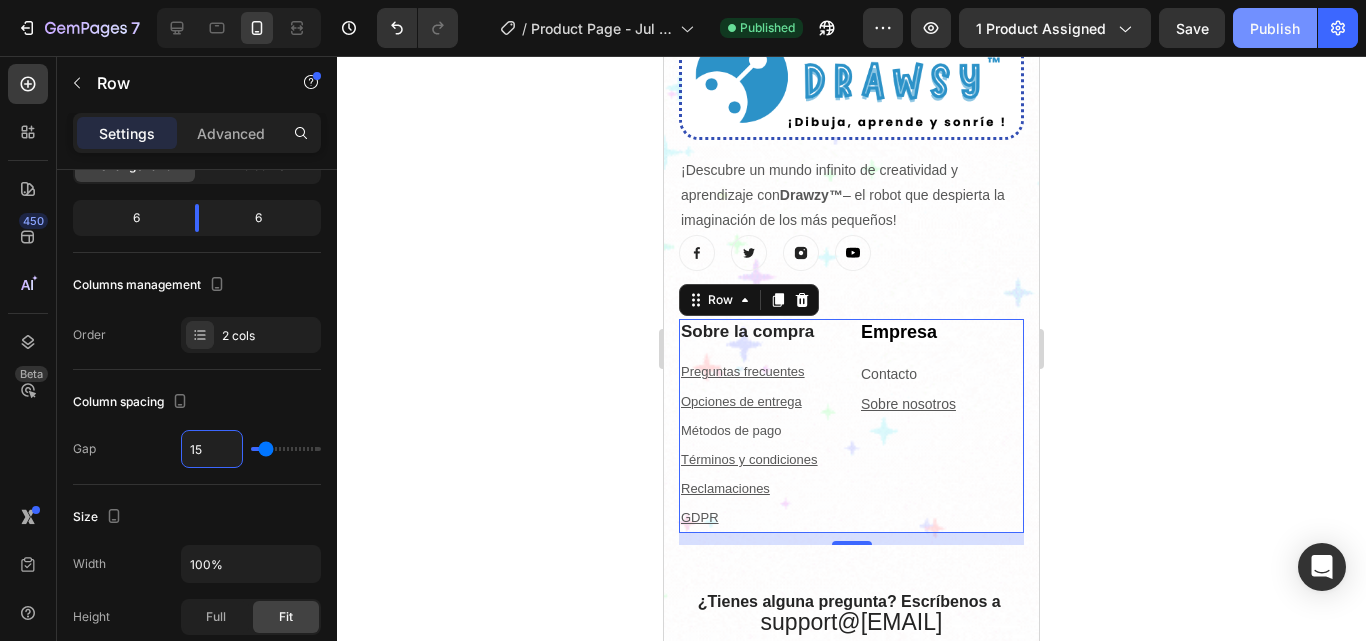 type on "15" 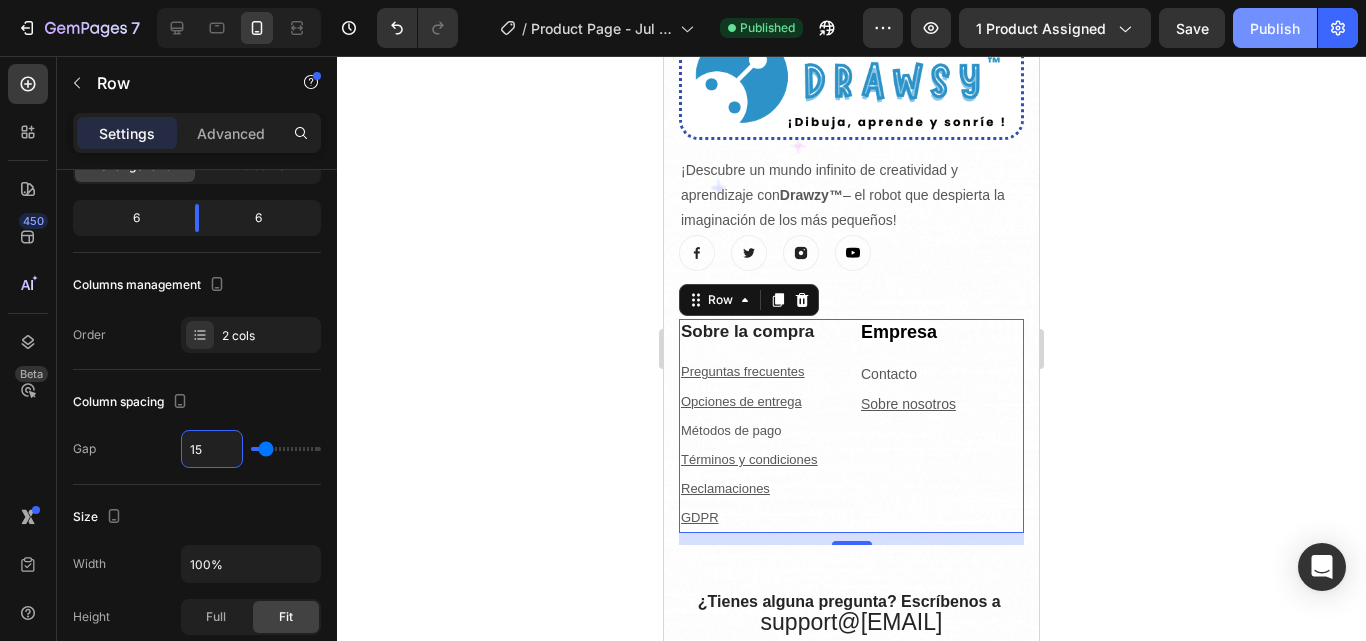 click on "Publish" 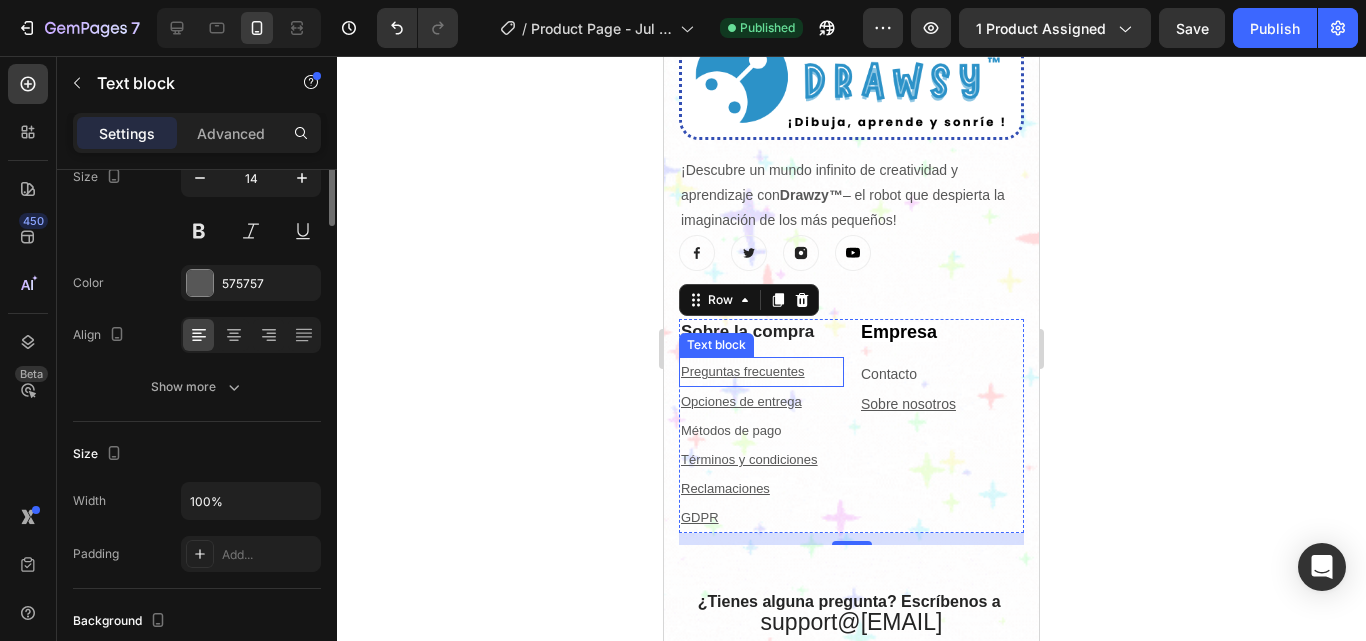 click on "Preguntas frecuentes" at bounding box center (743, 371) 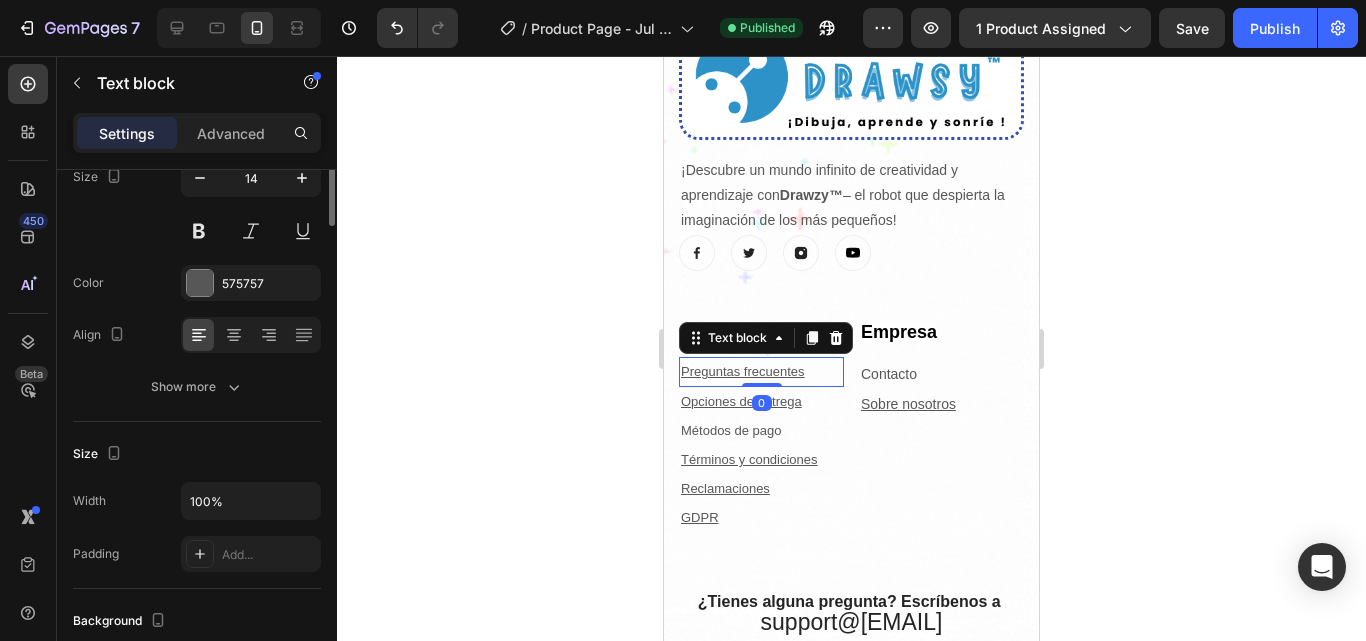 scroll, scrollTop: 0, scrollLeft: 0, axis: both 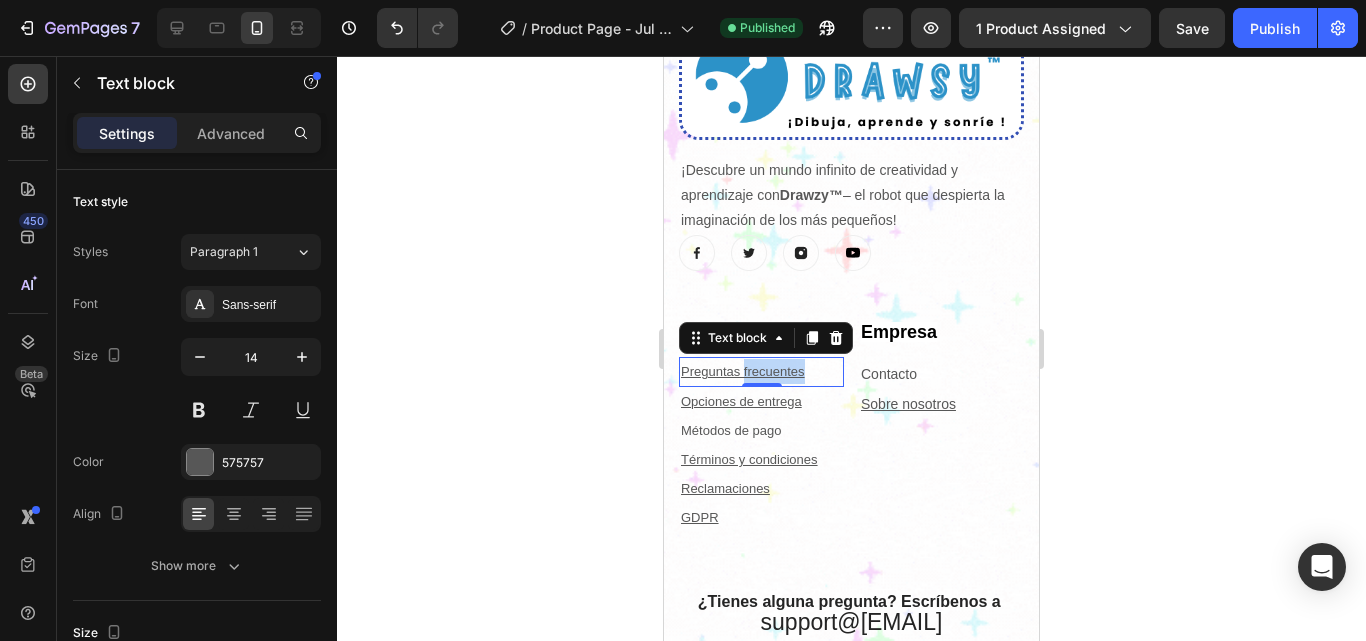 click on "Preguntas frecuentes" at bounding box center (743, 371) 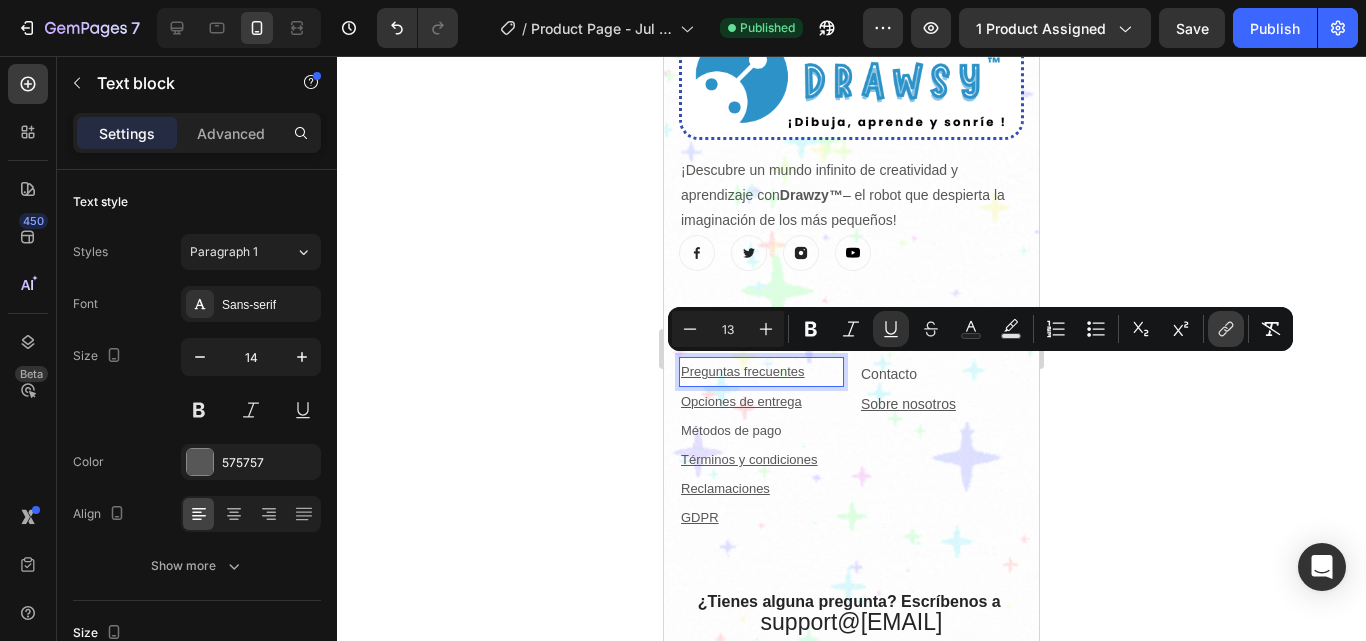 click 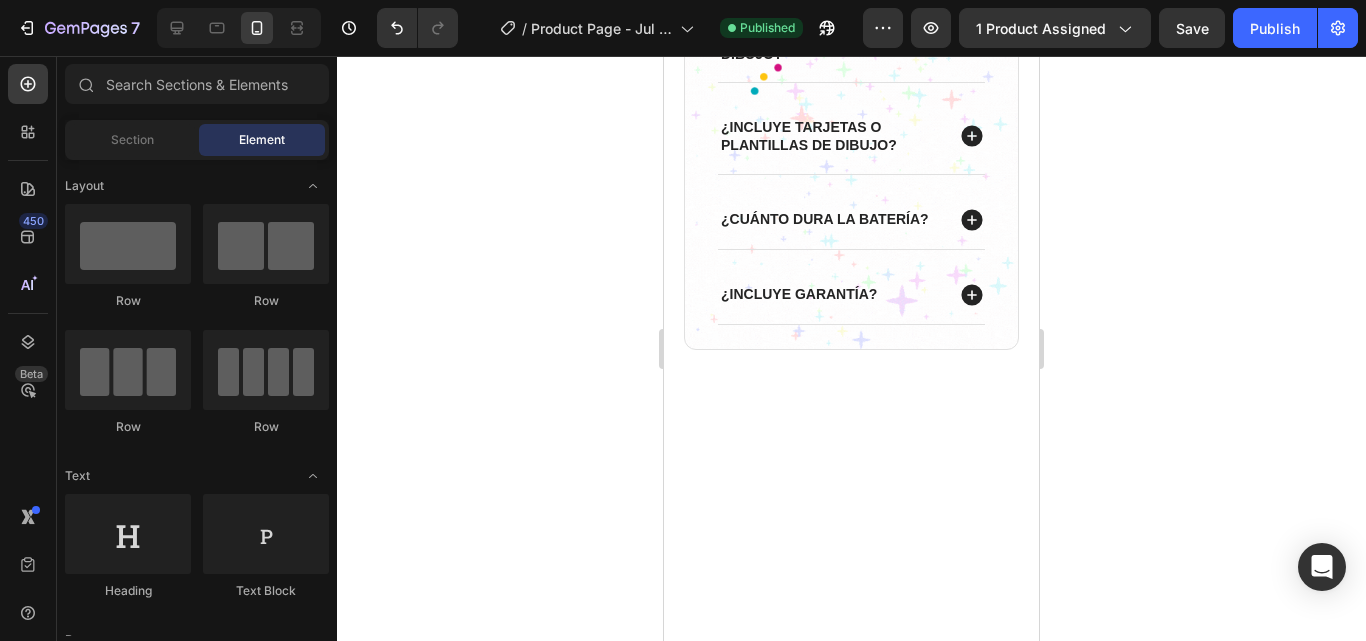 scroll, scrollTop: 5293, scrollLeft: 0, axis: vertical 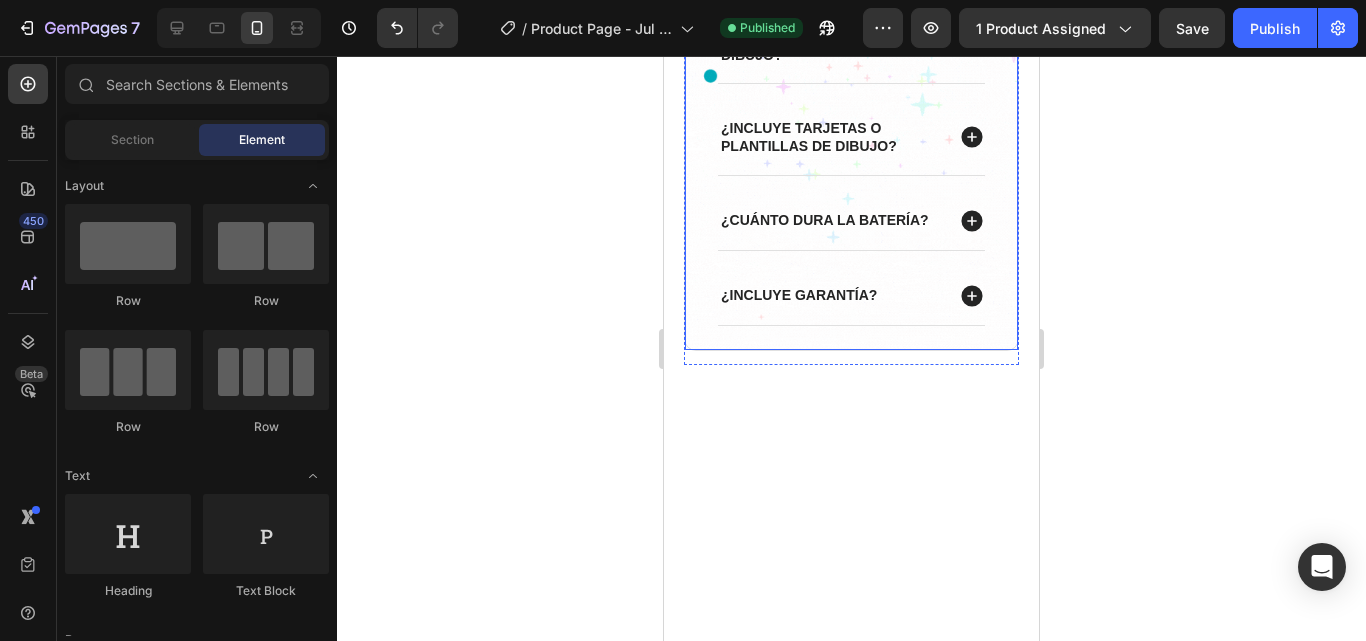 click on "¿Para qué edad es adecuado este juguete de dibujo?
¿Incluye tarjetas o plantillas de dibujo?
¿Cuánto dura la batería?
¿Incluye garantía? Accordion Row" at bounding box center [851, 165] 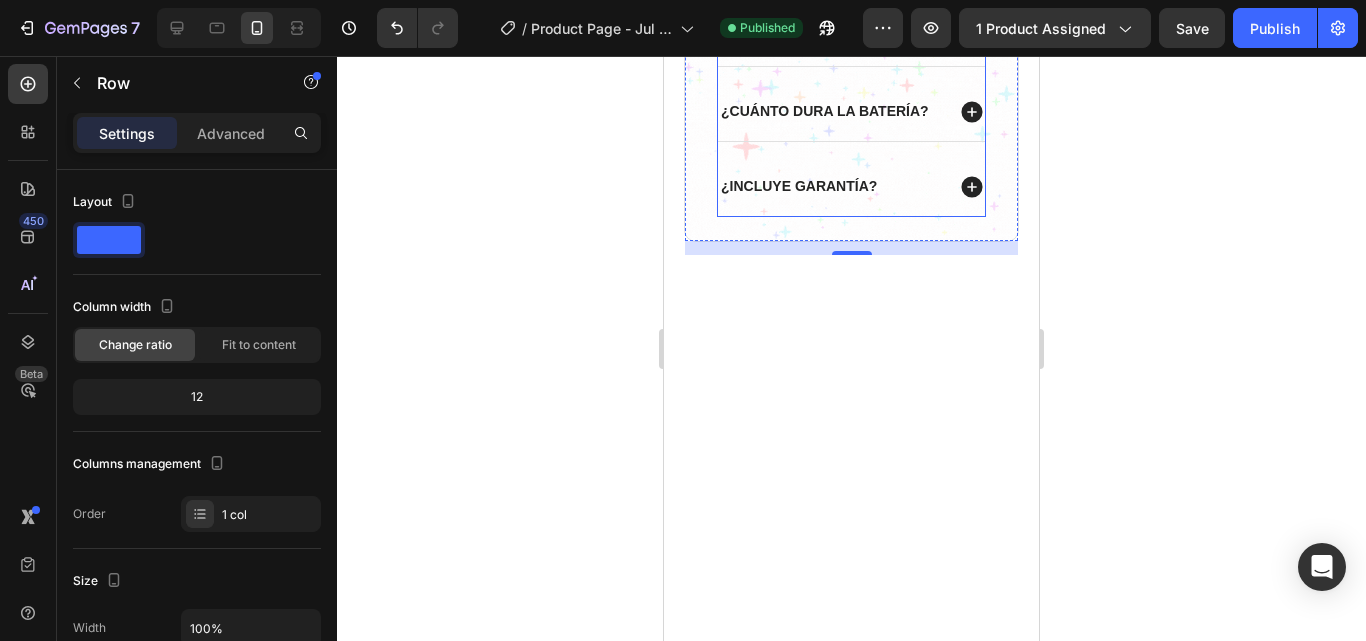 scroll, scrollTop: 5043, scrollLeft: 0, axis: vertical 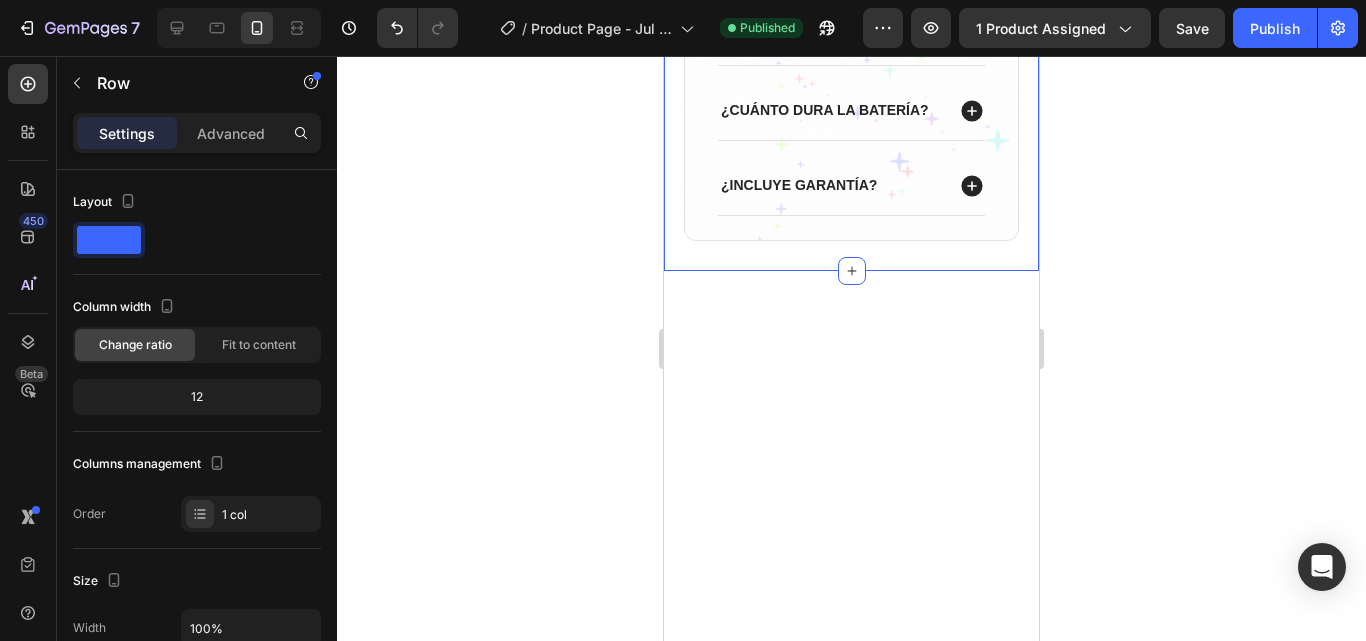 click on "Preguntas Frecuentes Heading Image
¿Para qué edad es adecuado este juguete de dibujo?
¿Incluye tarjetas o plantillas de dibujo?
¿Cuánto dura la batería?
¿Incluye garantía? Accordion Row Row Section 8   You can create reusable sections Create Theme Section AI Content Write with GemAI What would you like to describe here? Tone and Voice Persuasive Product Drawsy™ Show more Generate" at bounding box center (851, 26) 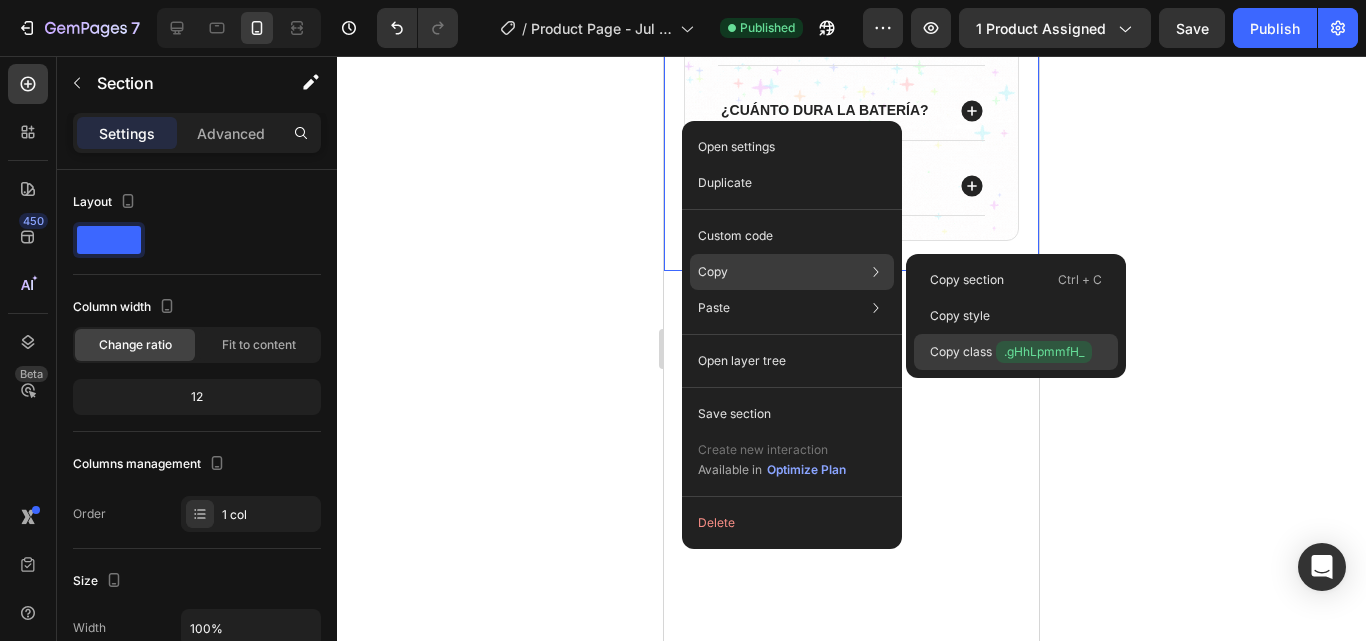 click on "Copy class  .gHhLpmmfH_" 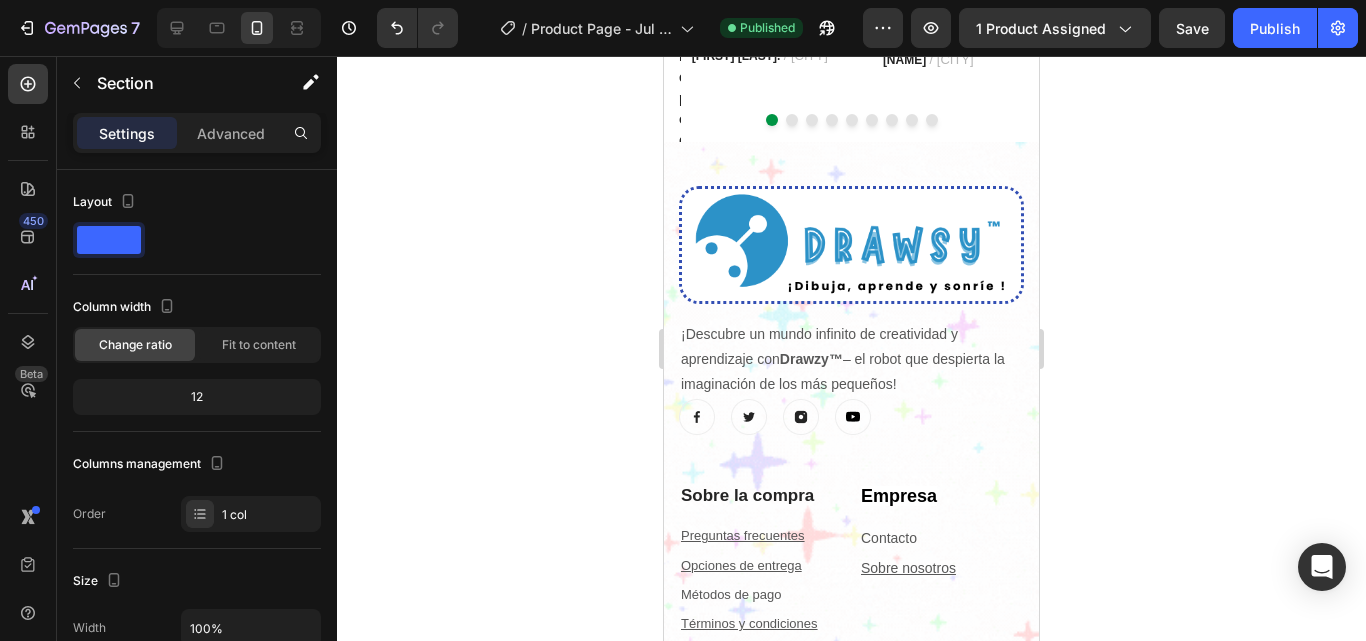 scroll, scrollTop: 7162, scrollLeft: 0, axis: vertical 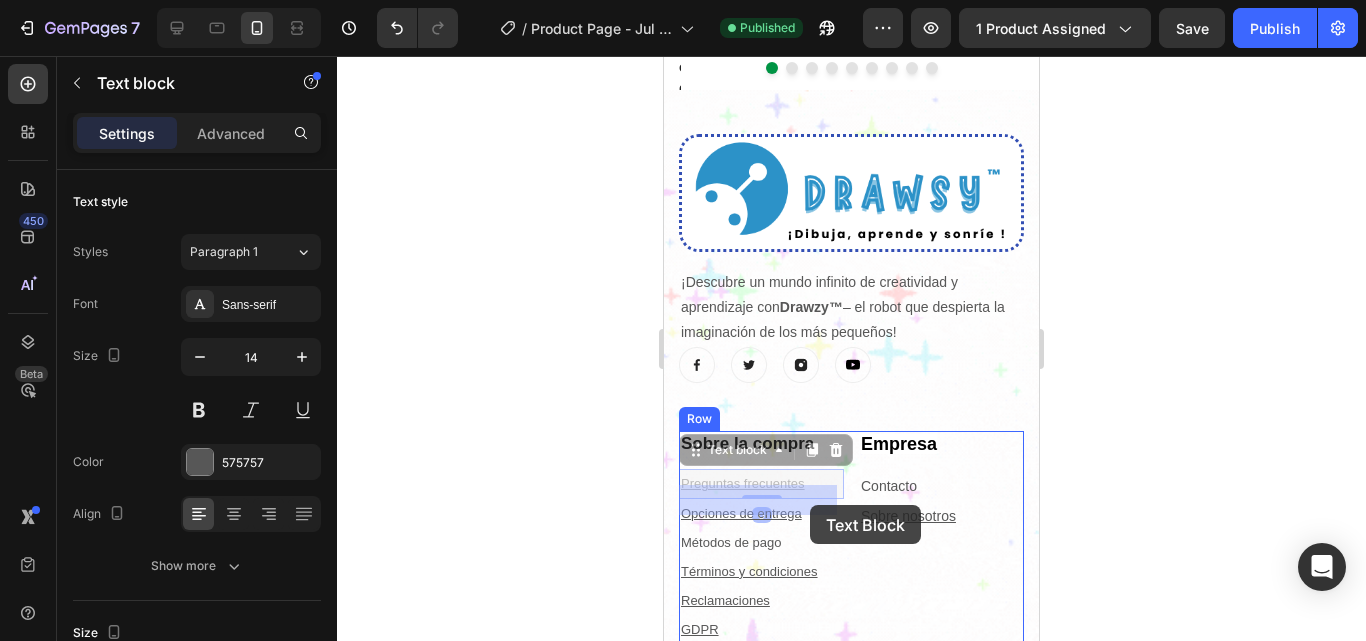 drag, startPoint x: 788, startPoint y: 496, endPoint x: 811, endPoint y: 507, distance: 25.495098 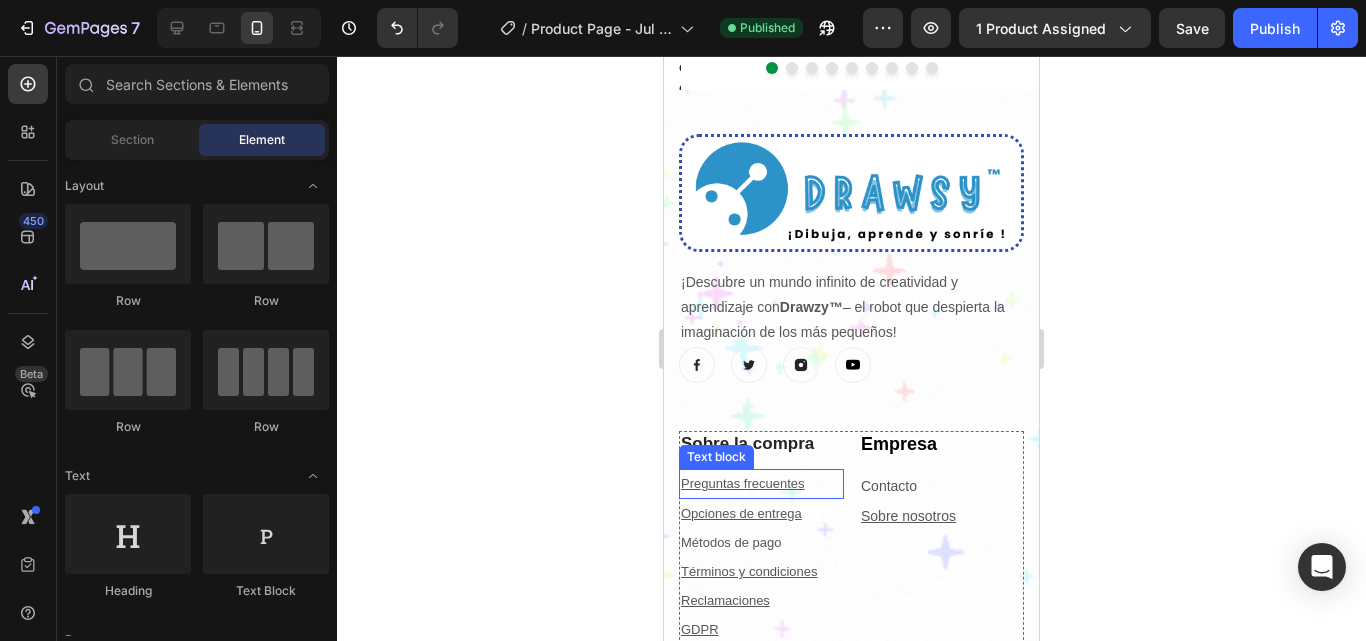 click on "Preguntas frecuentes" at bounding box center [743, 483] 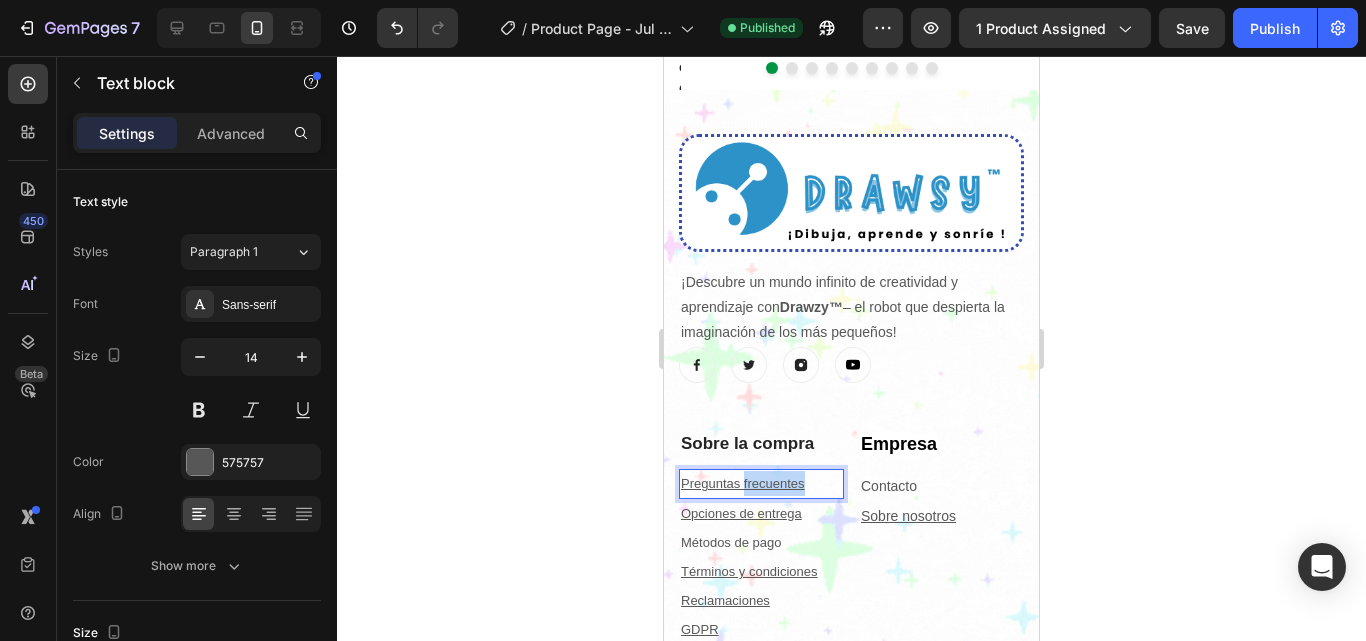 click on "Preguntas frecuentes" at bounding box center (743, 483) 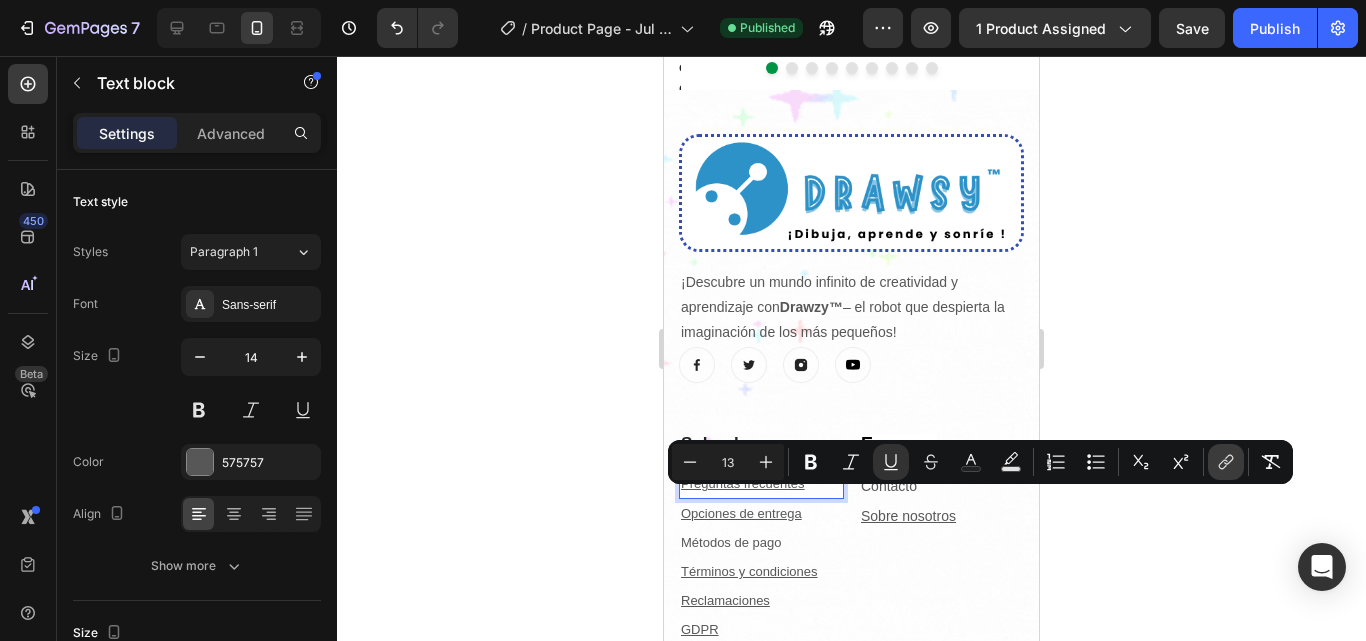 click 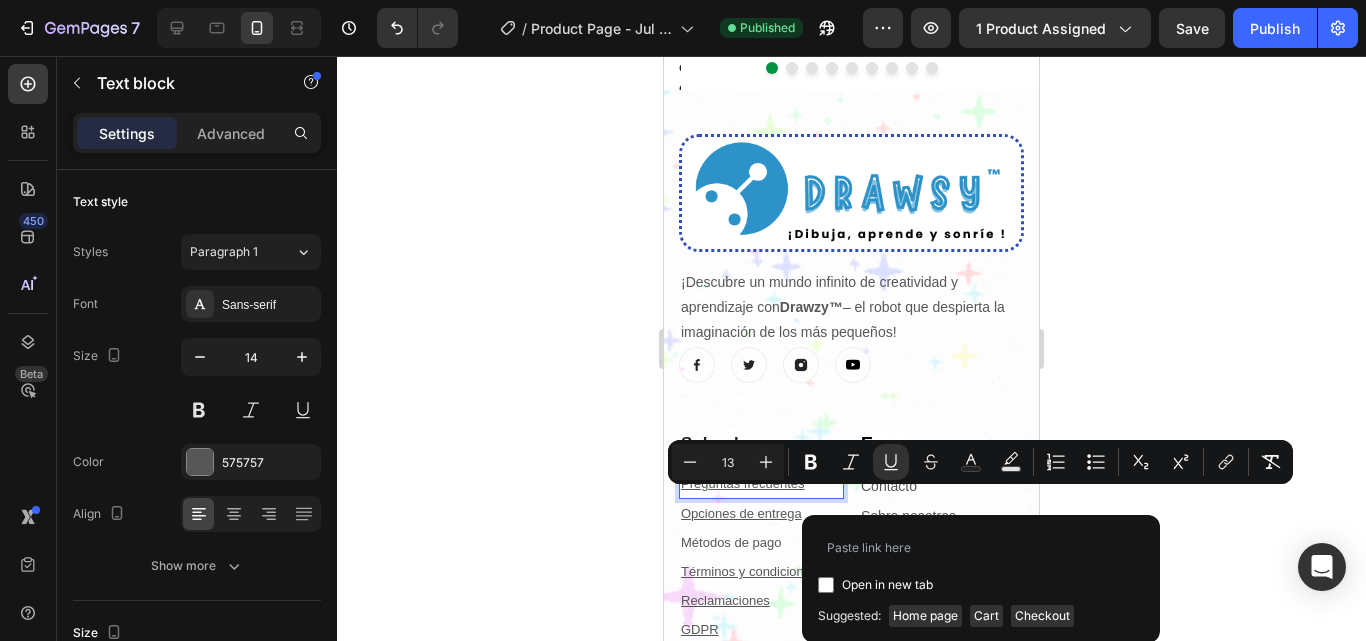 type on ".gHhLpmmfH_" 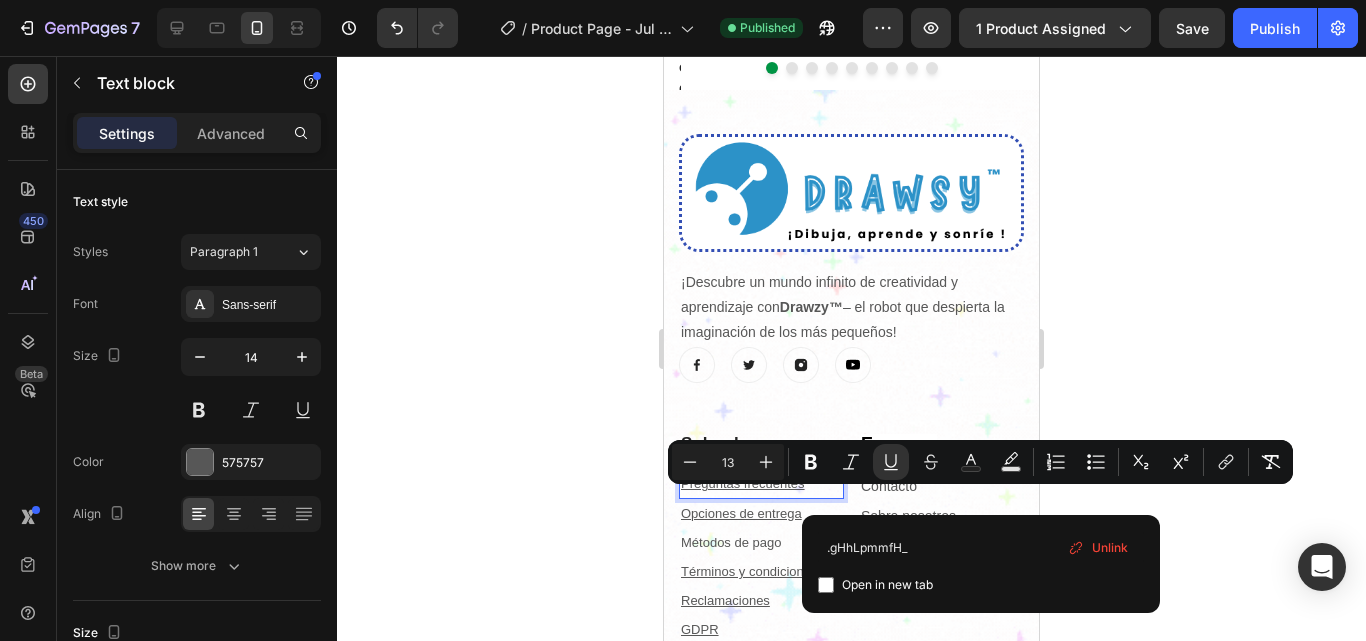 click 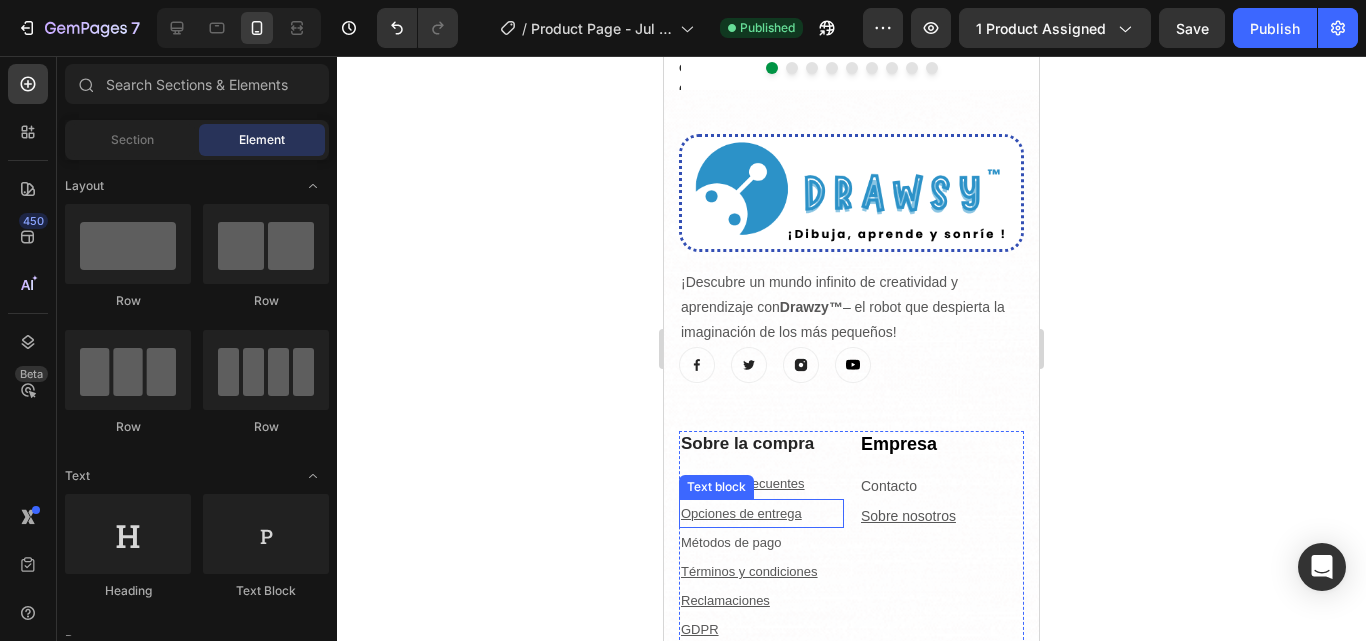click on "Opciones de entrega" at bounding box center [761, 513] 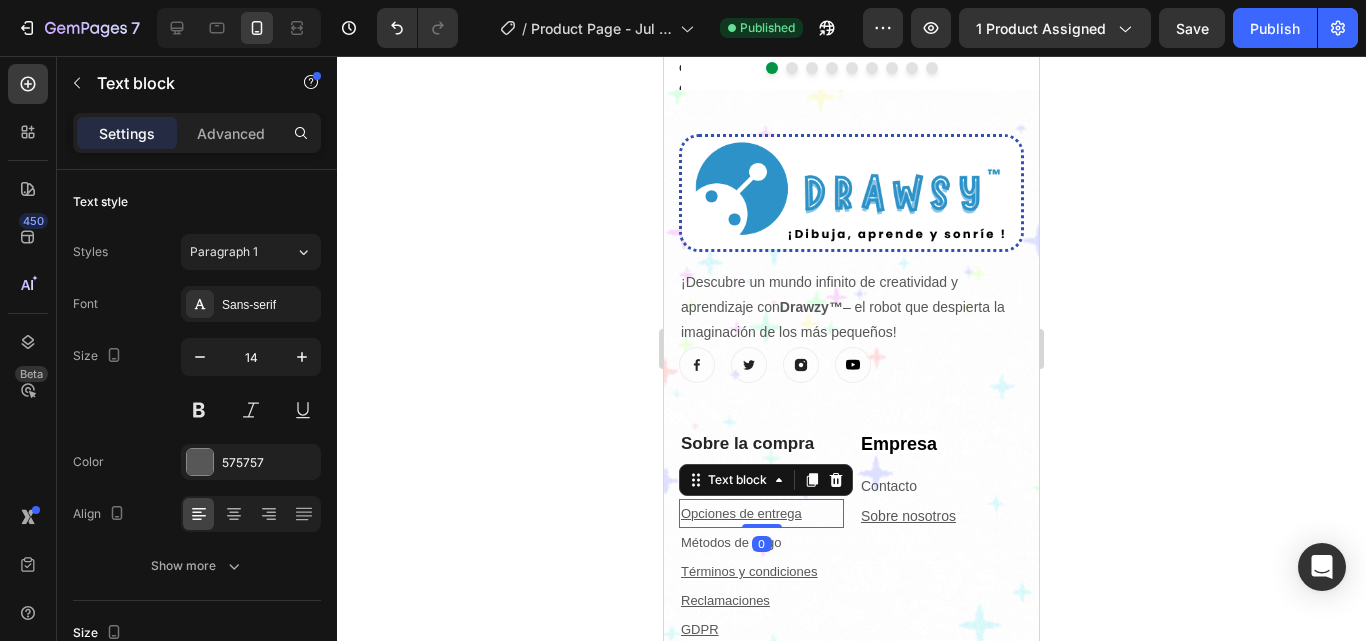 click on "Opciones de entrega" at bounding box center (761, 513) 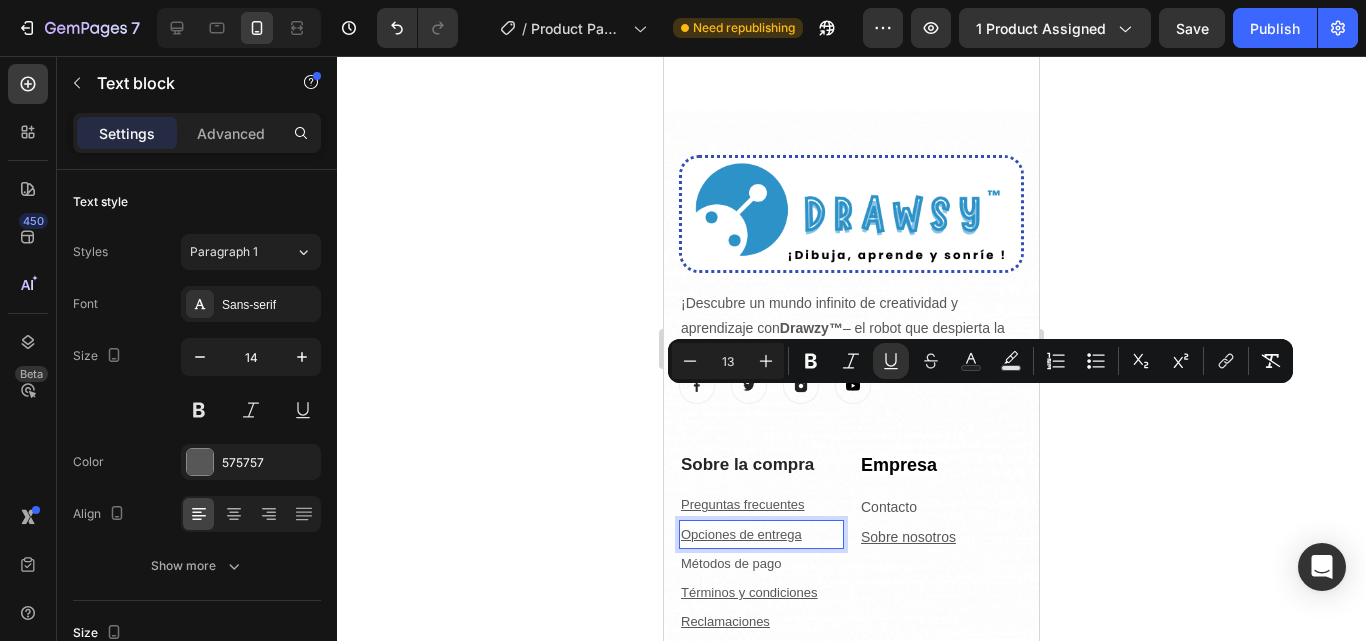 scroll, scrollTop: 7292, scrollLeft: 0, axis: vertical 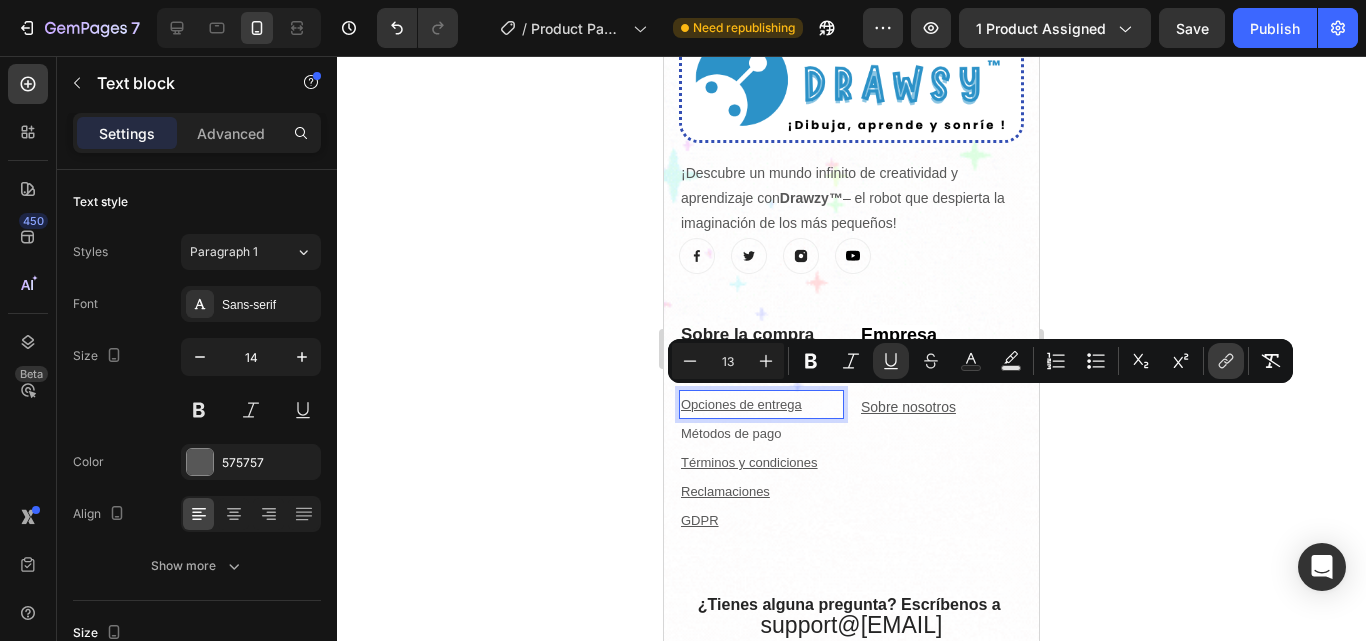 click on "link" at bounding box center [1226, 361] 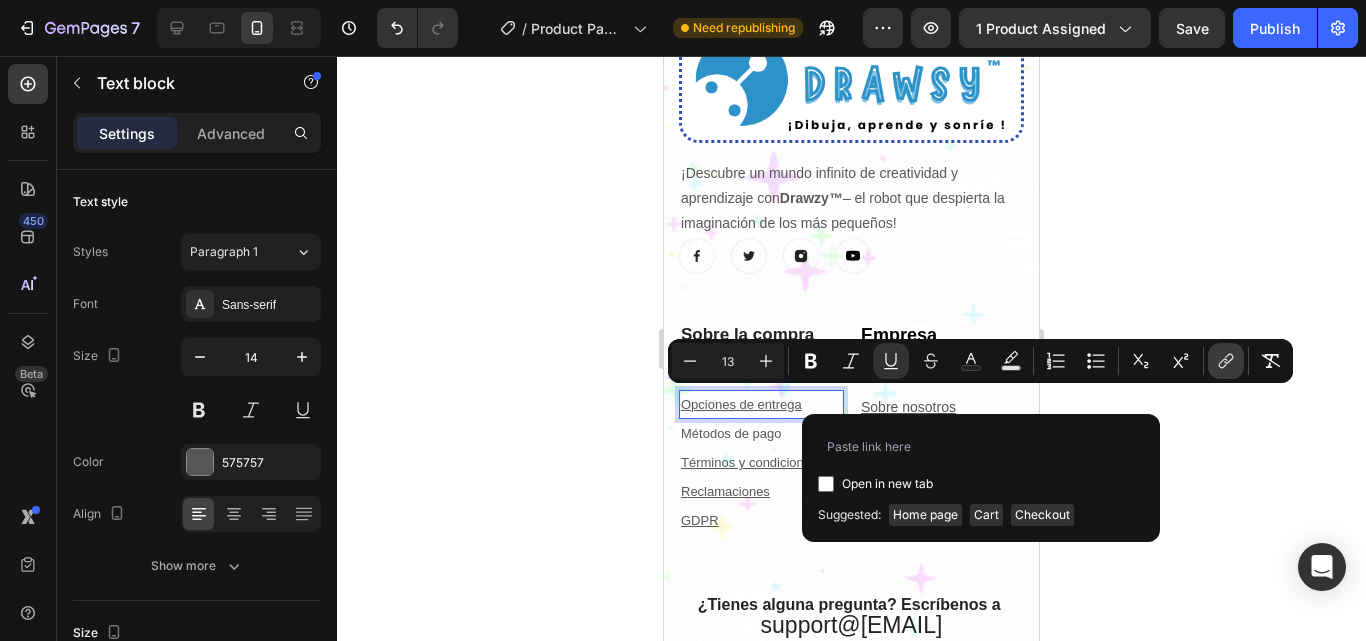 type on "https://es.hylosnov.com › pages › politica-de-envios" 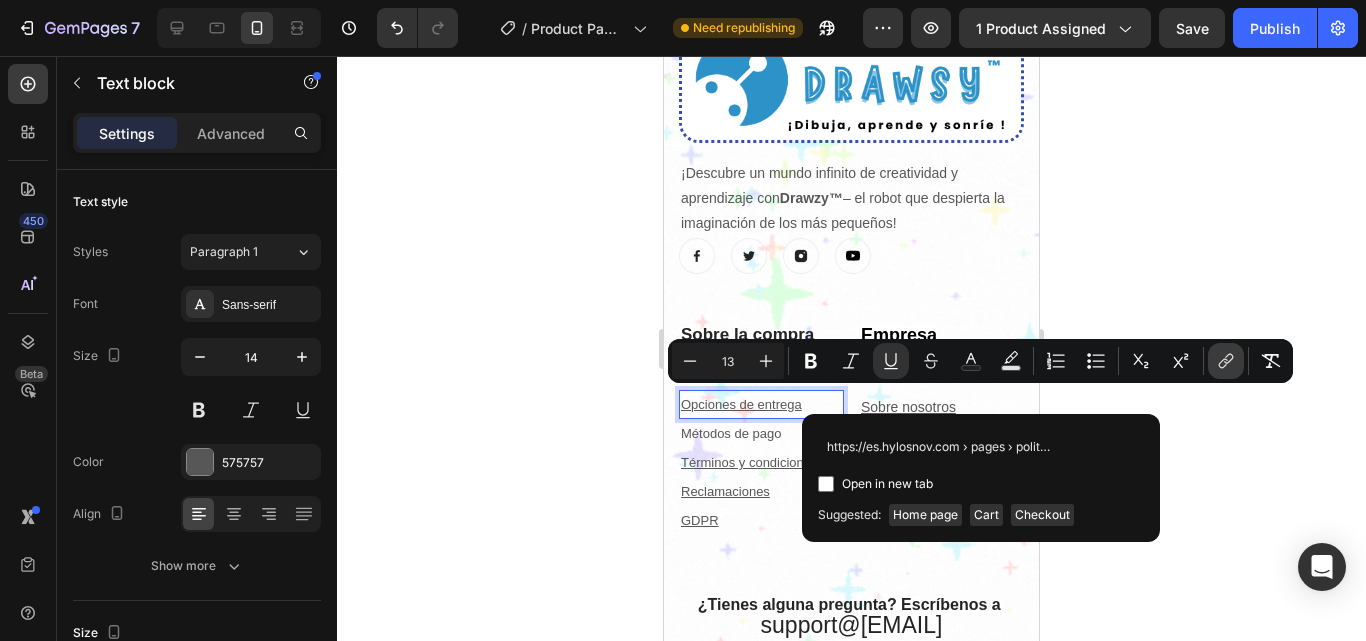 scroll, scrollTop: 0, scrollLeft: 73, axis: horizontal 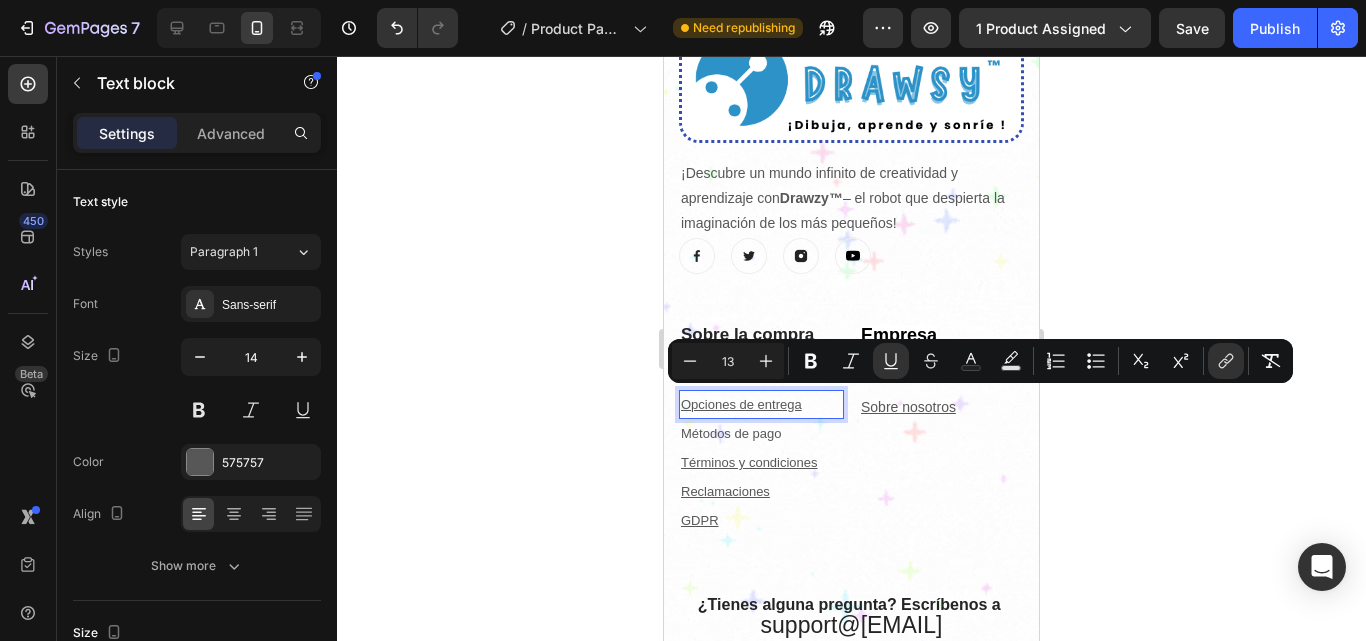 click 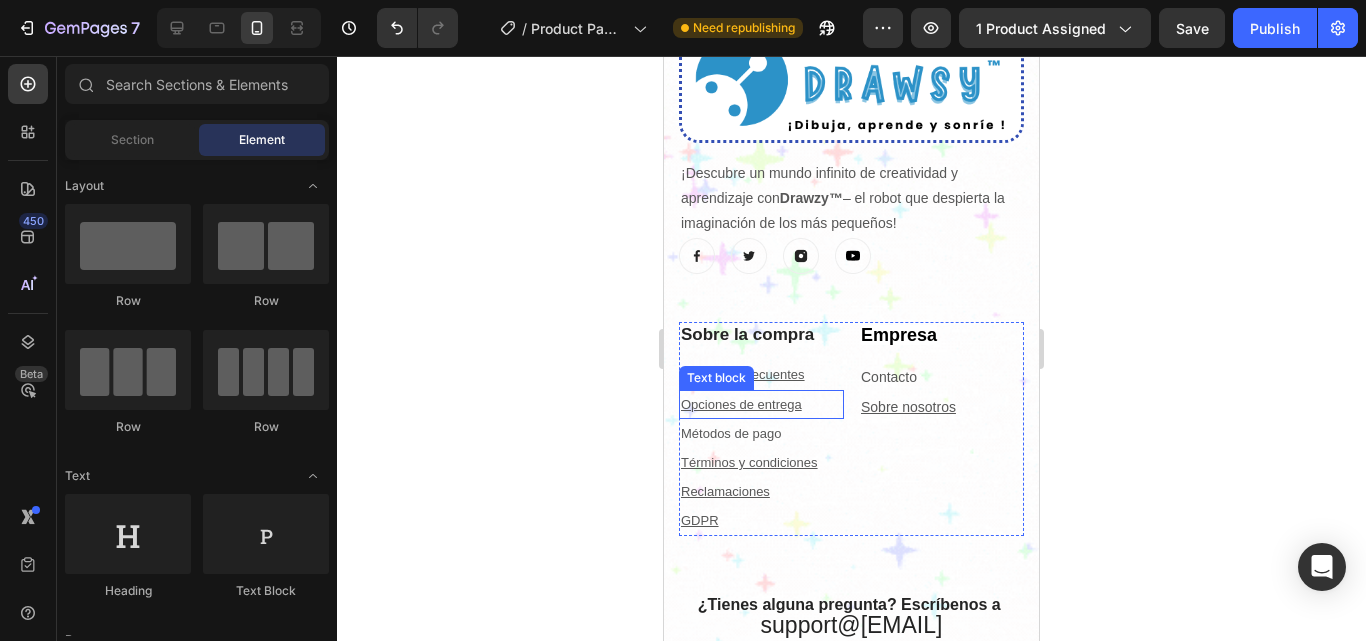 click on "Opciones de entrega" at bounding box center [761, 404] 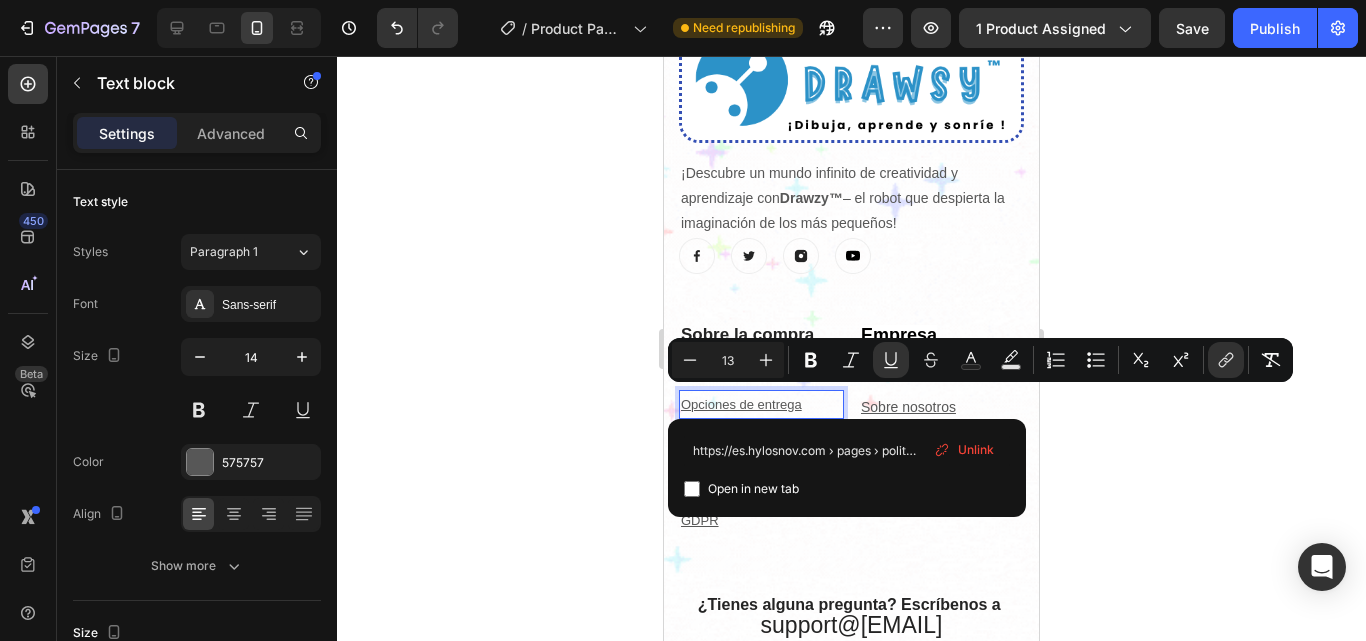 click on "Open in new tab" at bounding box center (847, 489) 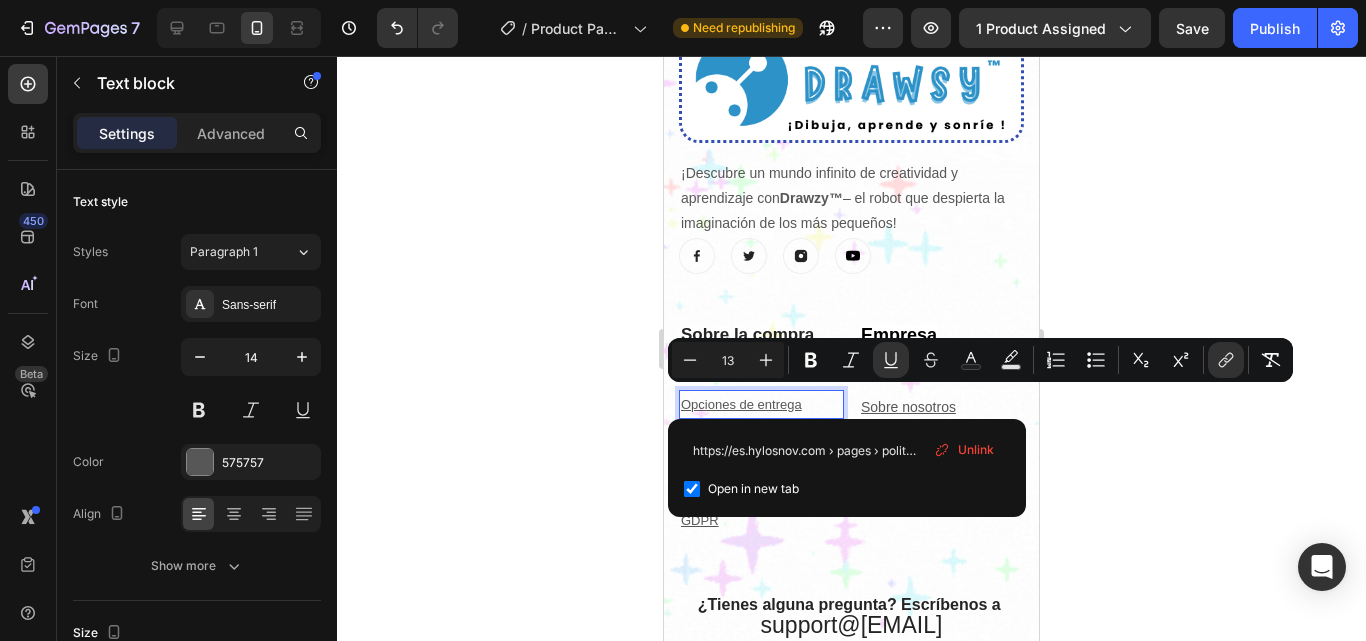 checkbox on "true" 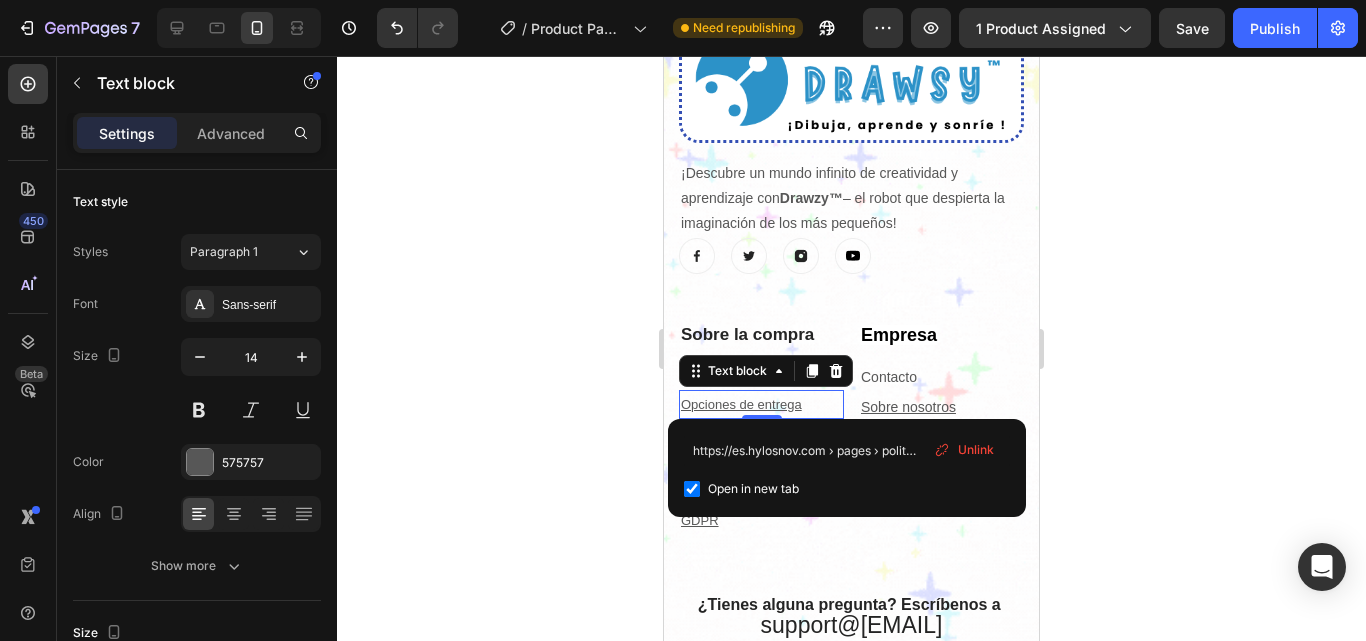 click 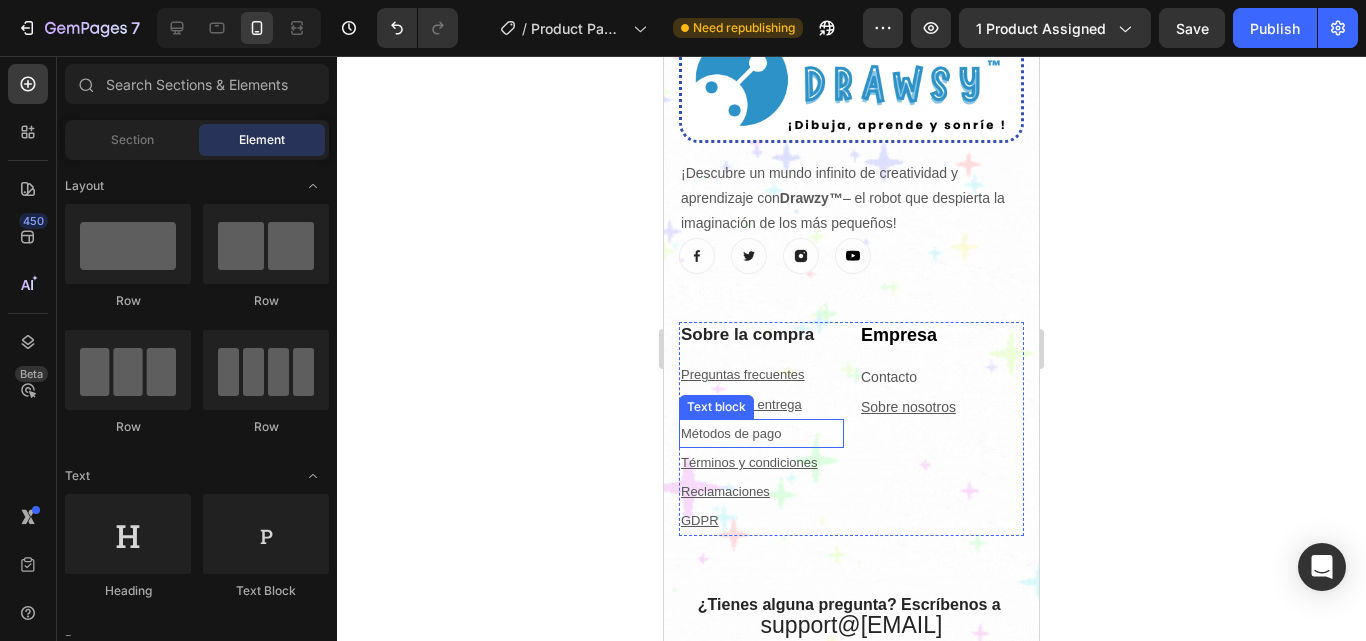 click on "Métodos de pago" at bounding box center (761, 433) 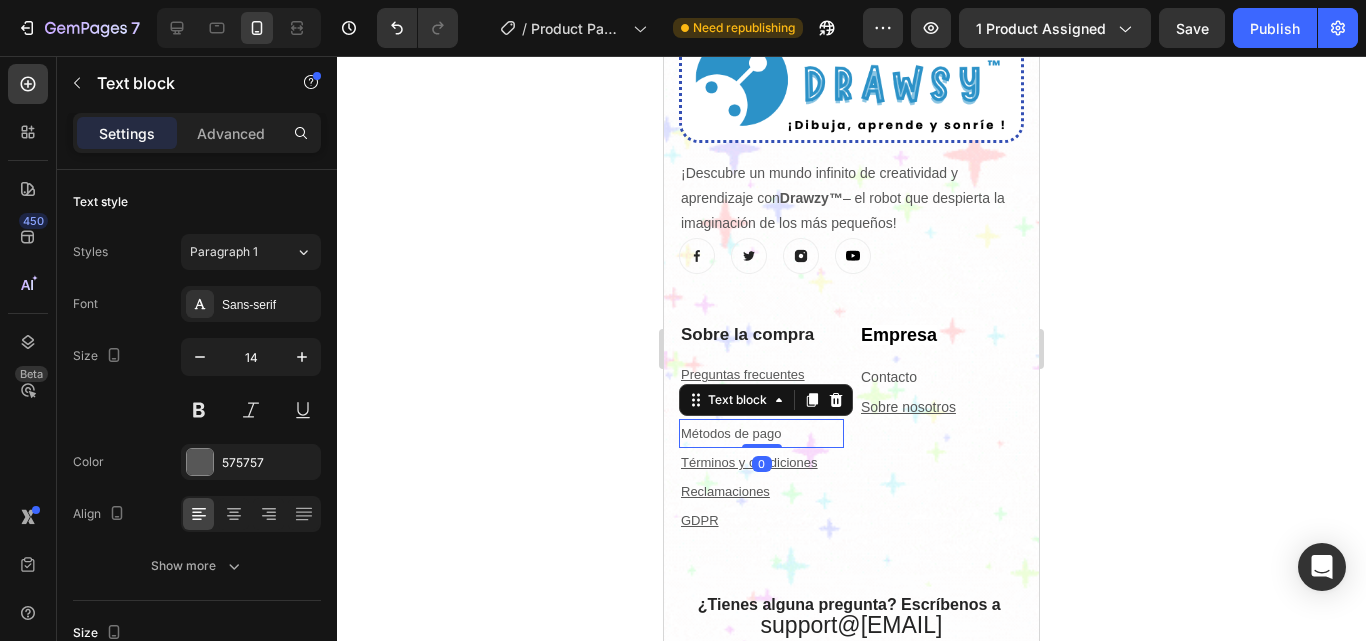 click on "Métodos de pago" at bounding box center (761, 433) 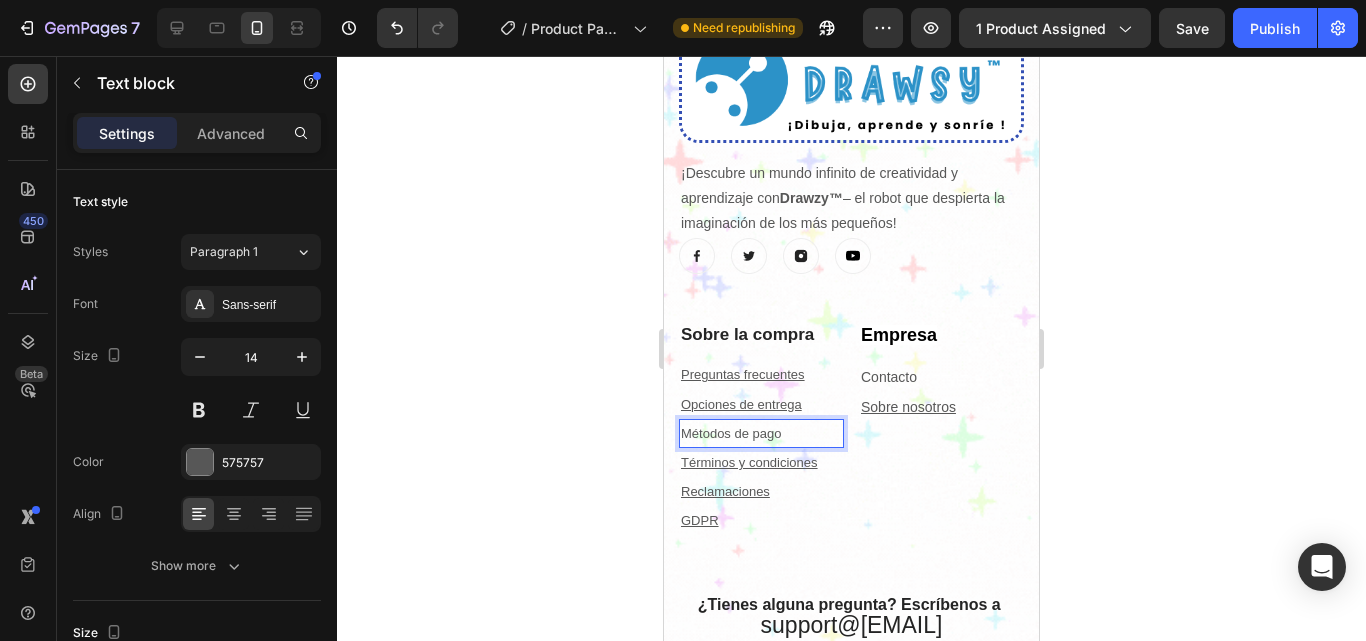 click on "Métodos de pago" at bounding box center (761, 433) 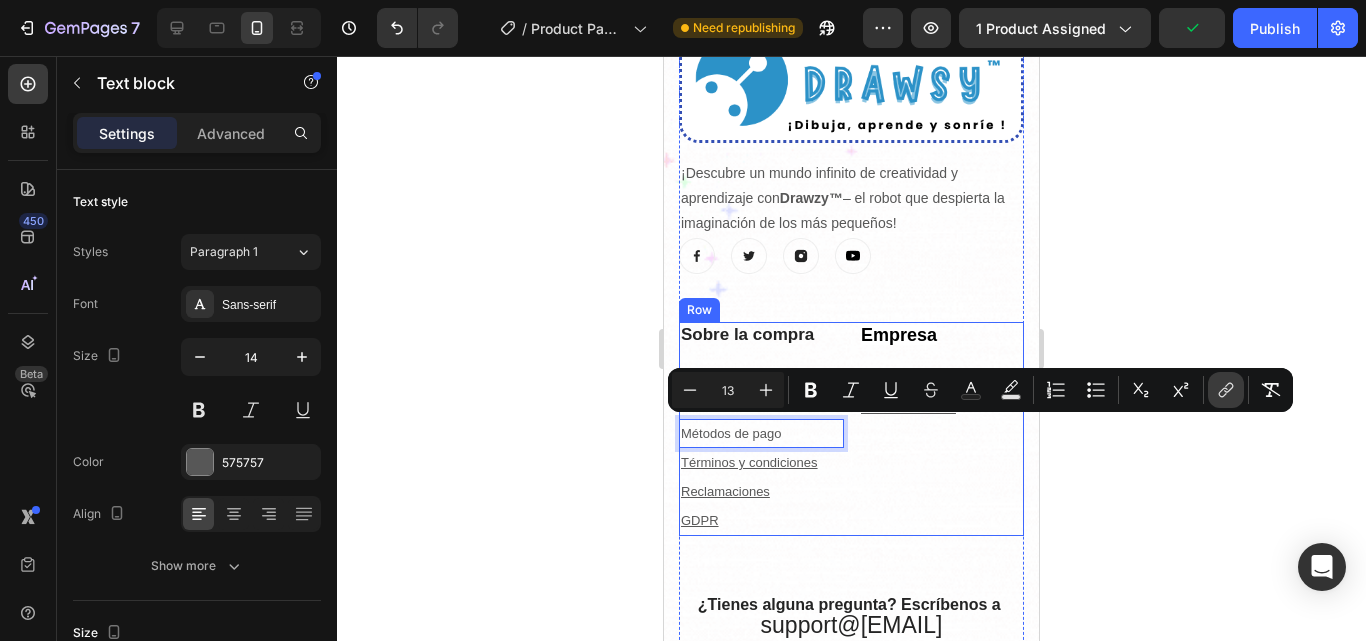 click 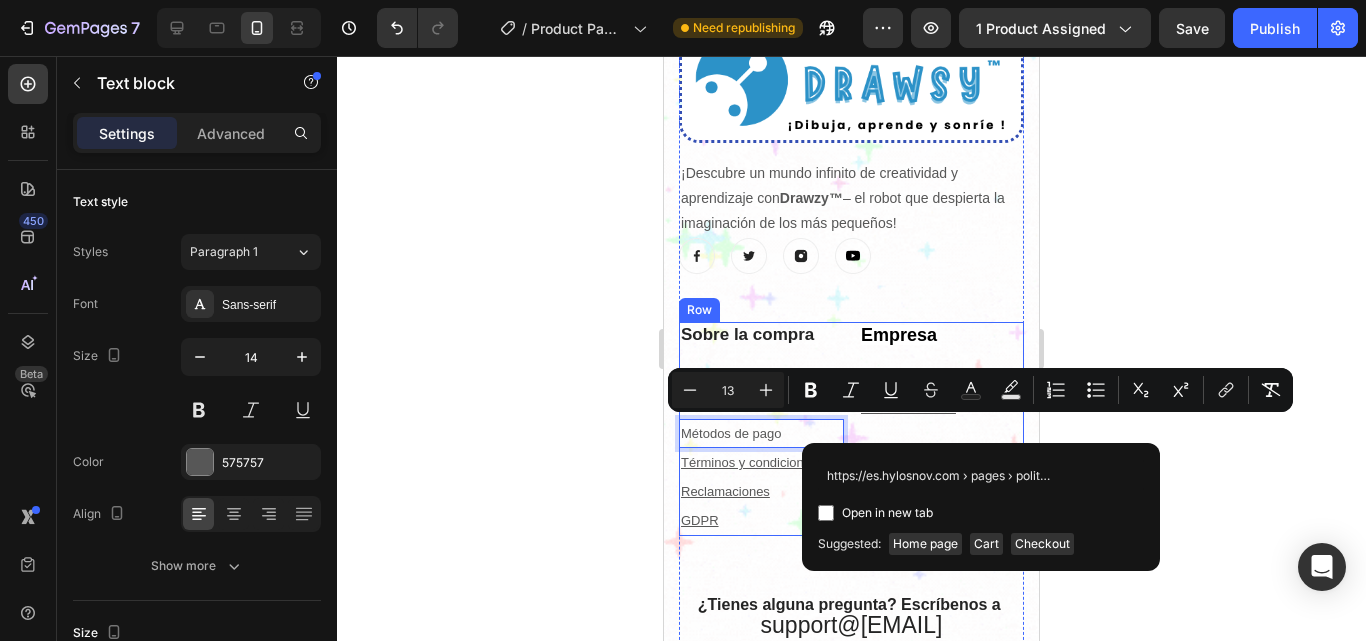 scroll, scrollTop: 0, scrollLeft: 73, axis: horizontal 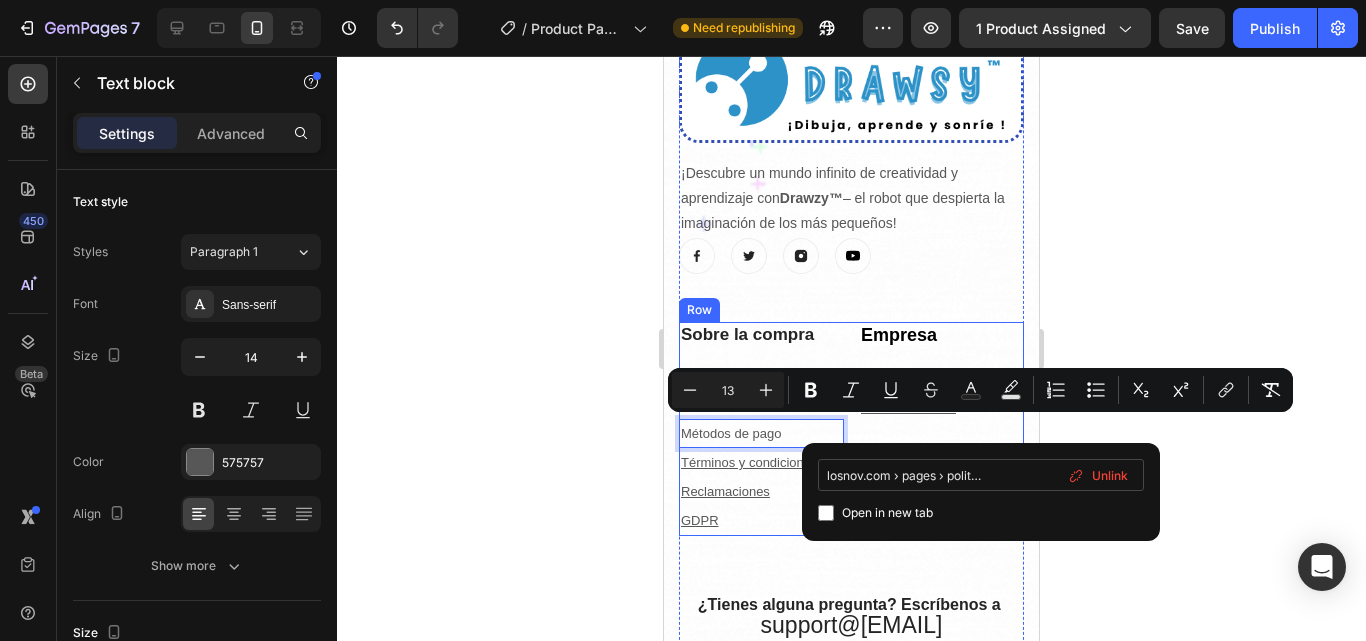 drag, startPoint x: 1050, startPoint y: 475, endPoint x: 950, endPoint y: 475, distance: 100 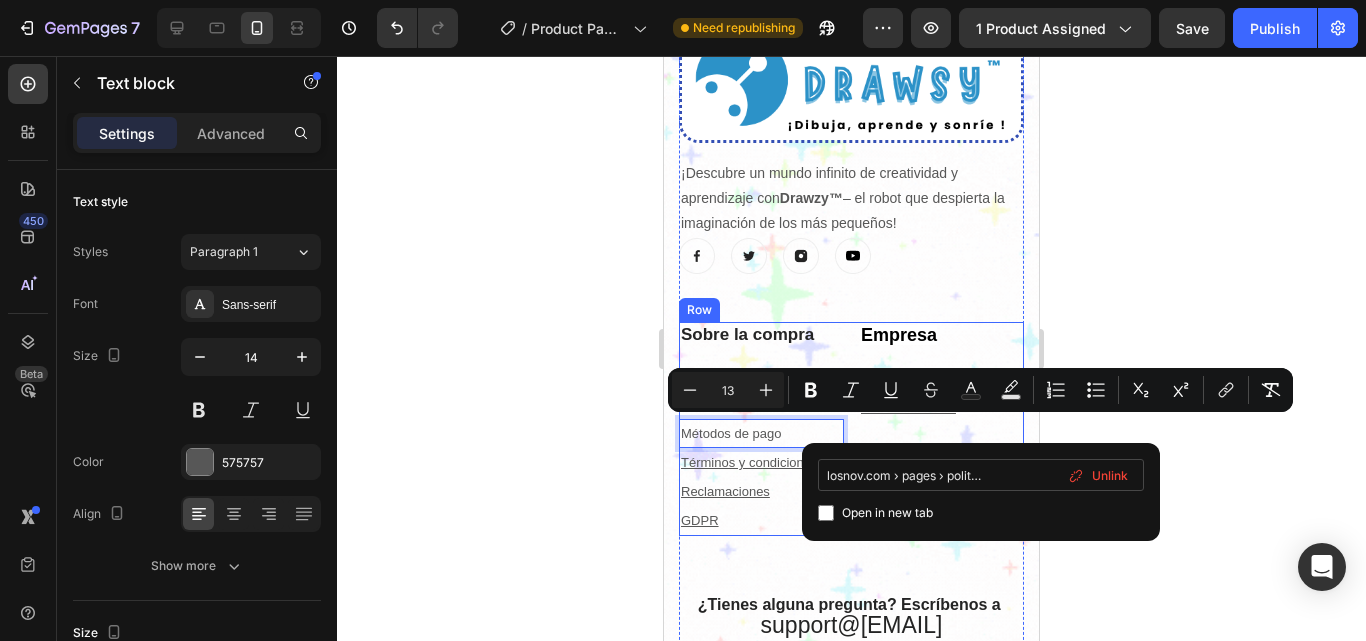 click on "https://es.hylosnov.com › pages › politica-de-envios" at bounding box center [981, 475] 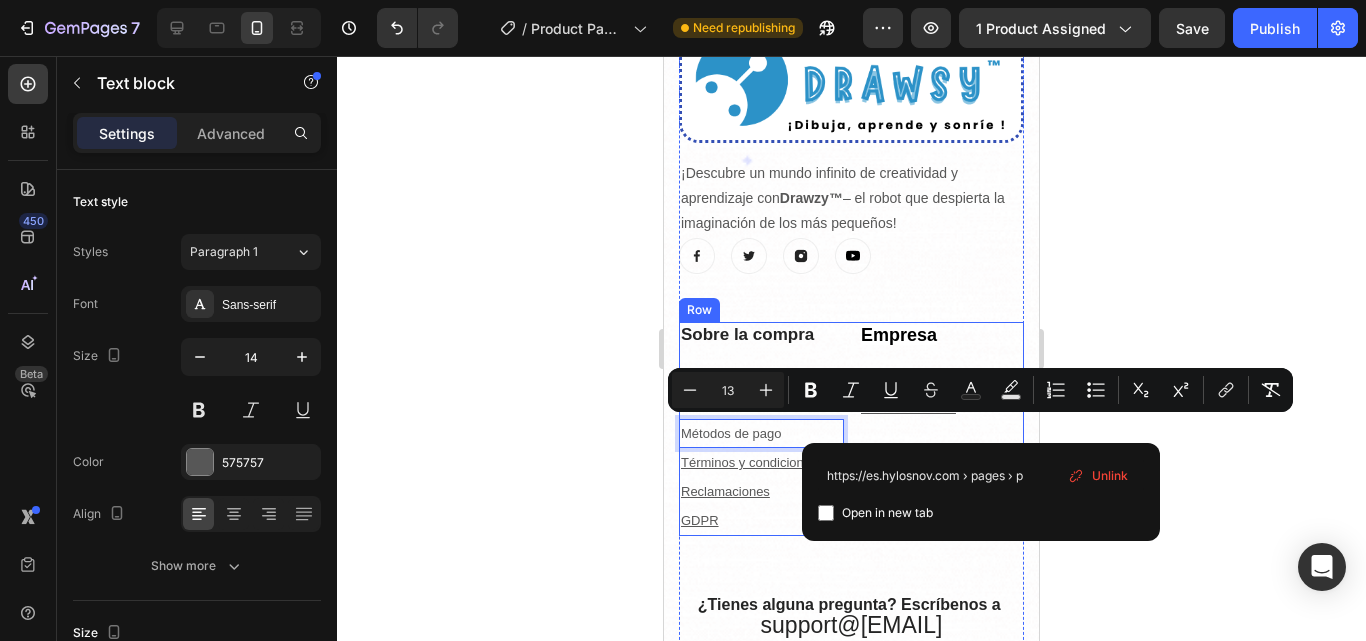 scroll, scrollTop: 0, scrollLeft: 0, axis: both 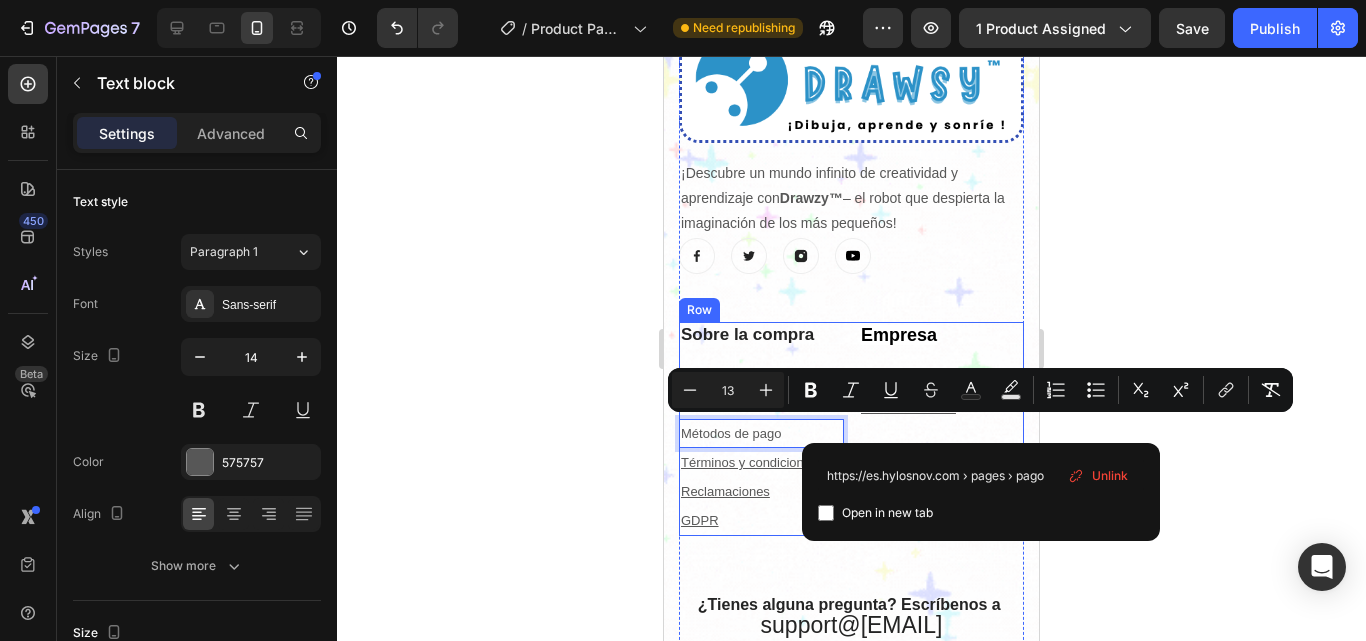 type on "https://es.hylosnov.com › pages › pago" 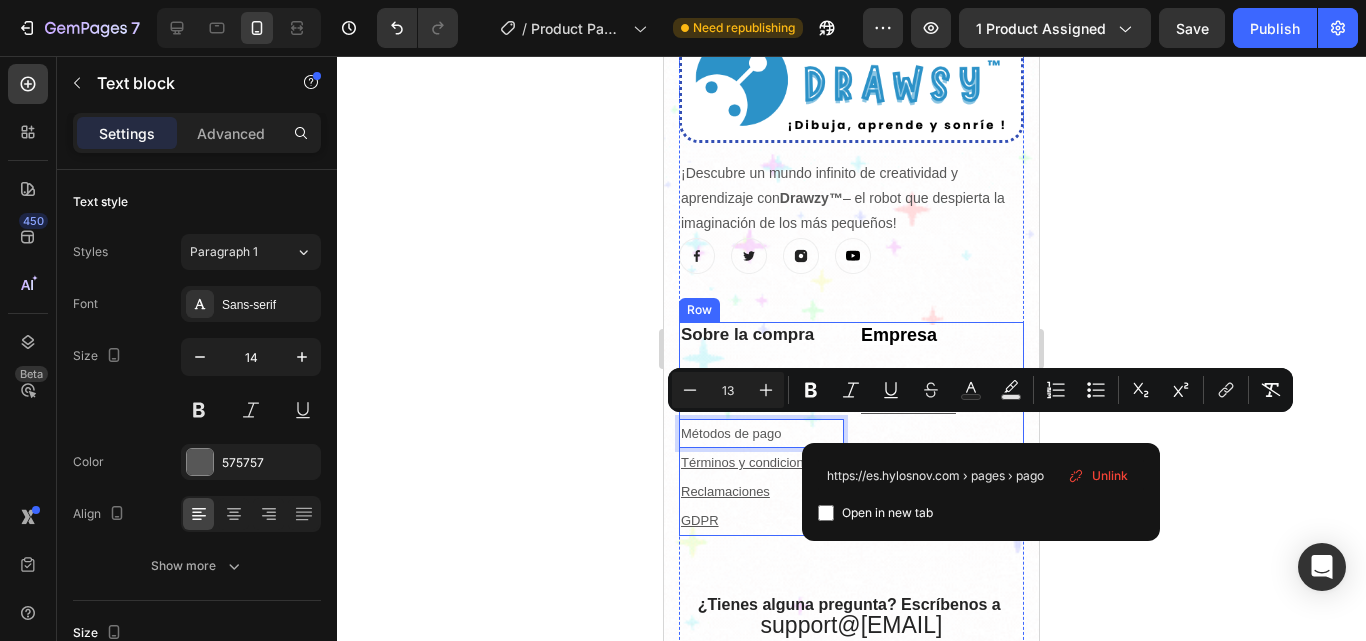 click on "Open in new tab" at bounding box center [887, 513] 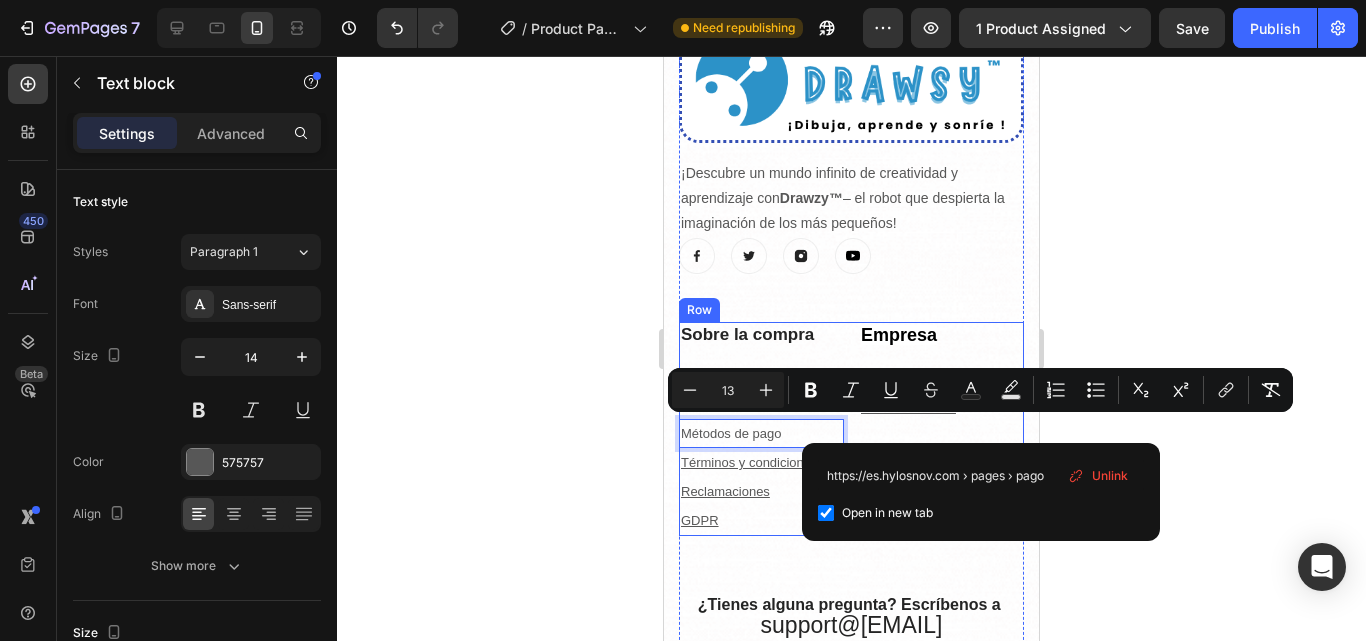 checkbox on "true" 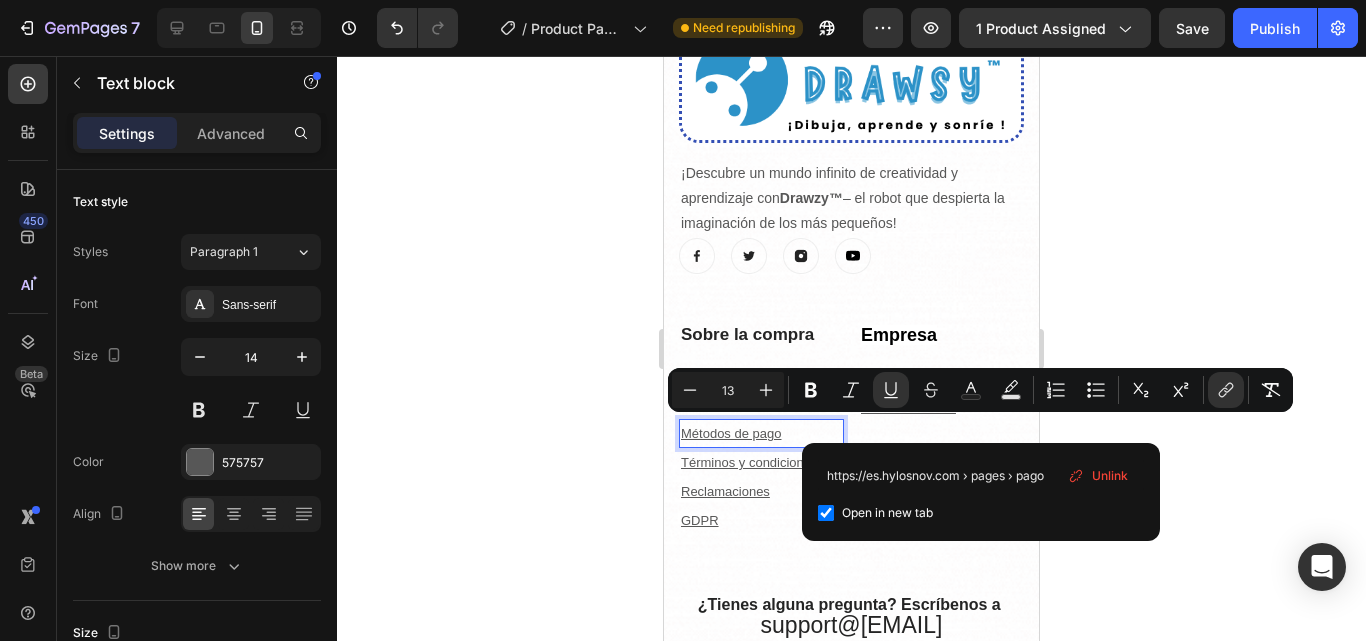 click 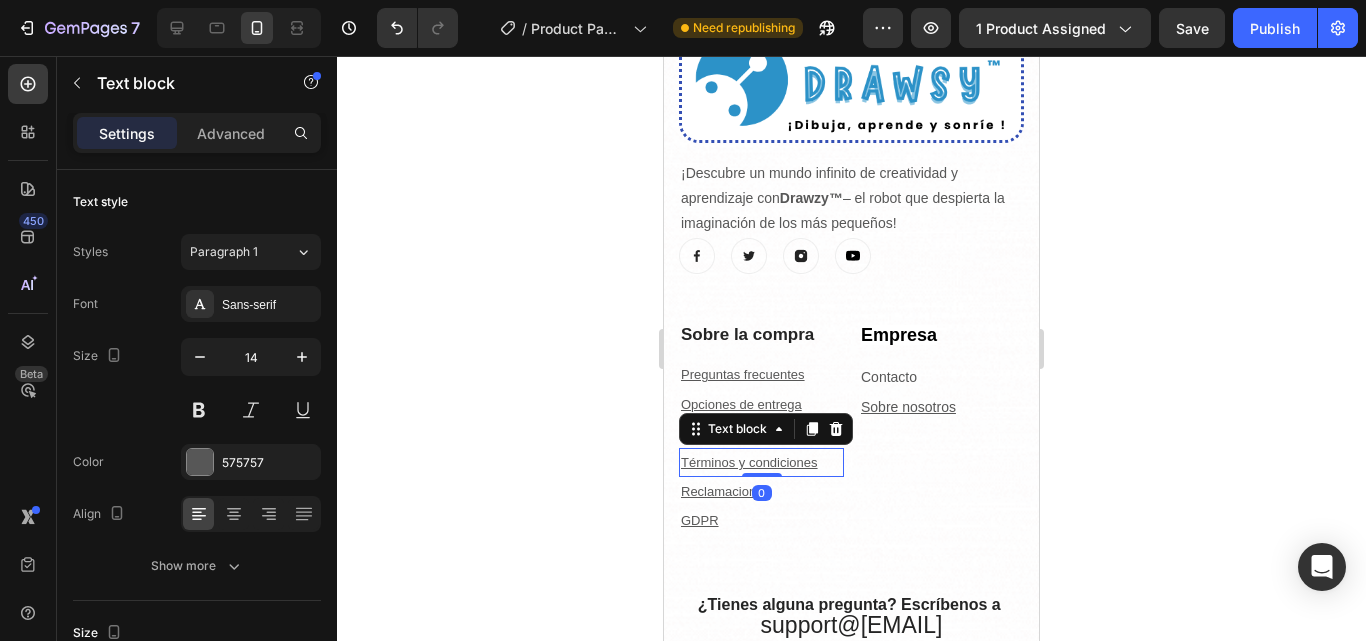 click on "Términos y condiciones" at bounding box center (761, 462) 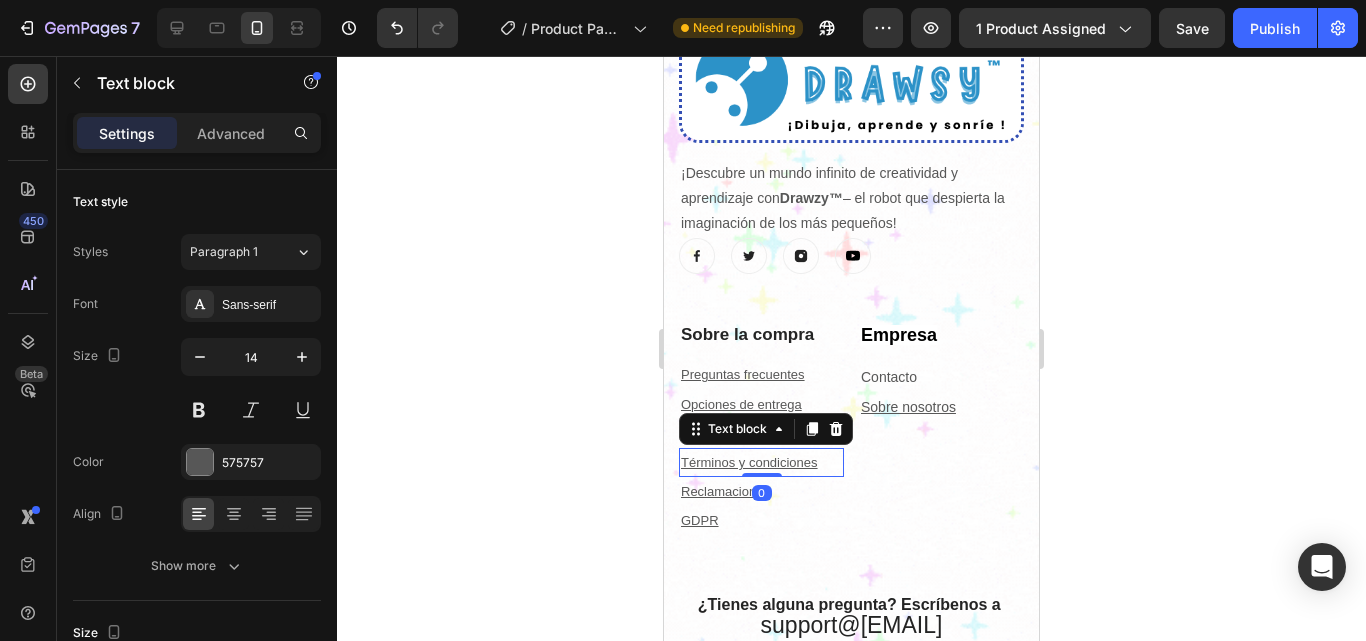 click on "Términos y condiciones" at bounding box center [761, 462] 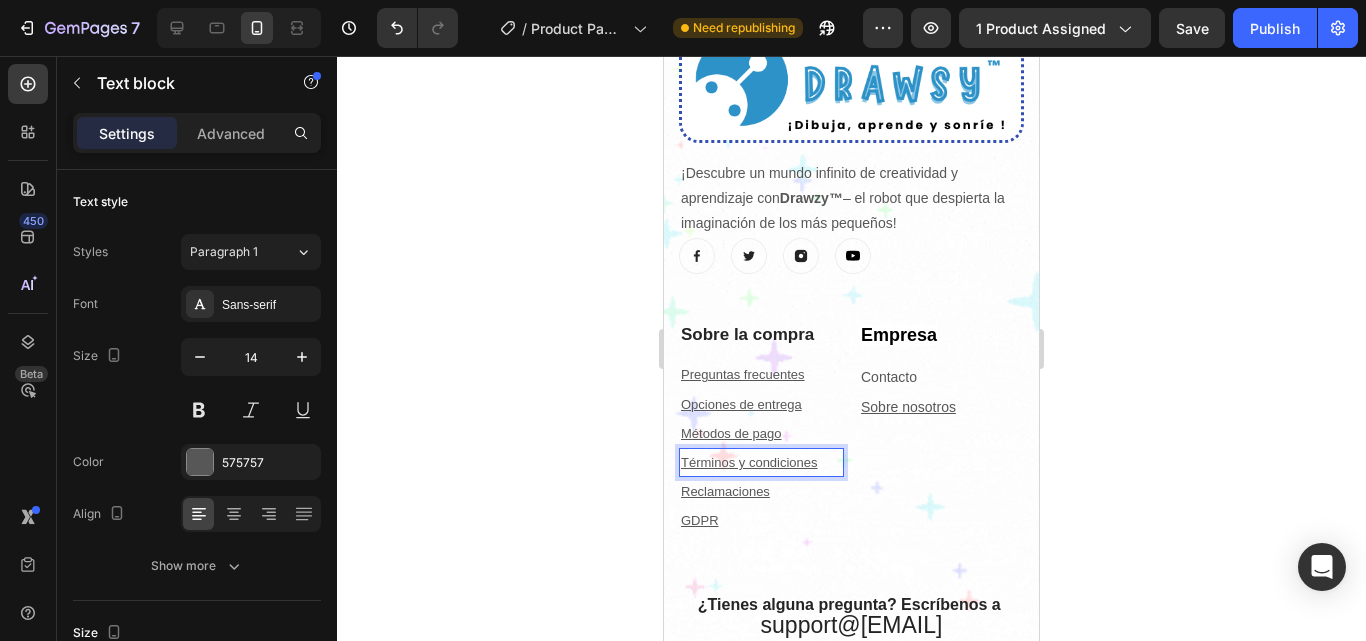 click on "Términos y condiciones" at bounding box center [761, 462] 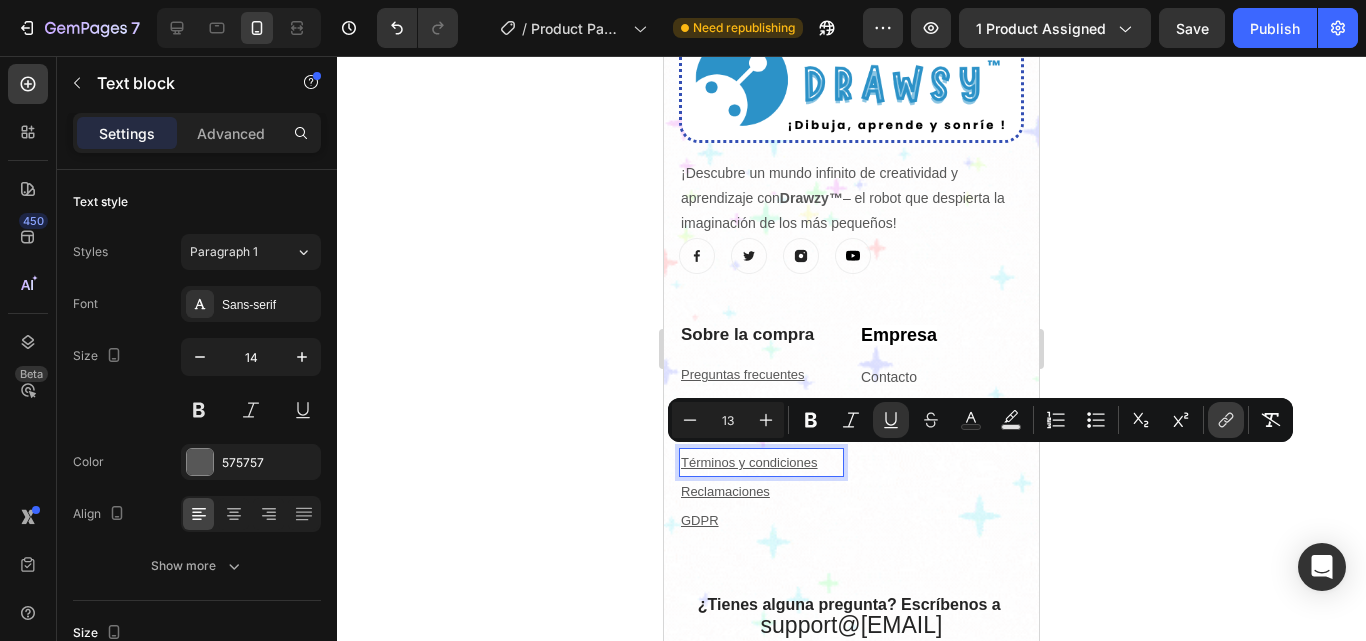 click 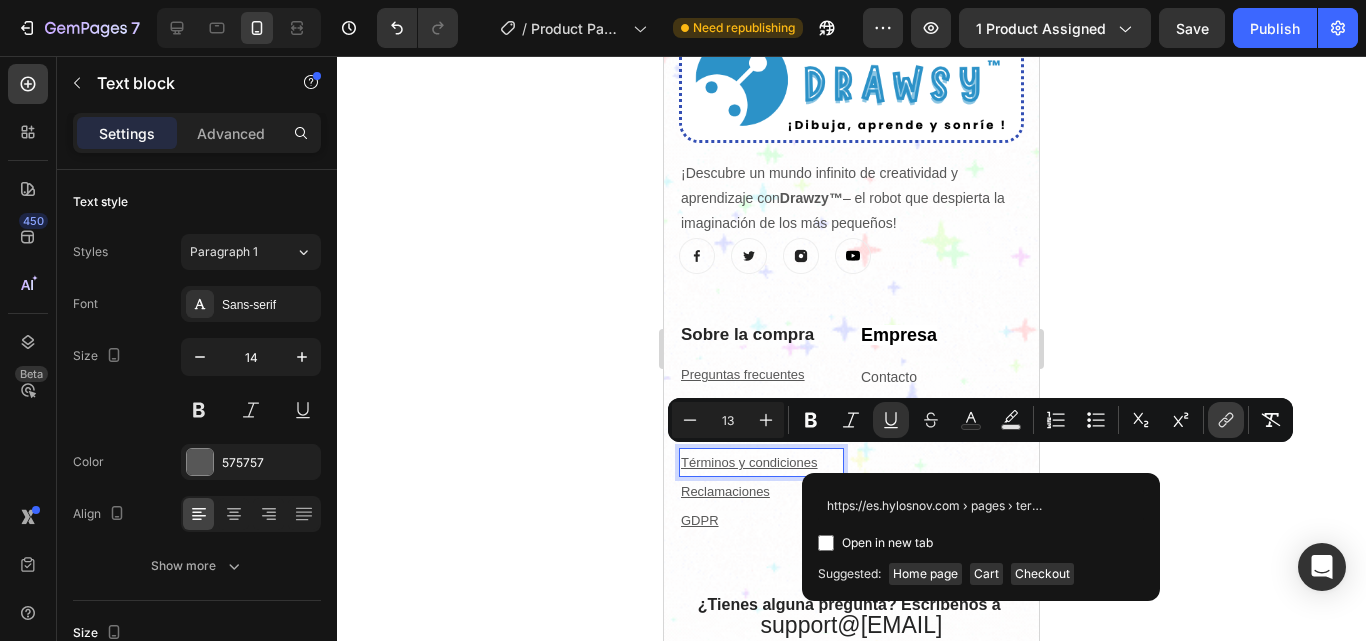 scroll, scrollTop: 0, scrollLeft: 105, axis: horizontal 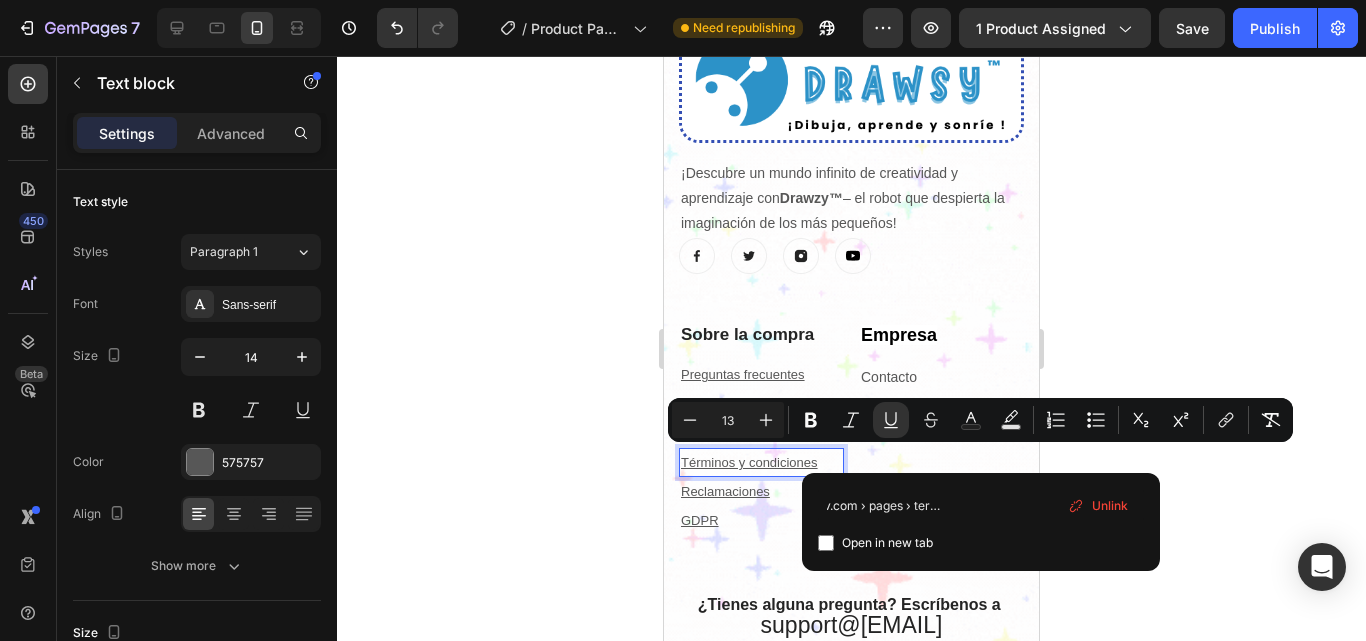 type on "https://es.hylosnov.com › pages › terminos-y-condiciones" 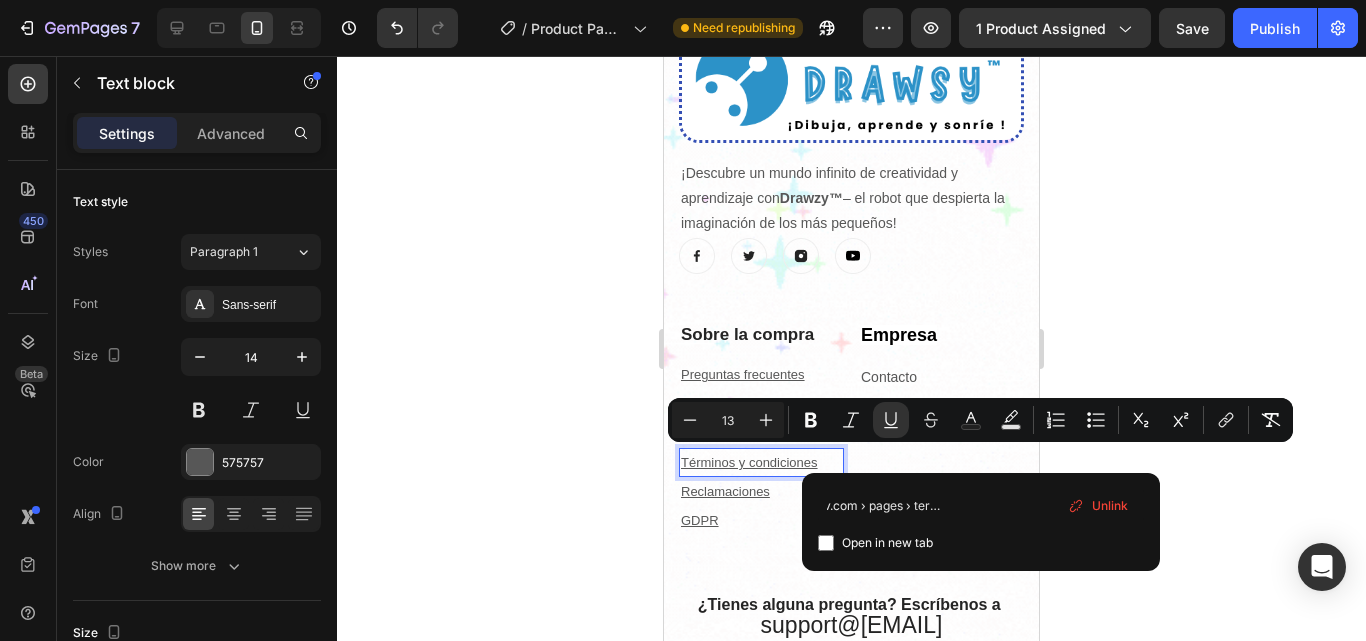 scroll, scrollTop: 0, scrollLeft: 0, axis: both 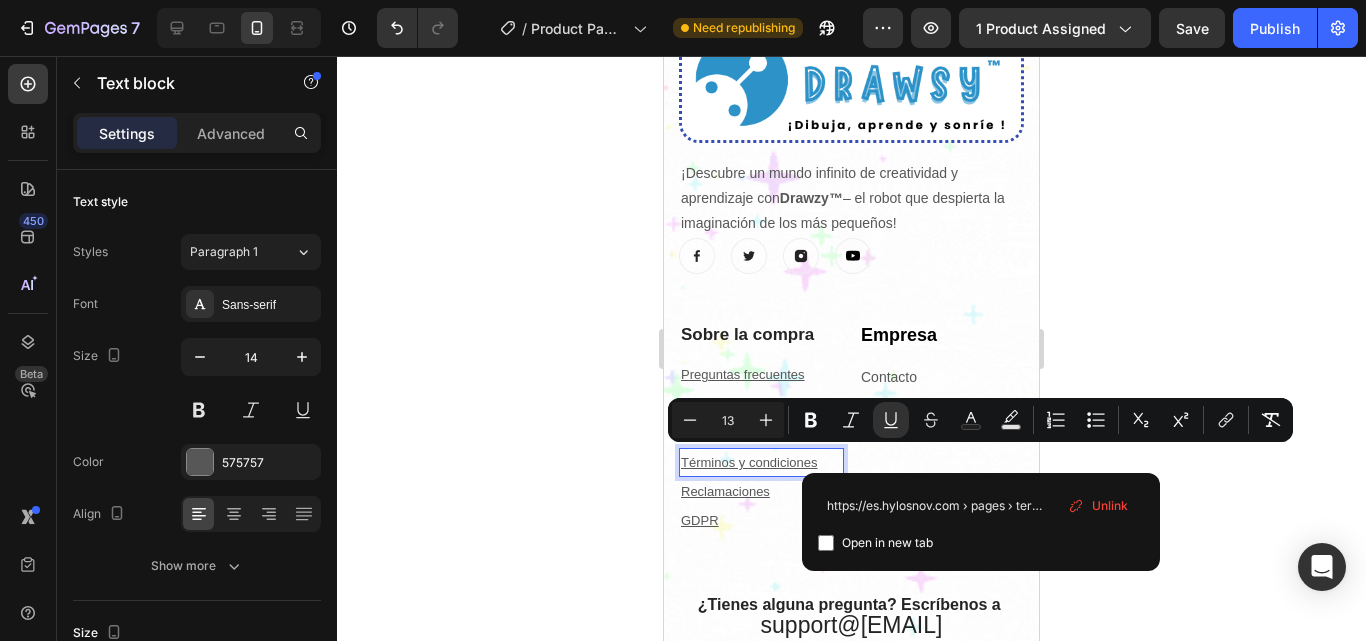 click on "Open in new tab" at bounding box center [887, 543] 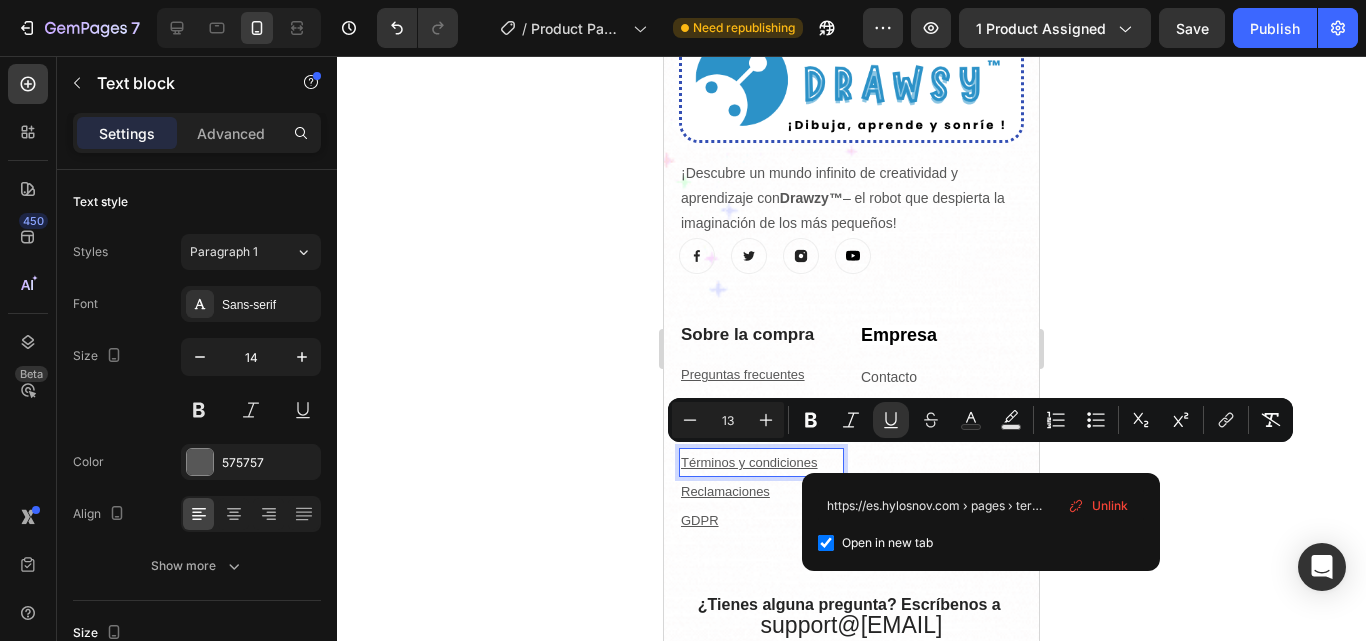 checkbox on "true" 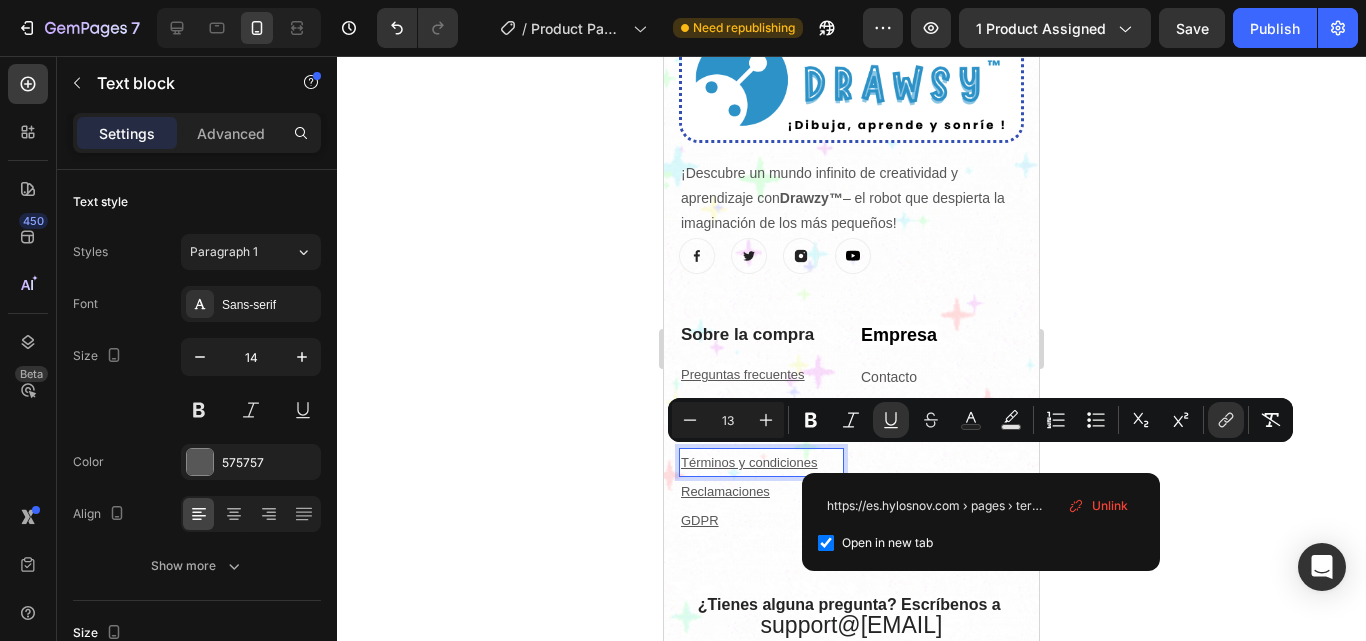 click 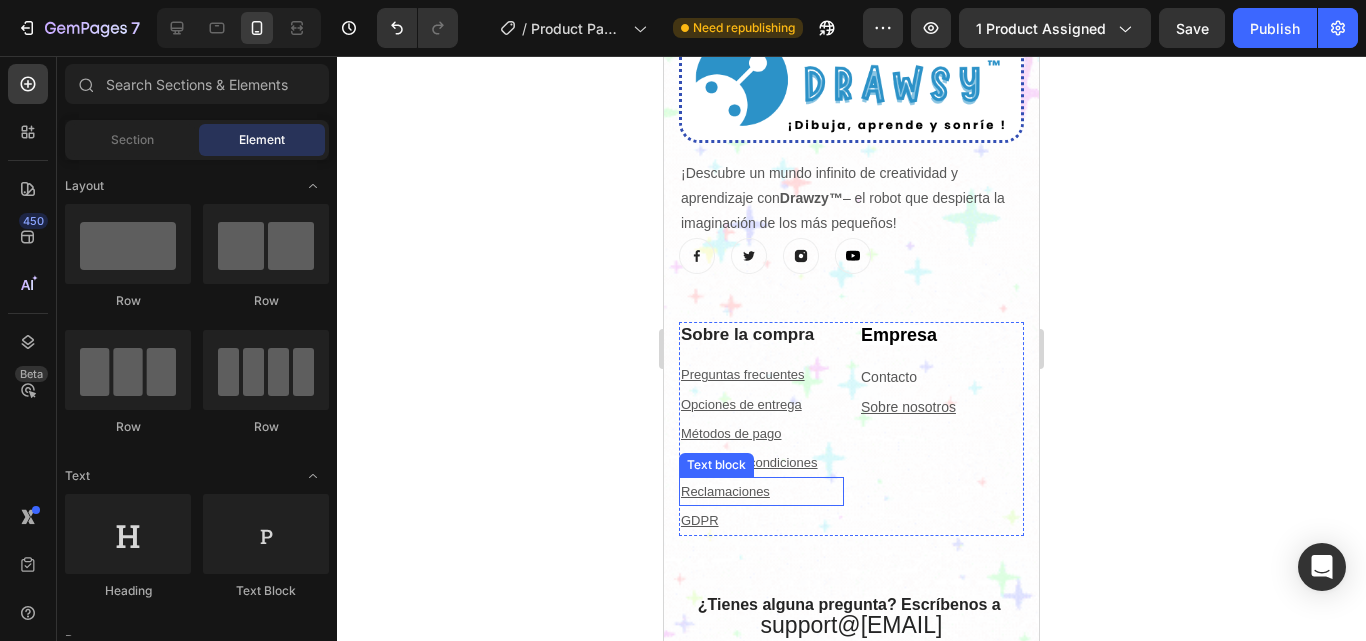 click on "Reclamaciones" at bounding box center [761, 491] 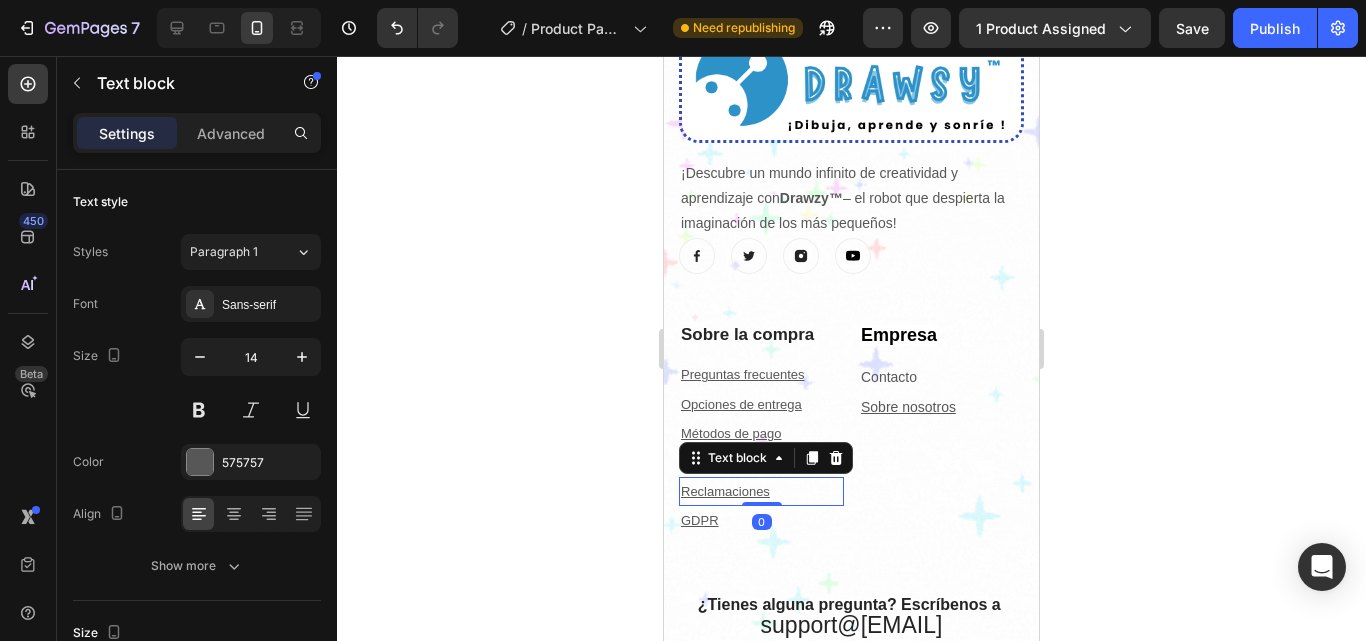 click on "Reclamaciones" at bounding box center [761, 491] 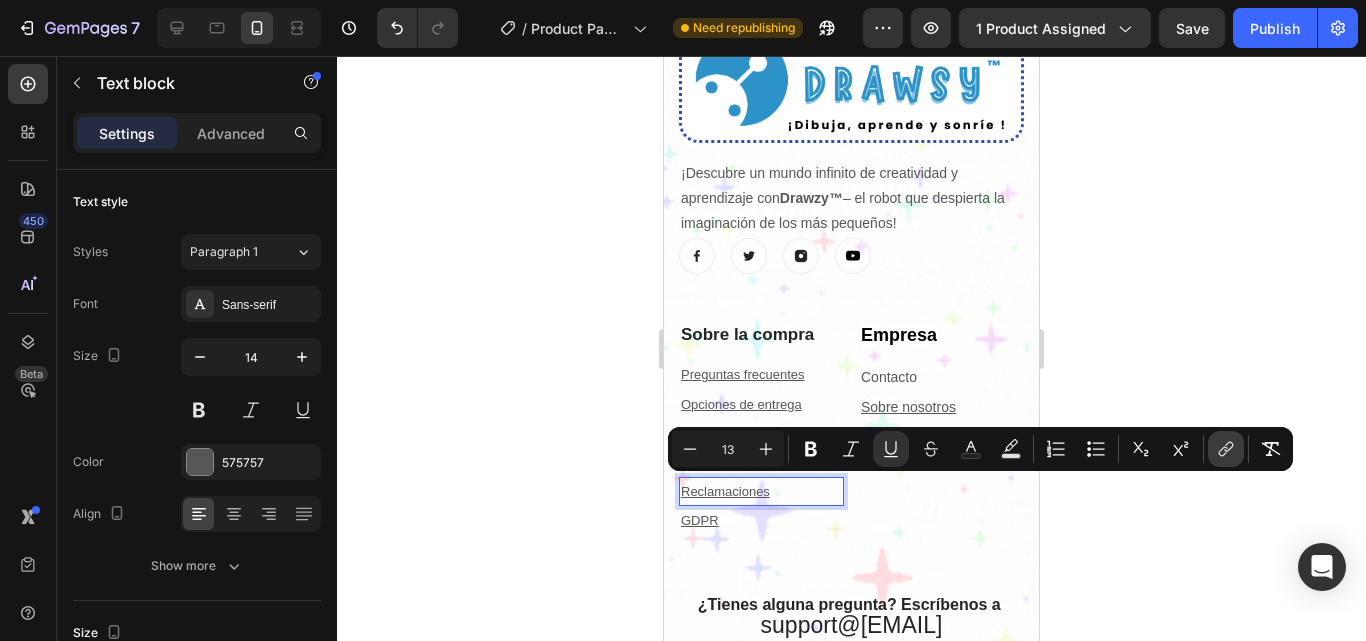 click 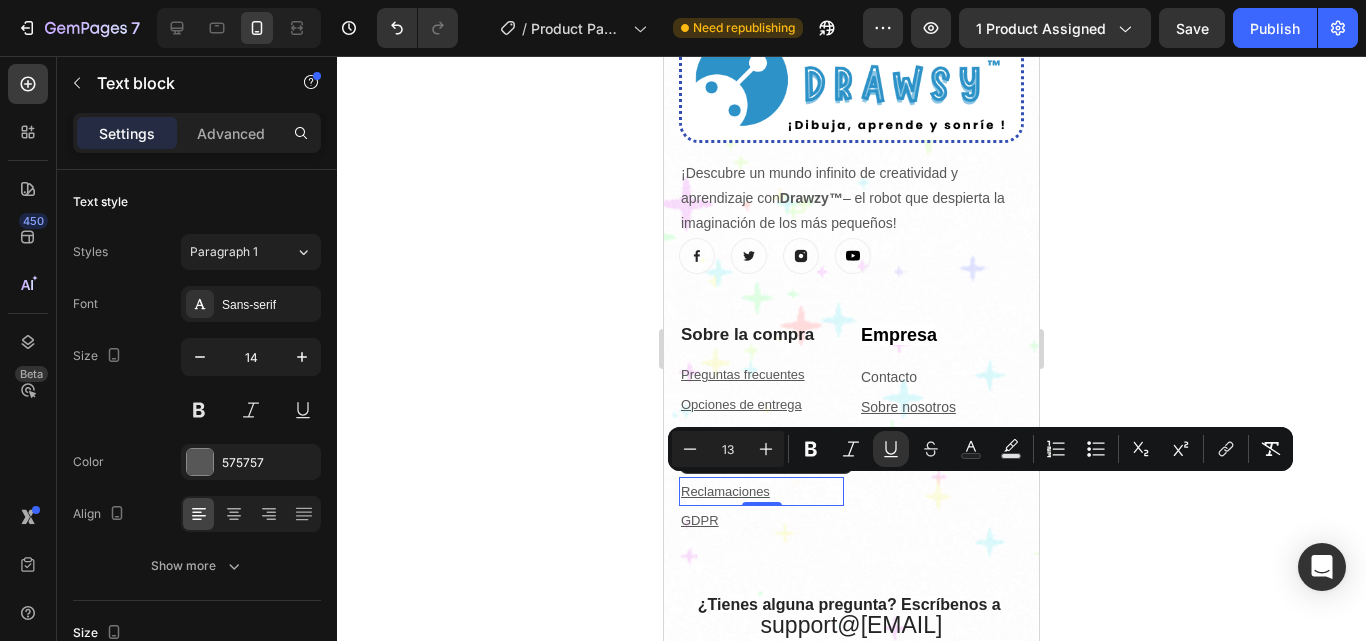 click on "Reclamaciones" at bounding box center (761, 491) 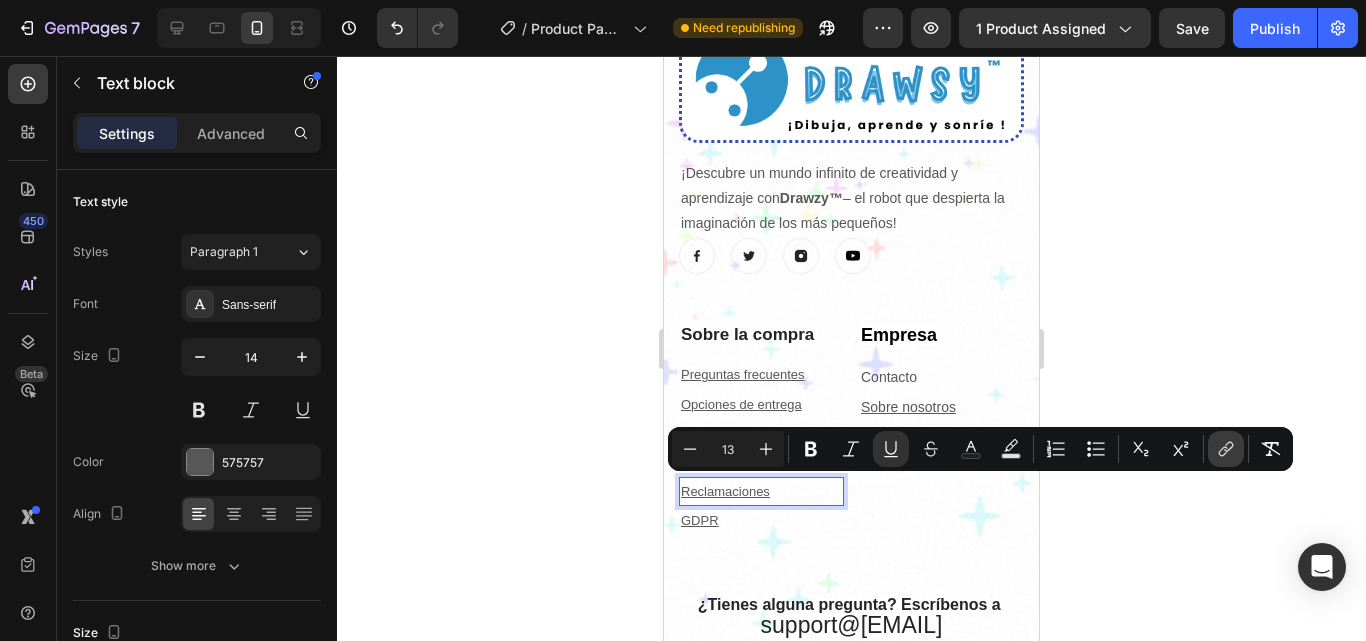 click 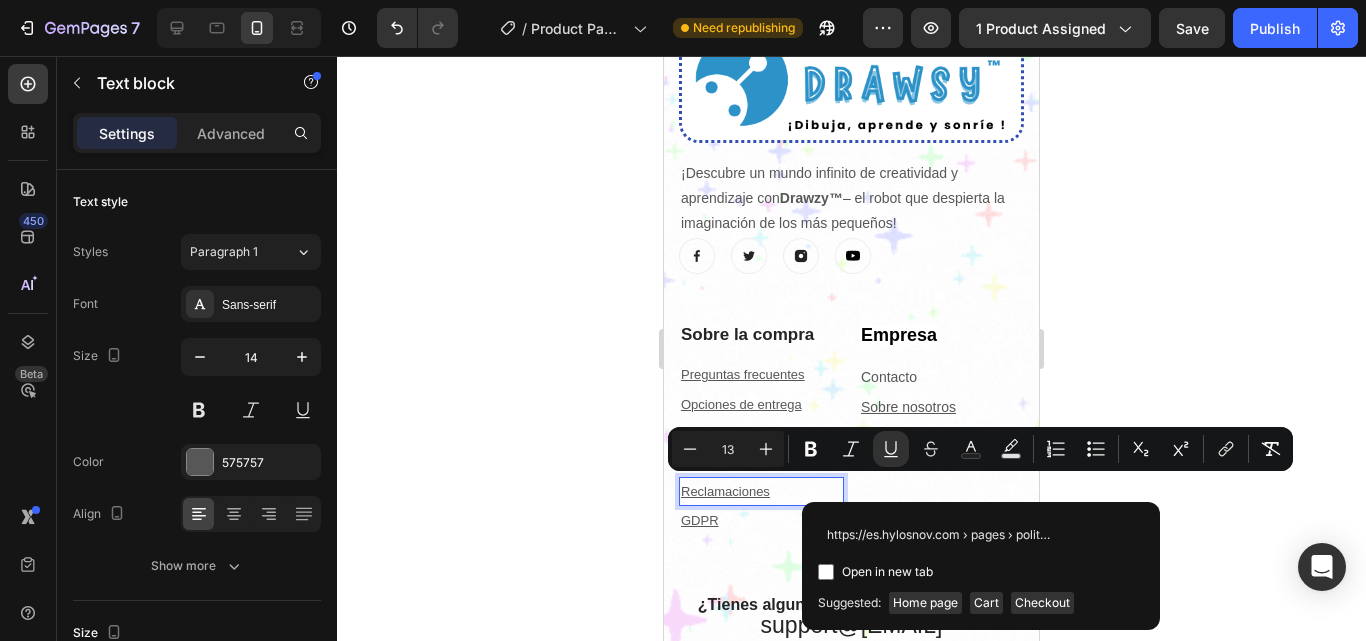 scroll, scrollTop: 0, scrollLeft: 111, axis: horizontal 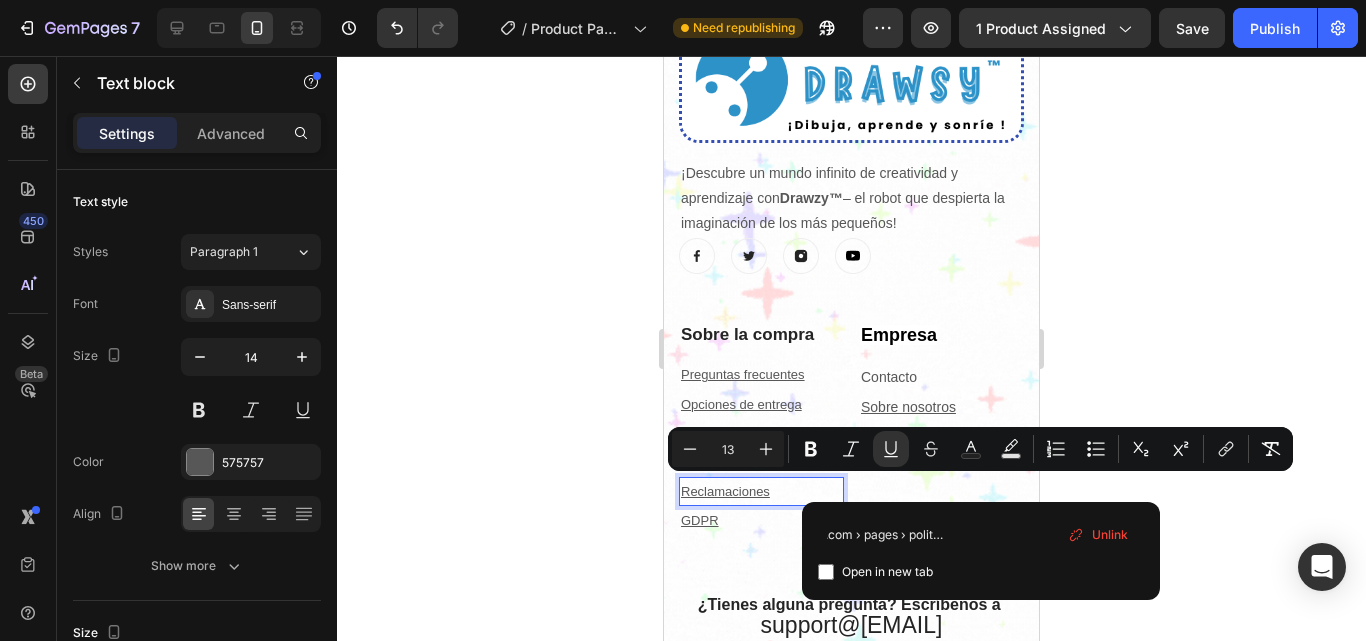 type on "https://es.hylosnov.com › pages › politica-de-devoluciones" 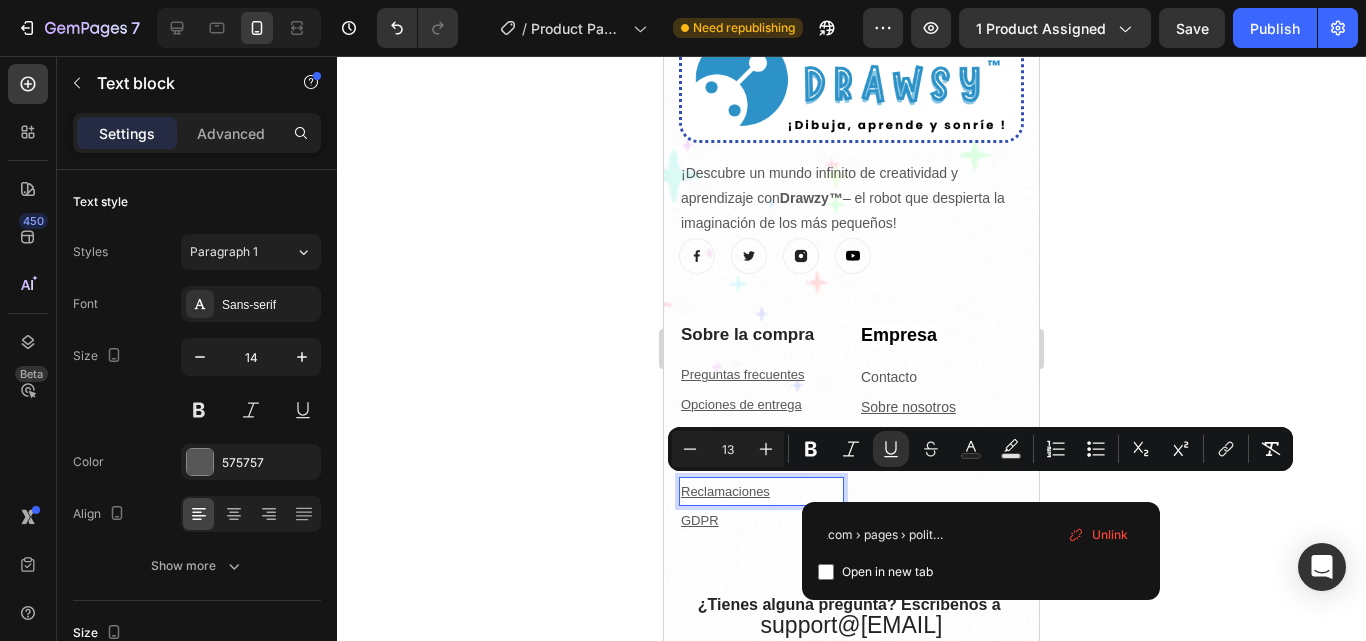 click on "Open in new tab" at bounding box center (887, 572) 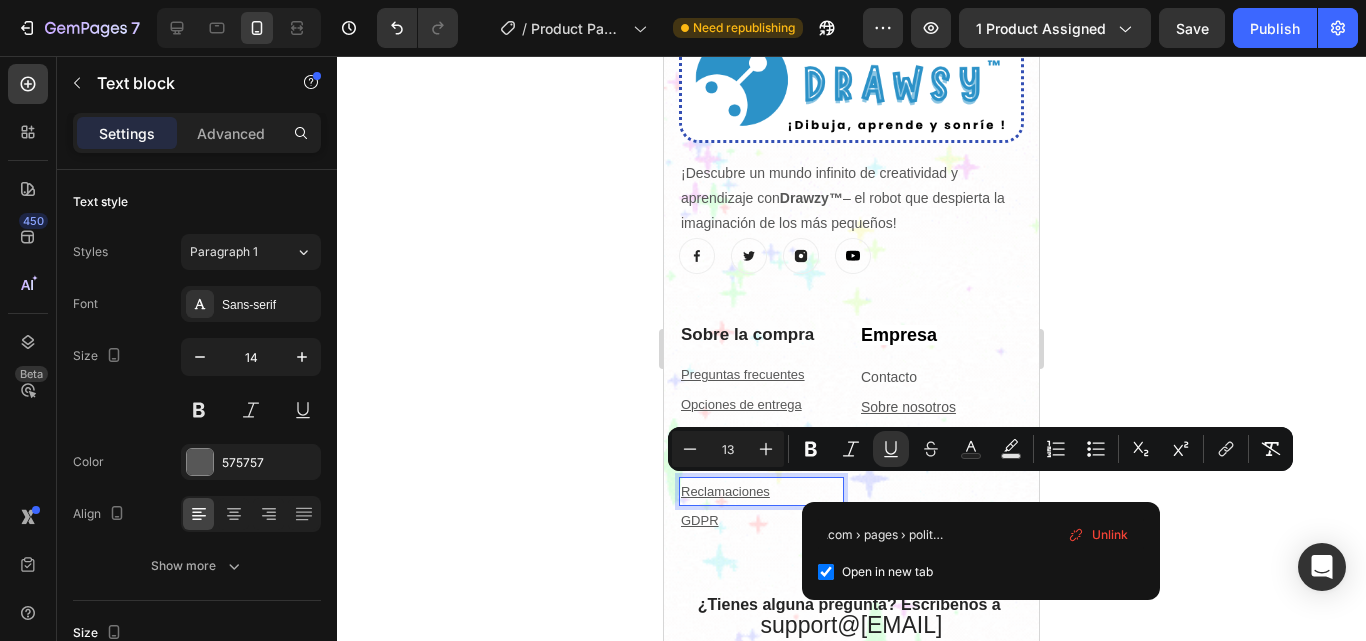 checkbox on "true" 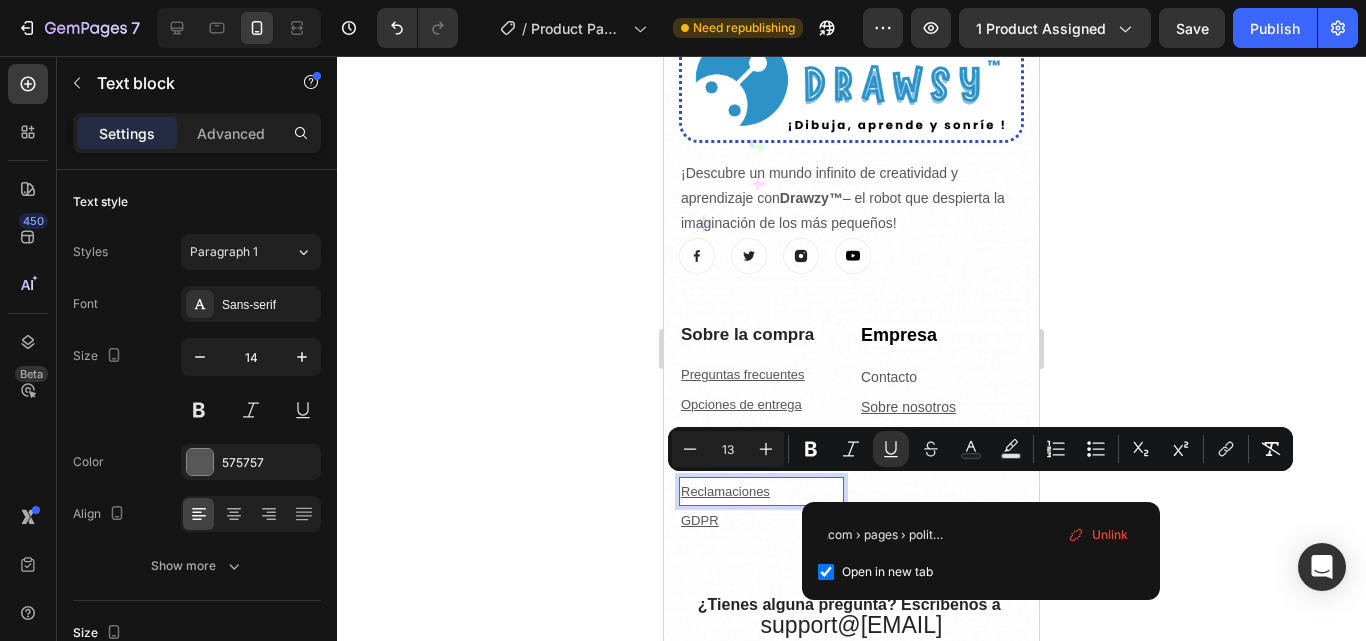 scroll, scrollTop: 0, scrollLeft: 0, axis: both 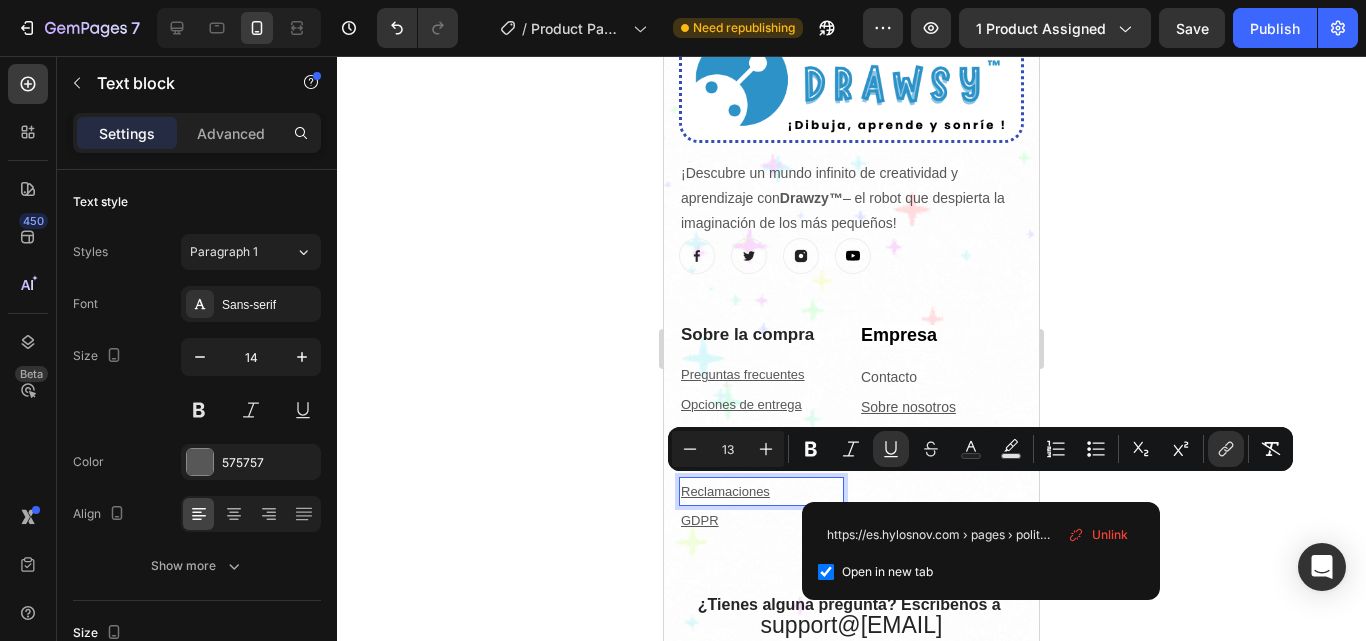 click 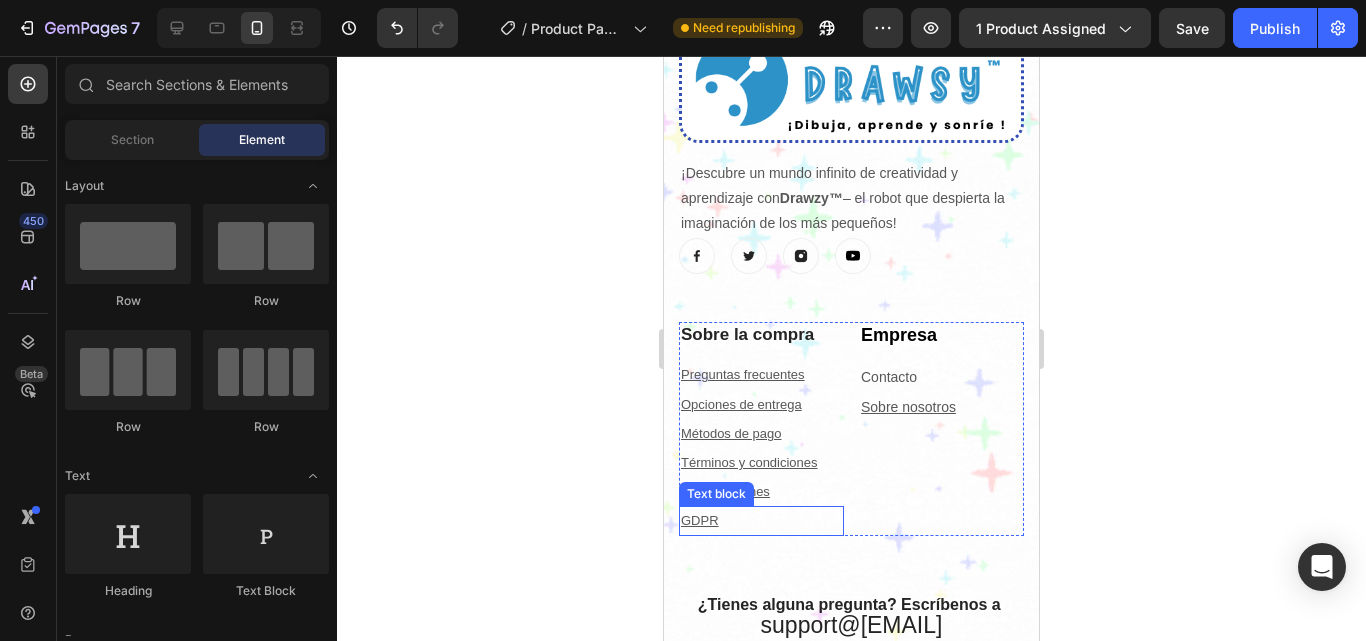 click on "GDPR" at bounding box center [761, 520] 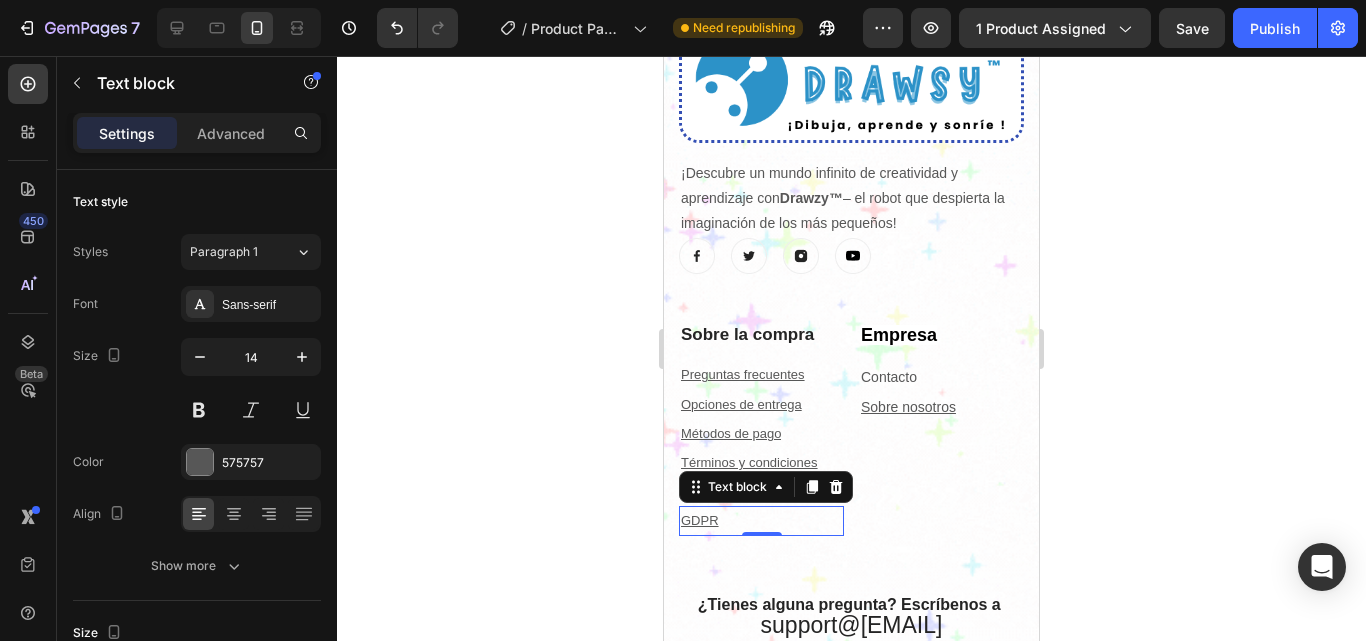 click on "GDPR" at bounding box center [761, 520] 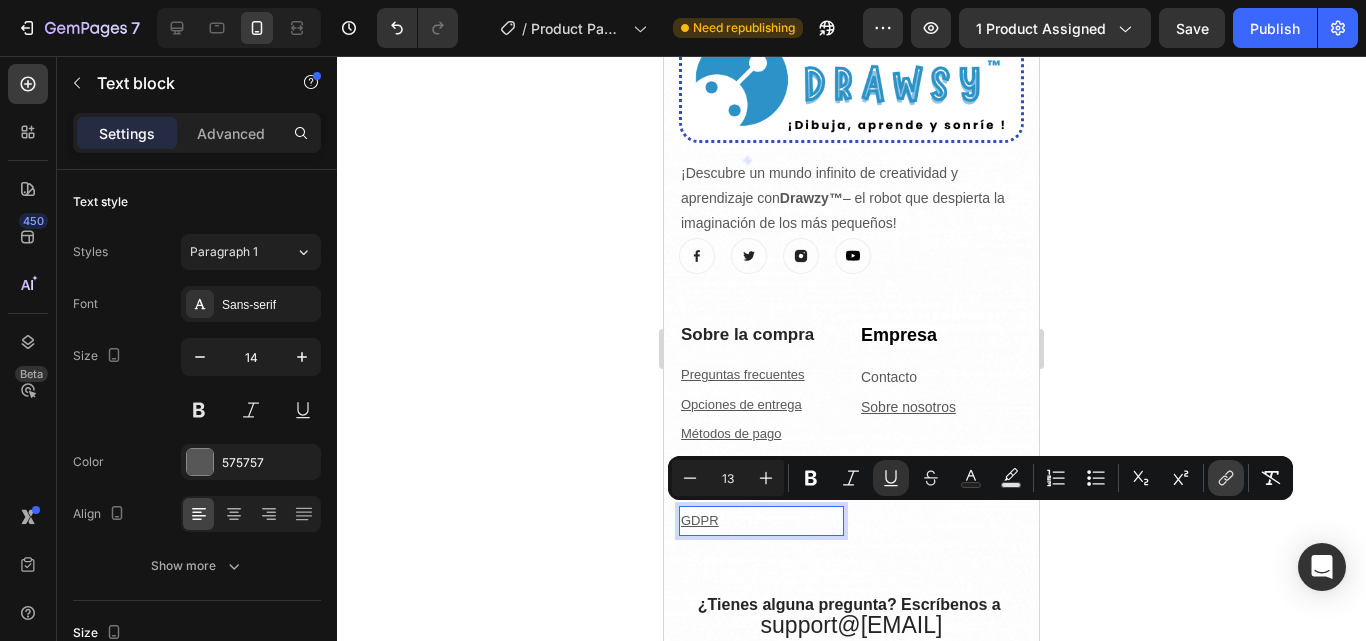 click 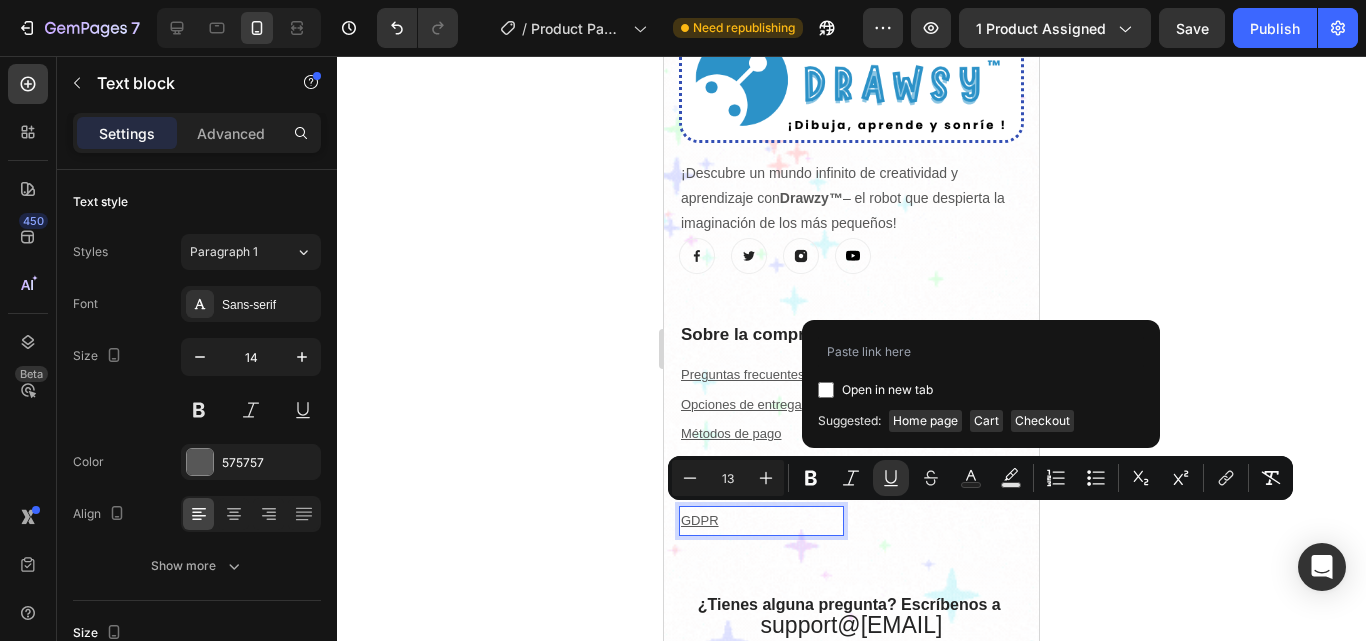type on "Tus opciones de privacidad" 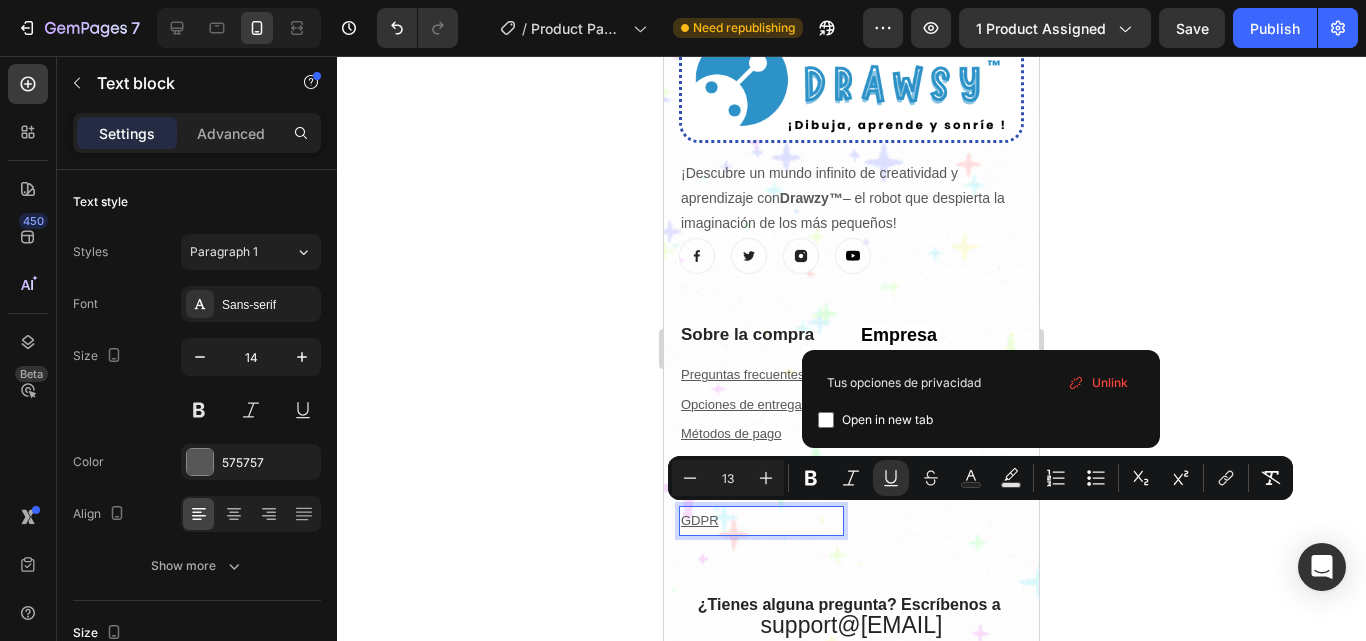 type 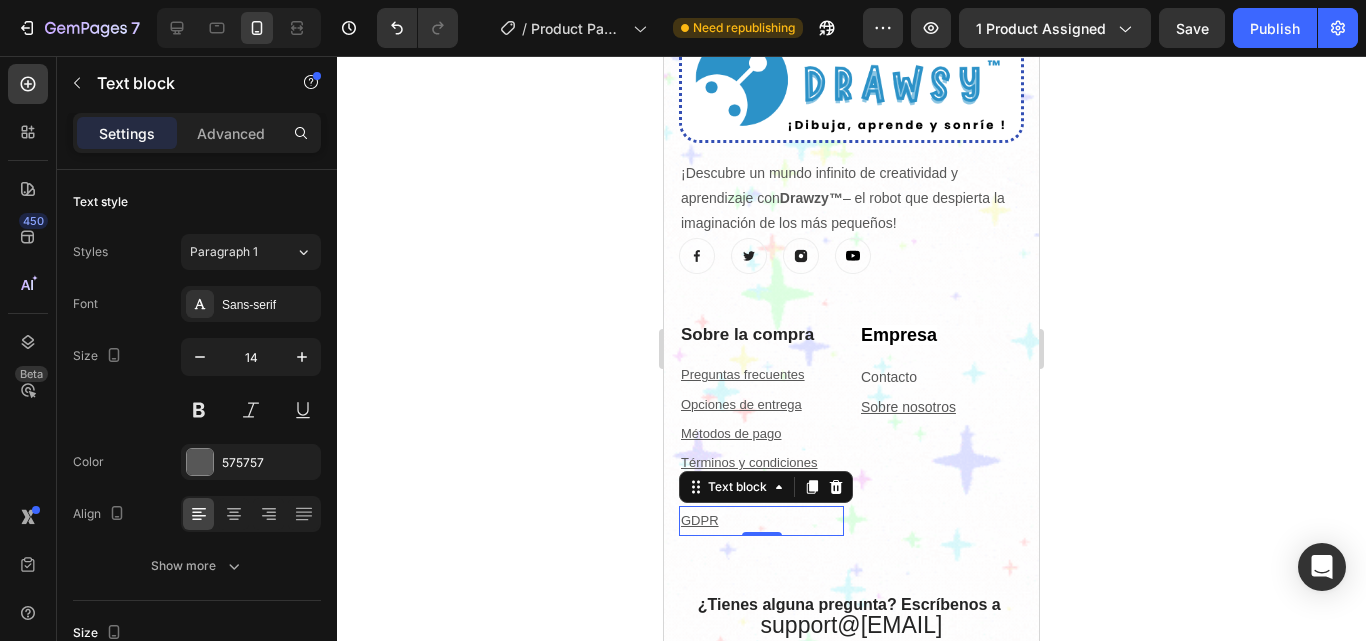 click on "GDPR" at bounding box center (761, 520) 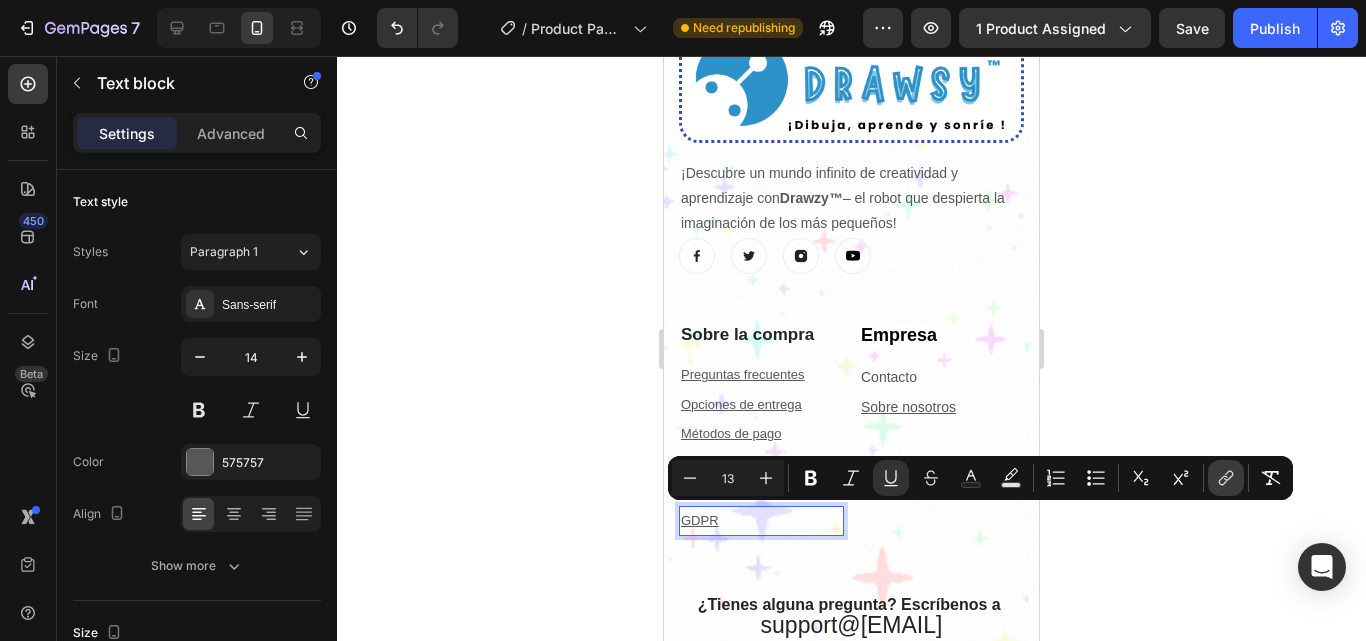 click on "link" at bounding box center [1226, 478] 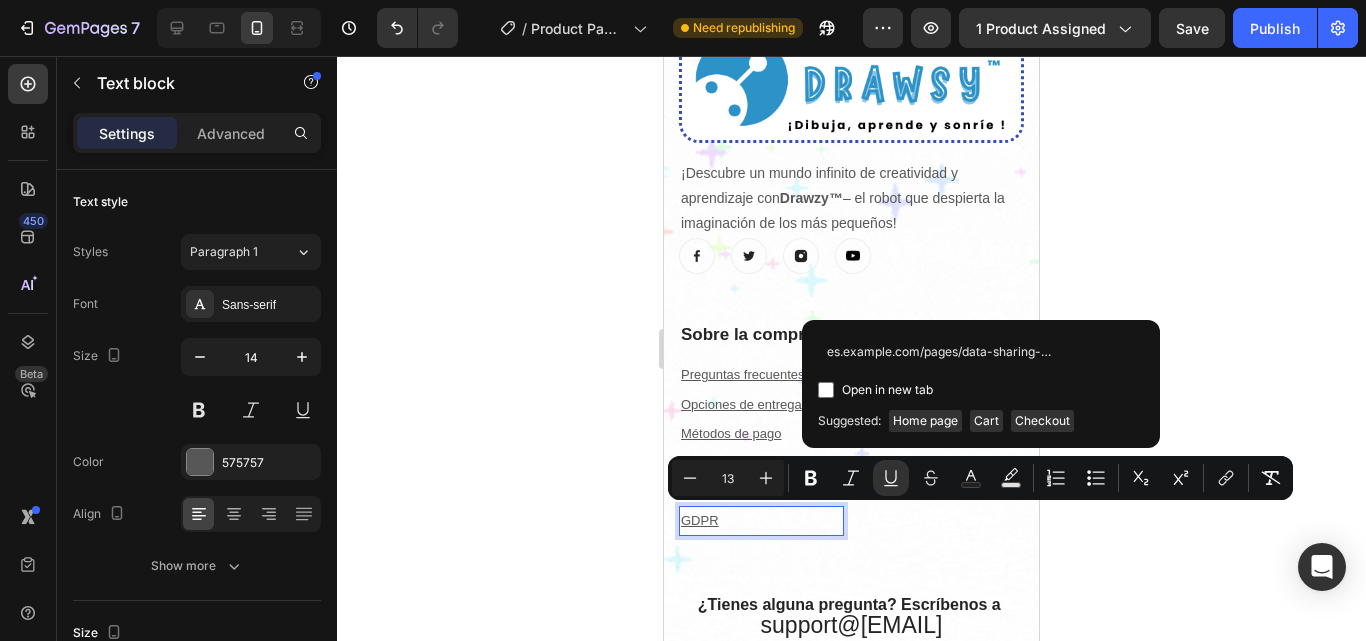 scroll, scrollTop: 0, scrollLeft: 90, axis: horizontal 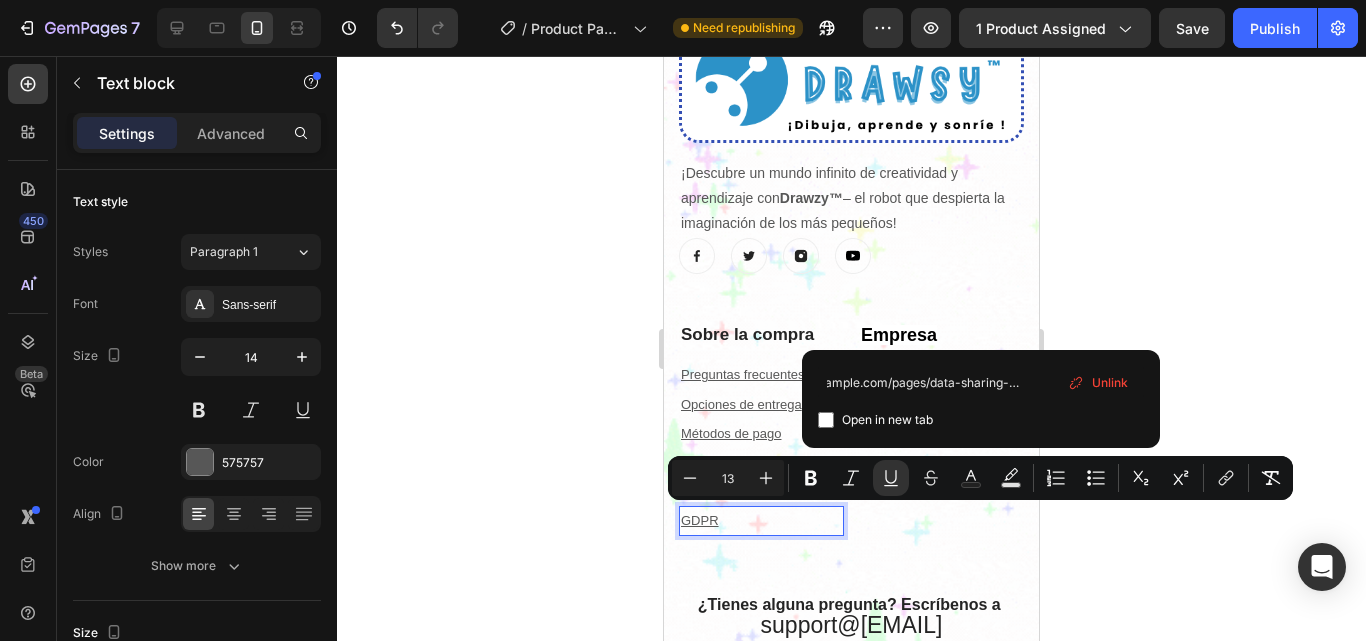 type on "es.example.com/pages/data-sharing-opt-out" 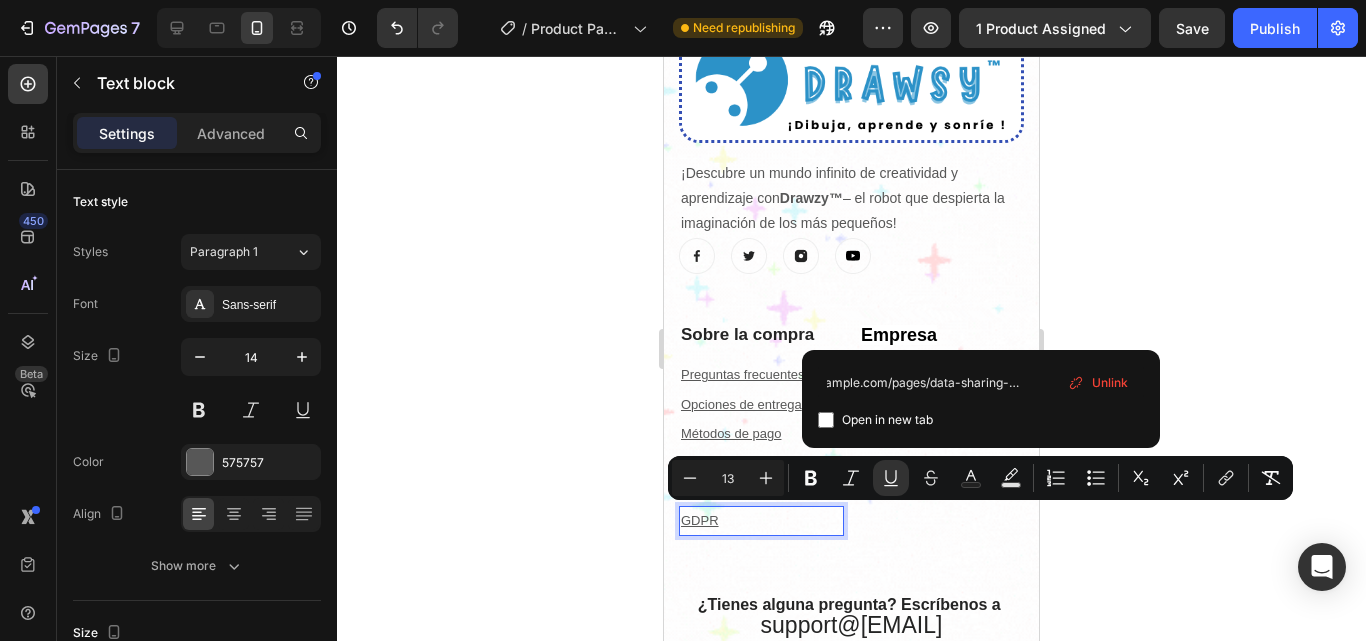 click on "Open in new tab" at bounding box center [887, 420] 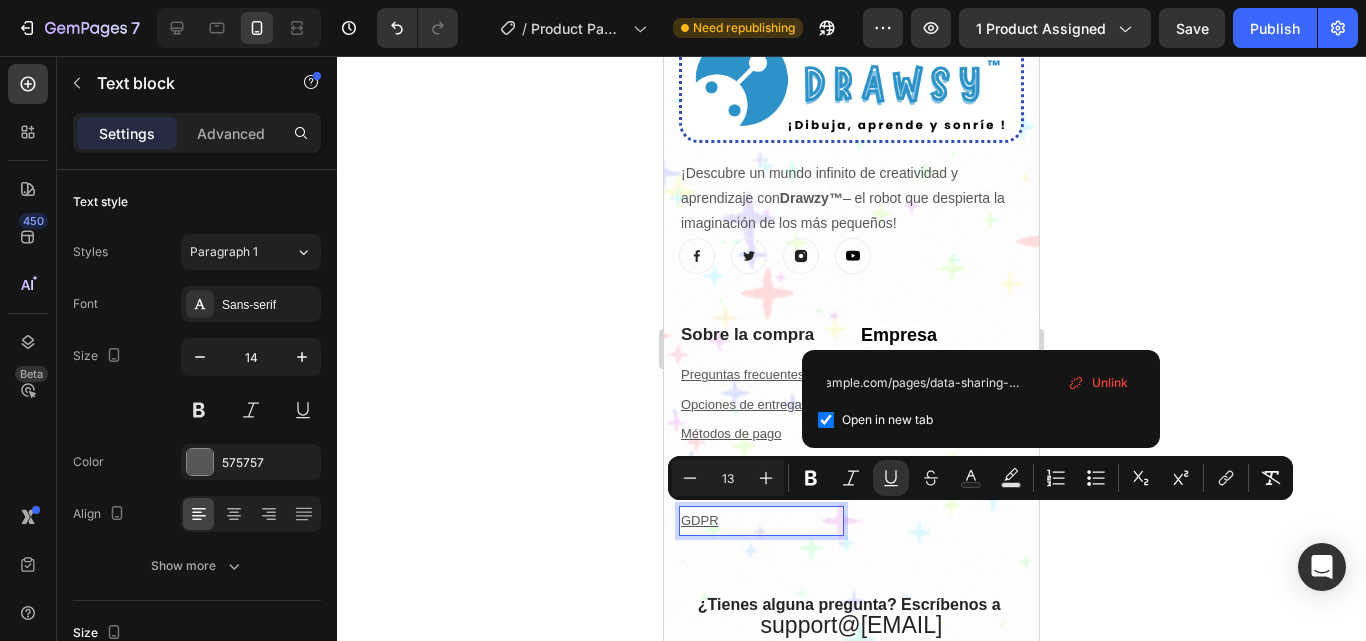checkbox on "true" 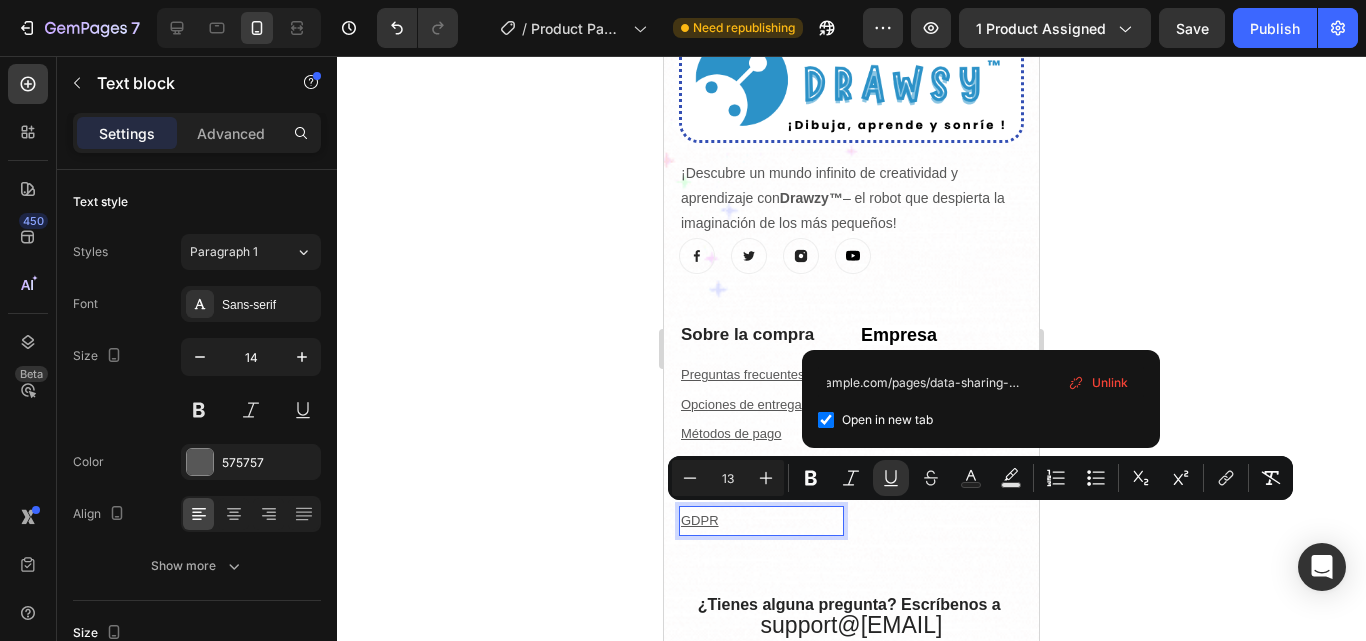 scroll, scrollTop: 0, scrollLeft: 0, axis: both 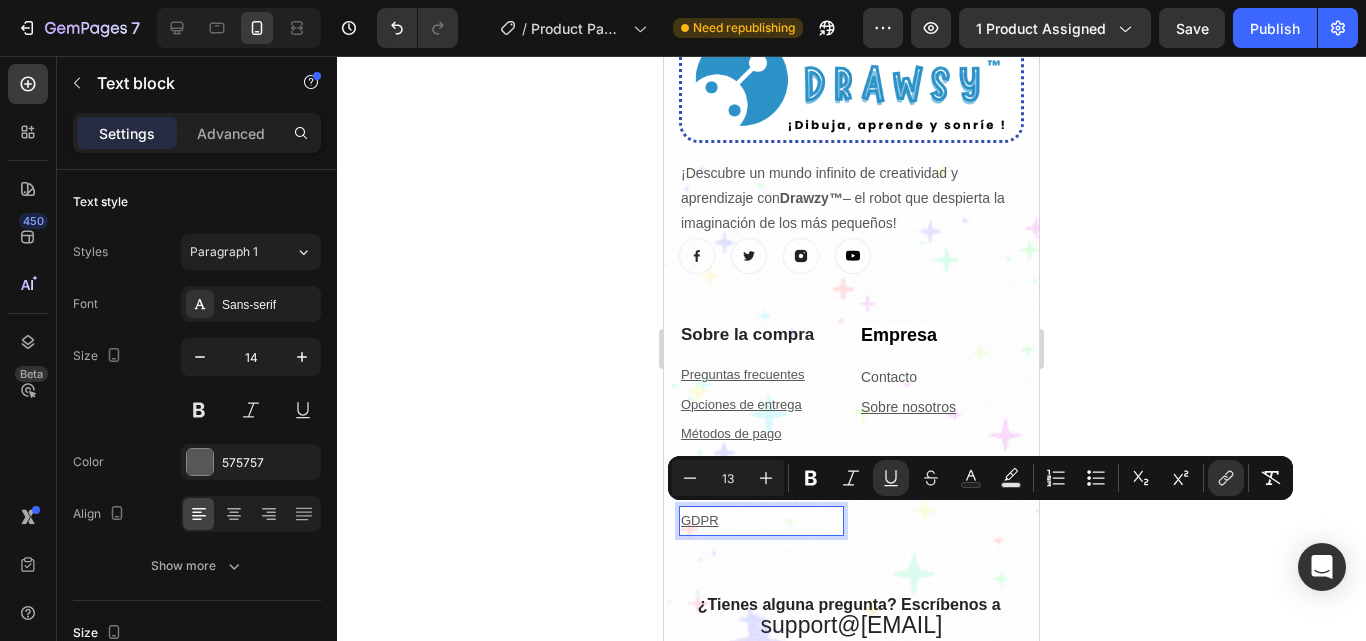 click 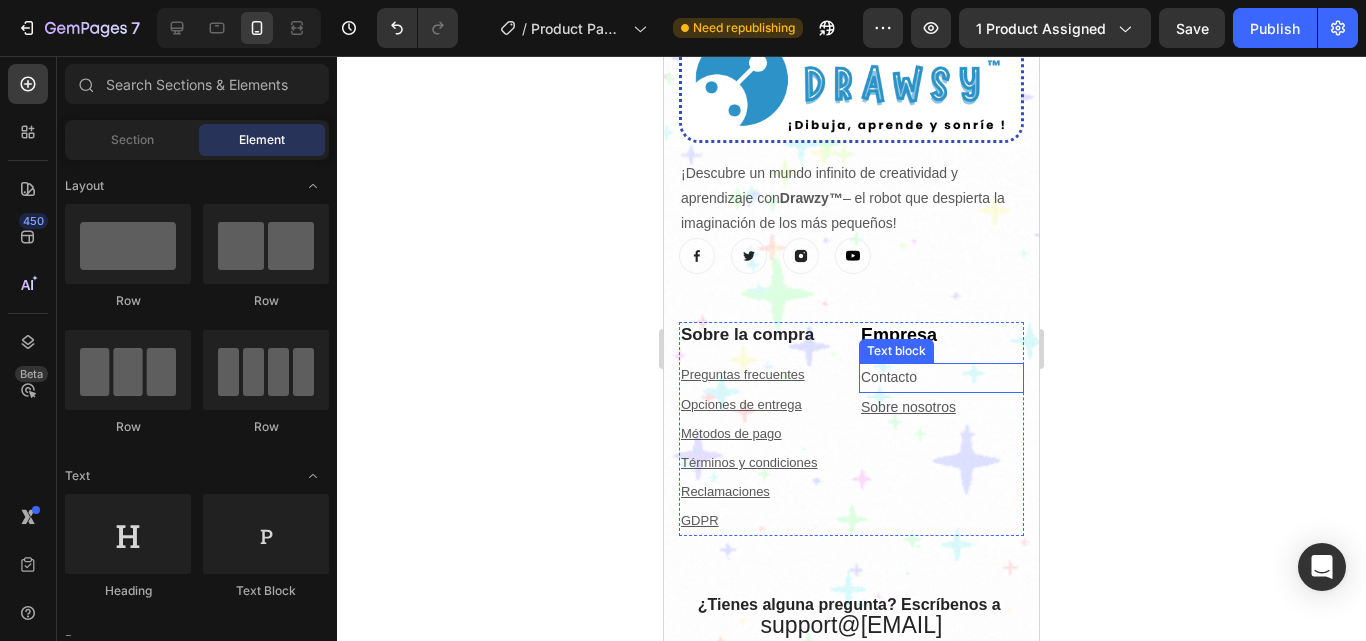 click on "Contacto" at bounding box center (941, 377) 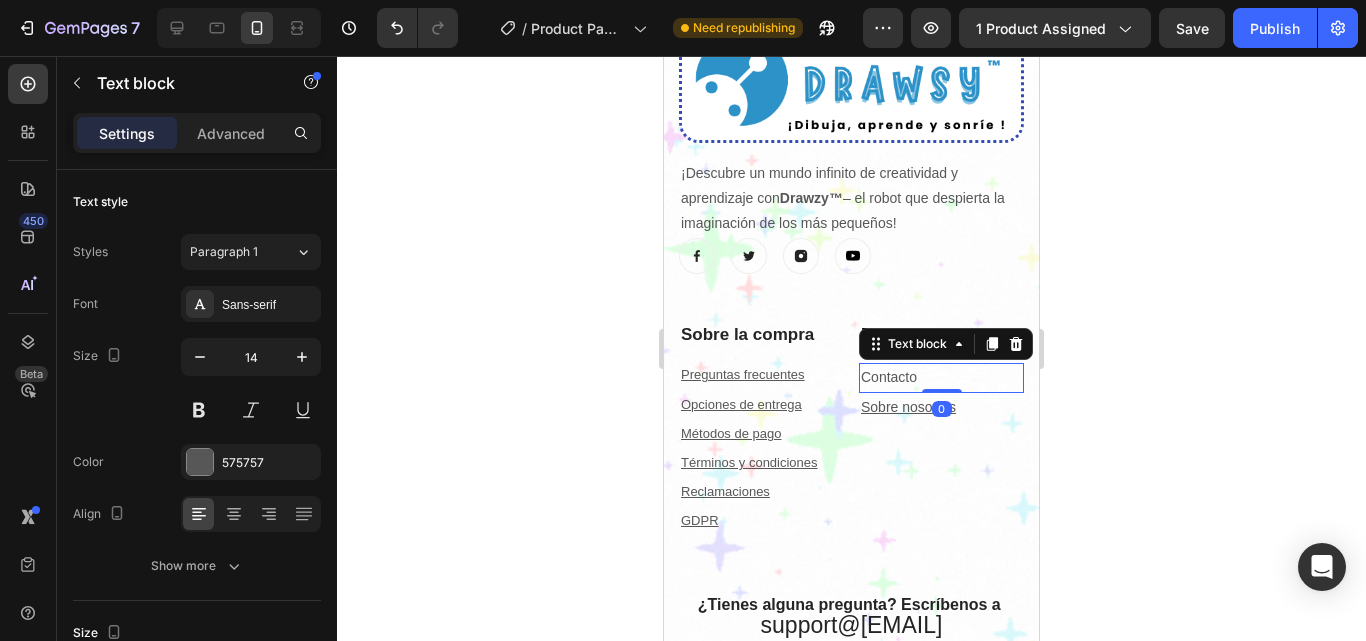 click on "Contacto" at bounding box center [941, 377] 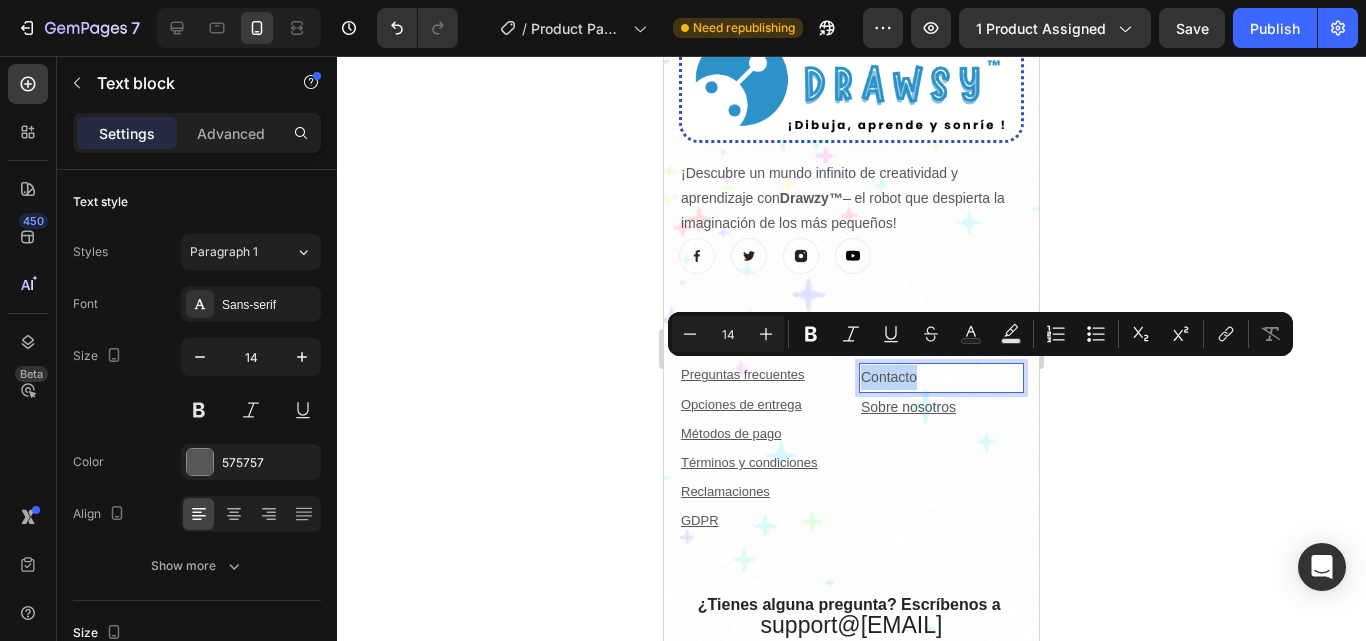 copy on "Contacto" 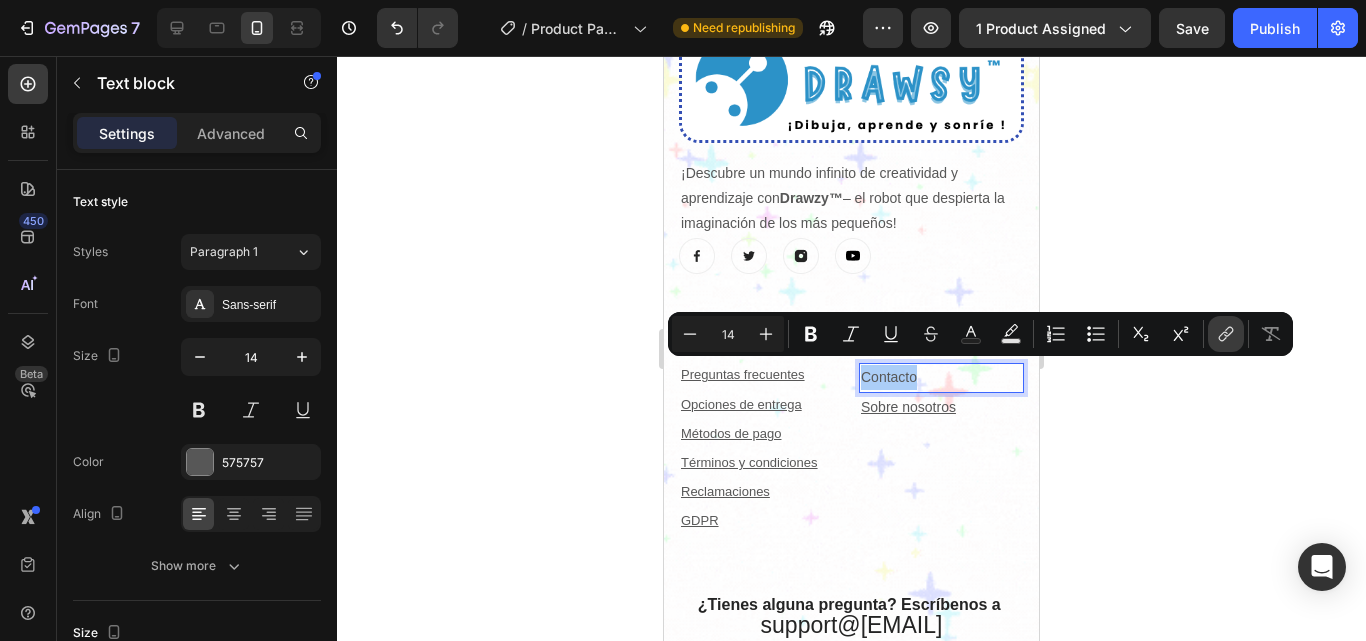 click 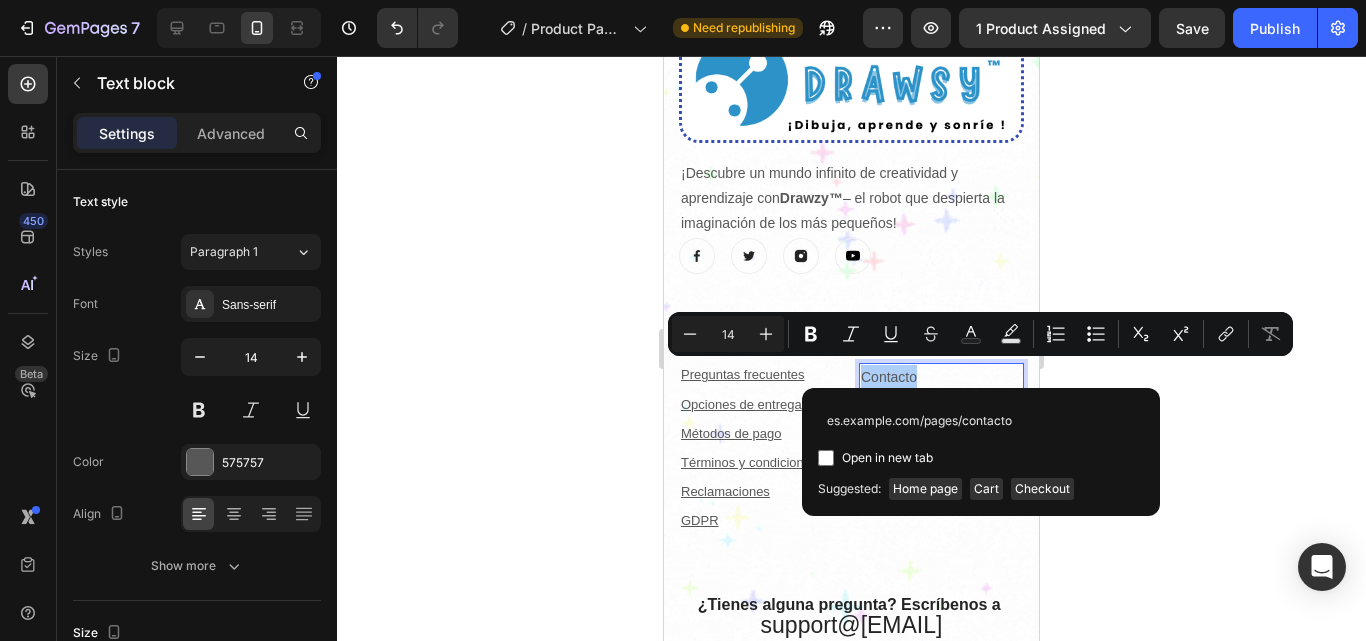 scroll, scrollTop: 0, scrollLeft: 19, axis: horizontal 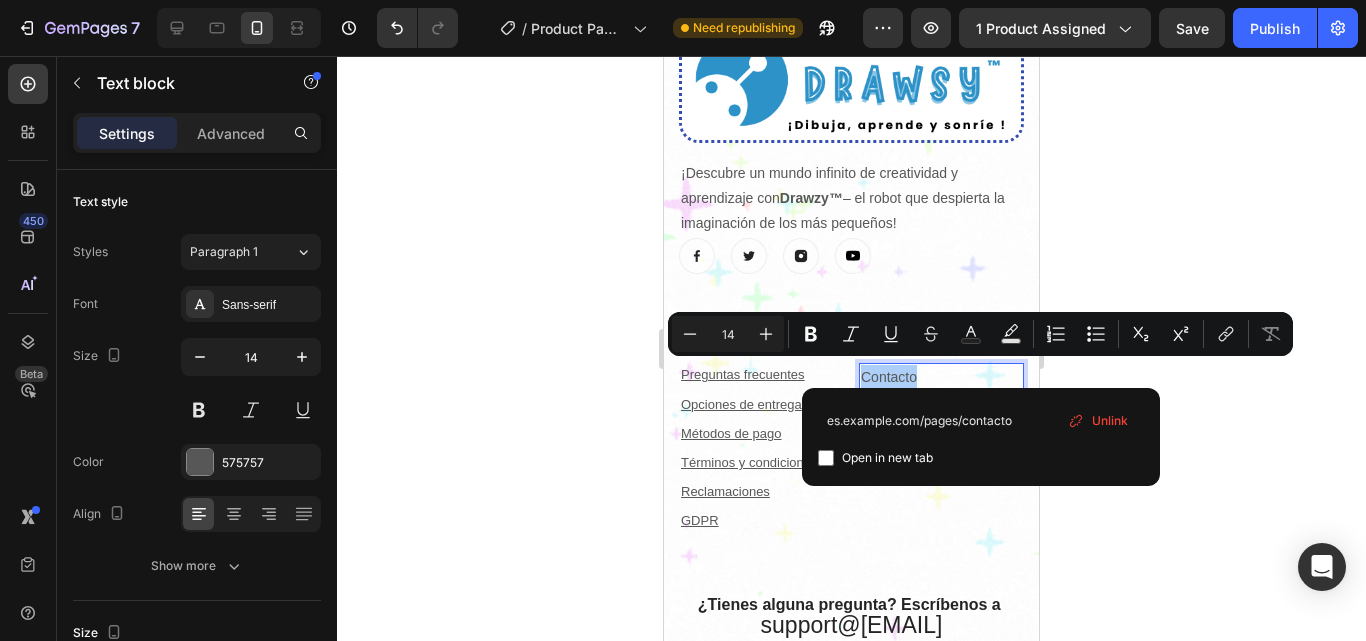 type on "es.example.com/pages/contacto" 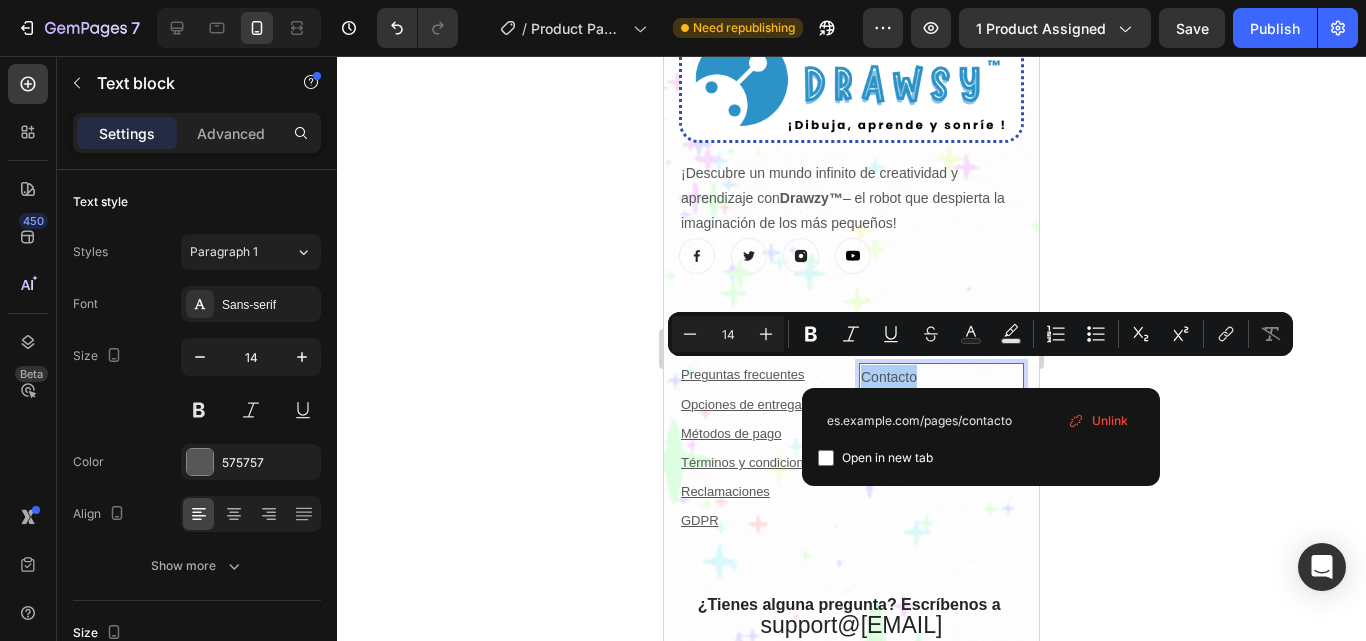 scroll, scrollTop: 0, scrollLeft: 0, axis: both 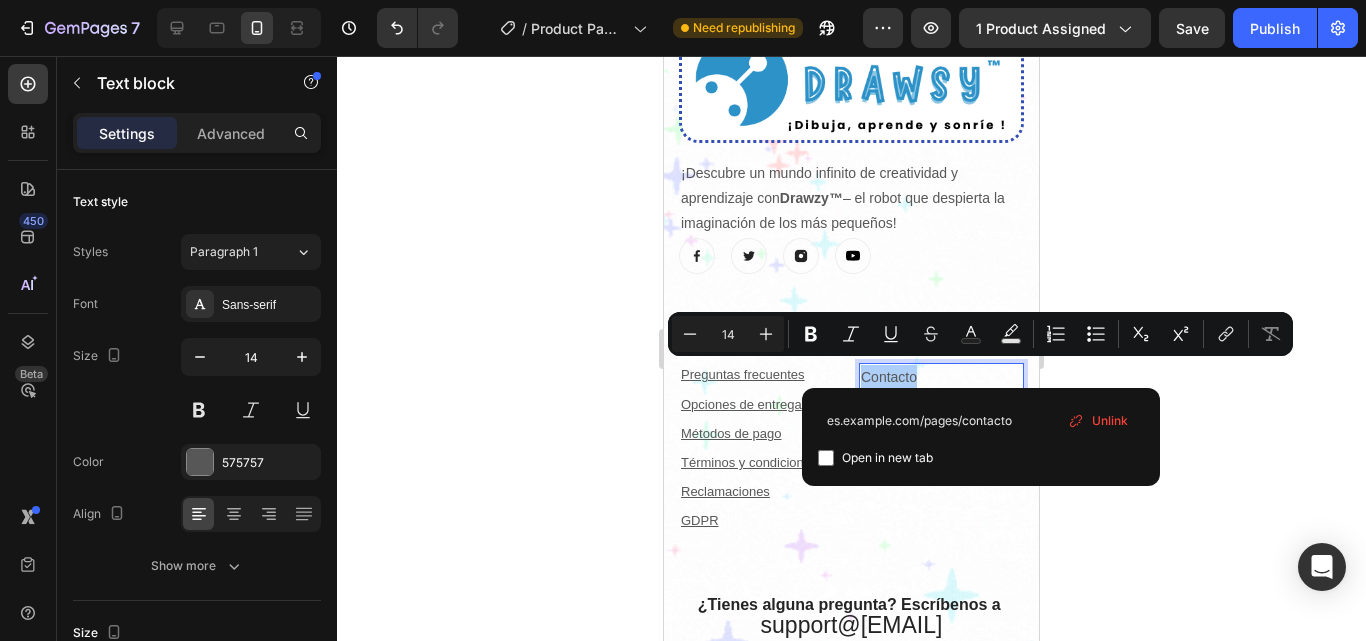 click on "Open in new tab" at bounding box center (887, 458) 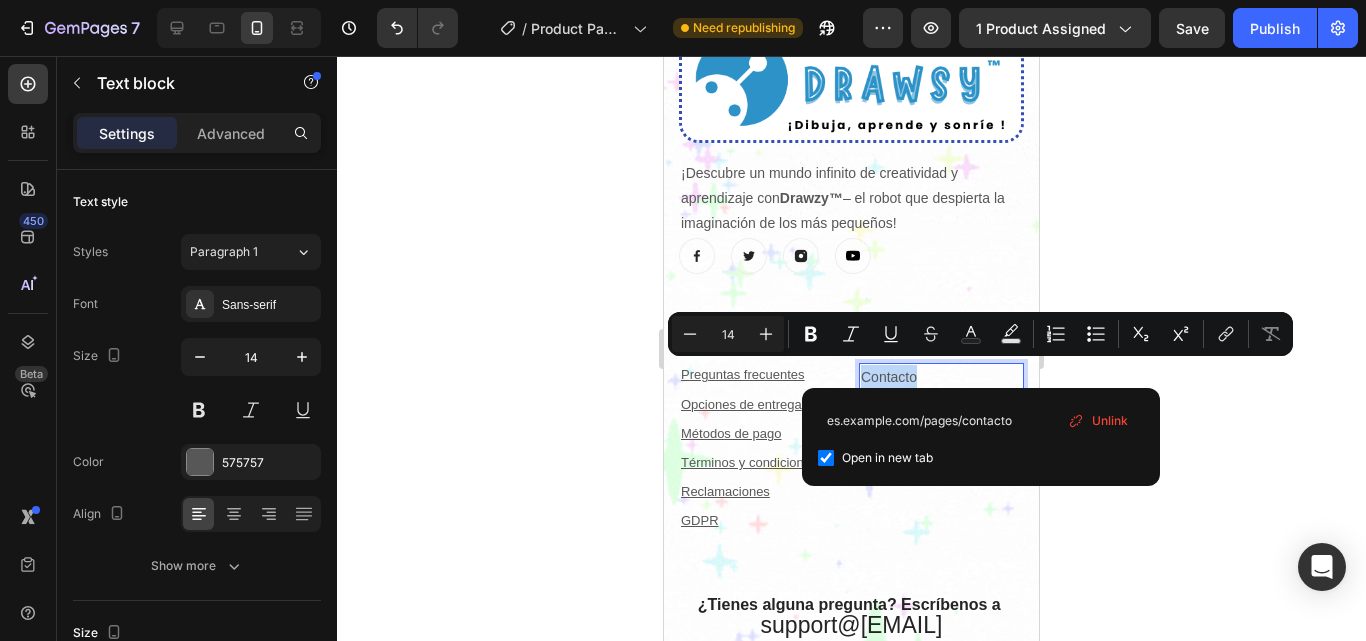 checkbox on "true" 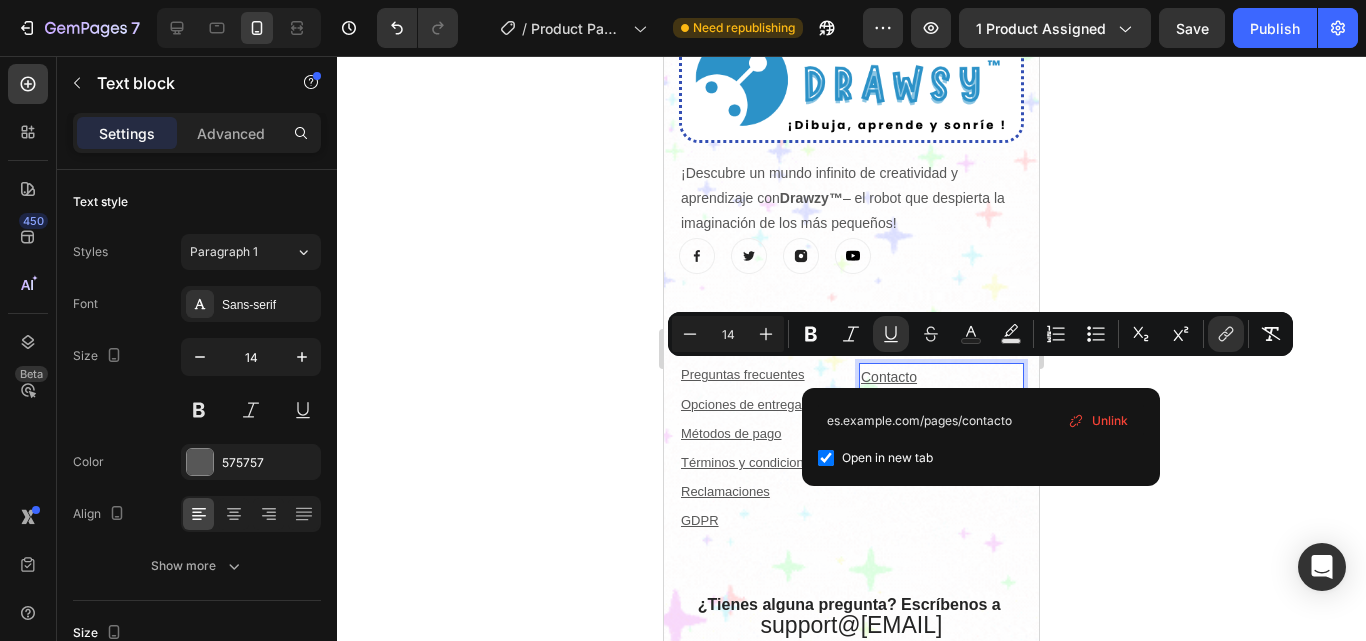 click 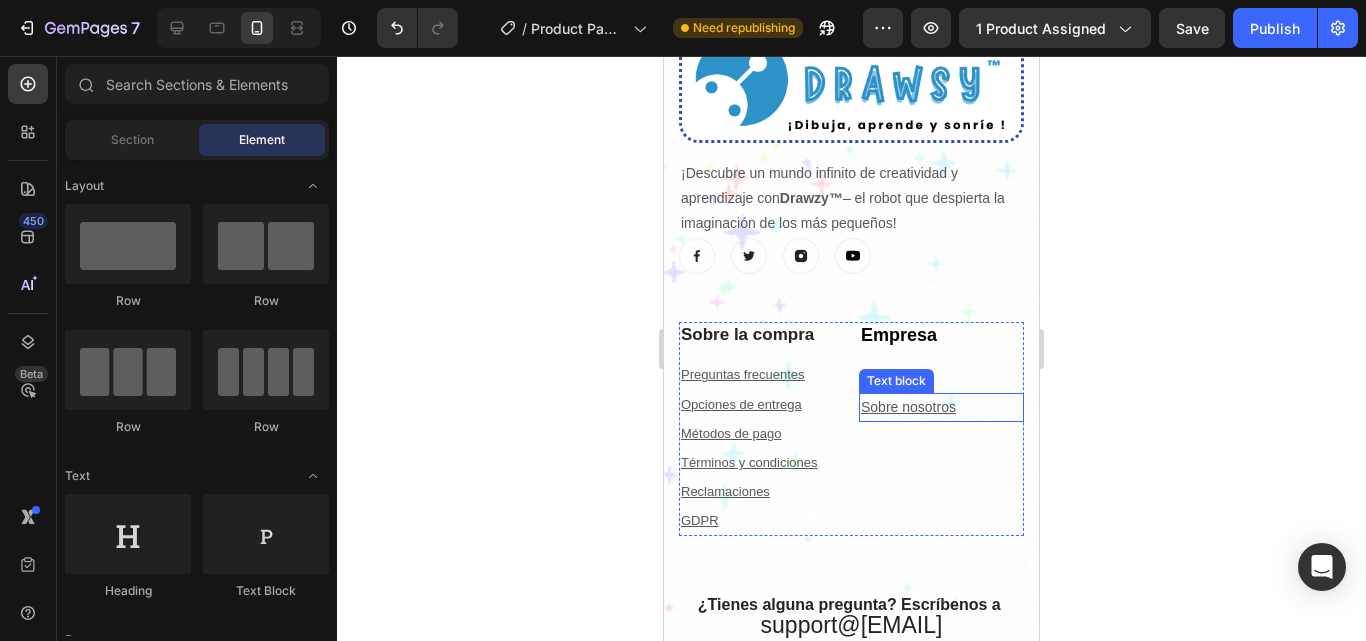 click on "Sobre nosotros" at bounding box center (941, 407) 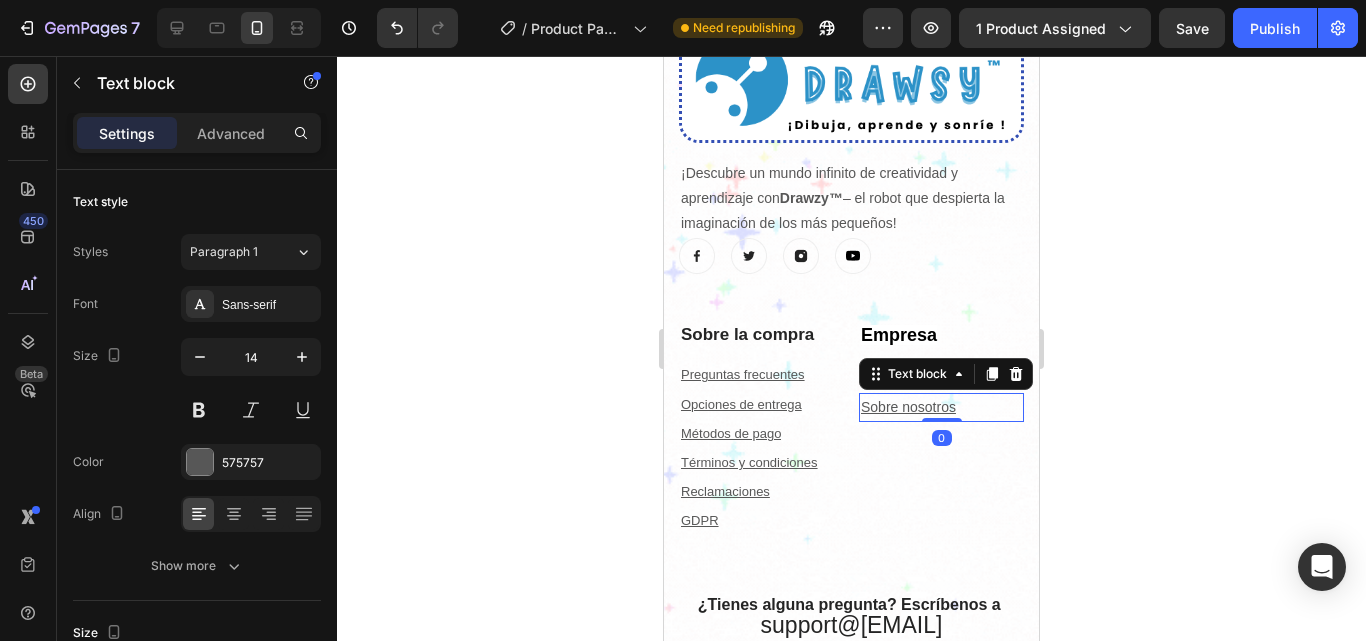 click on "Sobre nosotros" at bounding box center [941, 407] 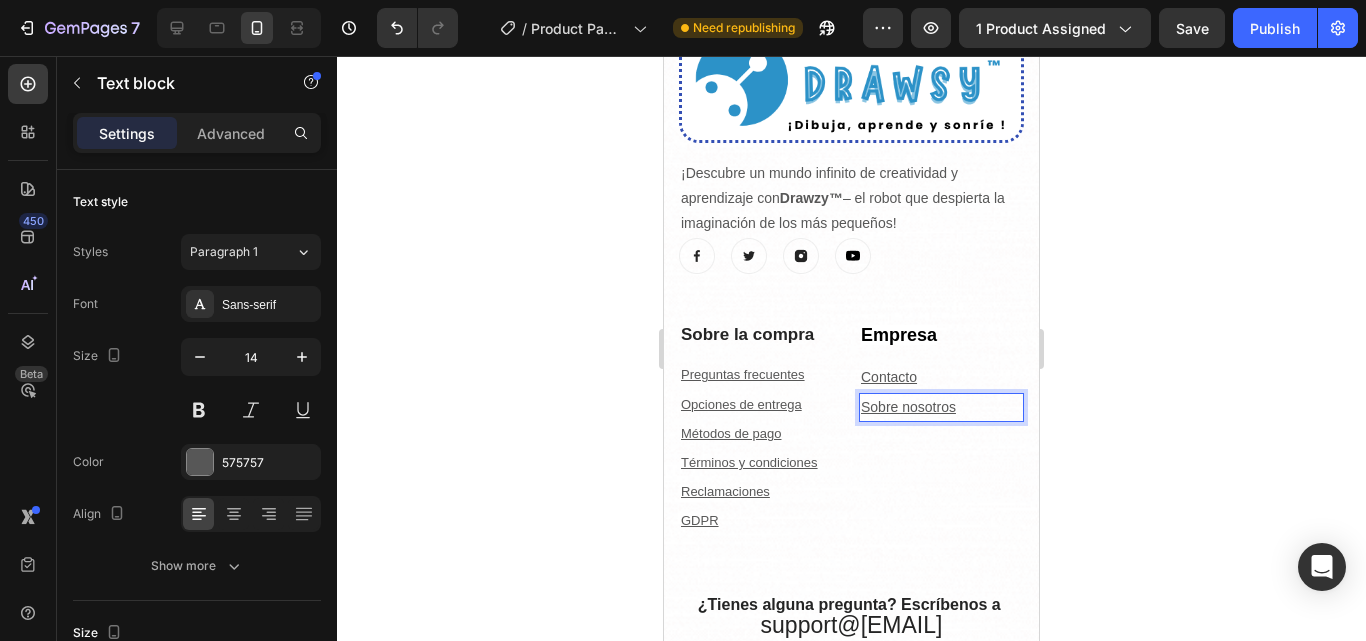 click on "Sobre nosotros" at bounding box center (941, 407) 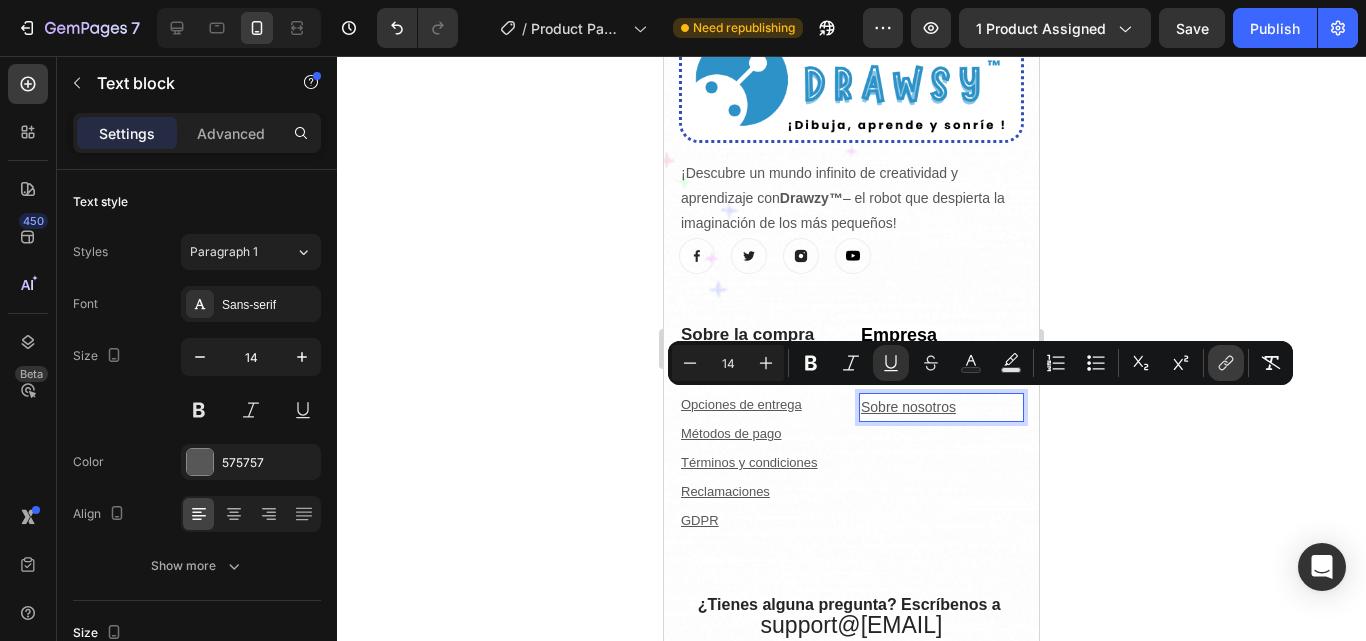 click on "link" at bounding box center (1226, 363) 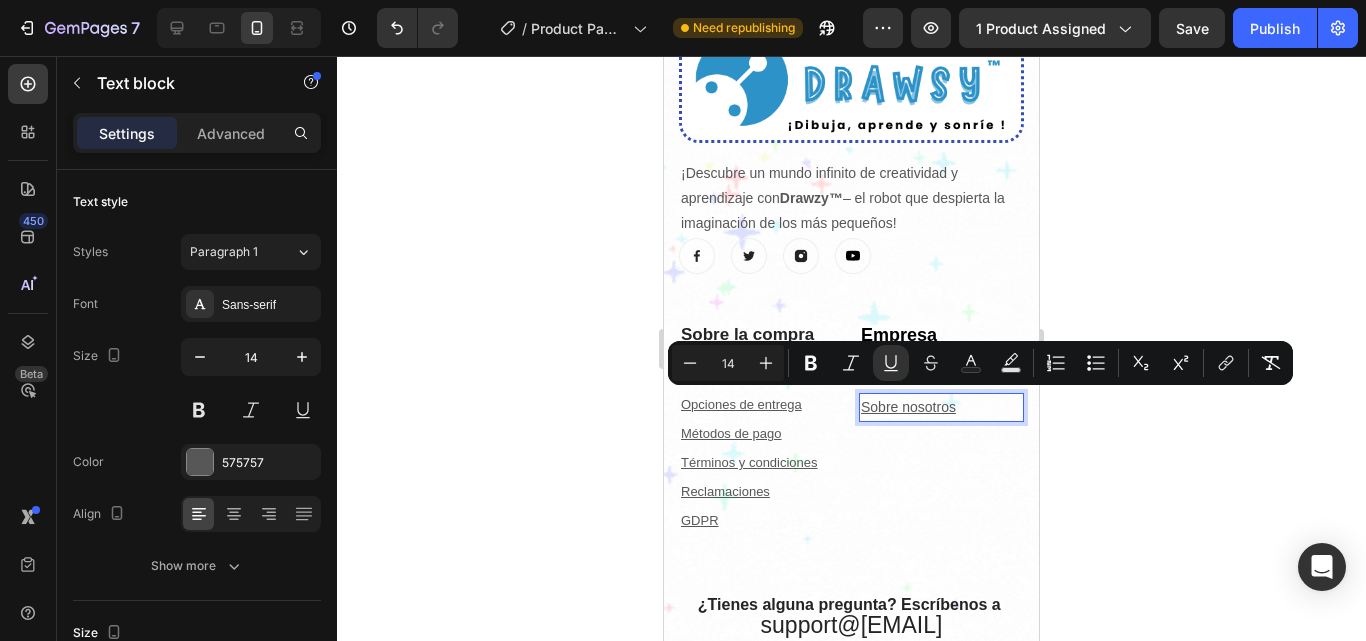 click on "Sobre nosotros" at bounding box center [941, 407] 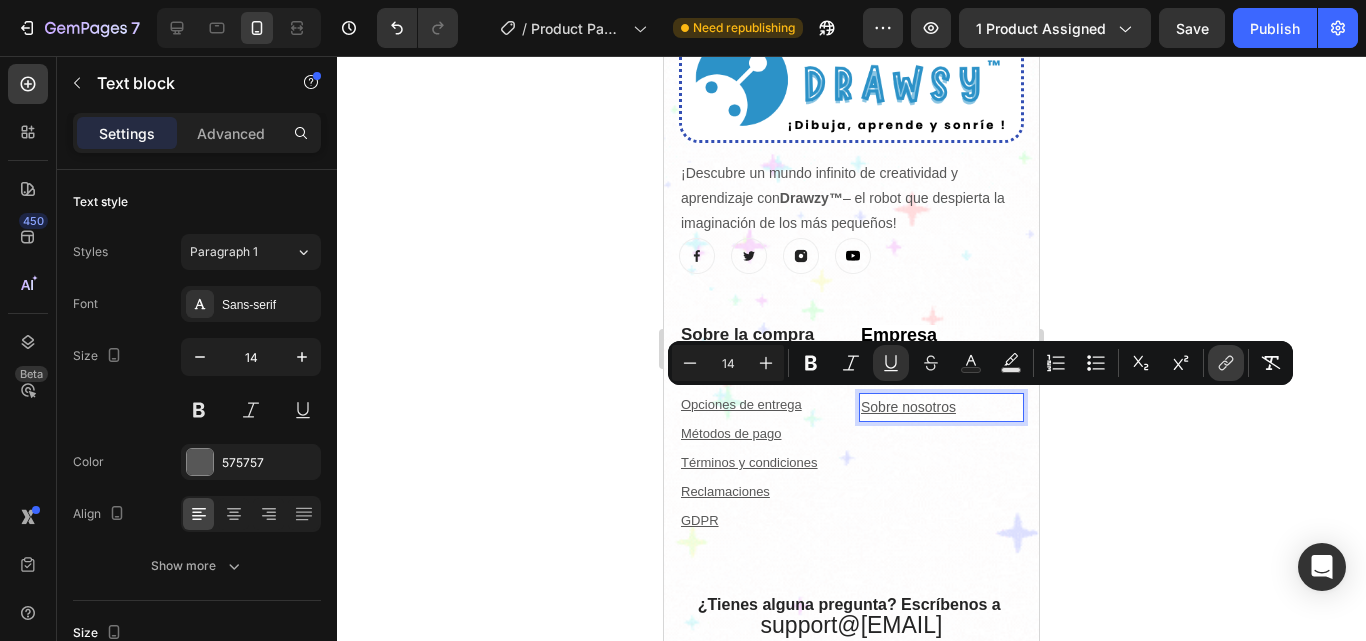 click 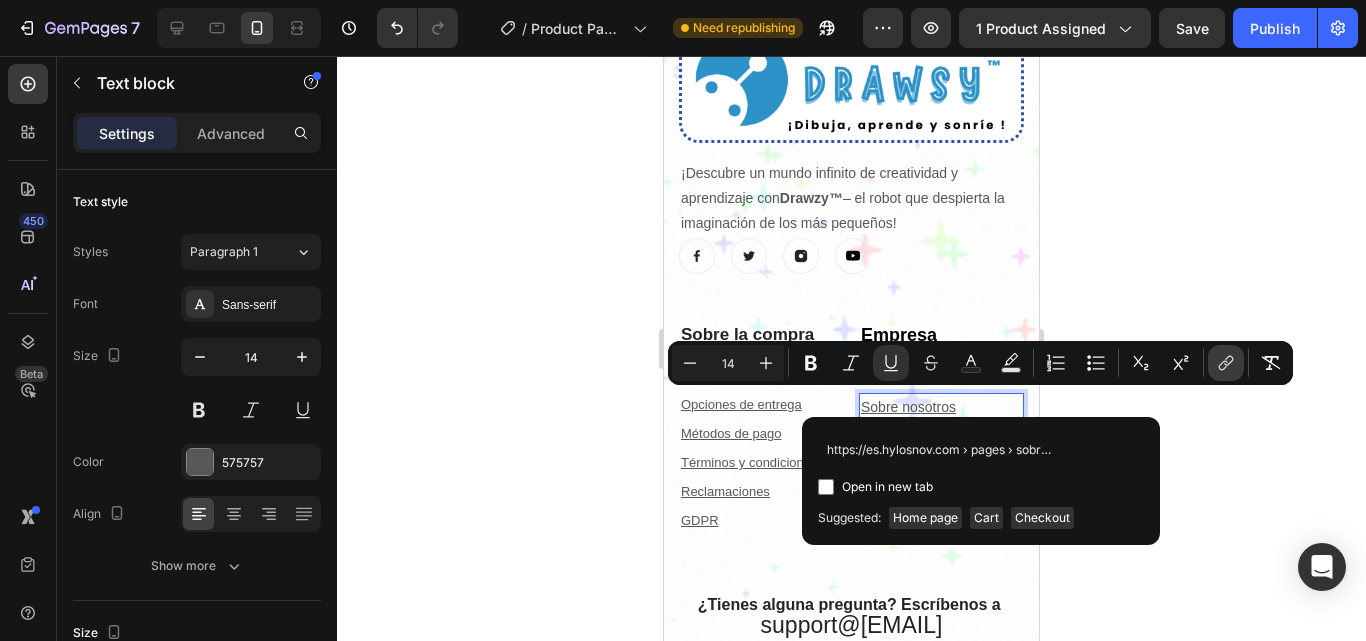 scroll, scrollTop: 0, scrollLeft: 57, axis: horizontal 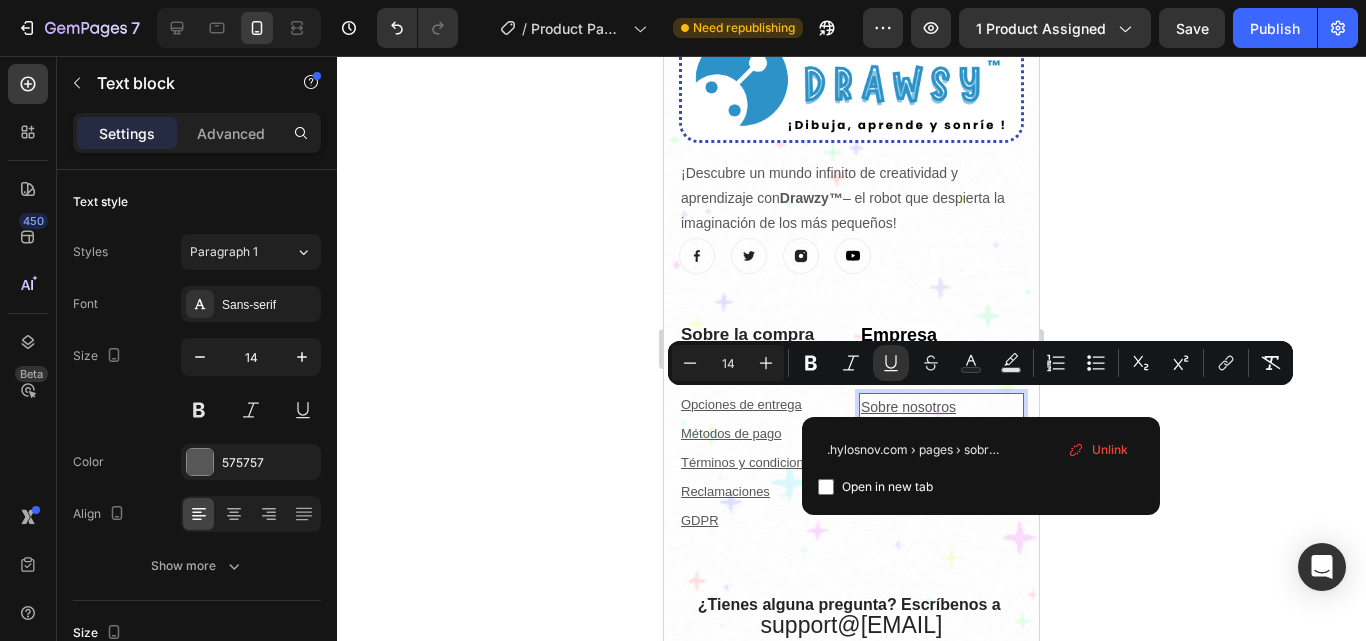 type on "https://es.hylosnov.com › pages › sobre-nosotros" 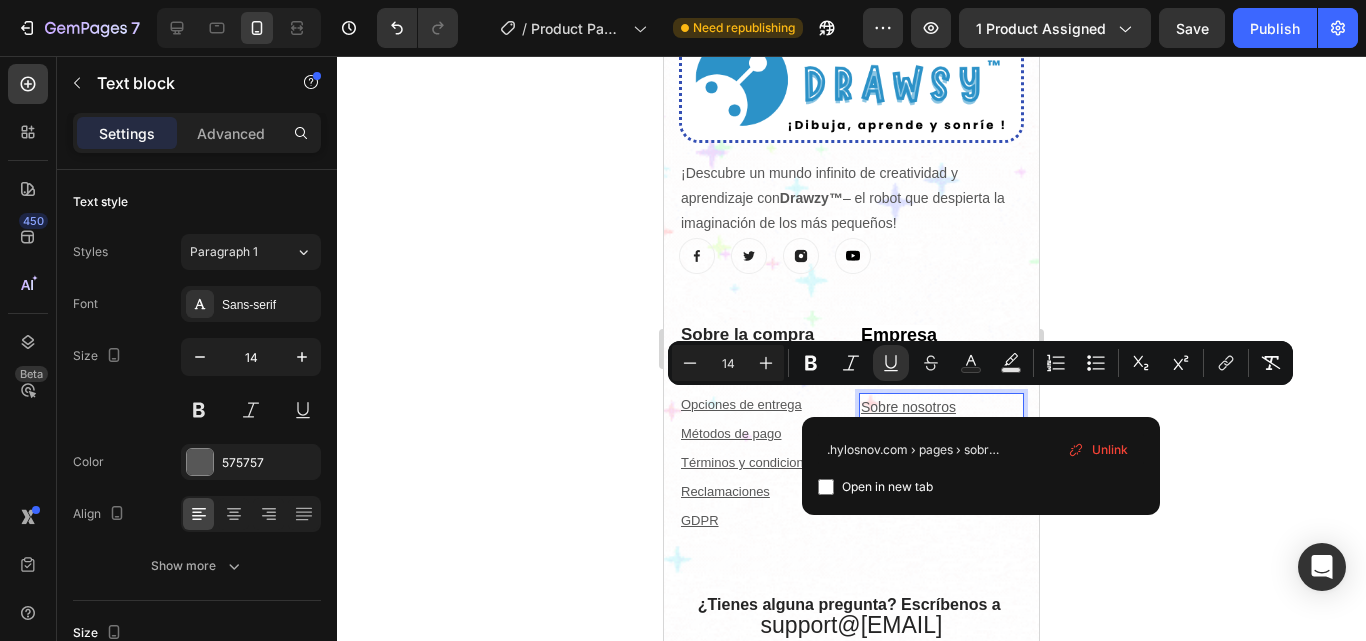 scroll, scrollTop: 0, scrollLeft: 0, axis: both 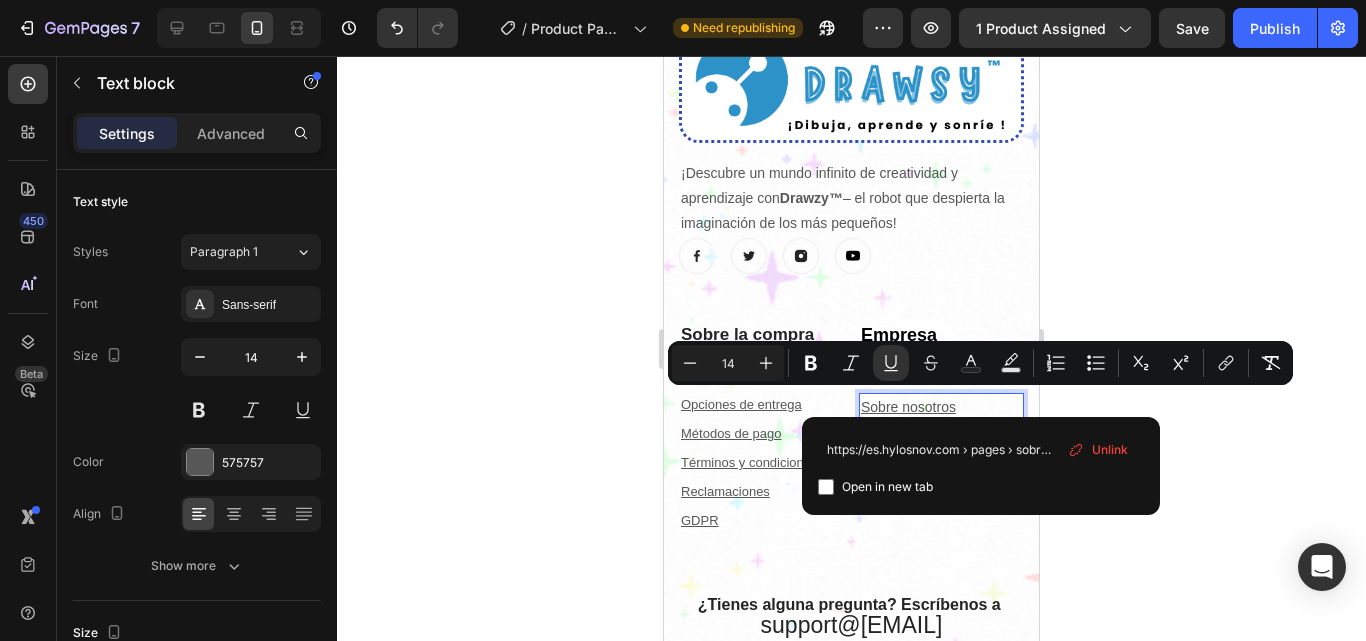 click on "Open in new tab" at bounding box center [887, 487] 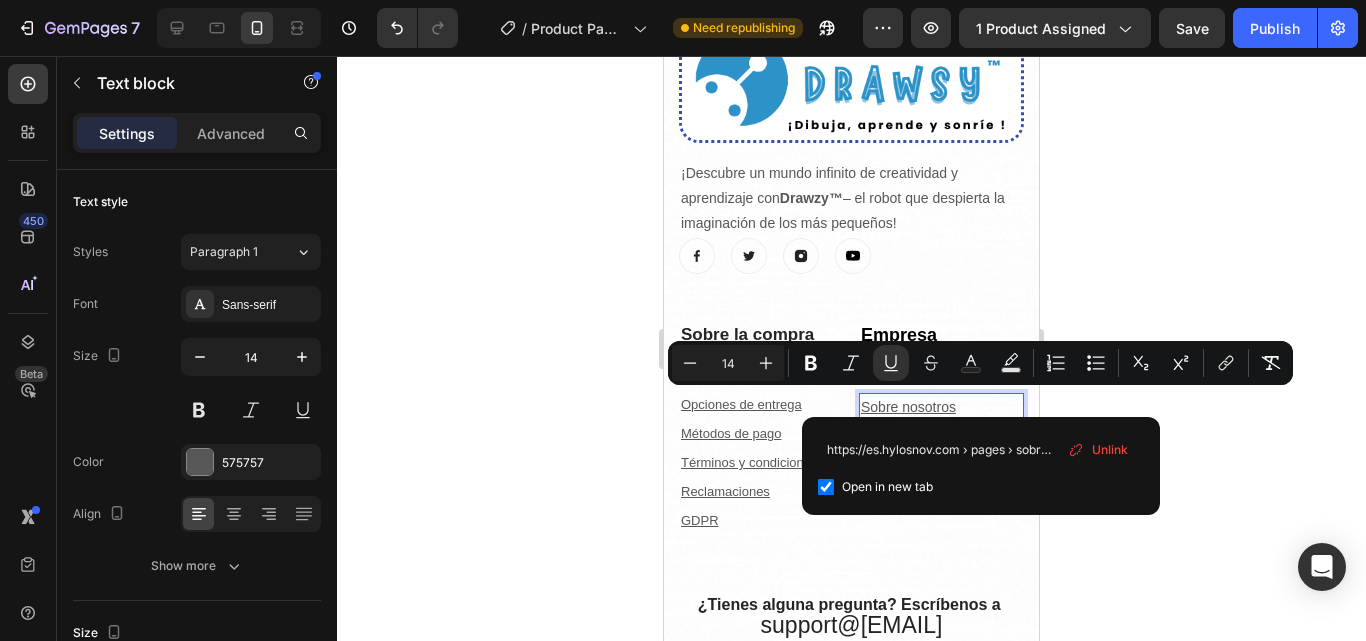 checkbox on "true" 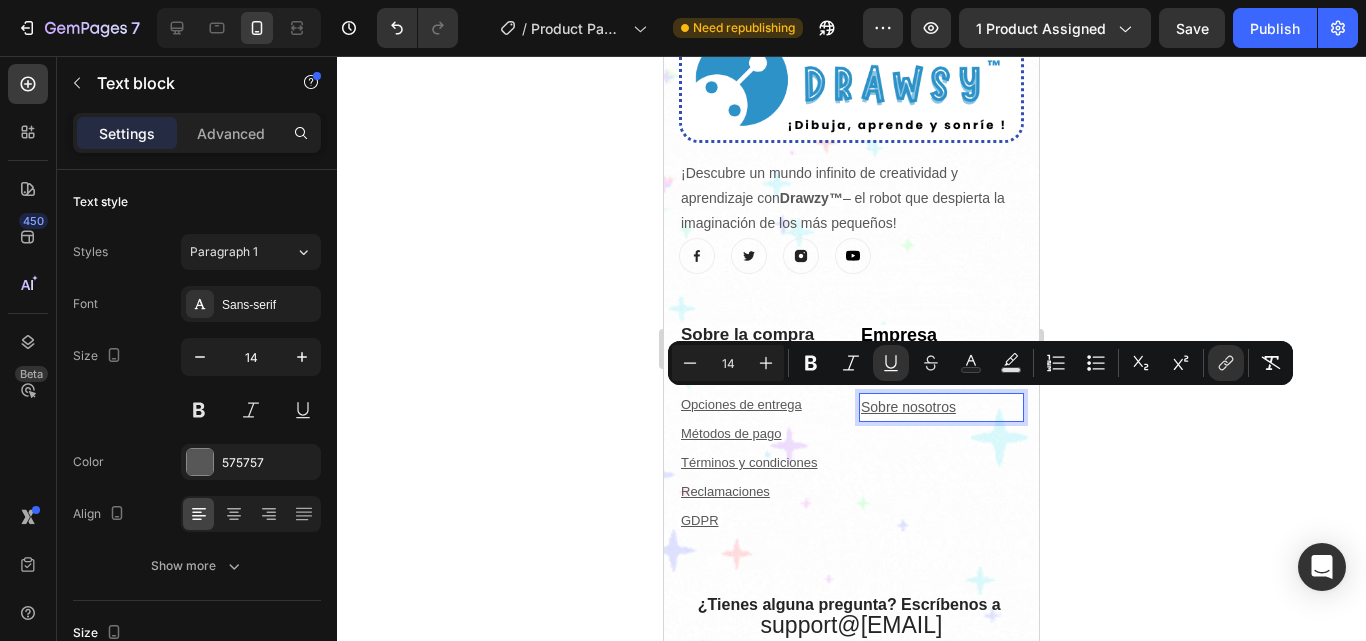 click 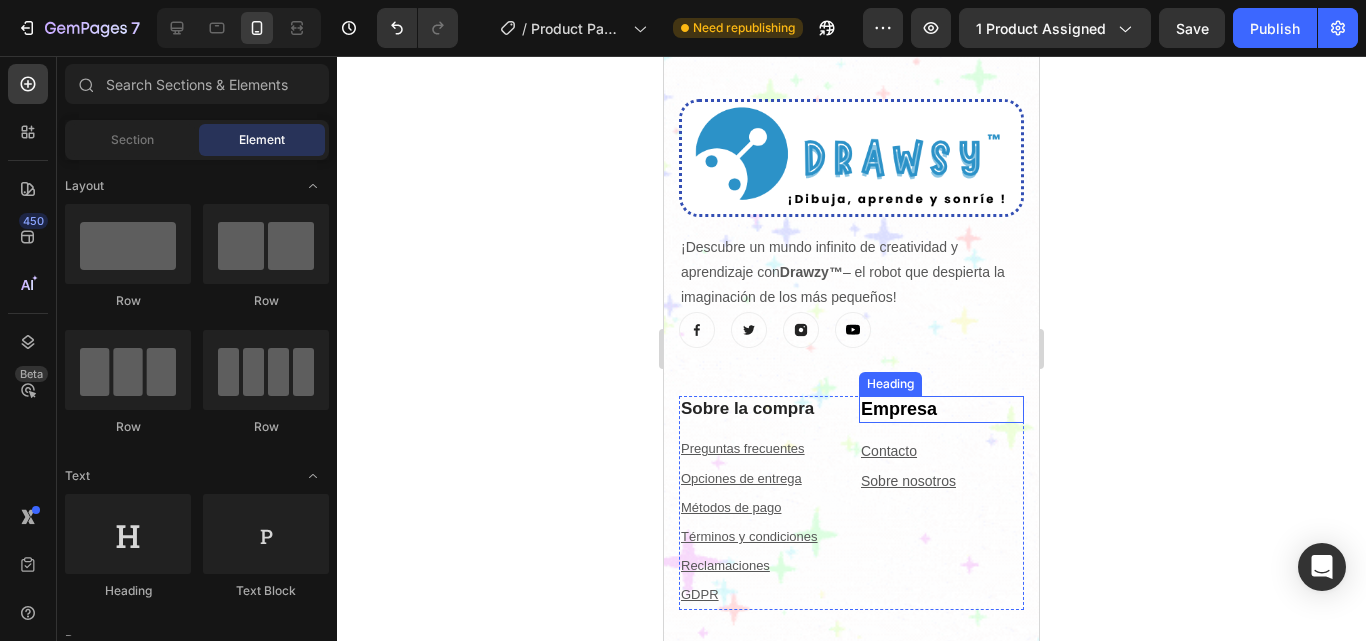 scroll, scrollTop: 6612, scrollLeft: 0, axis: vertical 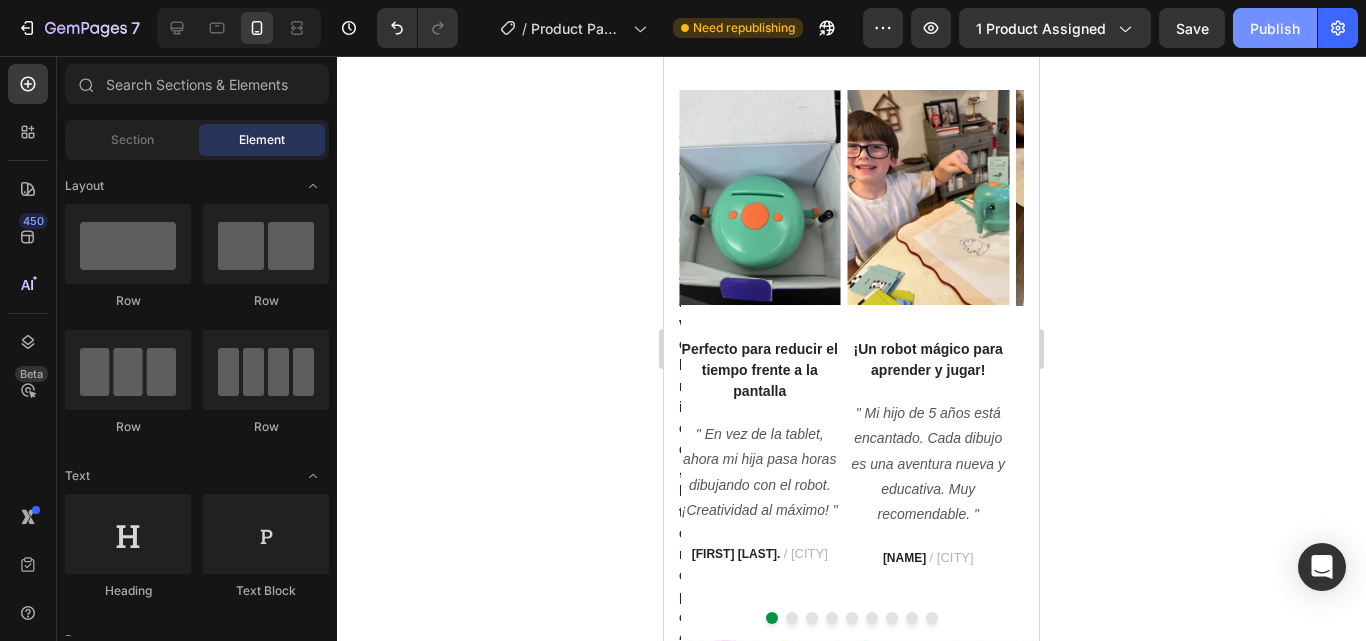 click on "Publish" at bounding box center [1275, 28] 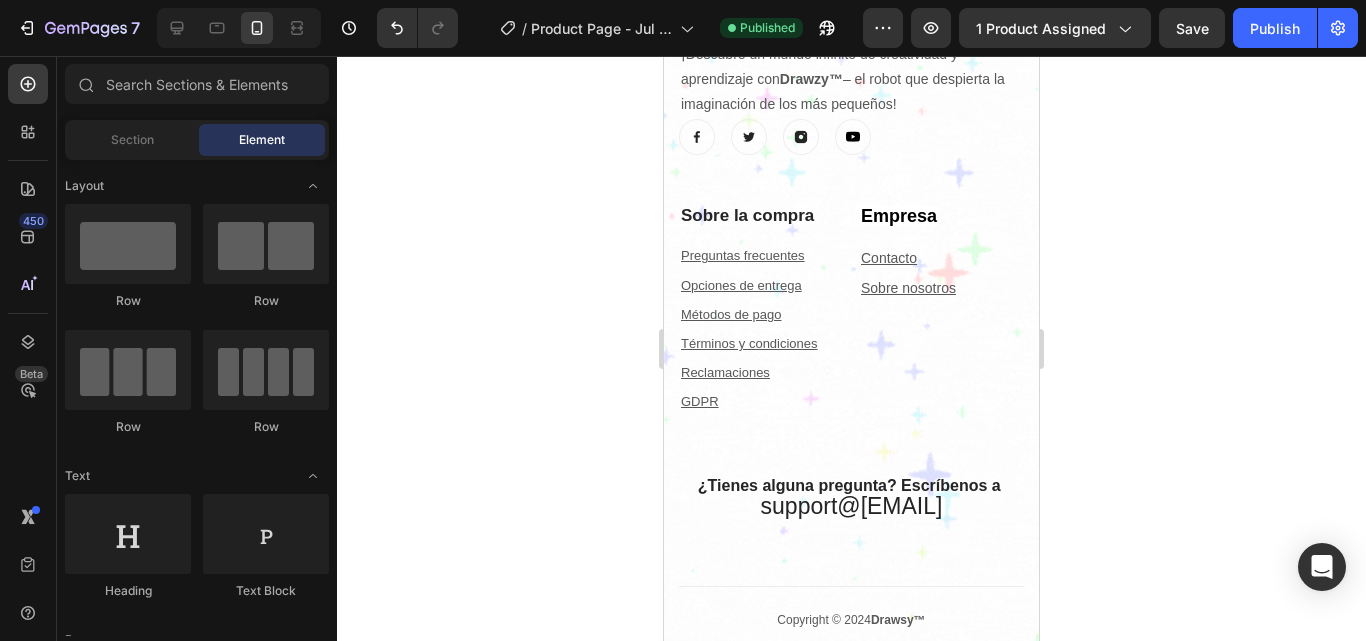 scroll, scrollTop: 7408, scrollLeft: 0, axis: vertical 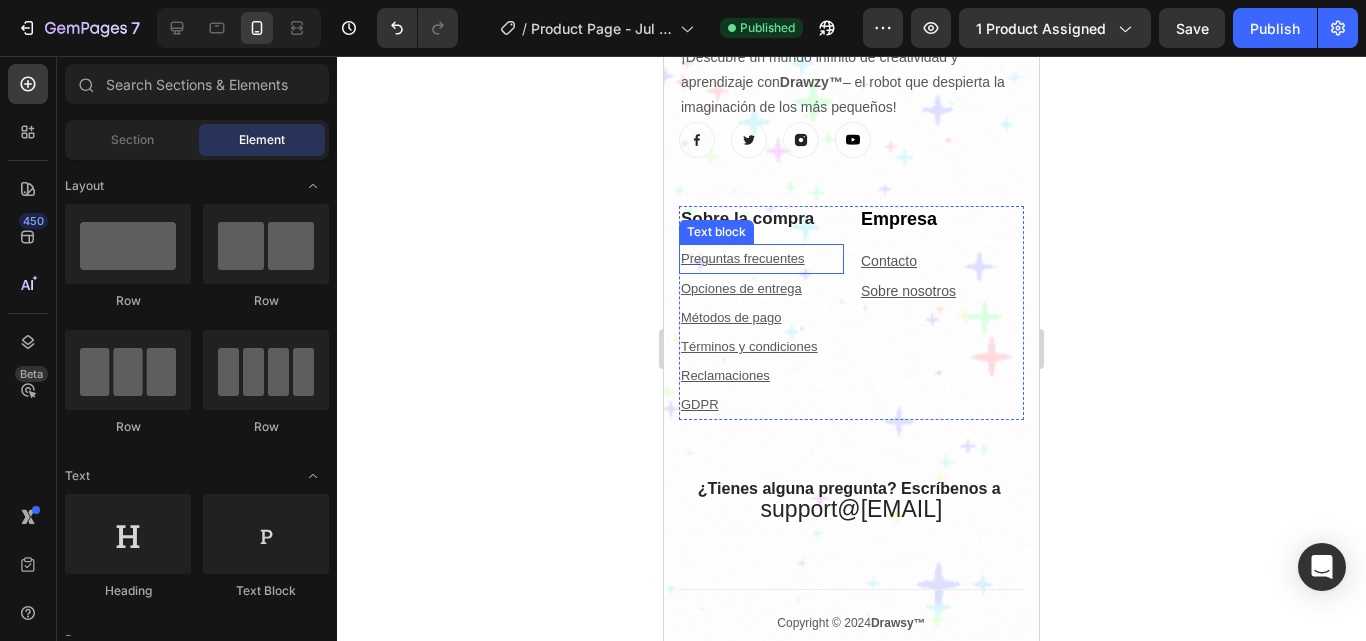 click on "Preguntas frecuentes" at bounding box center (743, 258) 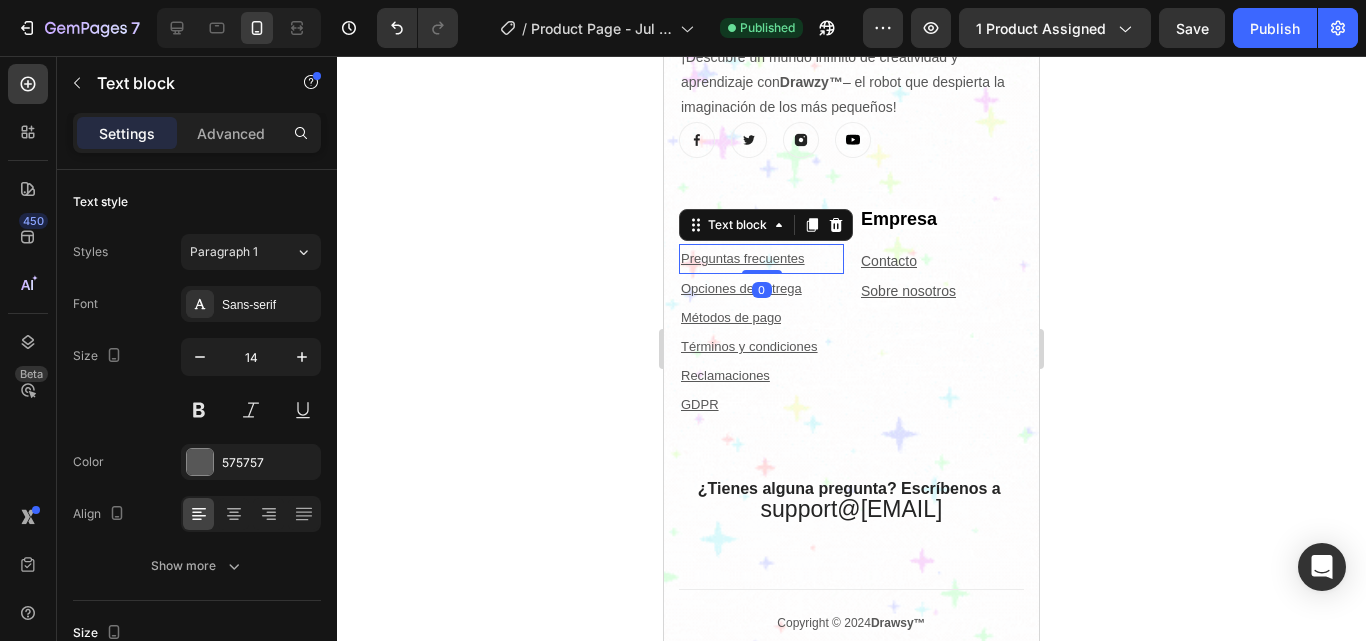 click on "Preguntas frecuentes" at bounding box center (743, 258) 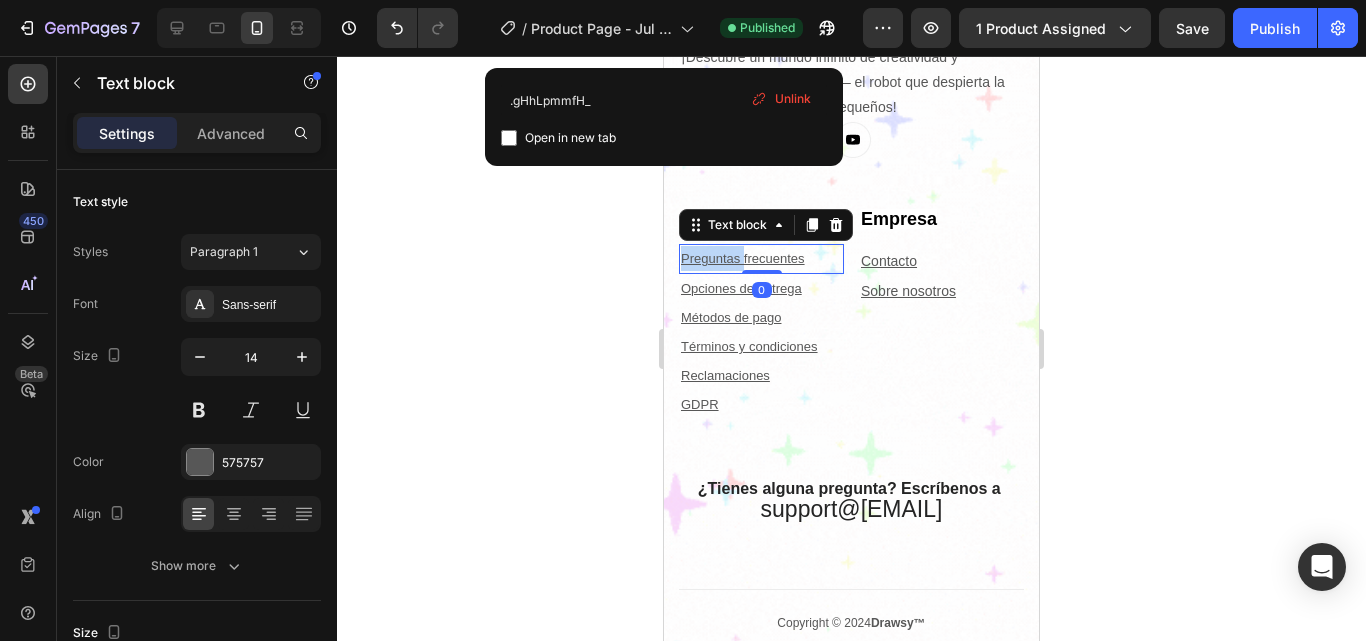 click on "Preguntas frecuentes" at bounding box center [743, 258] 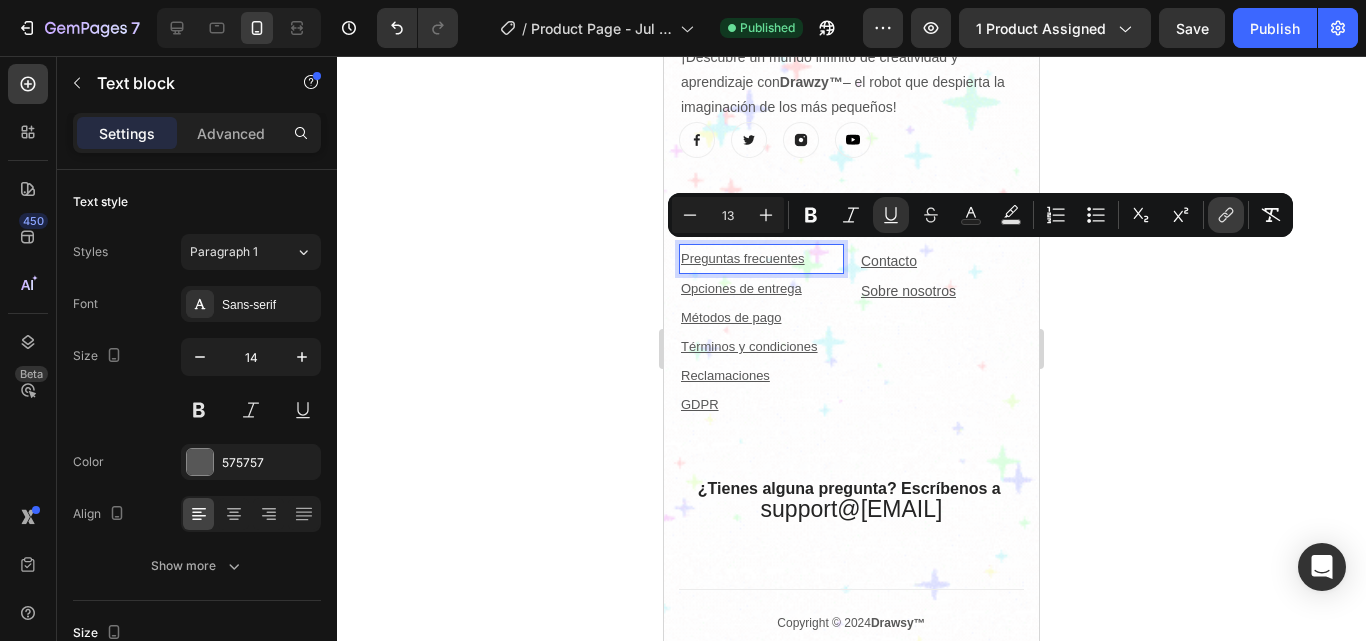 click 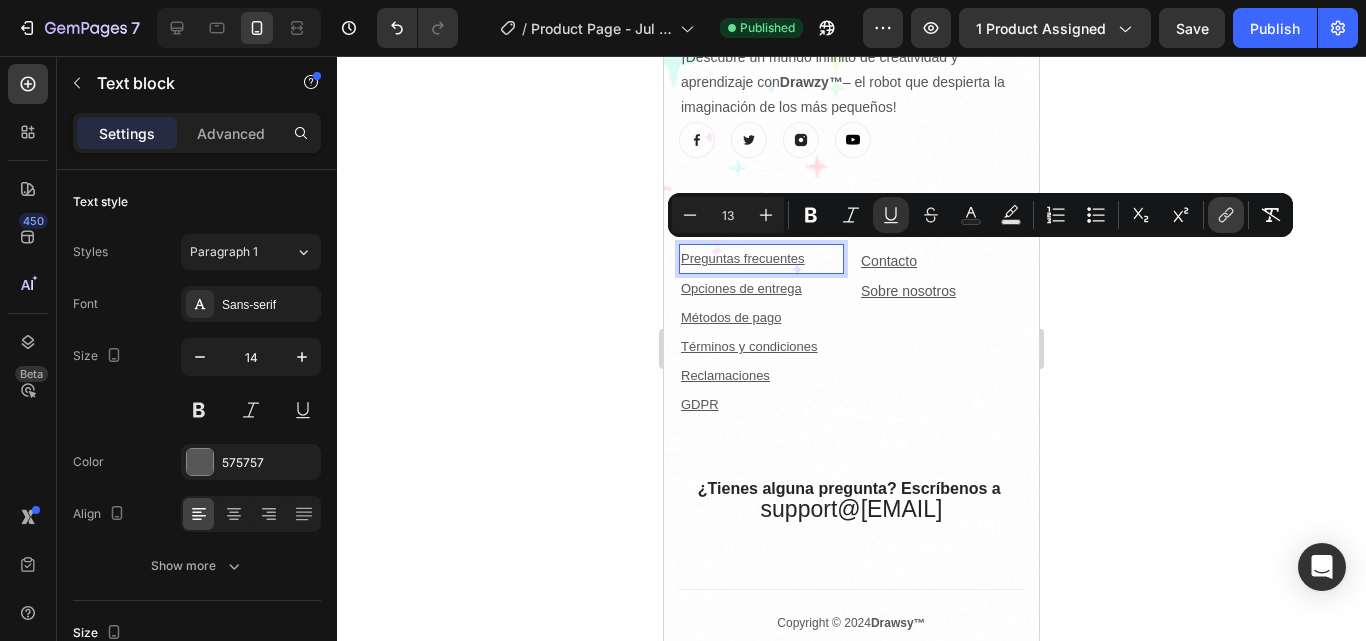 click 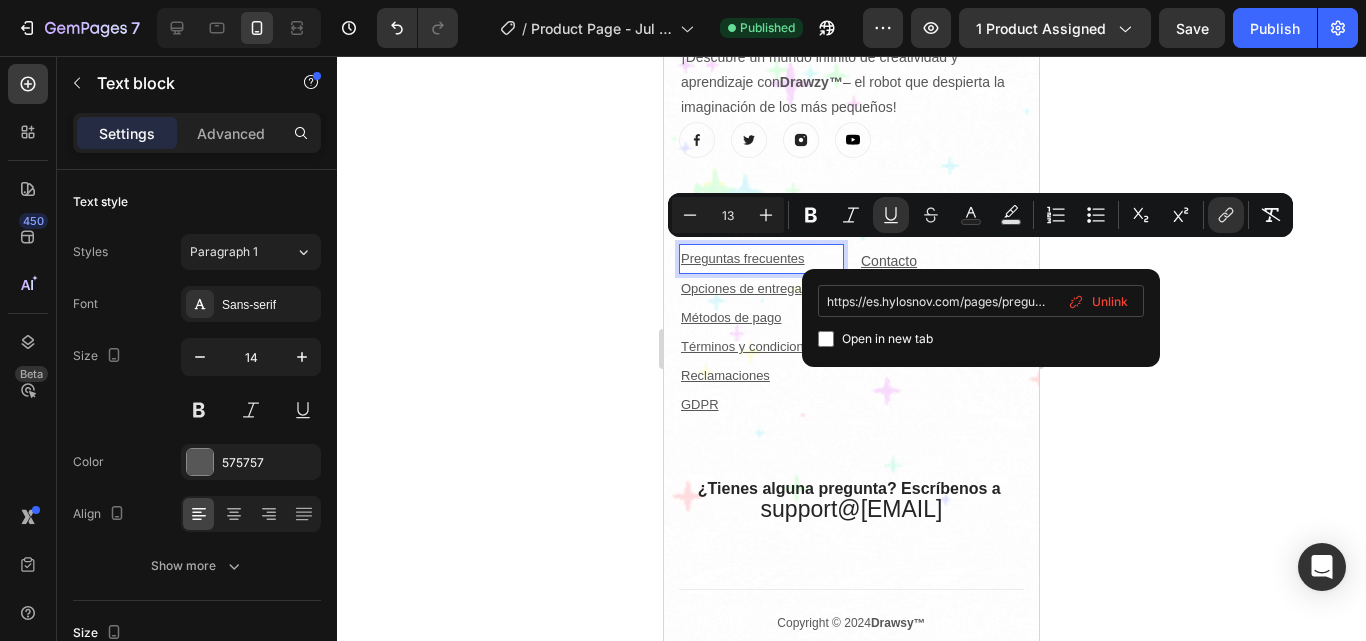 scroll, scrollTop: 0, scrollLeft: 79, axis: horizontal 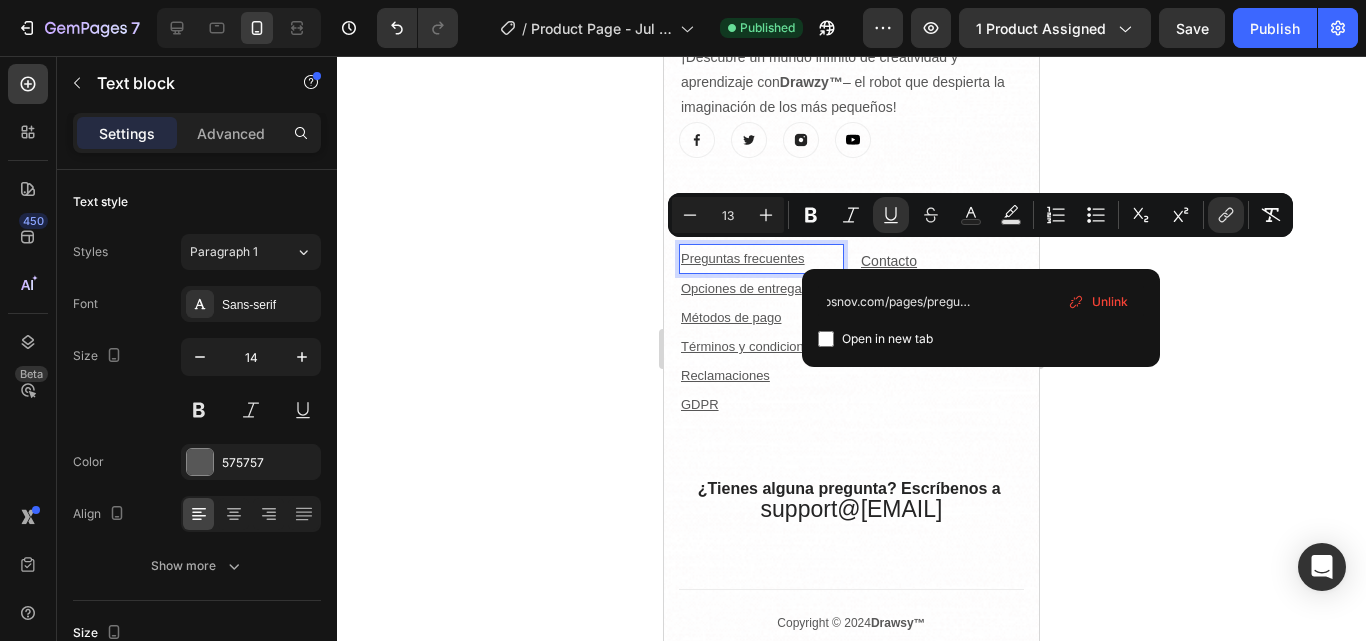 type on "https://es.hylosnov.com/pages/preguntas-frecuentes" 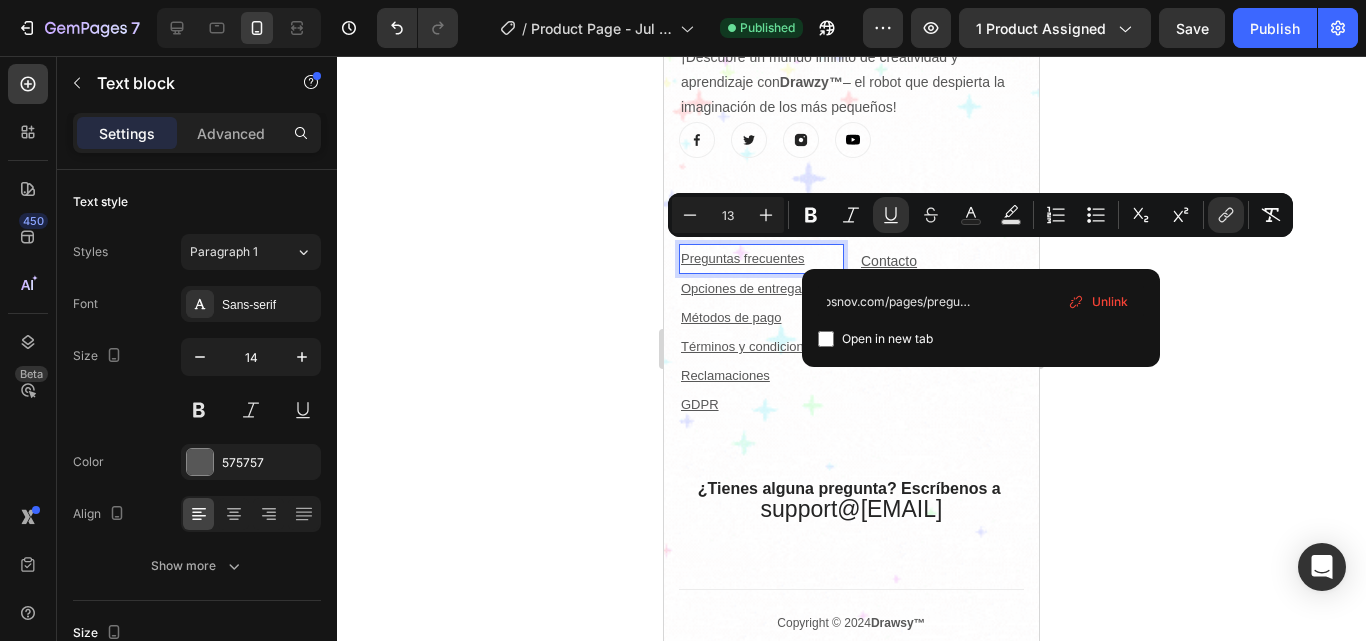 scroll, scrollTop: 0, scrollLeft: 0, axis: both 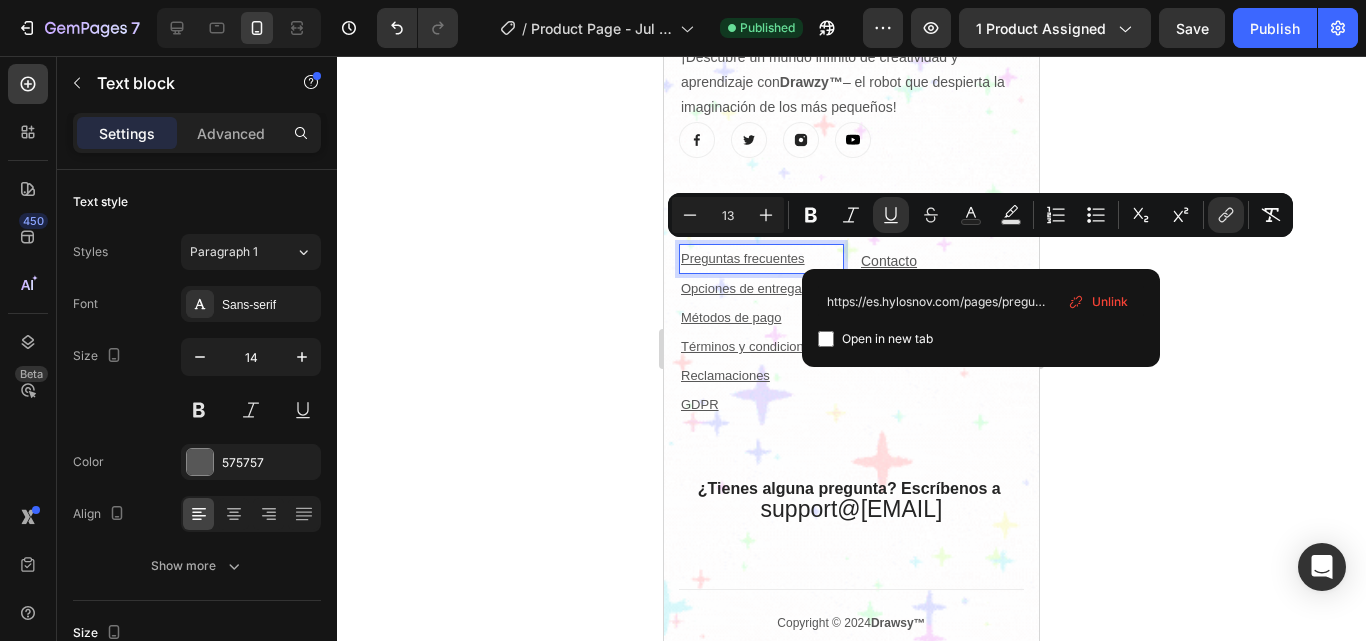 click on "Open in new tab" at bounding box center [887, 339] 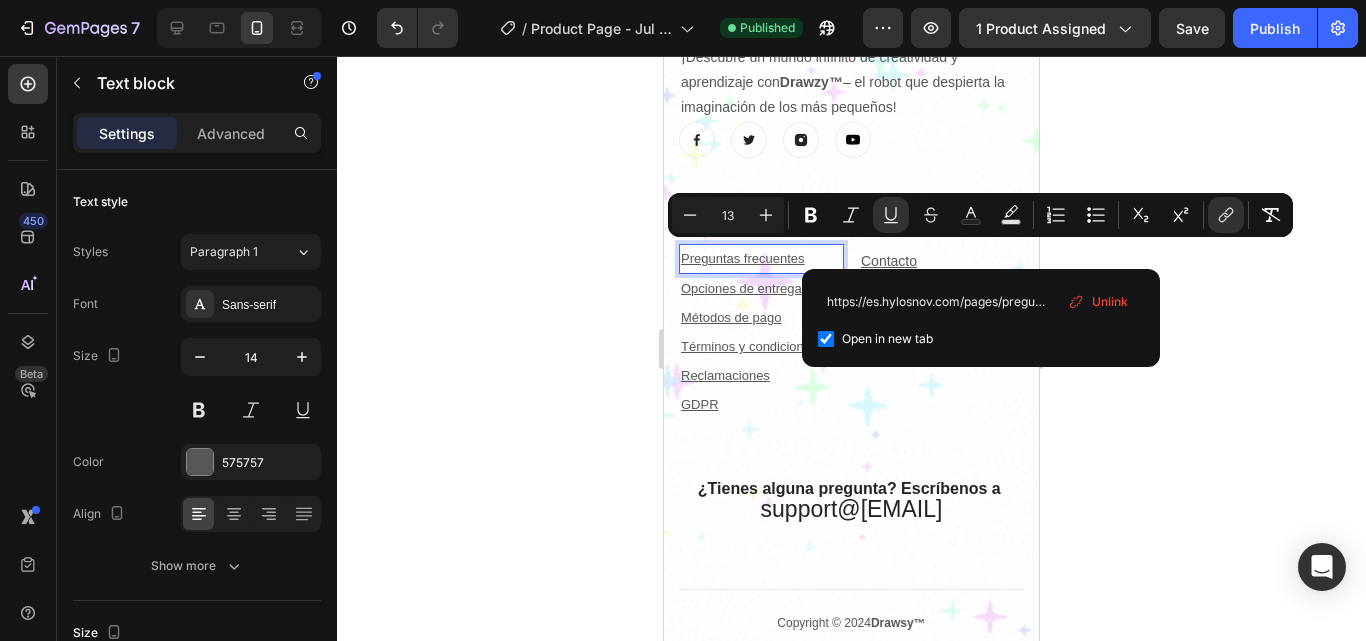 checkbox on "true" 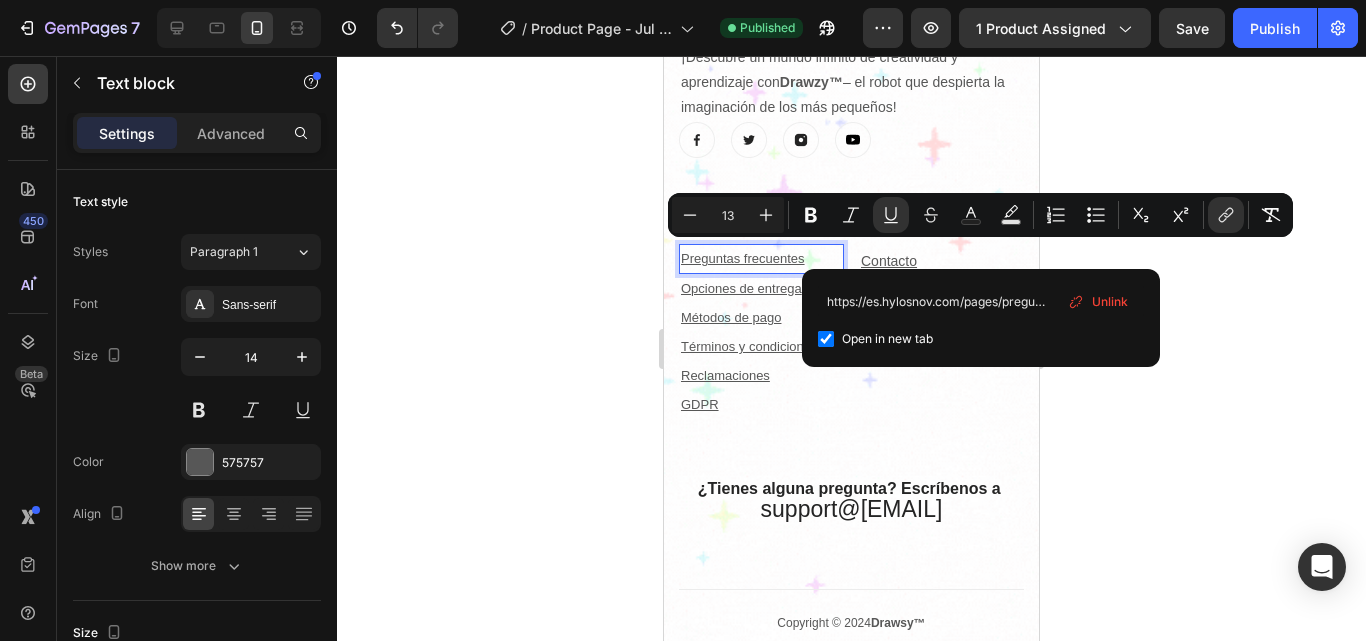 click 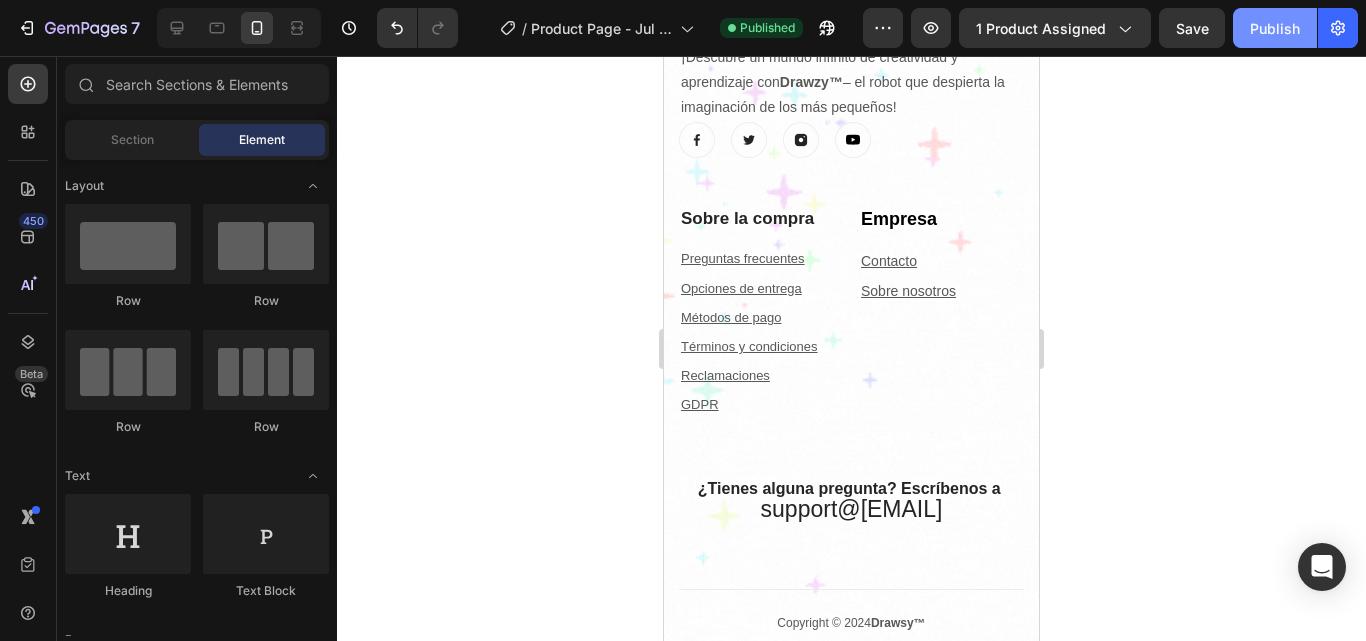 click on "Publish" 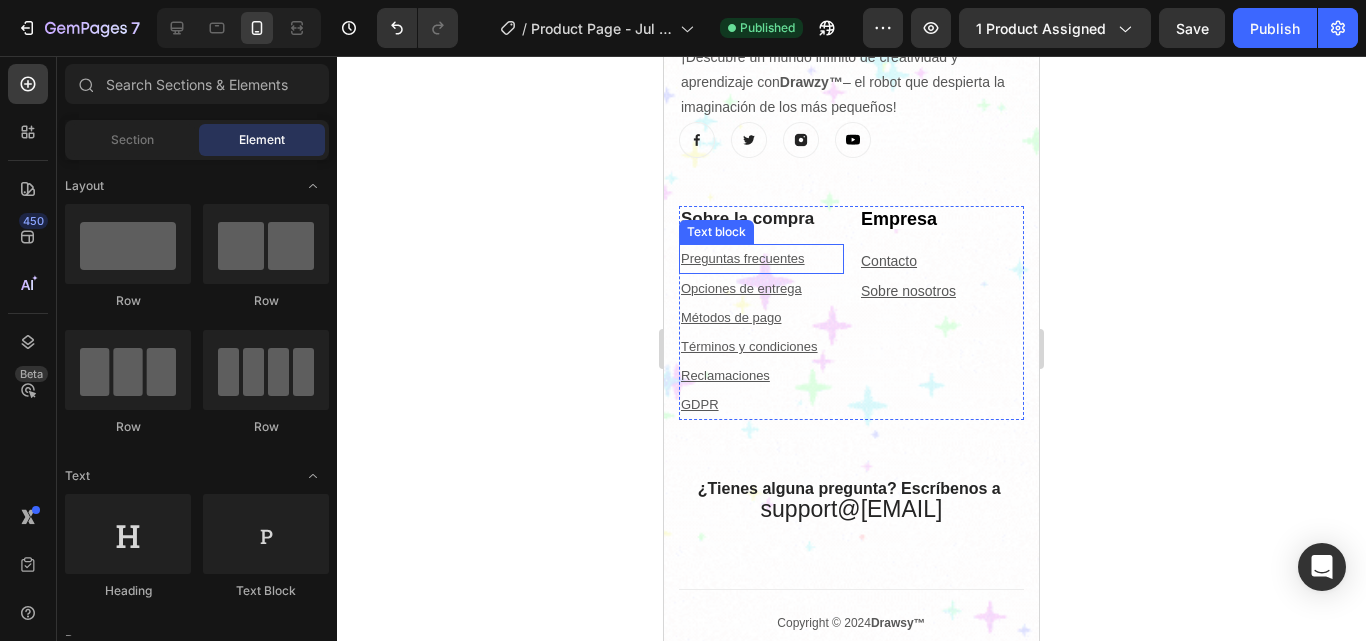 click on "Preguntas frecuentes" at bounding box center (743, 258) 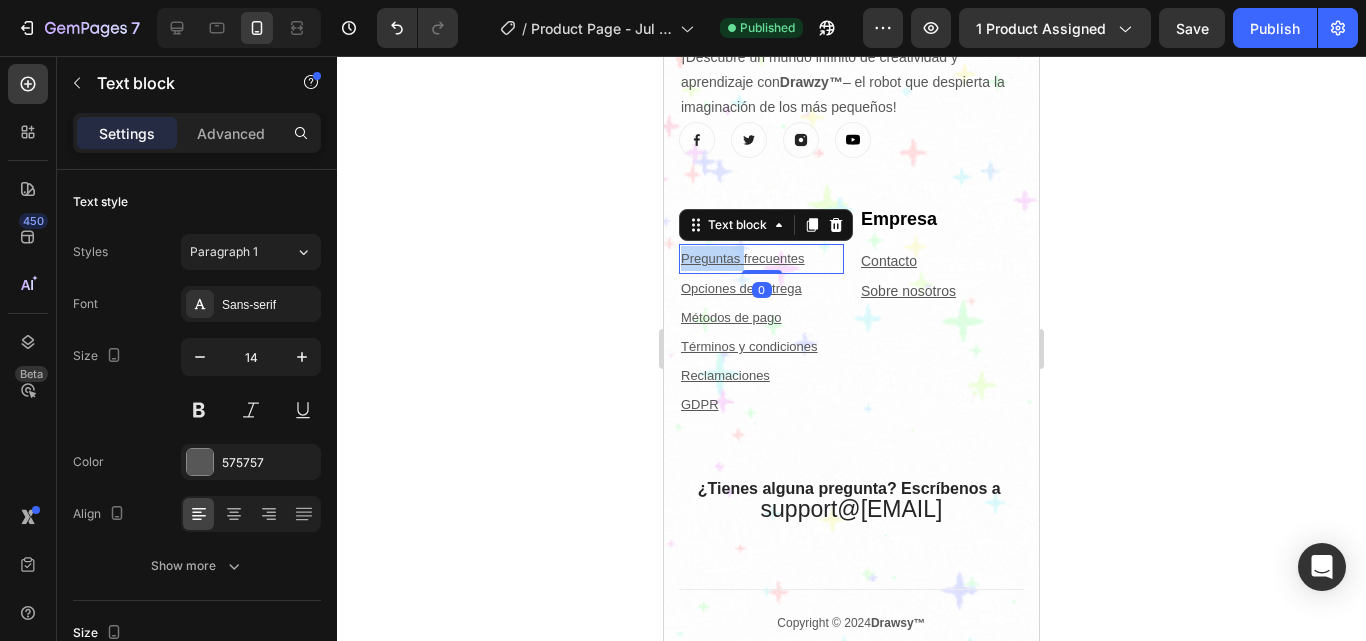 click on "Preguntas frecuentes" at bounding box center (743, 258) 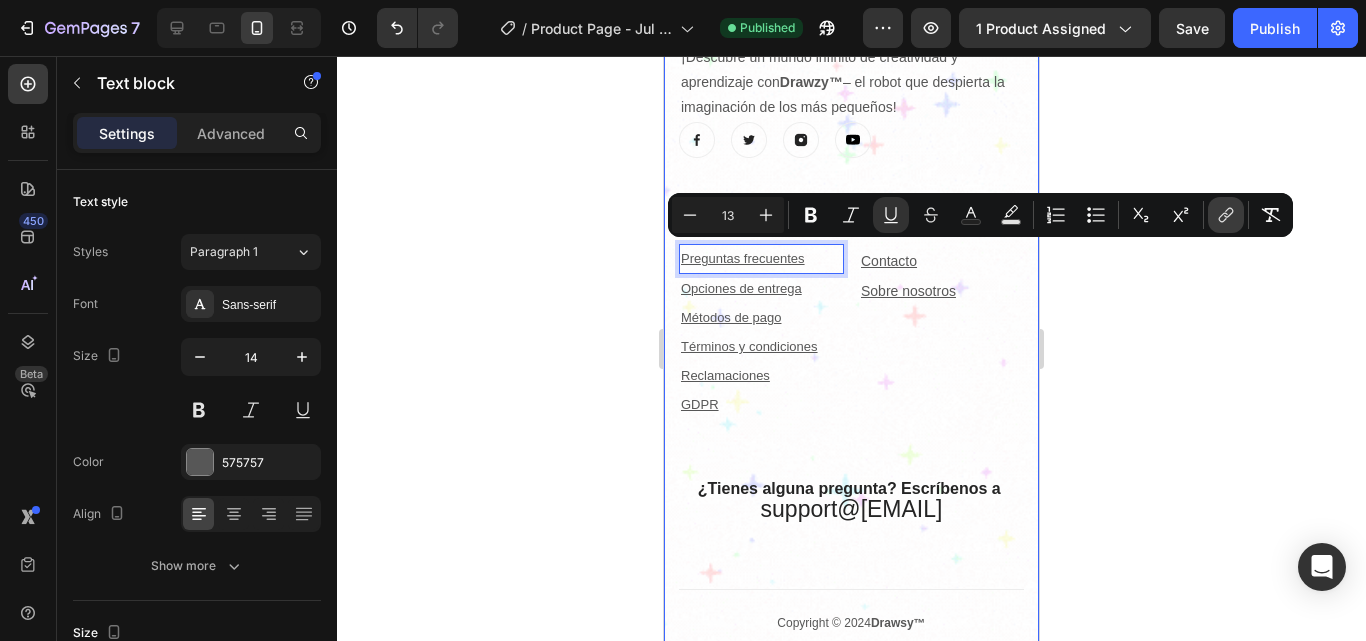 click 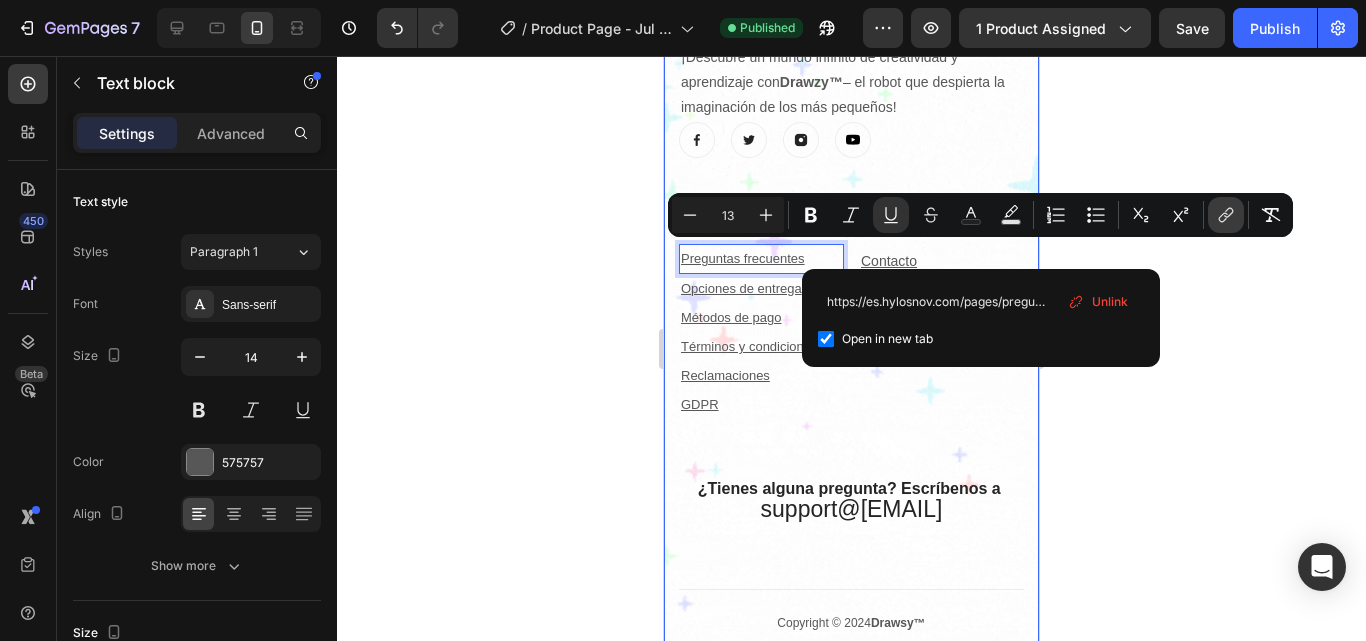 scroll, scrollTop: 0, scrollLeft: 79, axis: horizontal 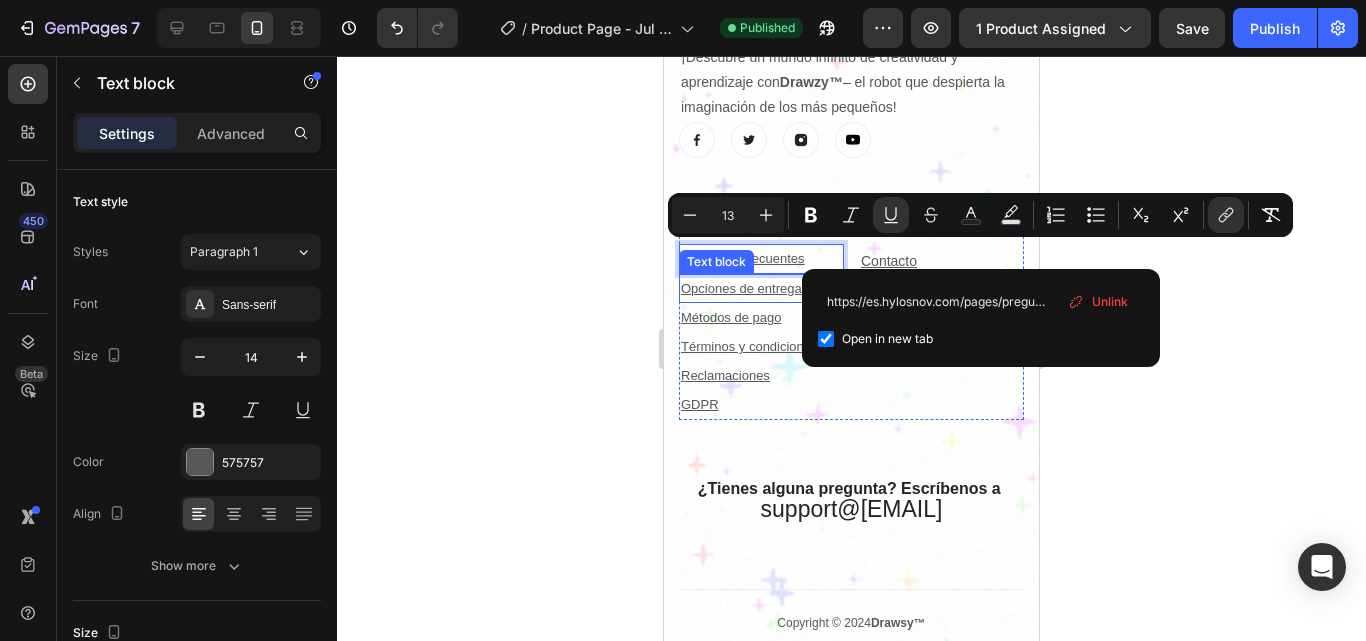 drag, startPoint x: 1675, startPoint y: 347, endPoint x: 795, endPoint y: 286, distance: 882.1117 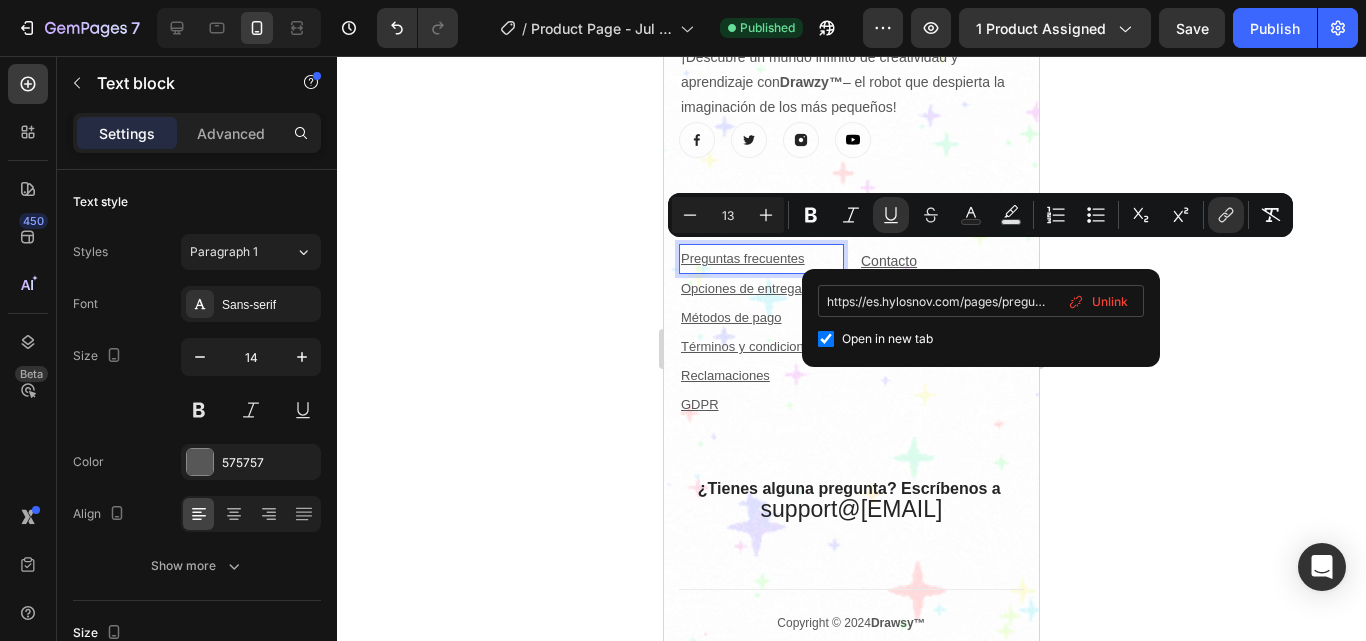 click on "https://es.hylosnov.com/pages/preguntas-frecuentes" at bounding box center (981, 301) 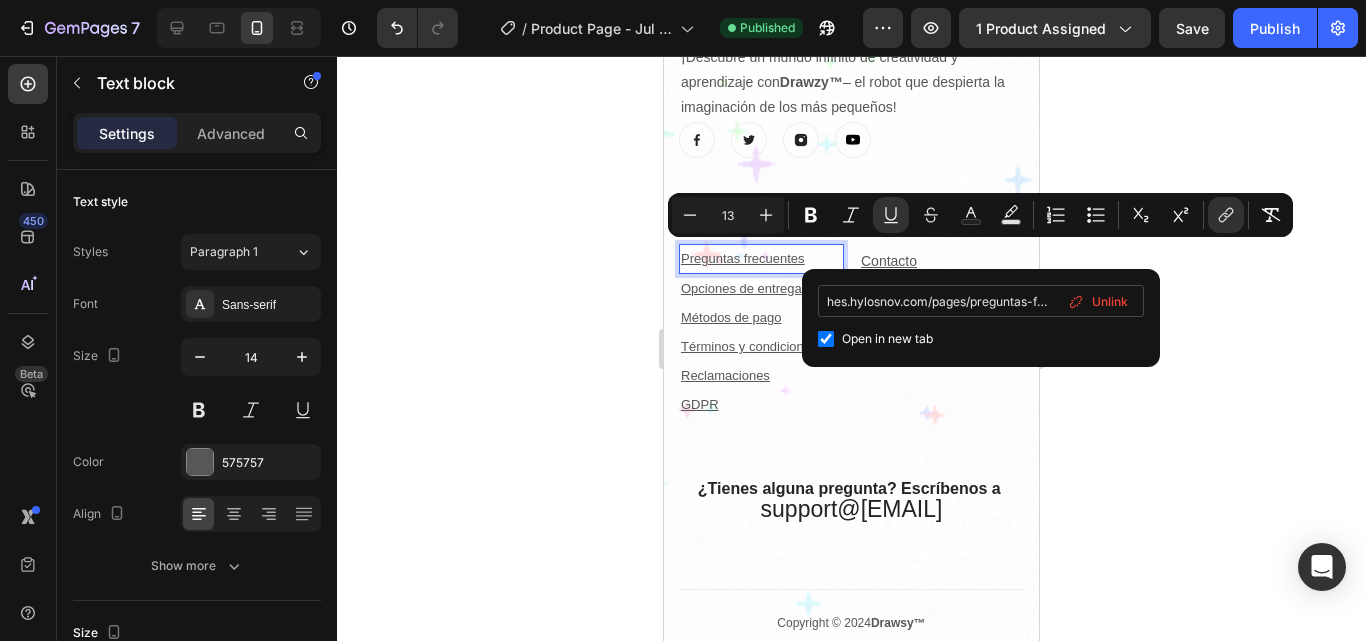type on "es.hylosnov.com/pages/preguntas-frecuentes" 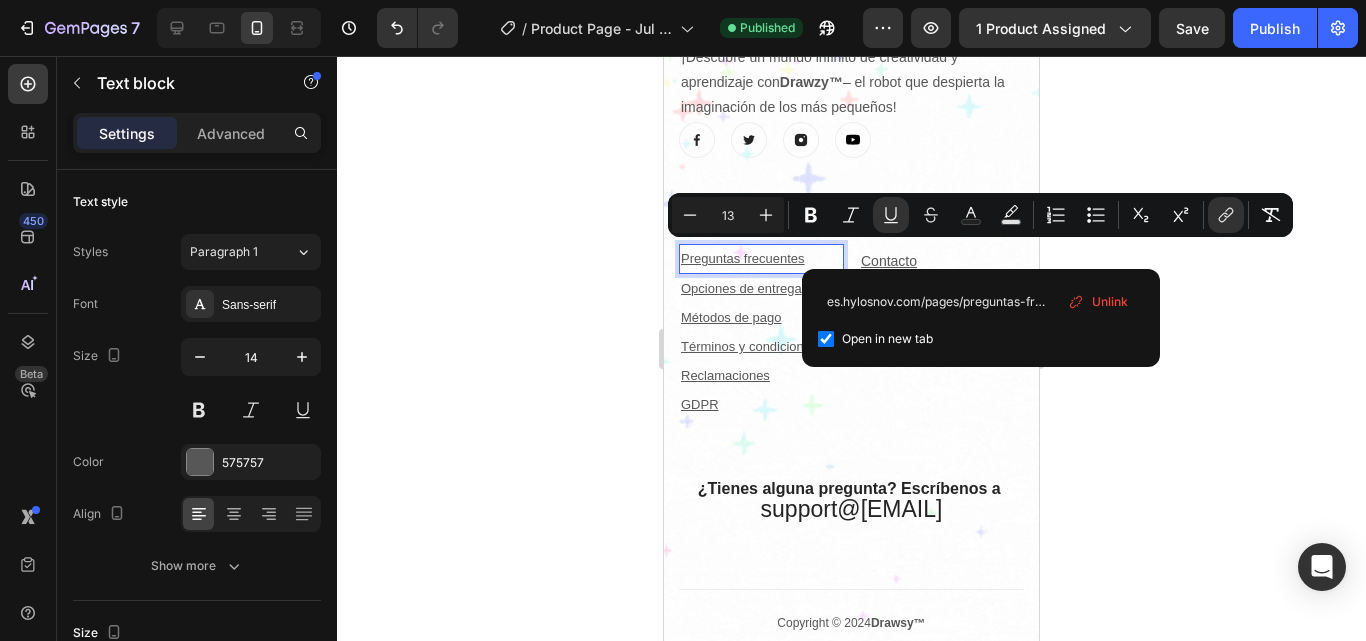 click 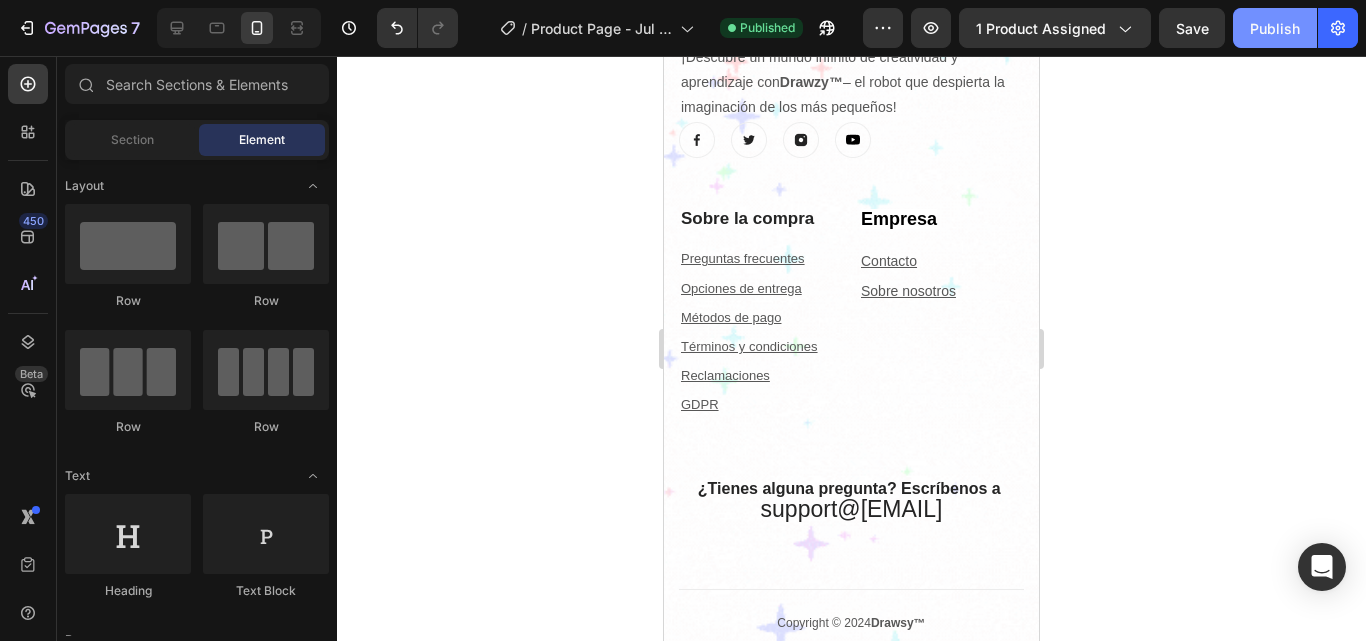click on "Publish" 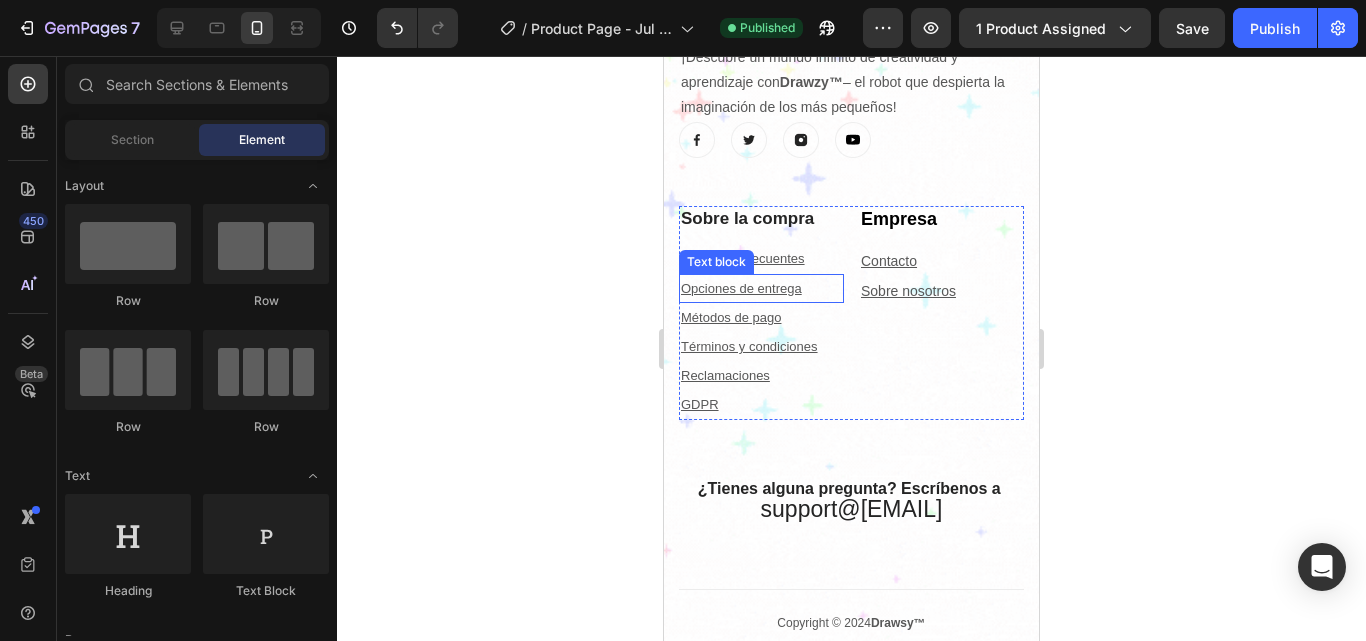 click on "Opciones de entrega" at bounding box center [741, 288] 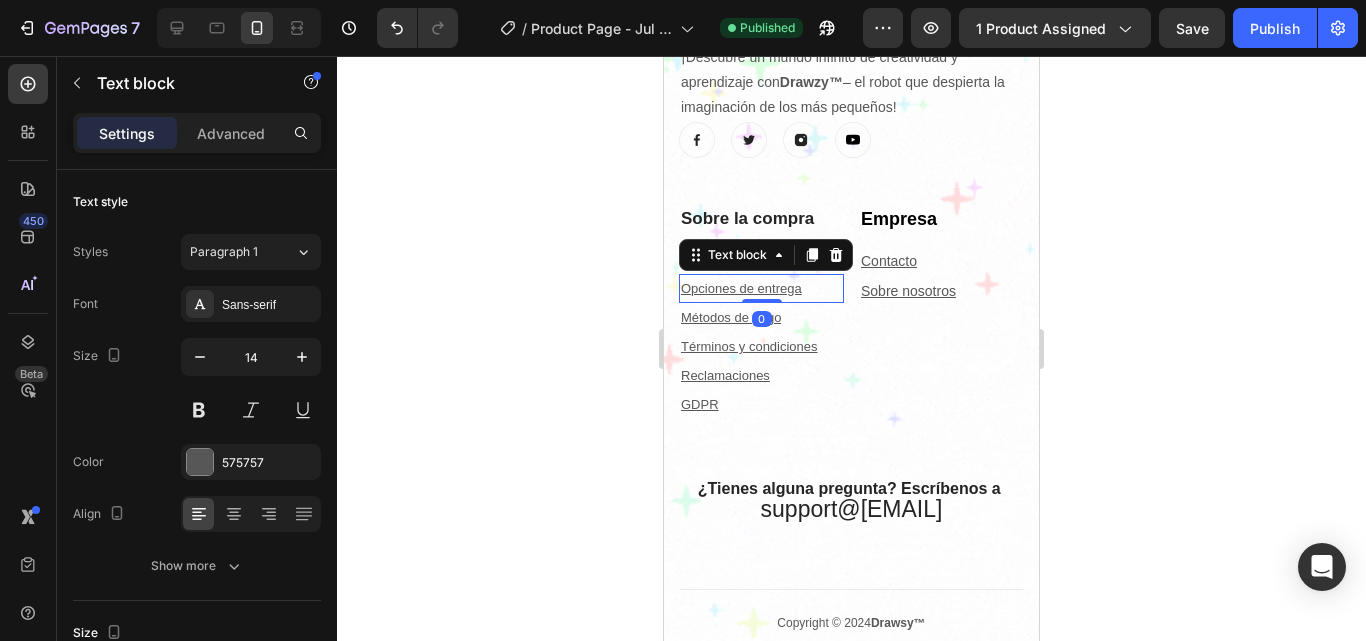 click on "Opciones de entrega" at bounding box center (761, 288) 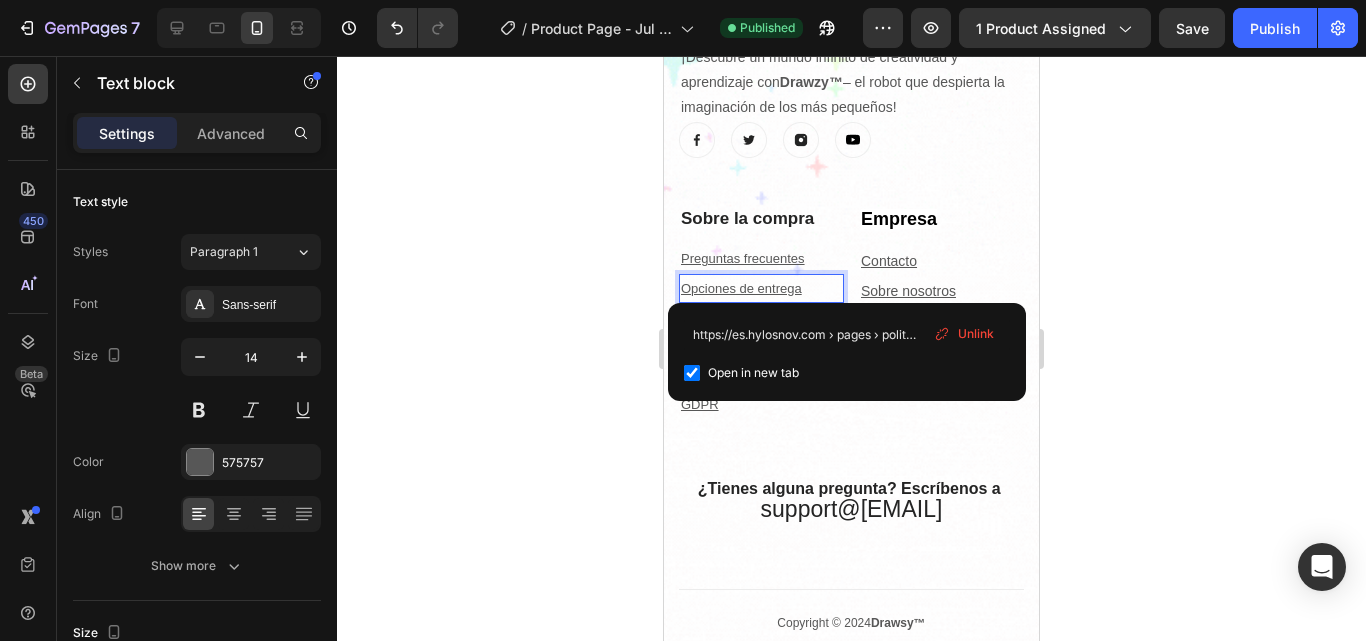click on "Opciones de entrega" at bounding box center (761, 288) 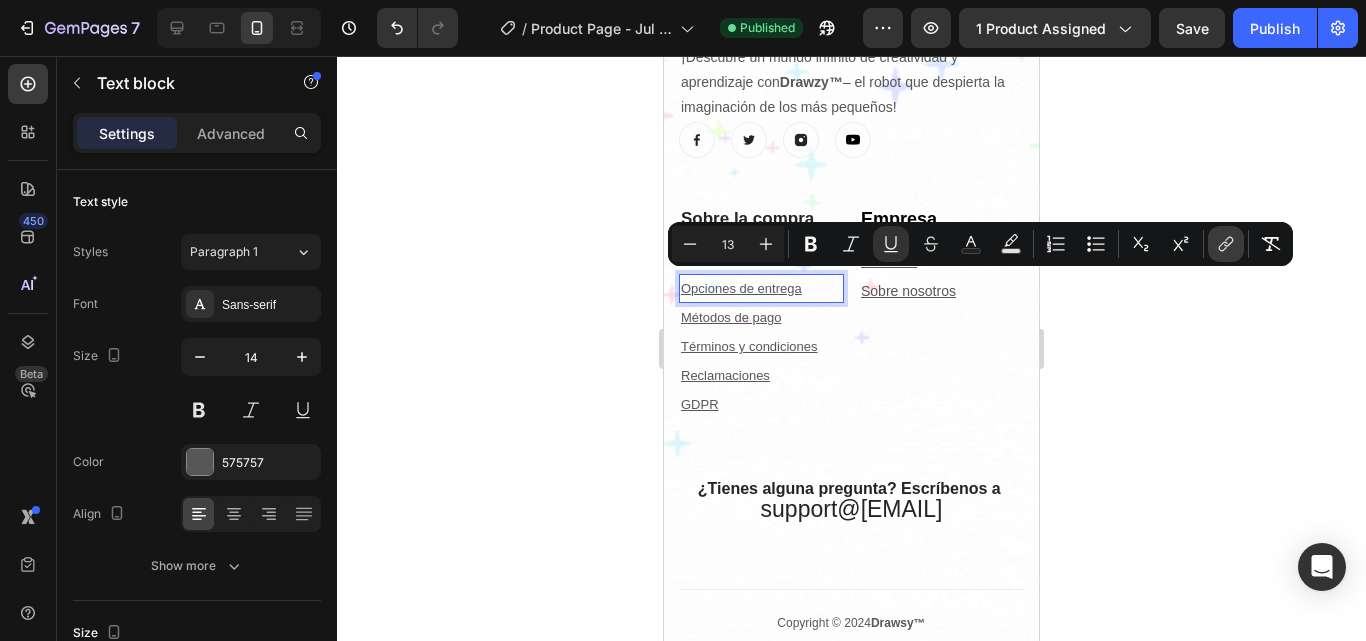 click 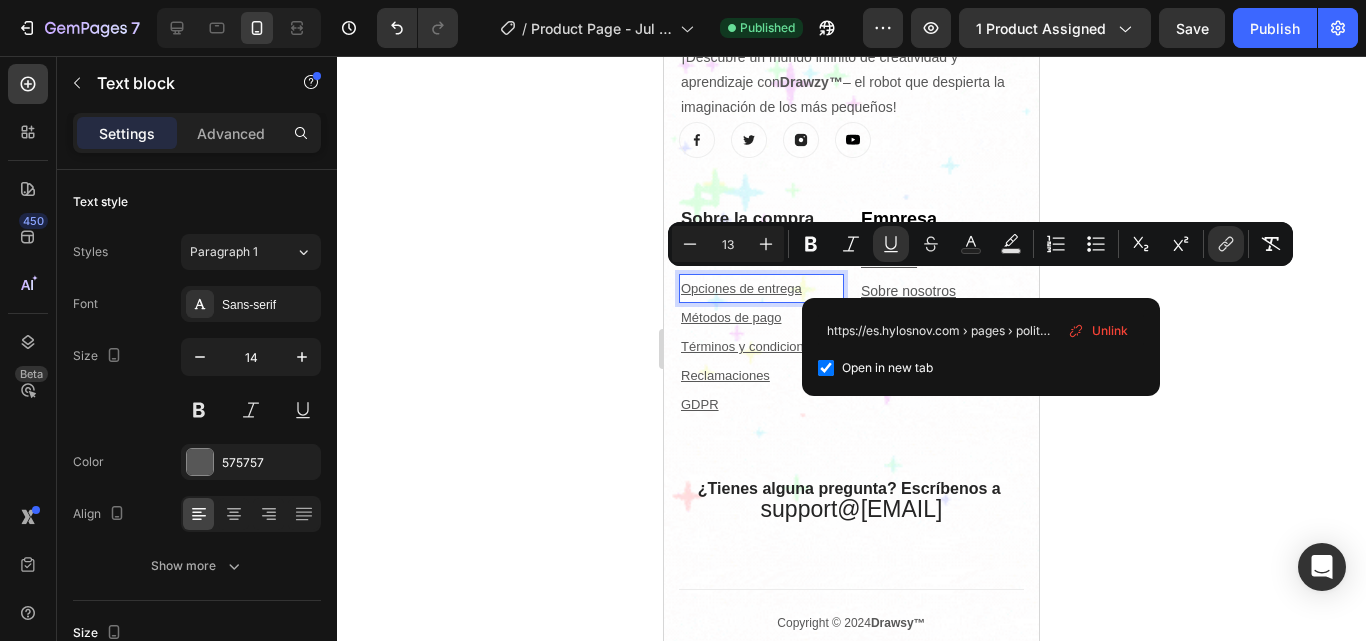 scroll, scrollTop: 0, scrollLeft: 73, axis: horizontal 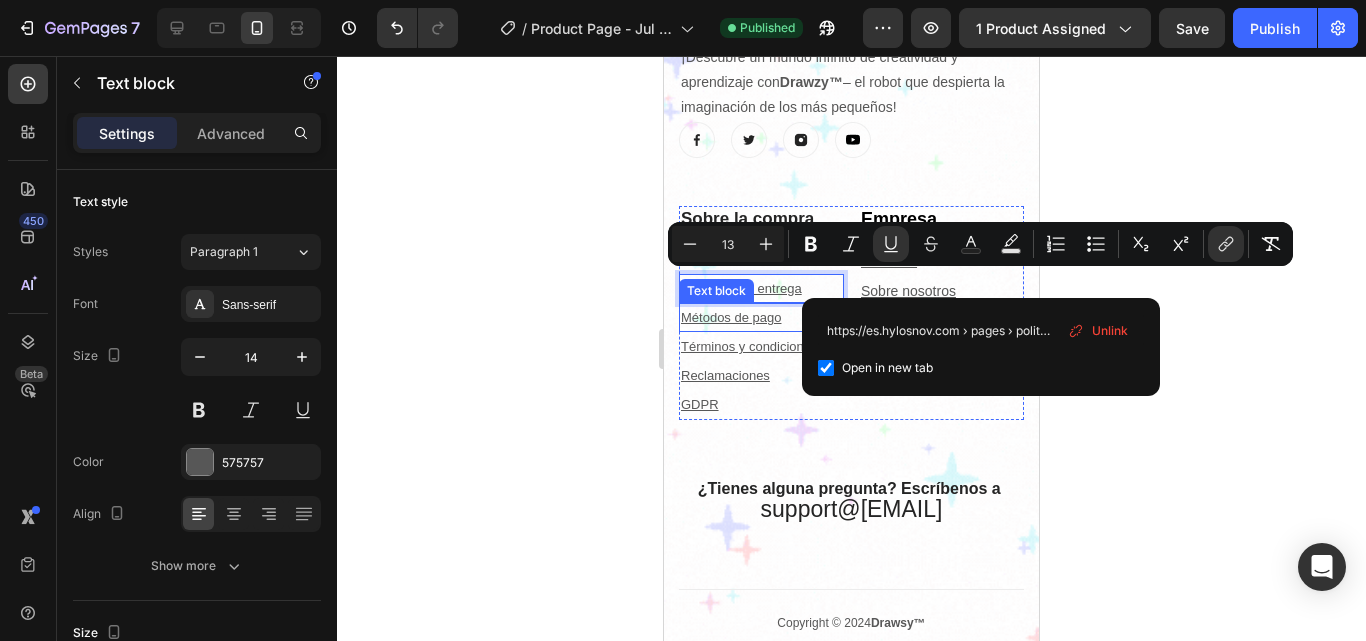 drag, startPoint x: 1547, startPoint y: 390, endPoint x: 703, endPoint y: 299, distance: 848.8916 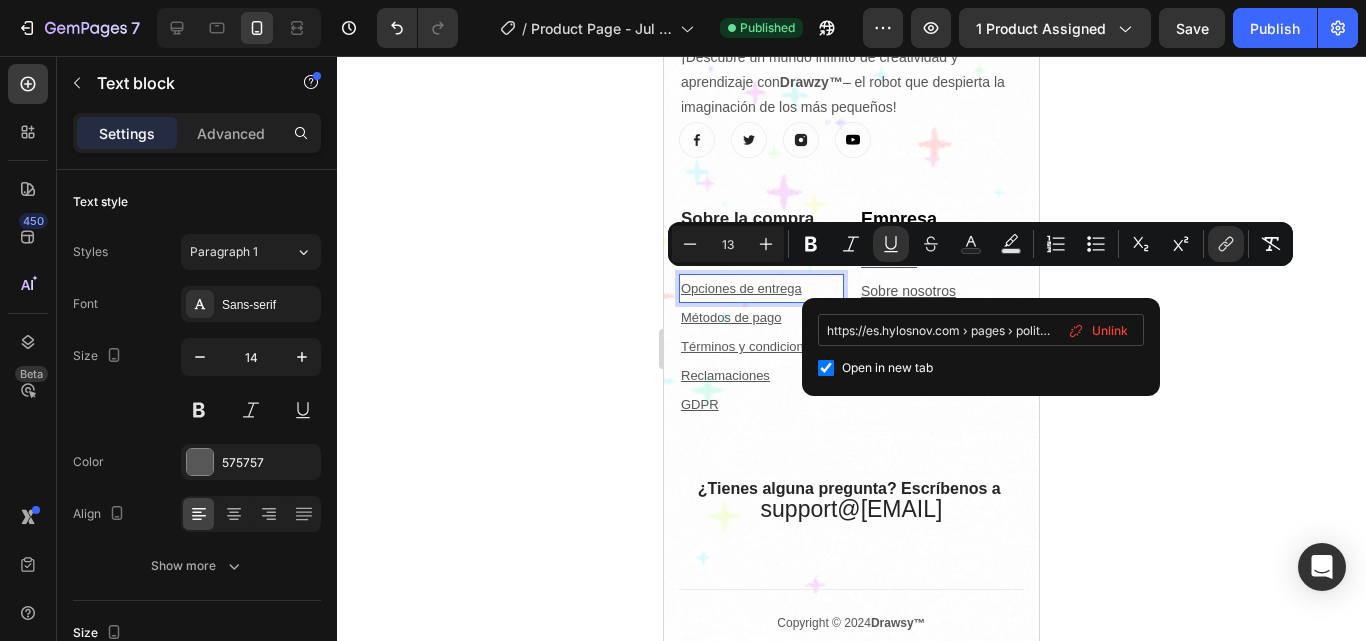 click on "https://es.hylosnov.com › pages › politica-de-envios" at bounding box center [981, 330] 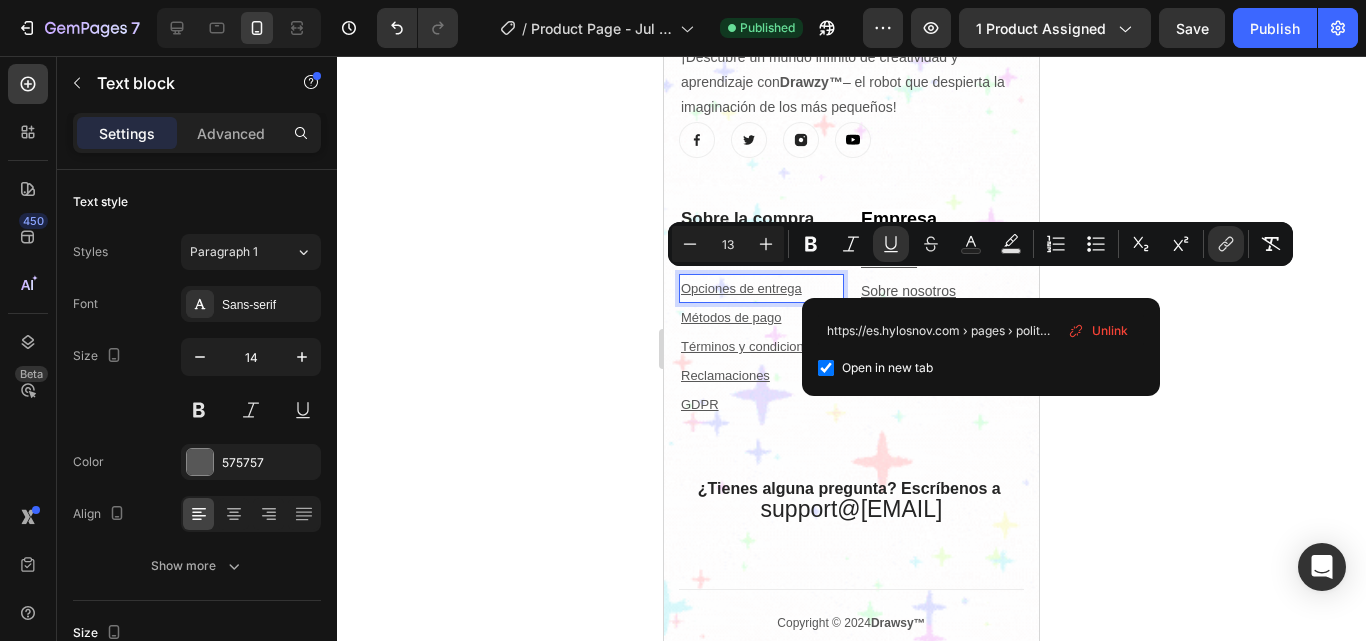 drag, startPoint x: 1532, startPoint y: 388, endPoint x: 751, endPoint y: 316, distance: 784.3118 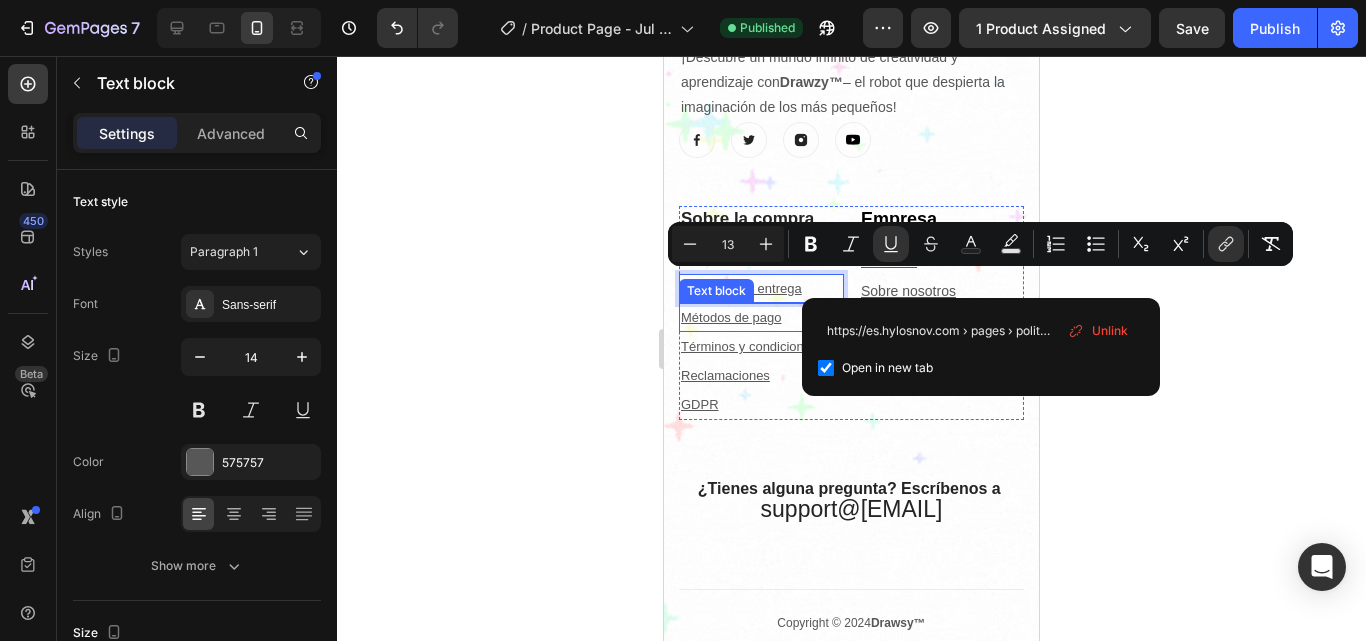 type on "es.example.com/pages/politica-de-envios" 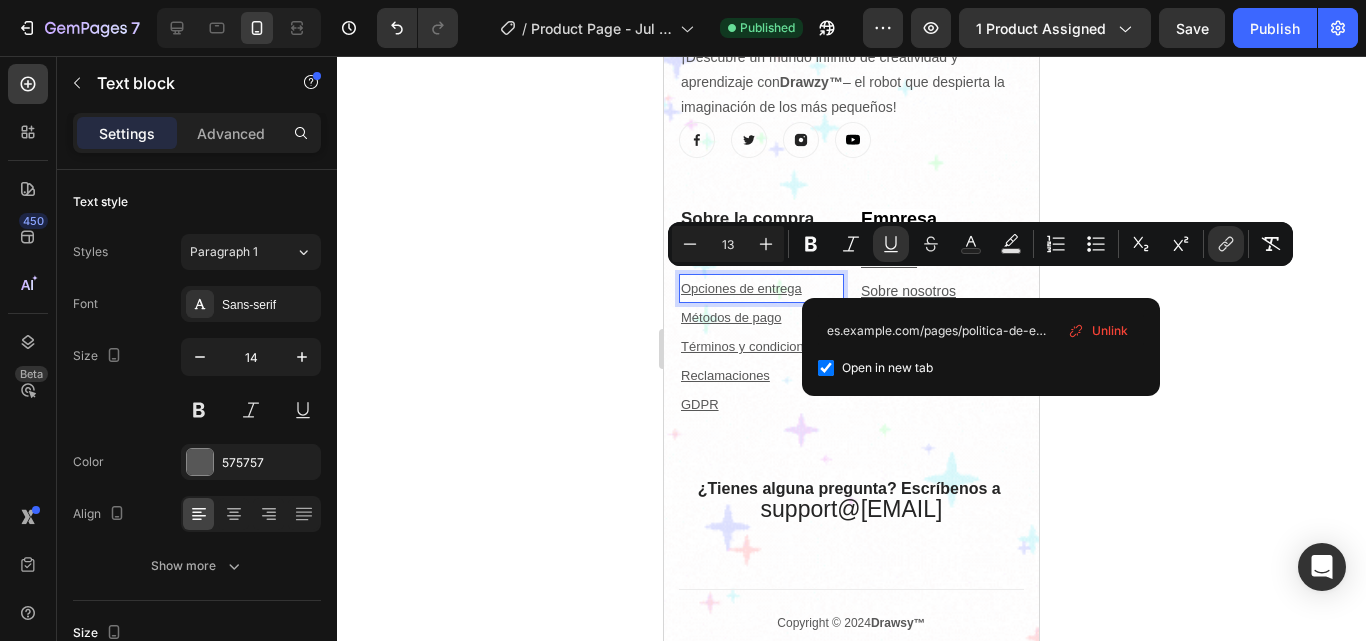 click 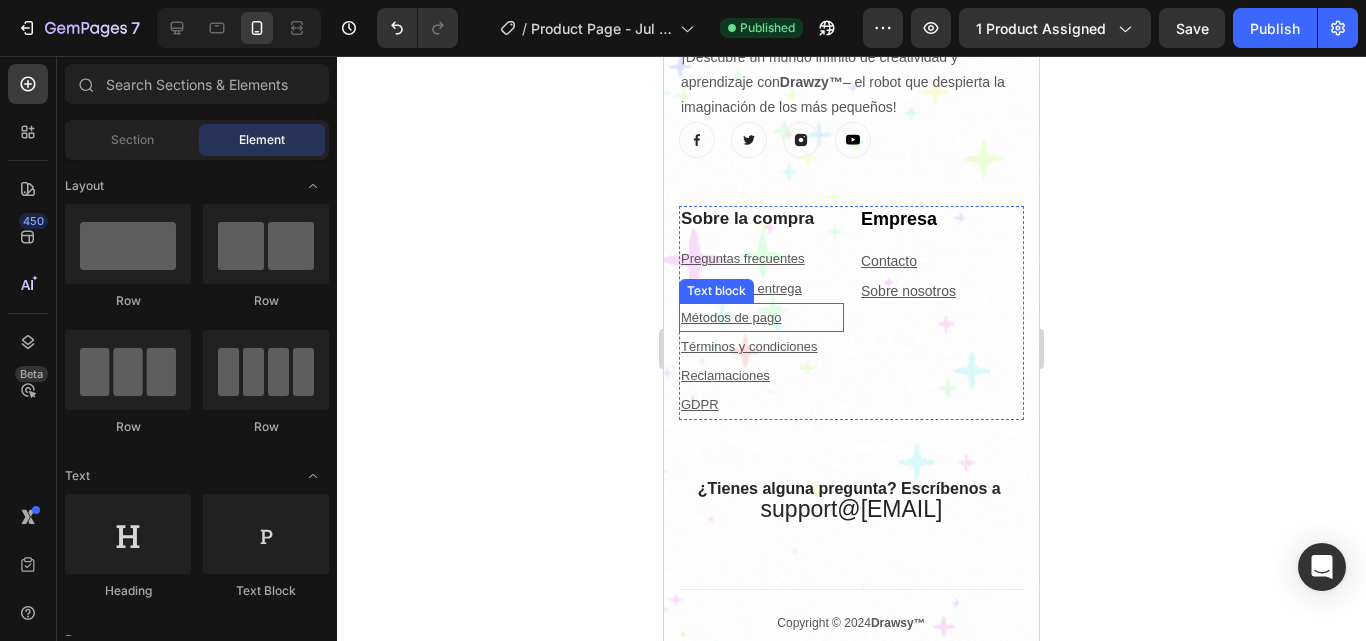 click on "Métodos de pago" at bounding box center (761, 317) 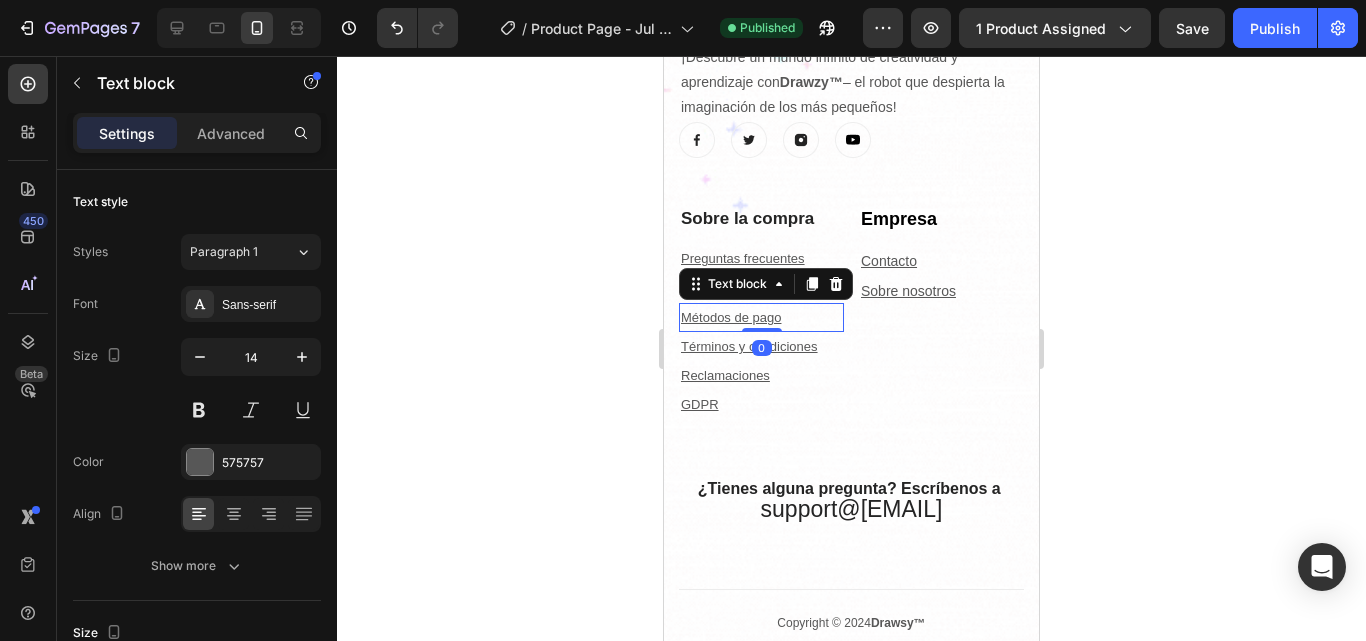 click on "Métodos de pago" at bounding box center (761, 317) 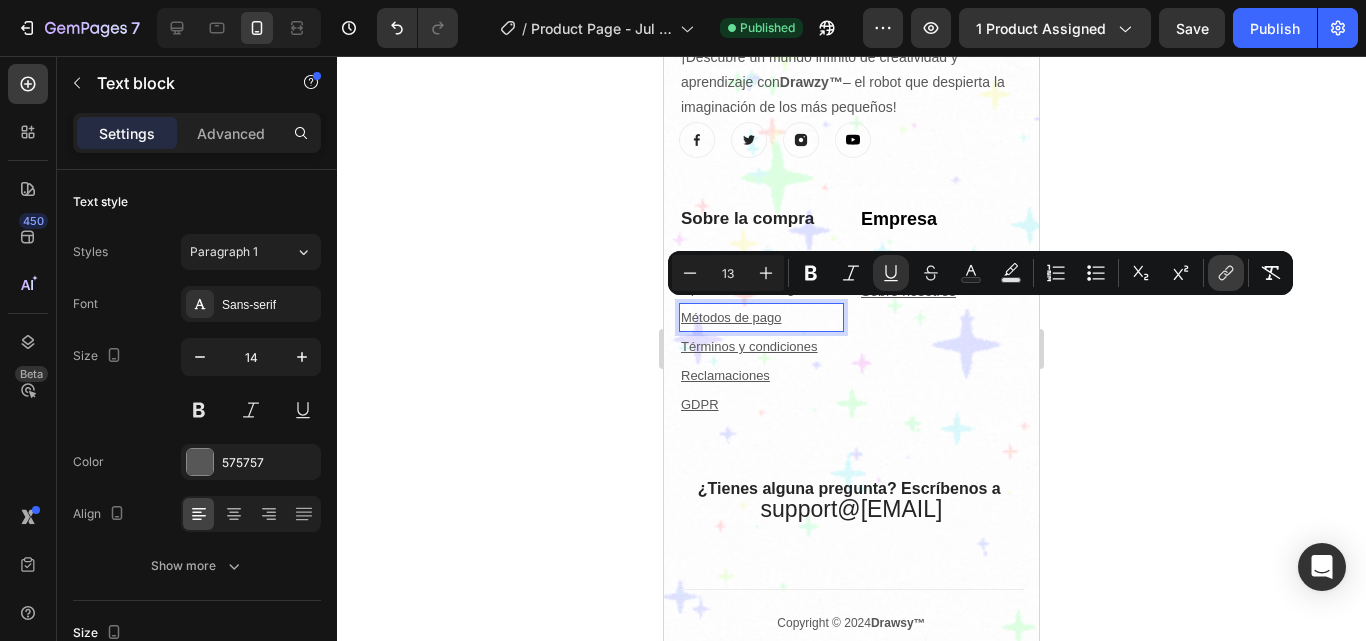 click 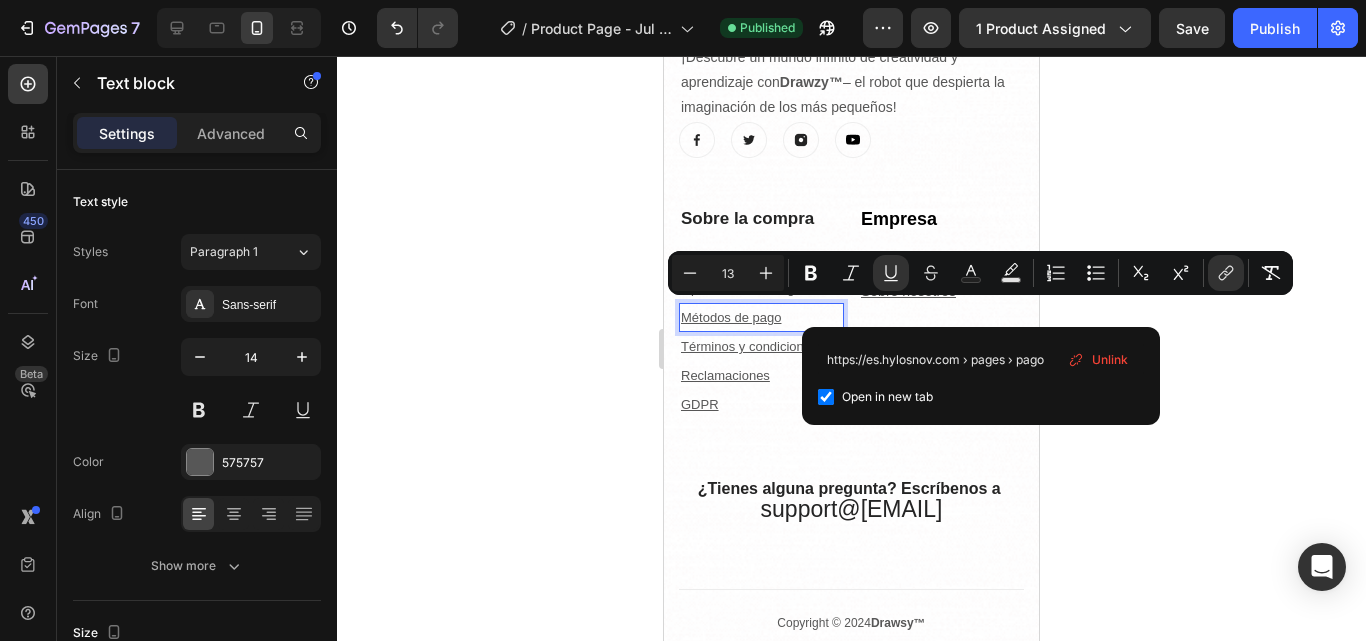 drag, startPoint x: 1533, startPoint y: 420, endPoint x: 705, endPoint y: 330, distance: 832.87695 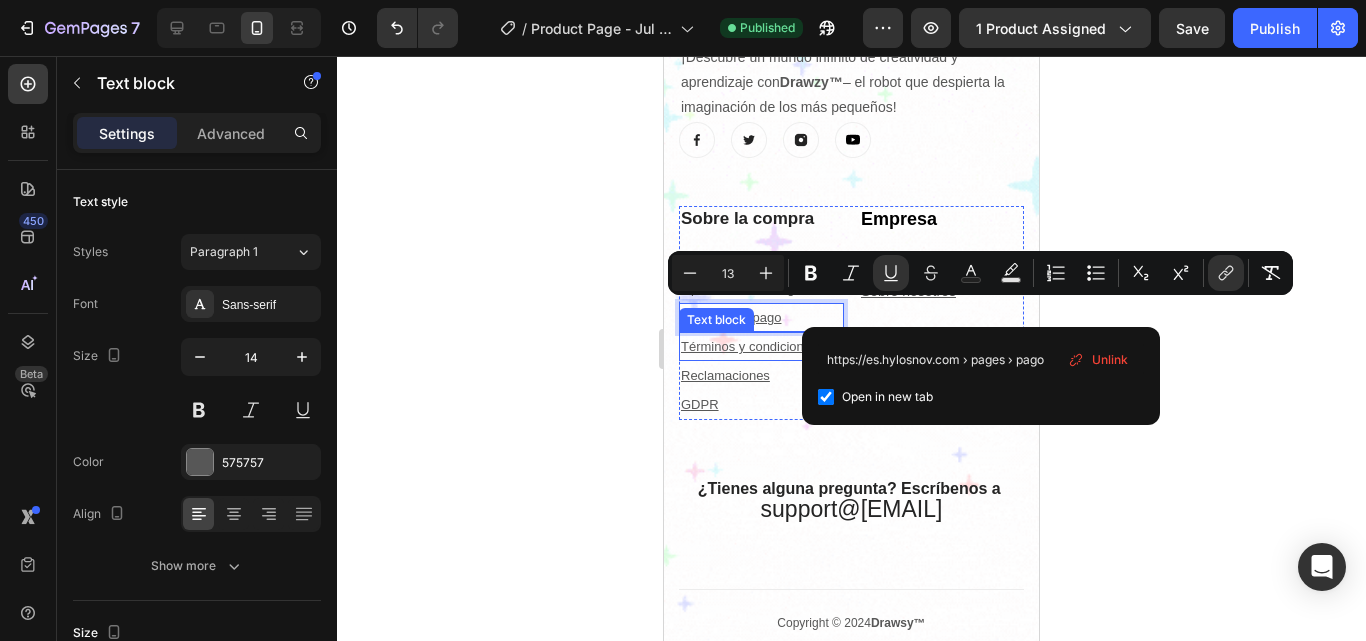 type on "es.hylosnov.com › pages › pago" 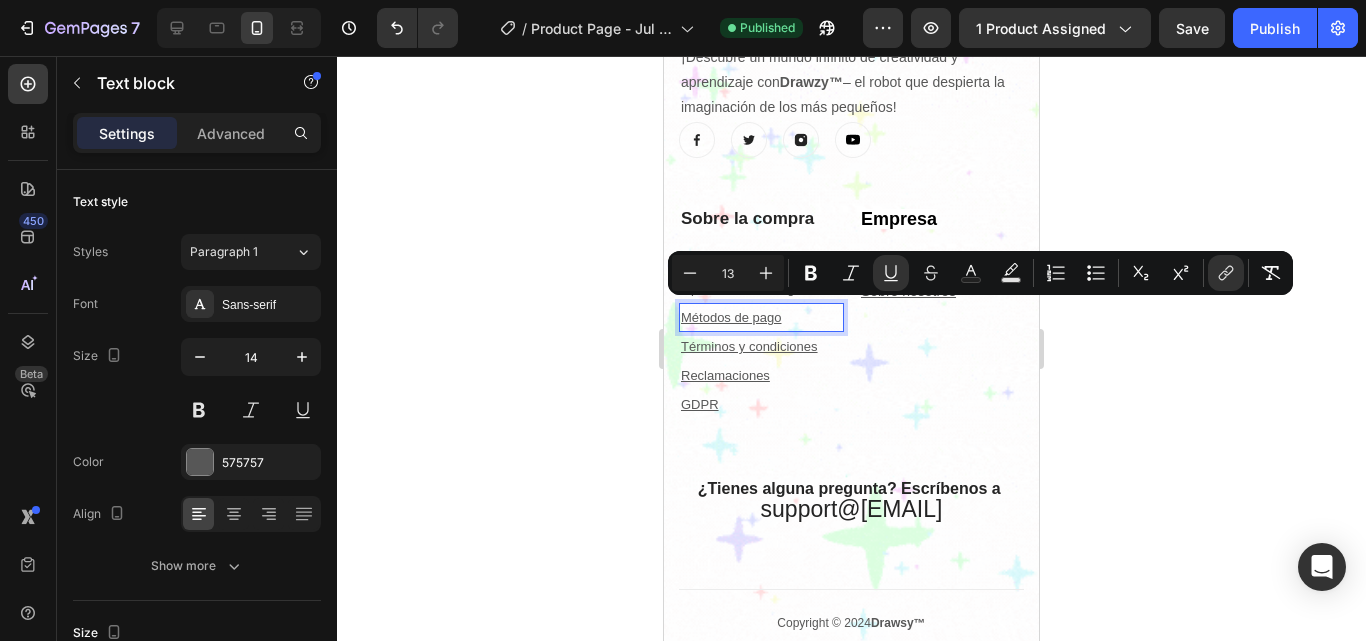 click 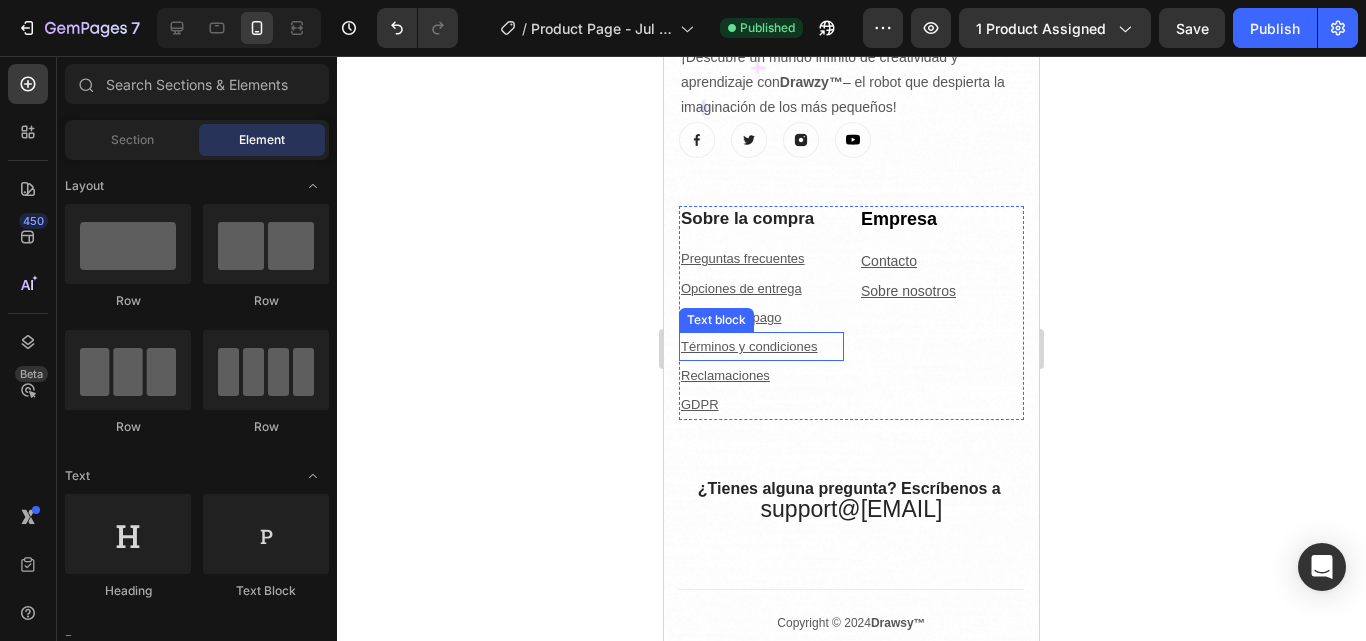 click on "Términos y condiciones" at bounding box center (761, 346) 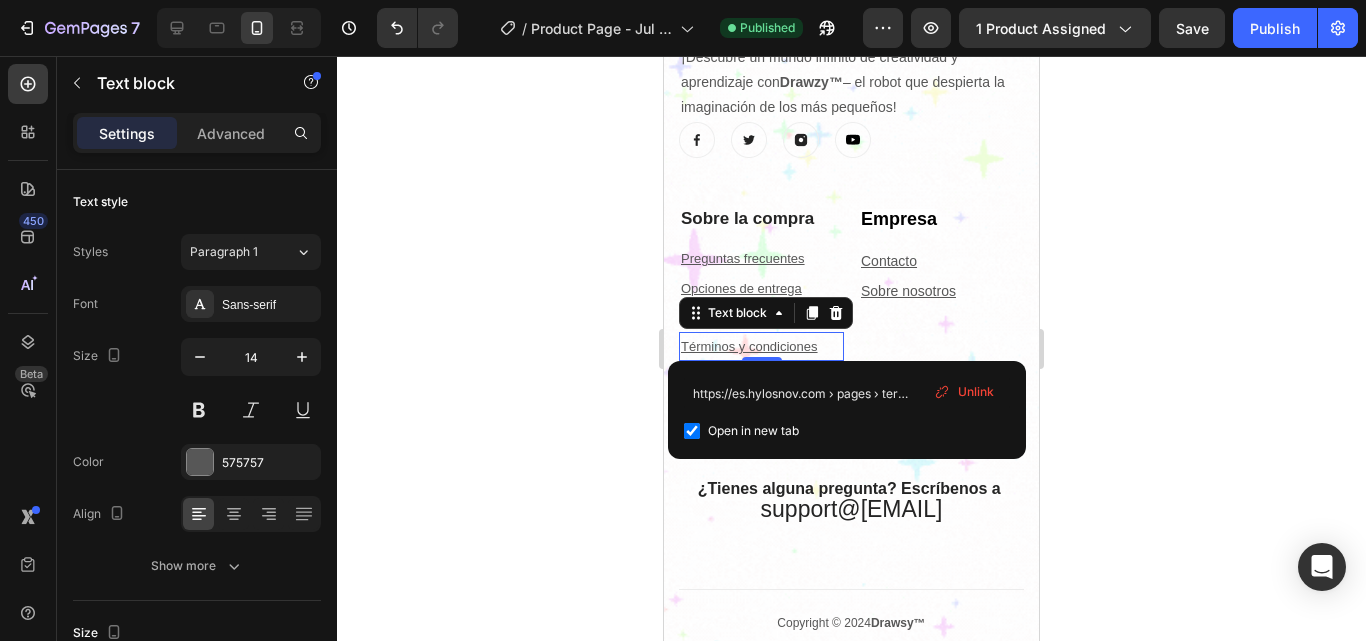 click on "Términos y condiciones" at bounding box center [761, 346] 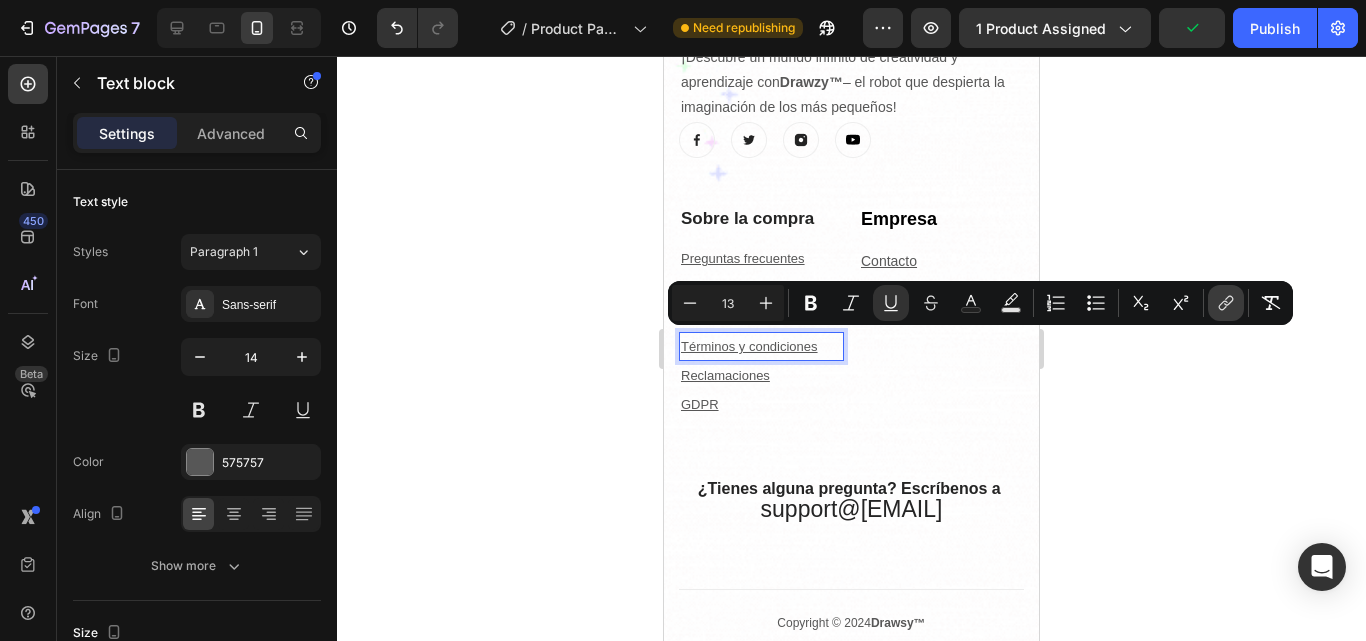 click 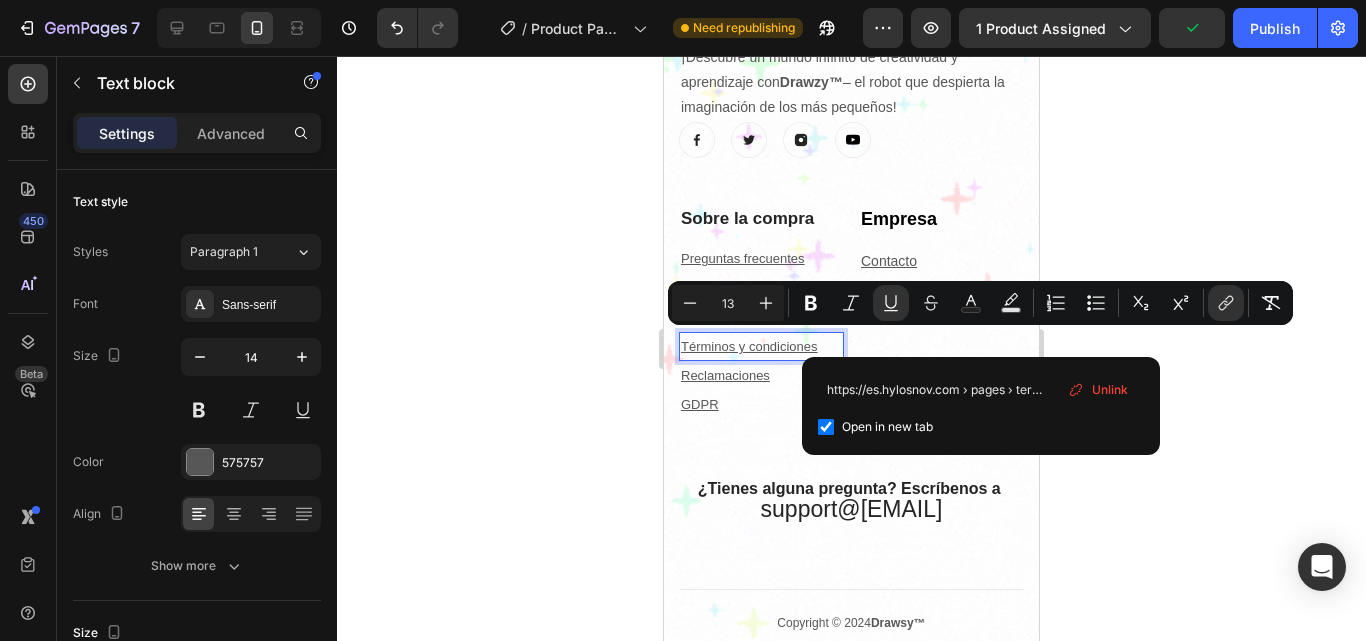 scroll, scrollTop: 0, scrollLeft: 105, axis: horizontal 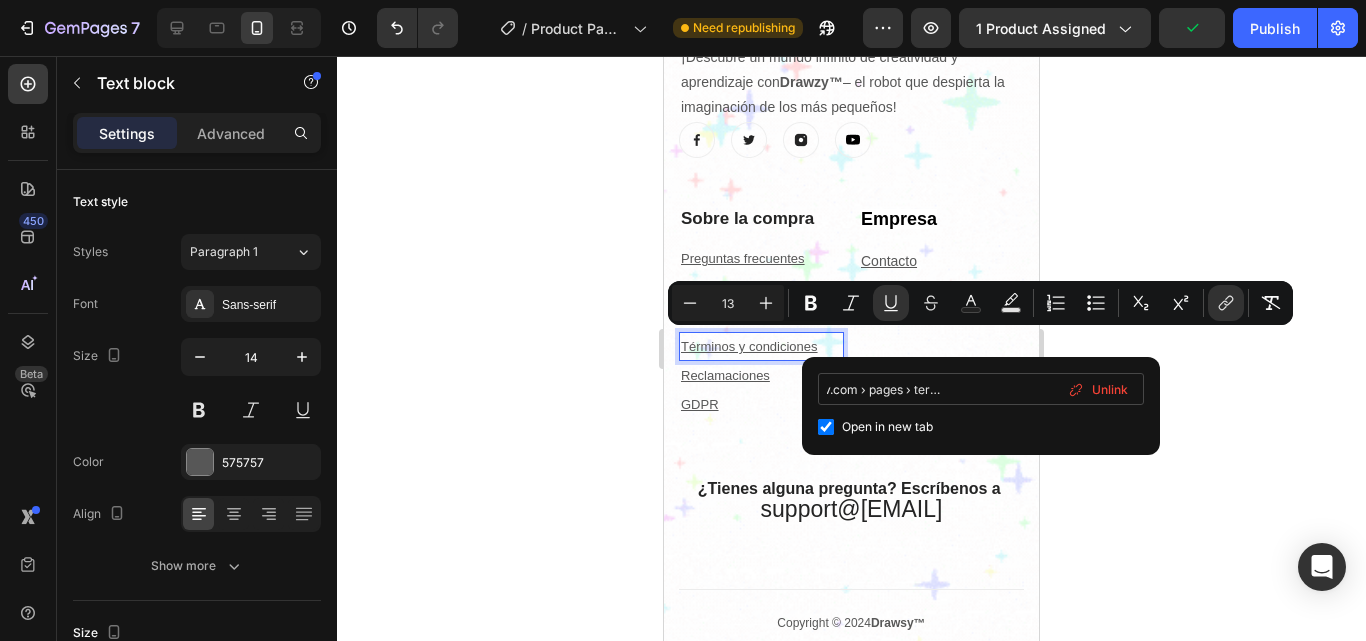 click on "https://es.hylosnov.com › pages › terminos-y-condiciones" at bounding box center [981, 389] 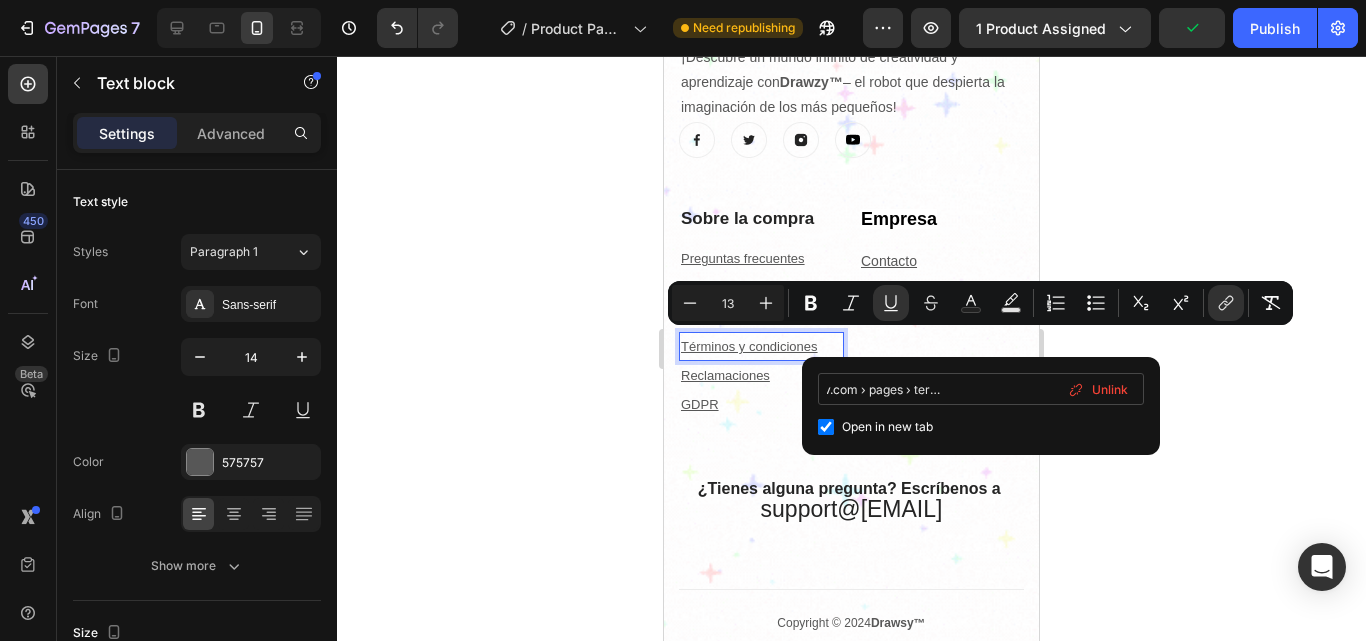 click on "https://es.hylosnov.com › pages › terminos-y-condiciones" at bounding box center (981, 389) 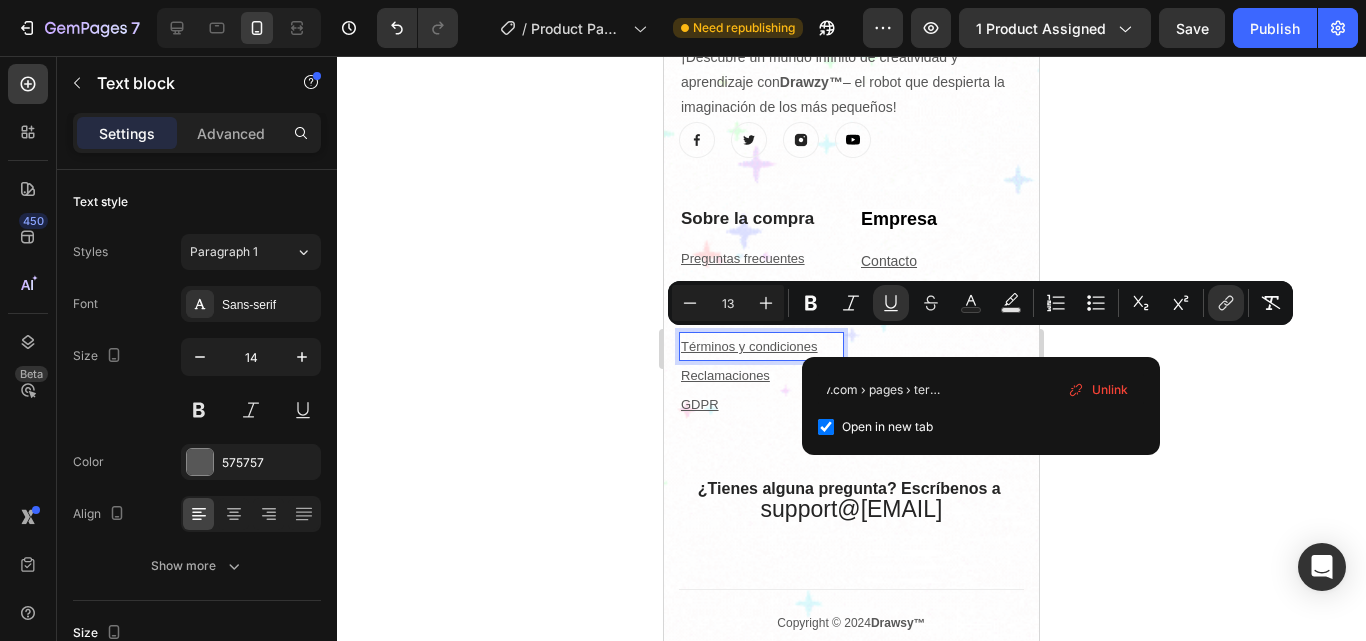 scroll, scrollTop: 0, scrollLeft: 0, axis: both 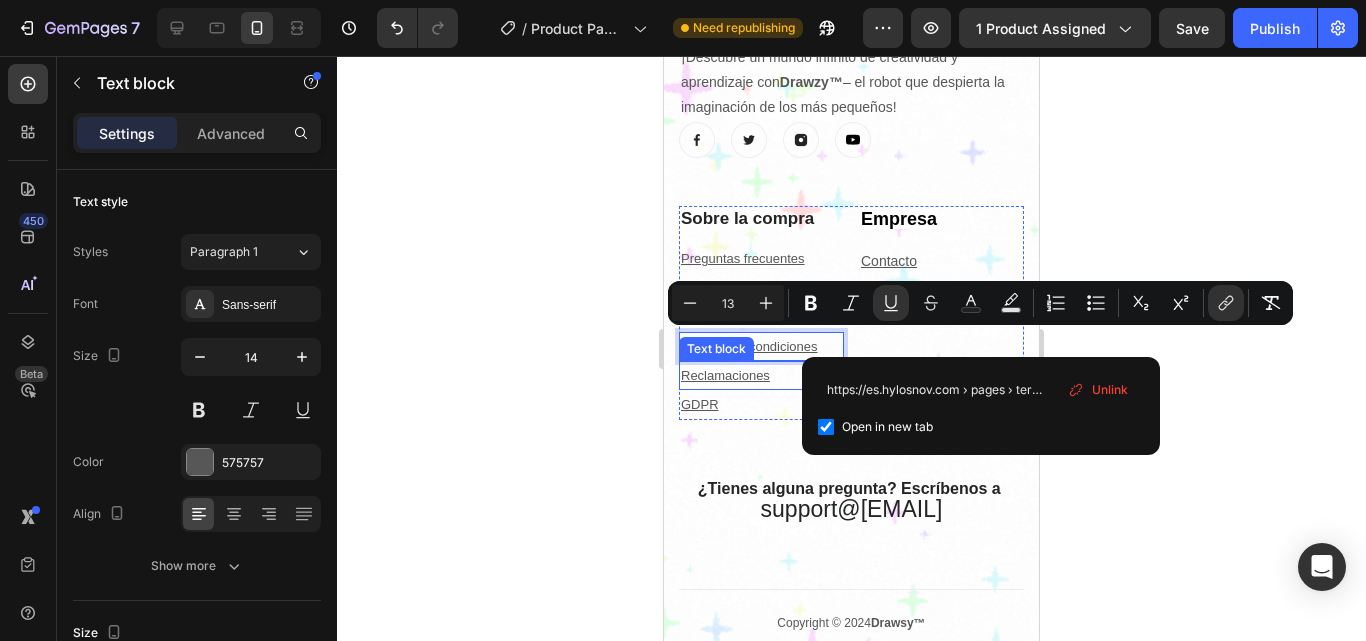 drag, startPoint x: 1530, startPoint y: 445, endPoint x: 689, endPoint y: 365, distance: 844.79645 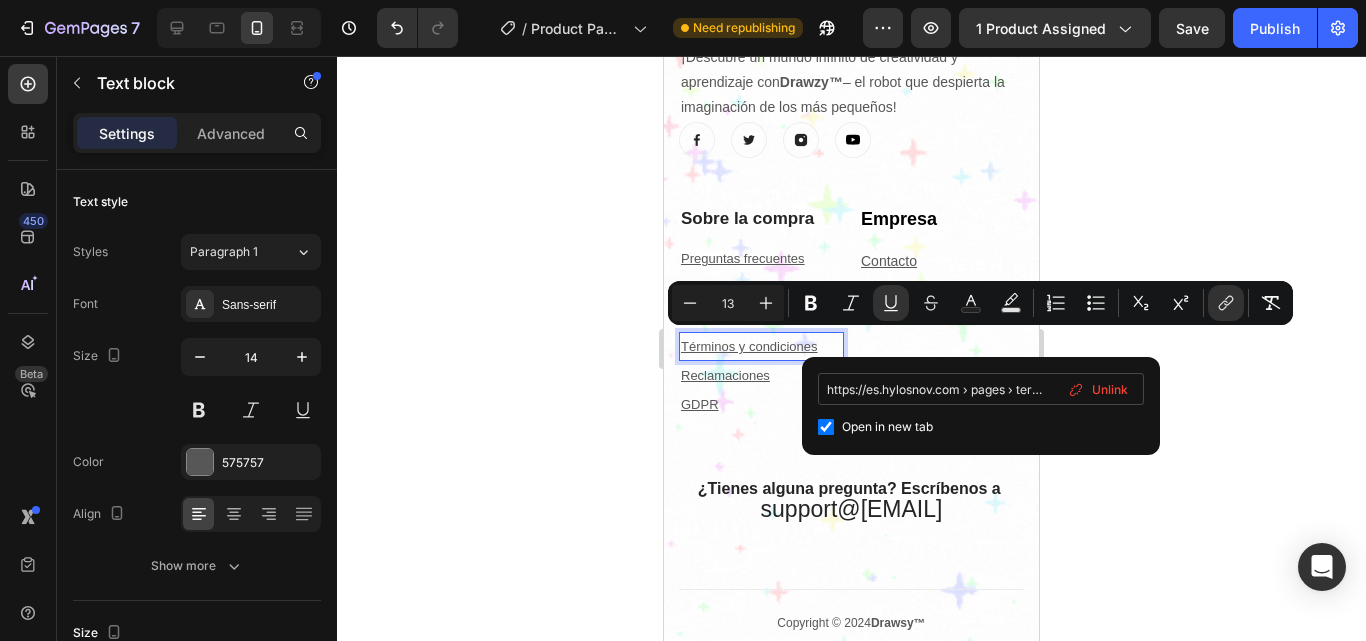 click on "https://es.hylosnov.com › pages › terminos-y-condiciones" at bounding box center [981, 389] 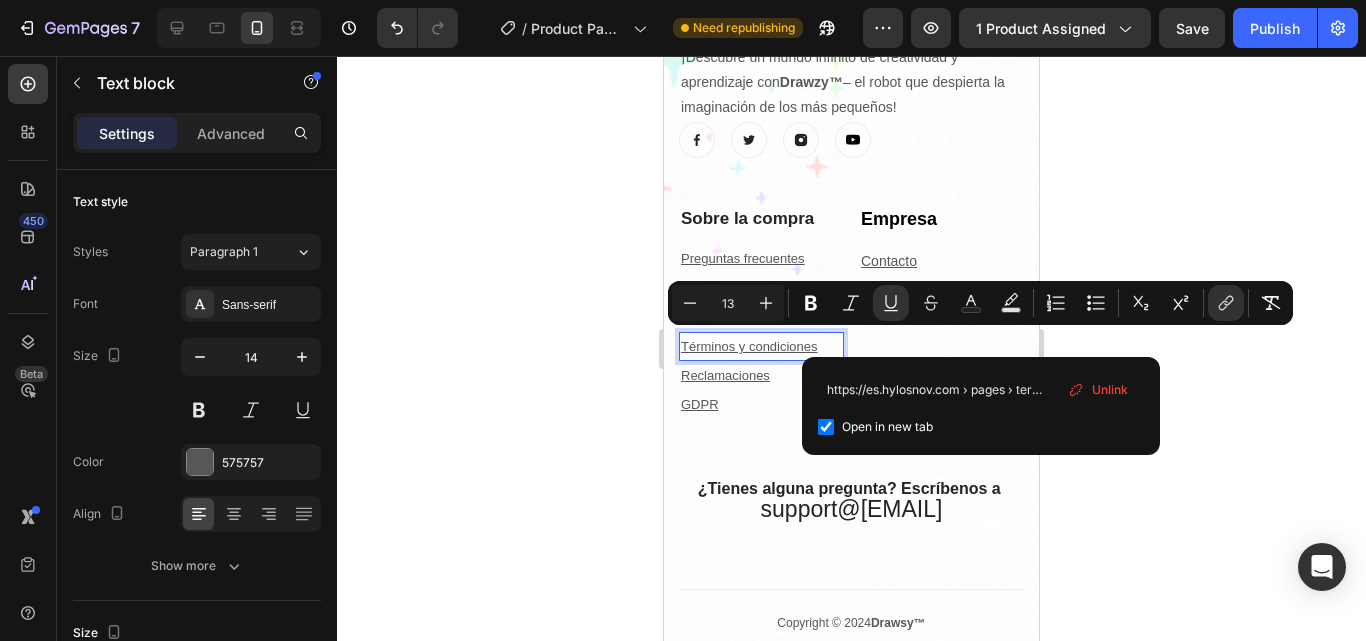drag, startPoint x: 1531, startPoint y: 447, endPoint x: 736, endPoint y: 382, distance: 797.65283 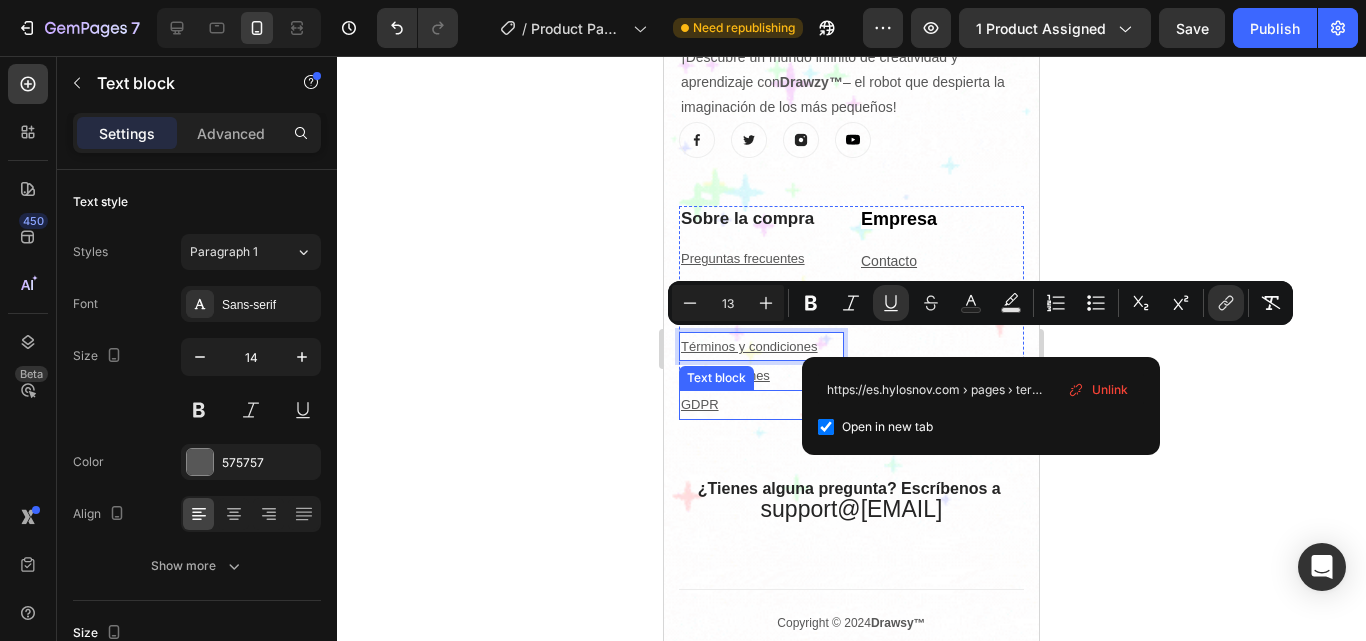 type on "es.example.com/pages/terminos-y-condiciones" 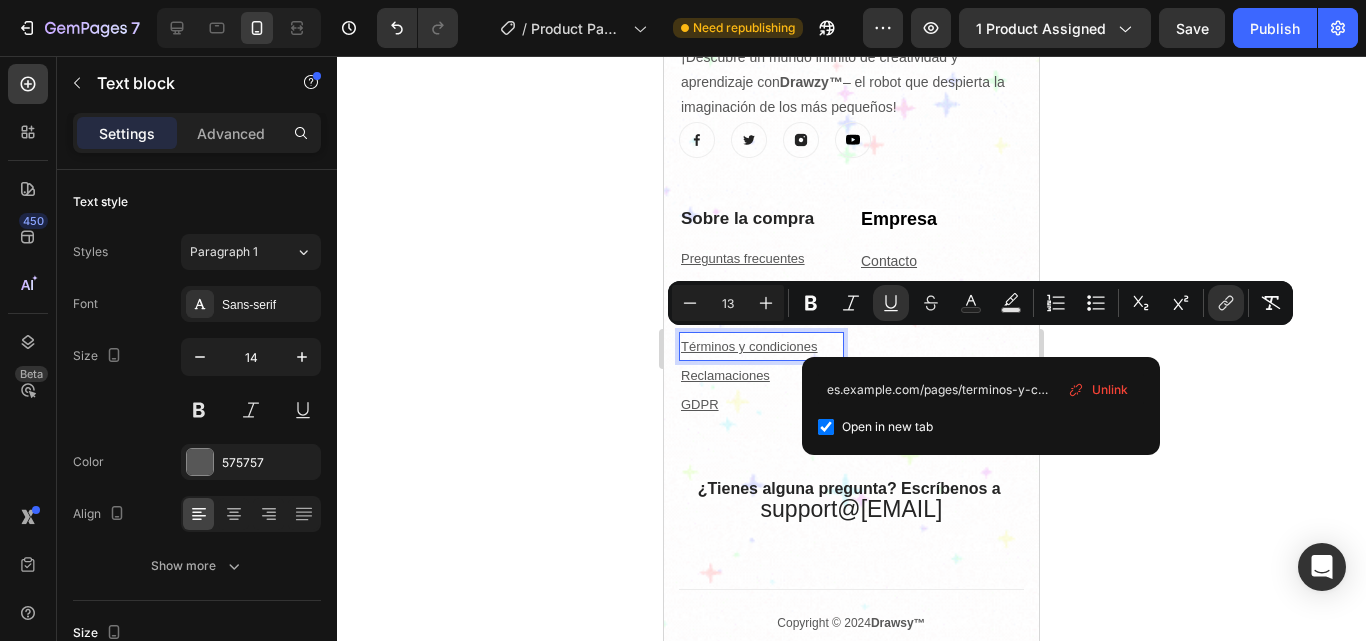 click 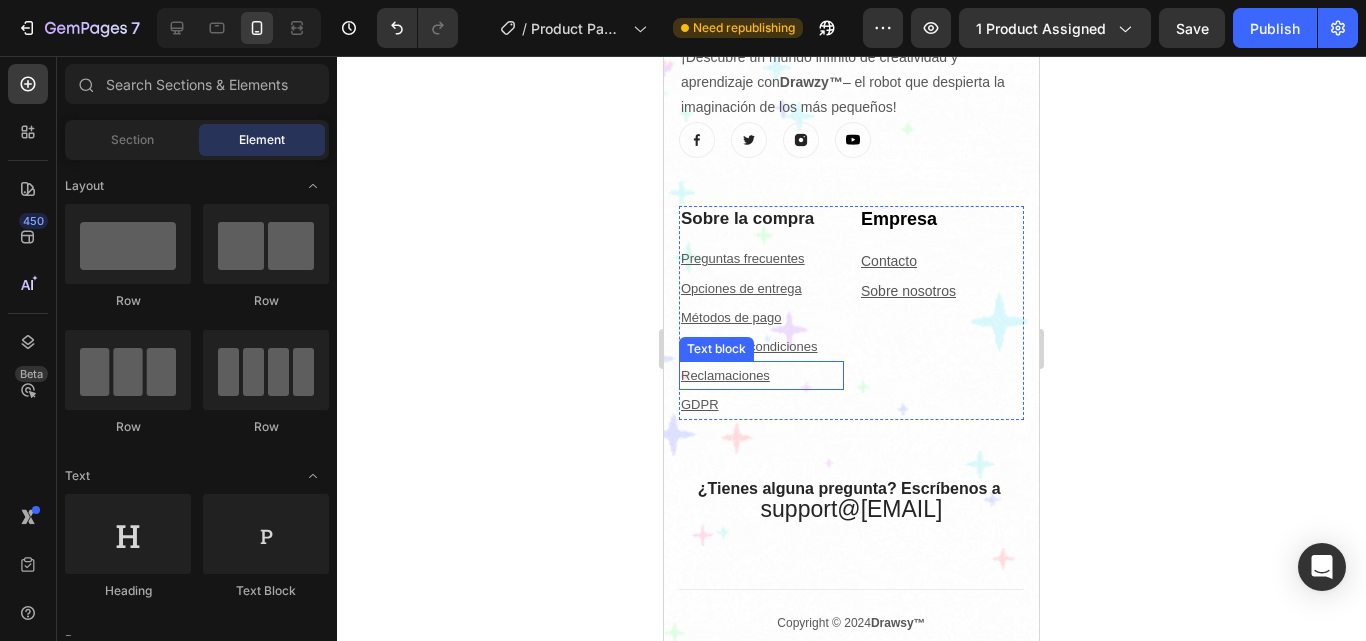click on "Reclamaciones" at bounding box center [761, 375] 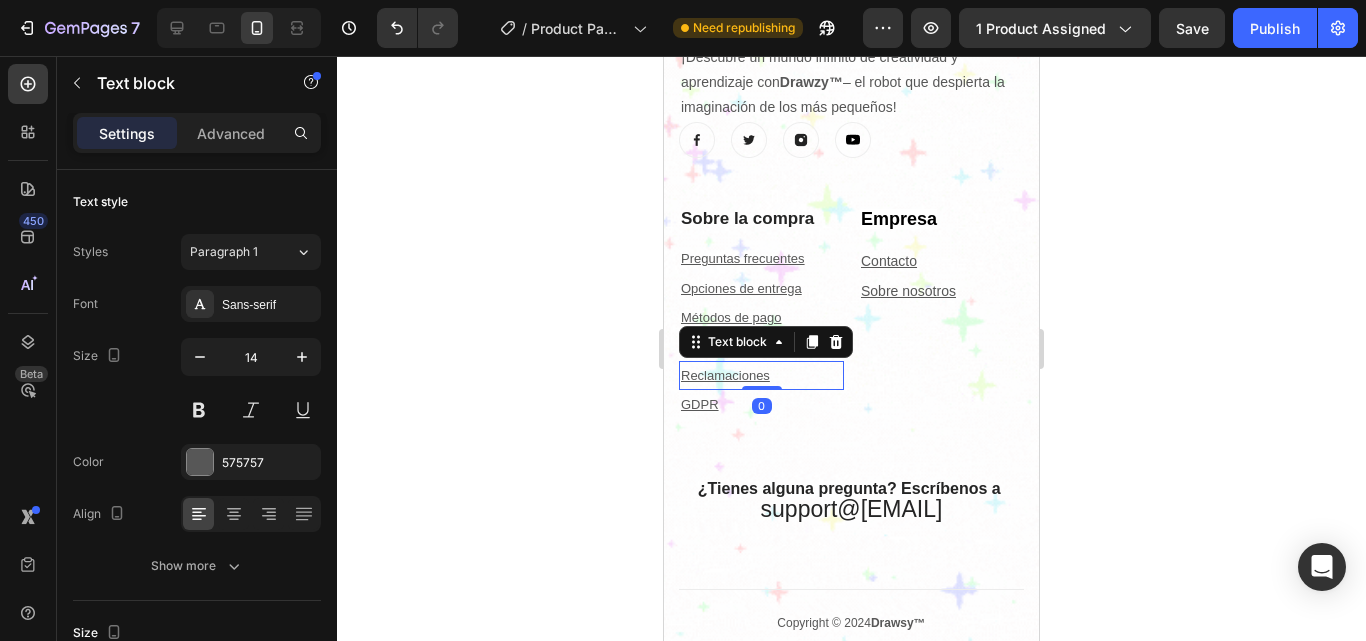 click on "Reclamaciones" at bounding box center (761, 375) 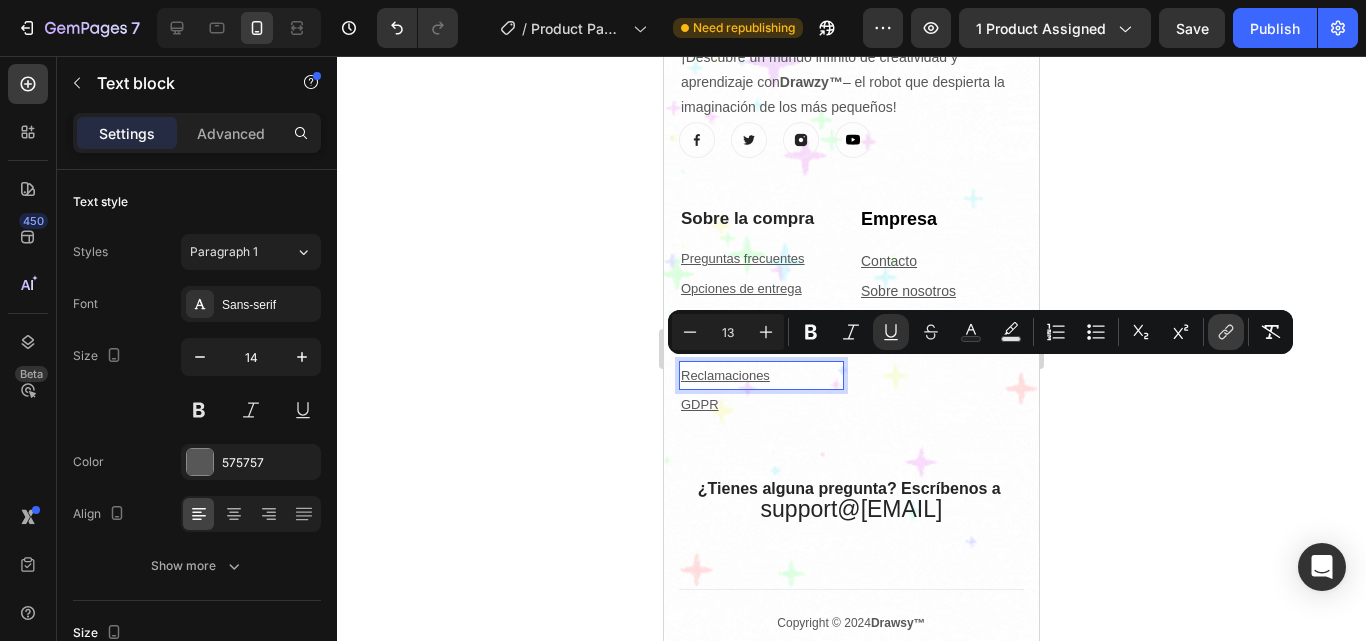 click 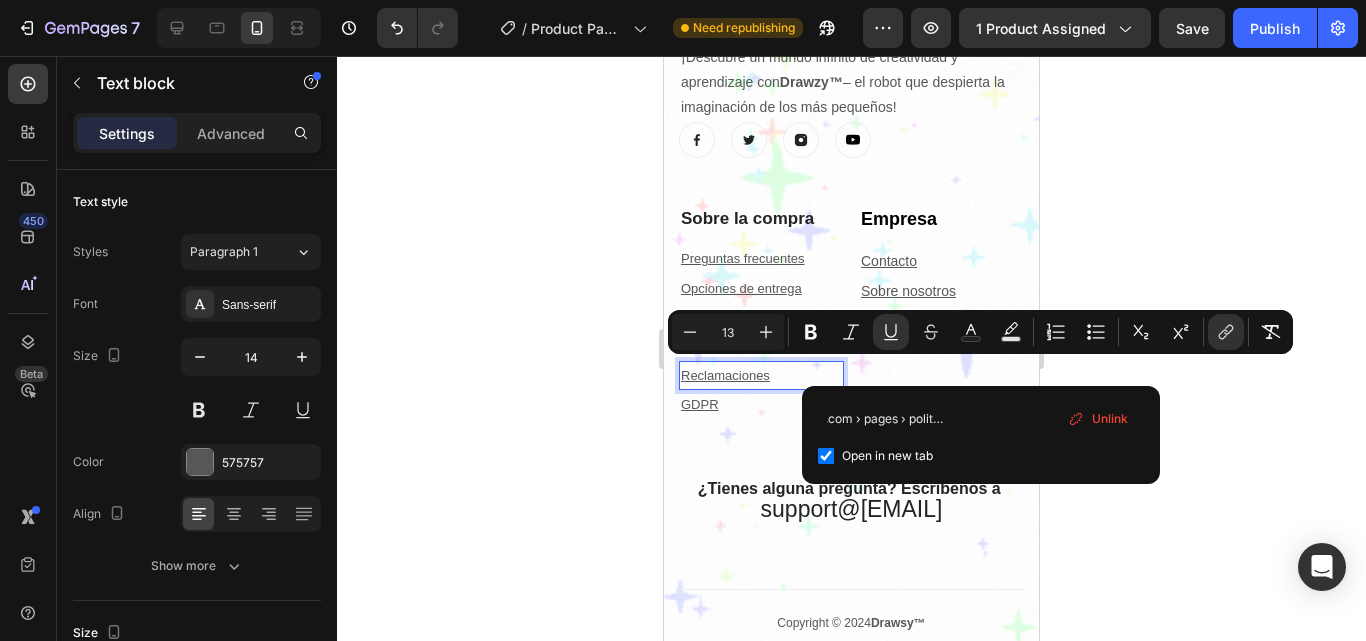 scroll, scrollTop: 0, scrollLeft: 0, axis: both 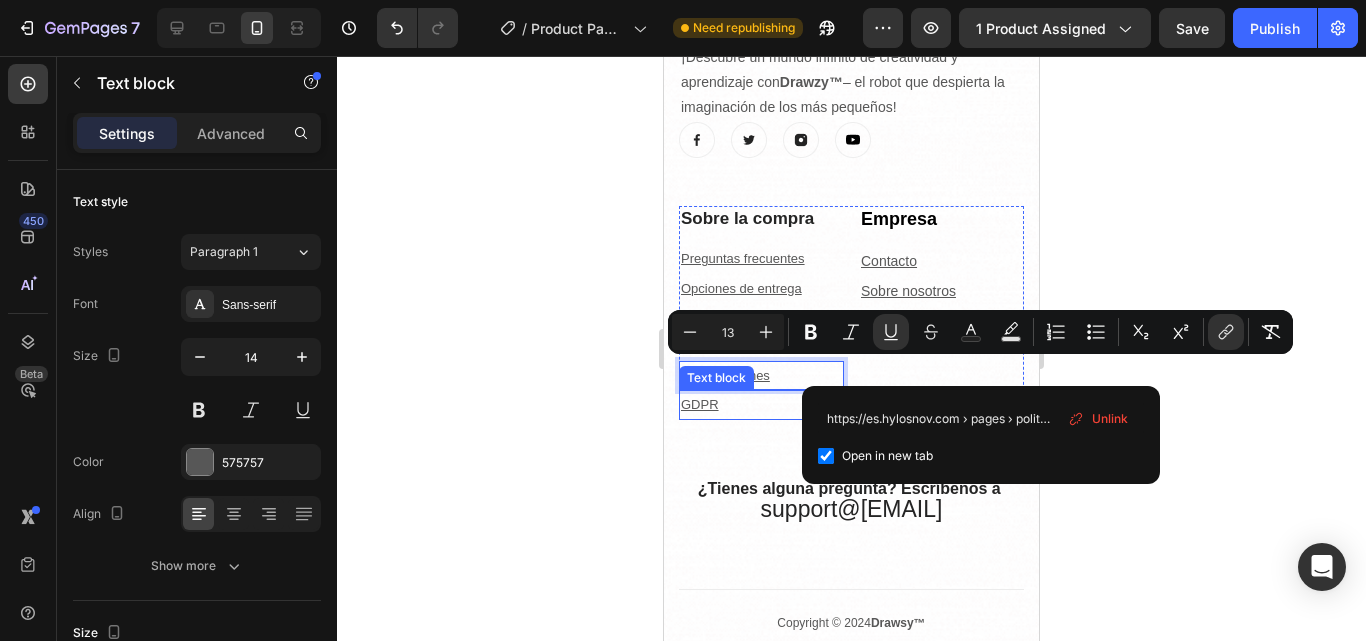 drag, startPoint x: 1523, startPoint y: 479, endPoint x: 725, endPoint y: 410, distance: 800.97754 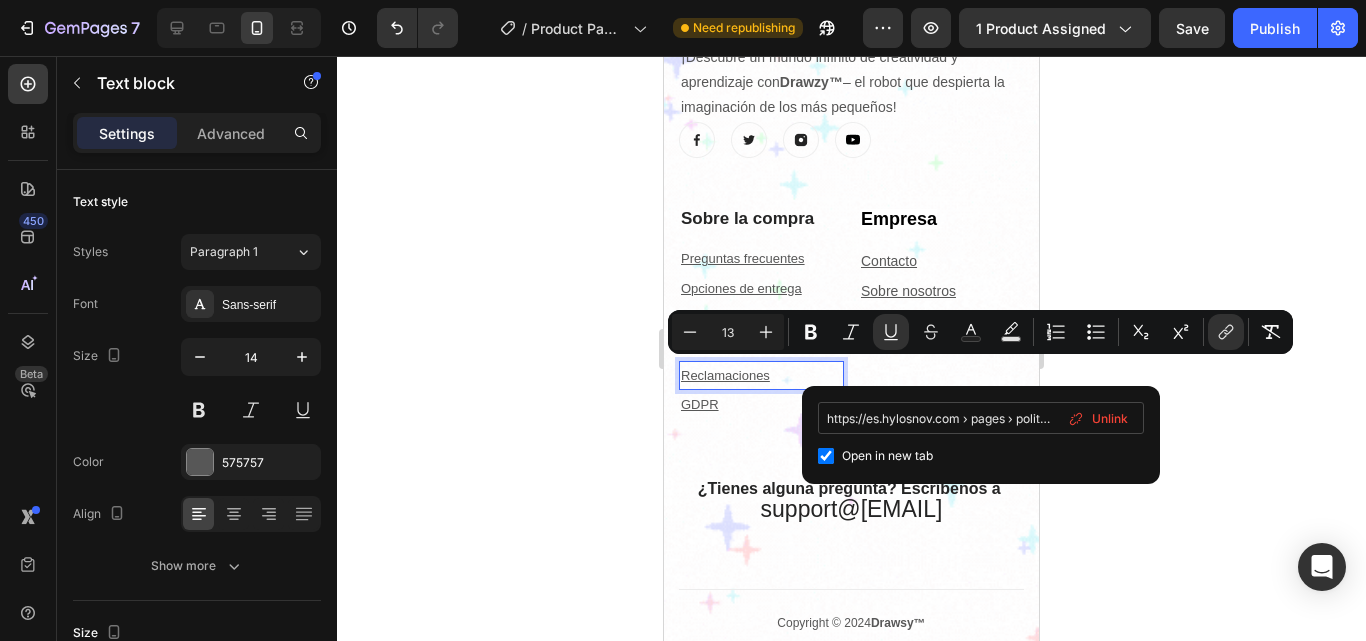 click on "https://es.hylosnov.com › pages › politica-de-devoluciones" at bounding box center [981, 418] 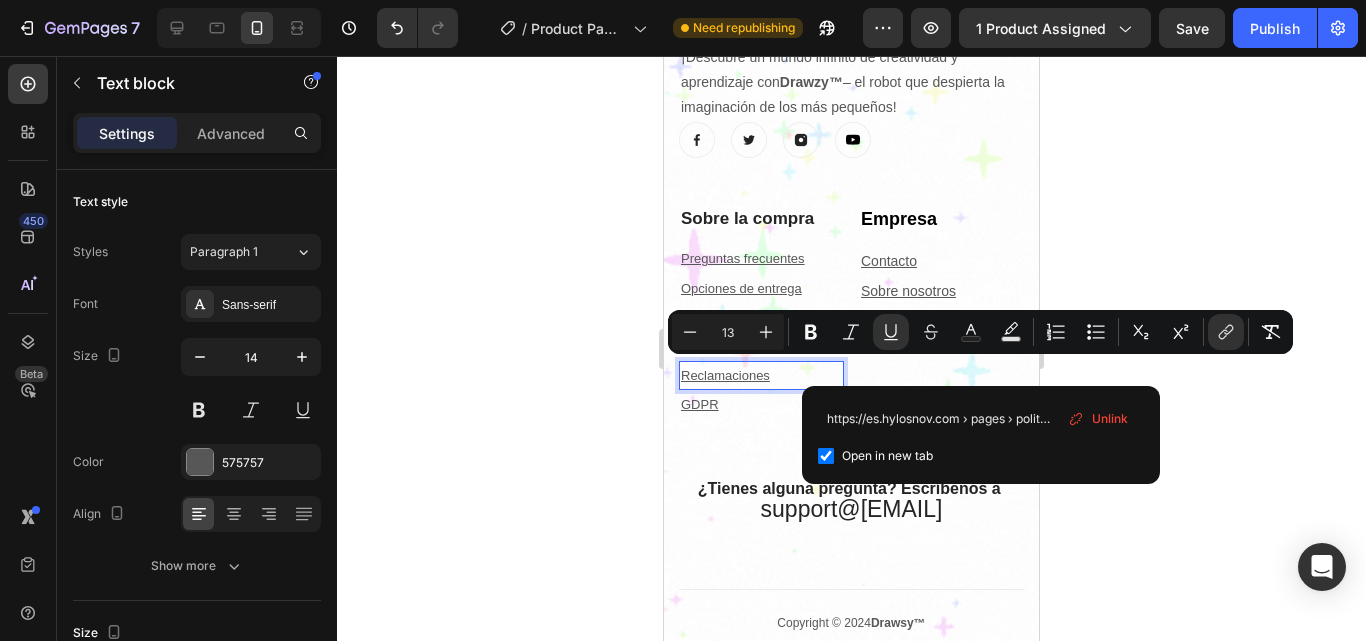 drag, startPoint x: 1532, startPoint y: 473, endPoint x: 774, endPoint y: 402, distance: 761.31793 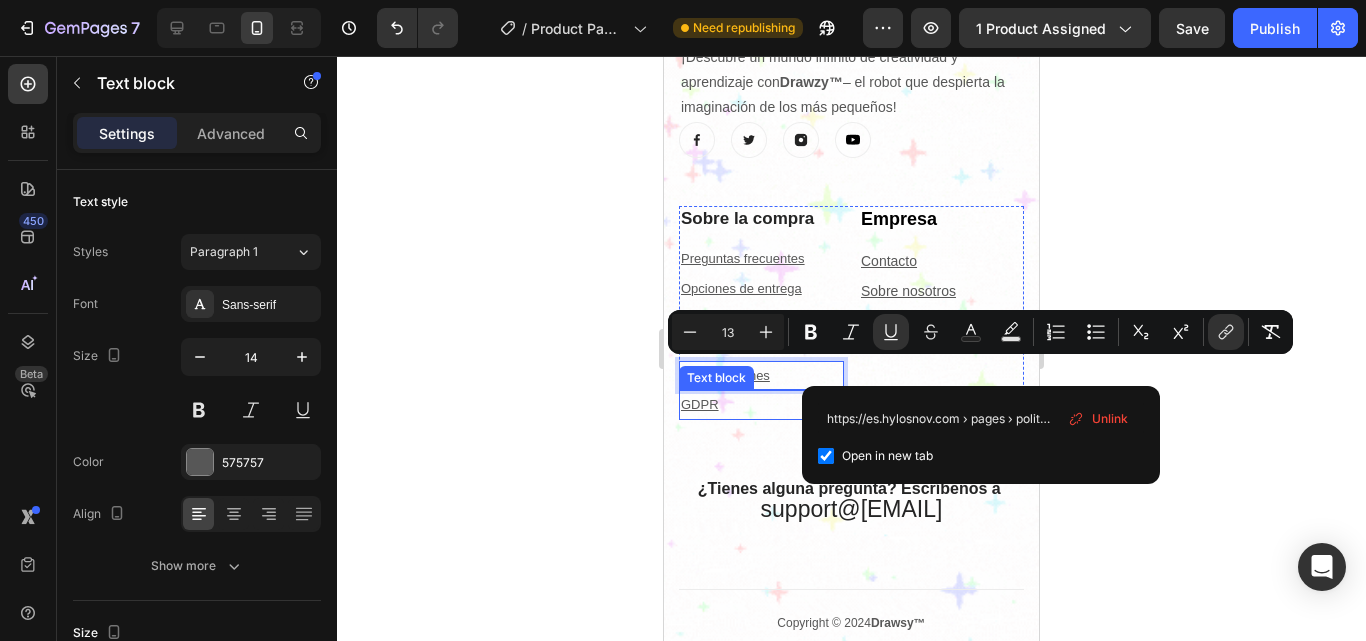 type on "es.example.com/pages/politica-de-devoluciones" 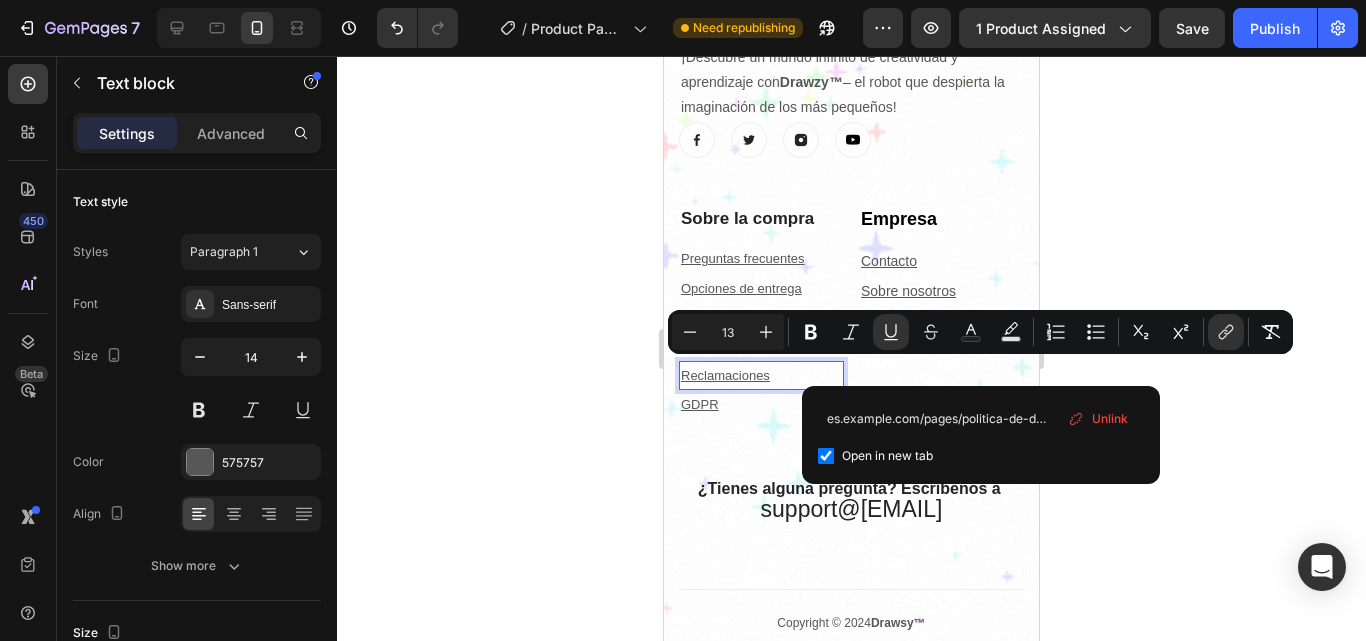 click 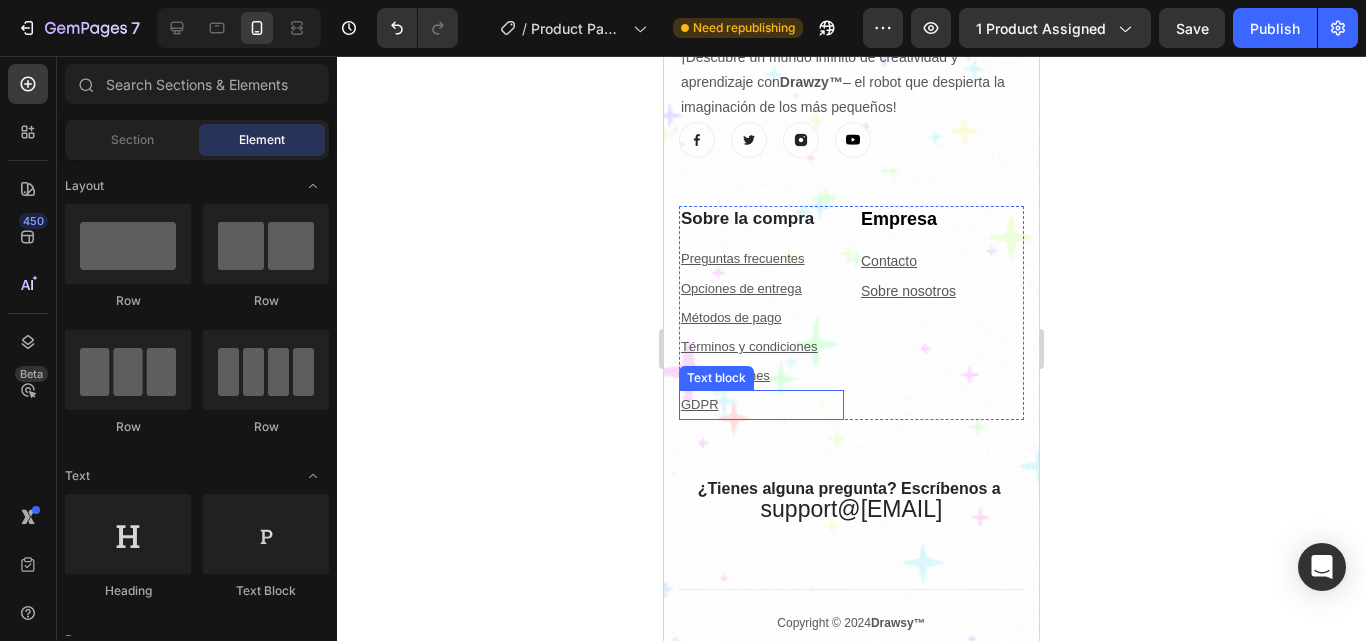 click on "GDPR" at bounding box center [761, 404] 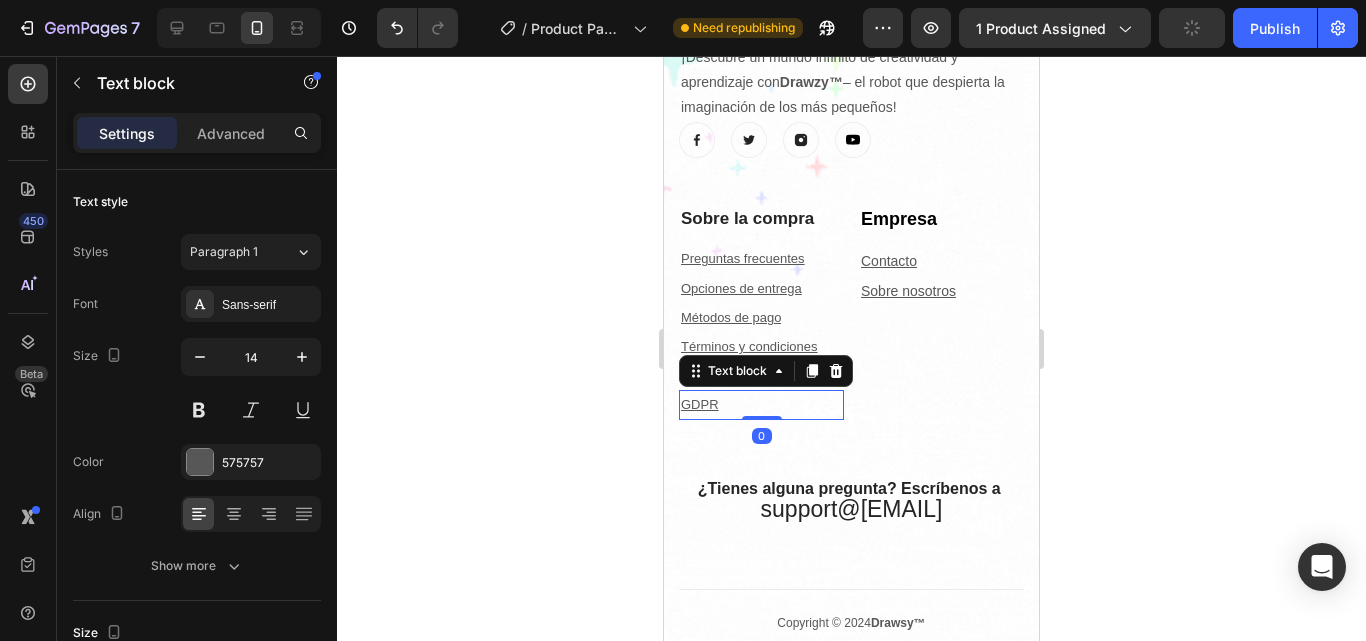 click on "GDPR" at bounding box center (761, 404) 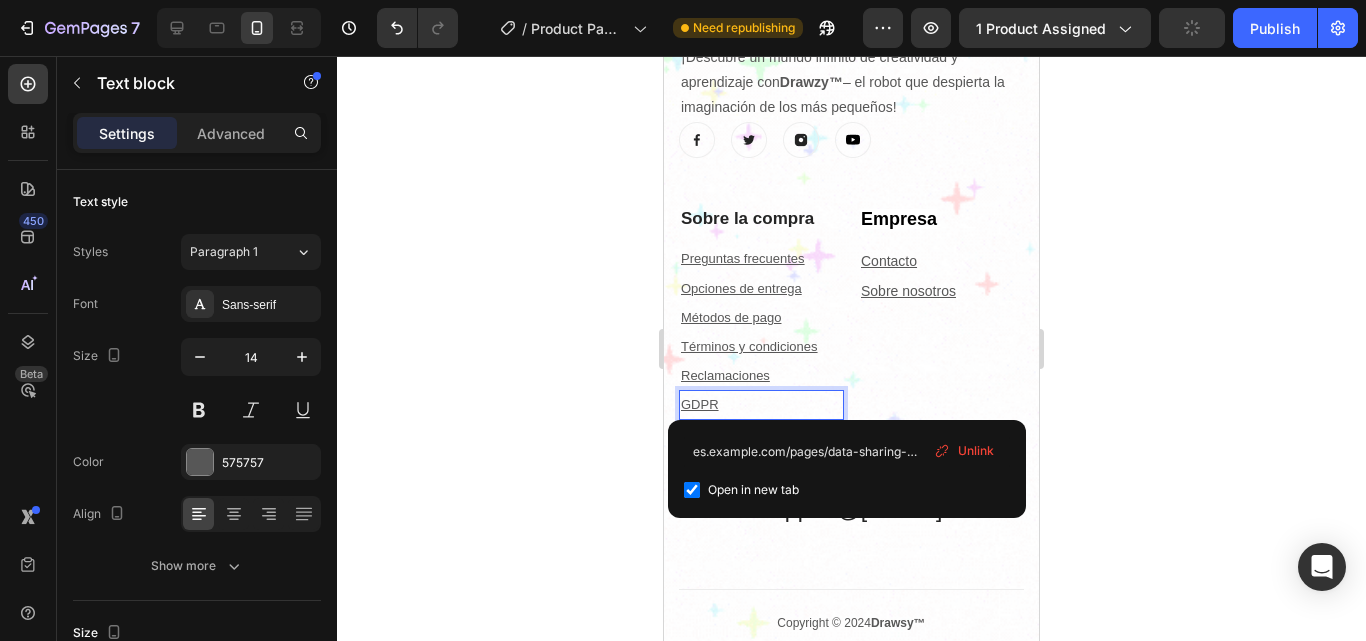 click on "GDPR" at bounding box center [761, 404] 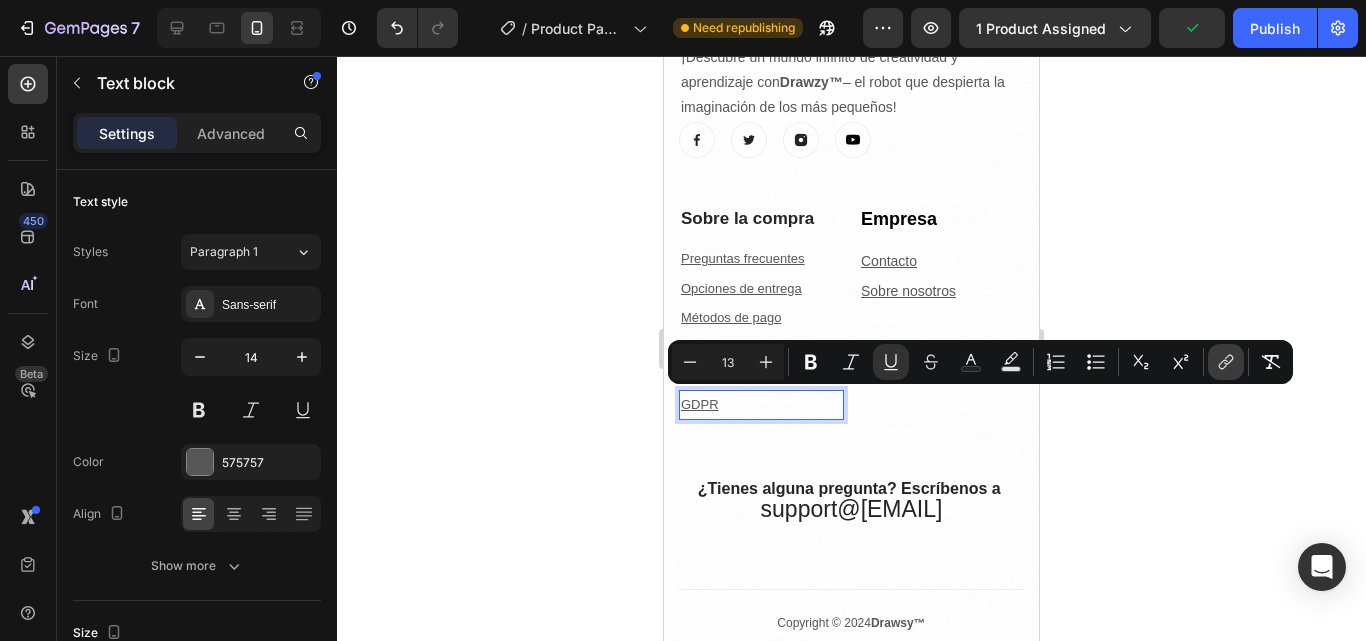 click 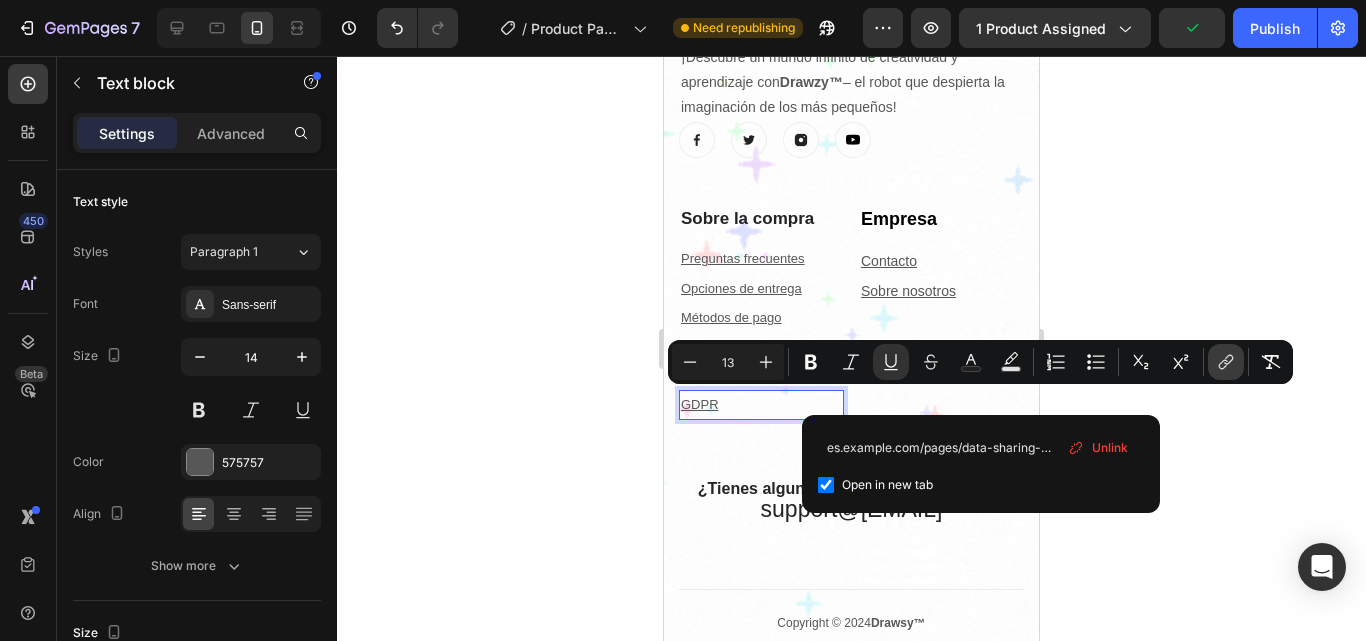 scroll, scrollTop: 0, scrollLeft: 90, axis: horizontal 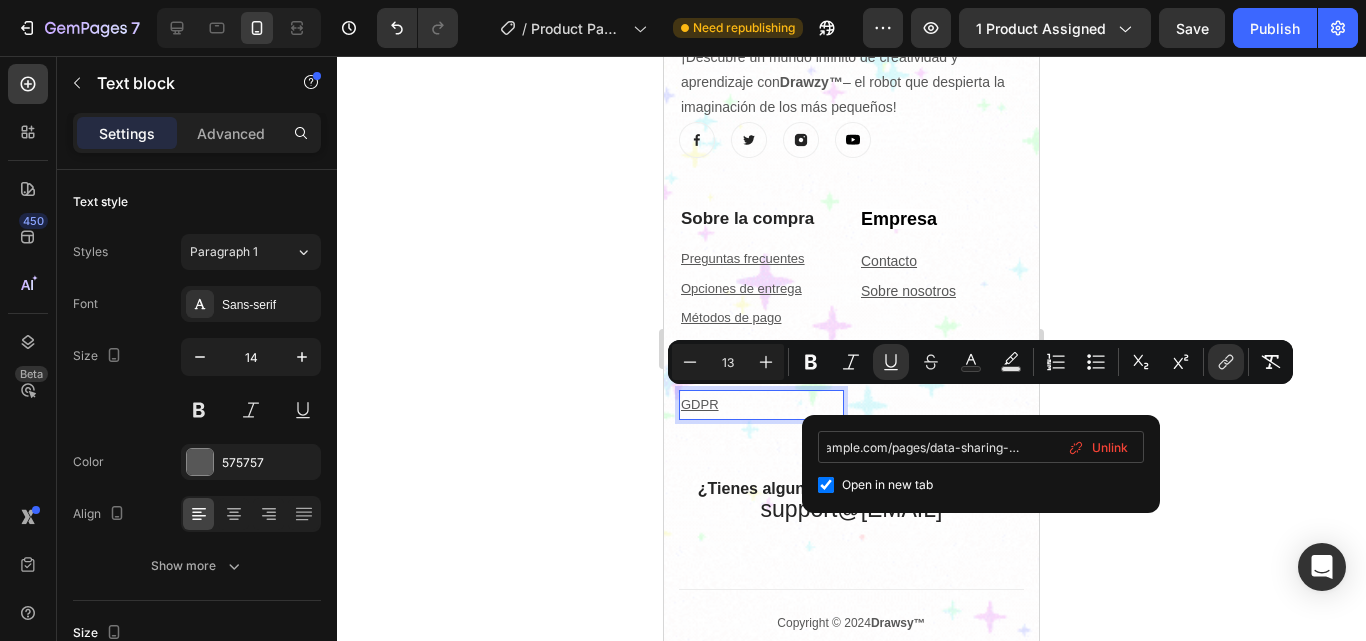 click on "es.example.com/pages/data-sharing-opt-out" at bounding box center (981, 447) 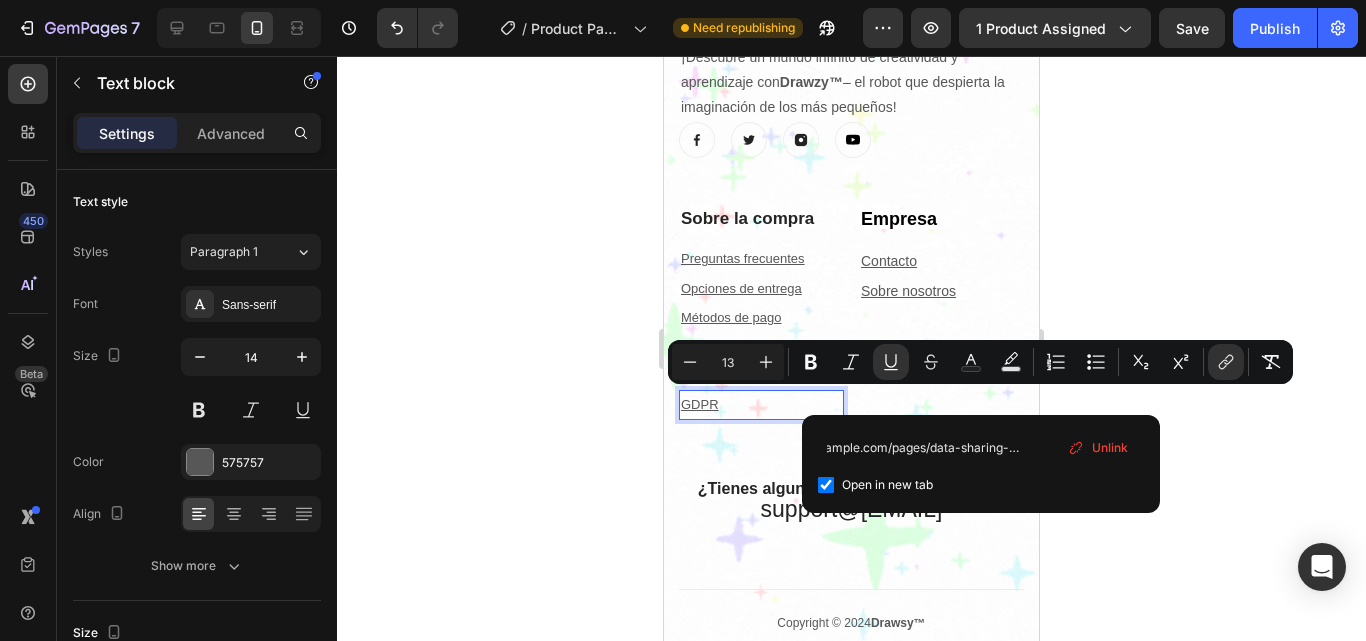 scroll, scrollTop: 0, scrollLeft: 0, axis: both 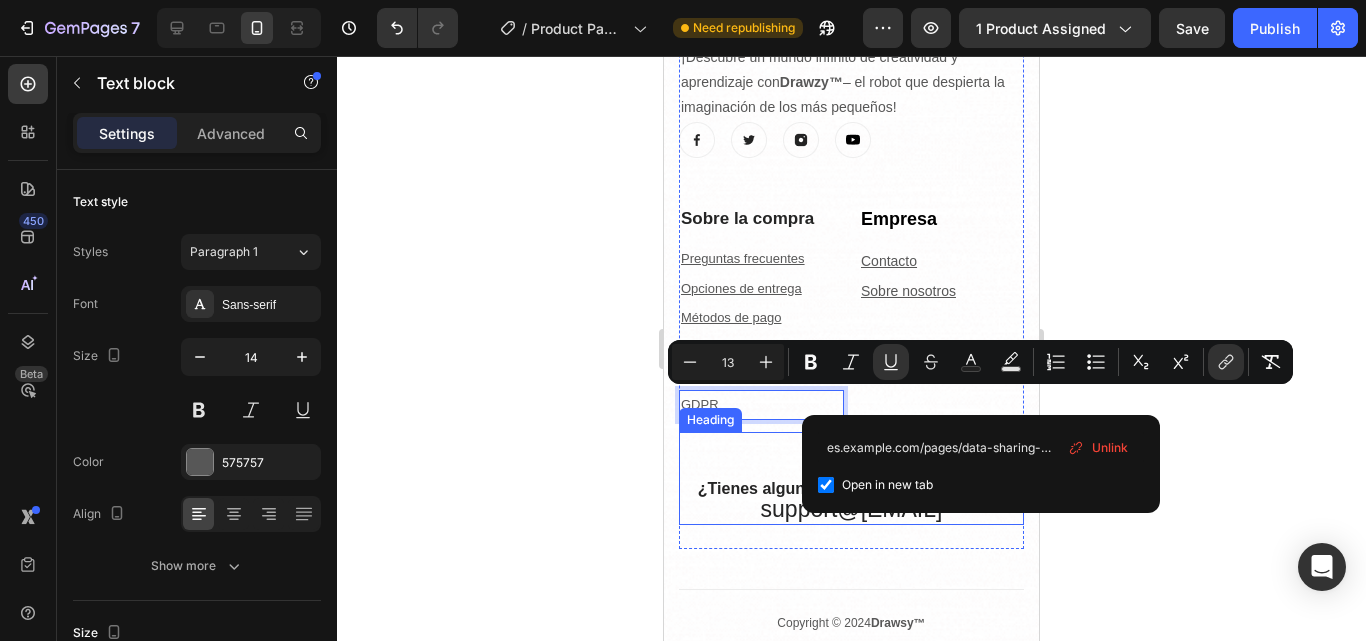 drag, startPoint x: 1533, startPoint y: 502, endPoint x: 704, endPoint y: 436, distance: 831.6231 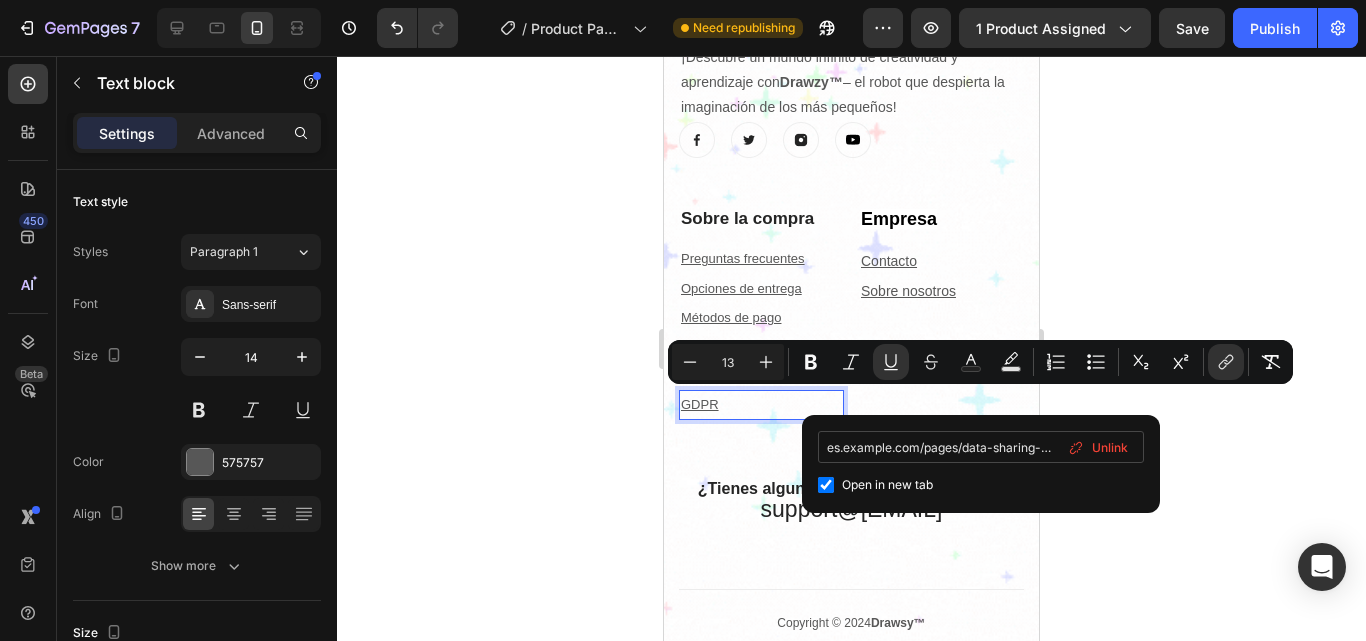click on "es.example.com/pages/data-sharing-opt-out" at bounding box center [981, 447] 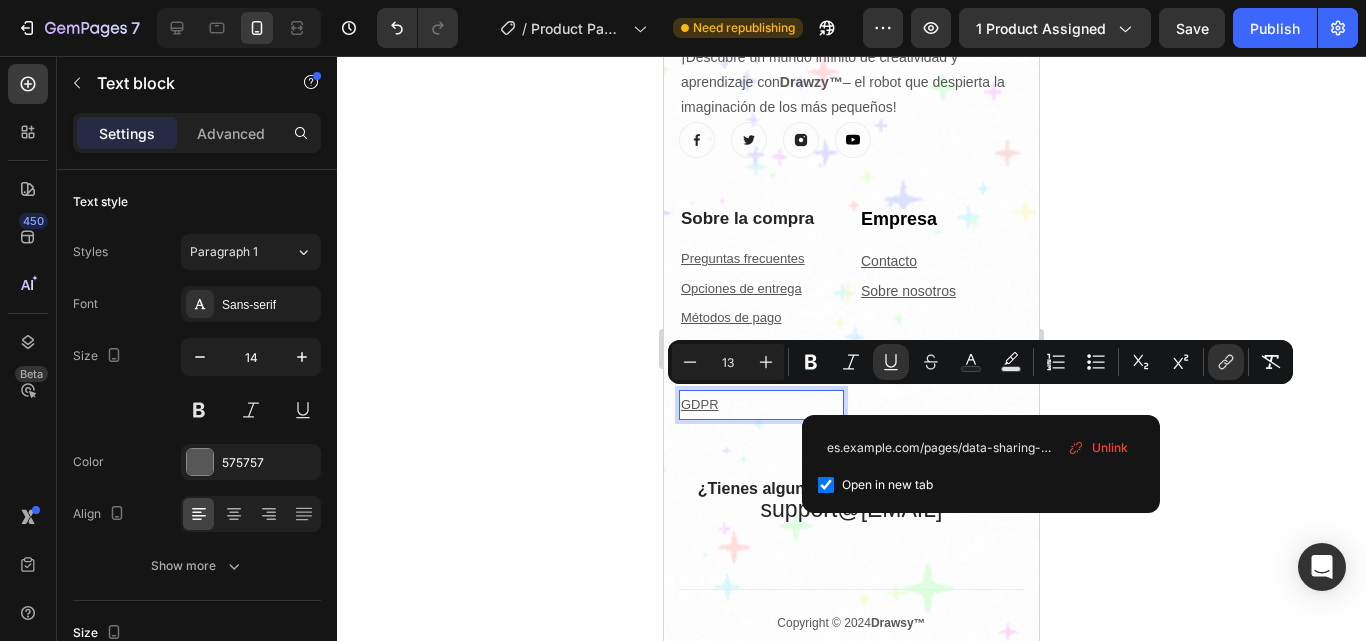 drag, startPoint x: 1533, startPoint y: 500, endPoint x: 710, endPoint y: 423, distance: 826.59424 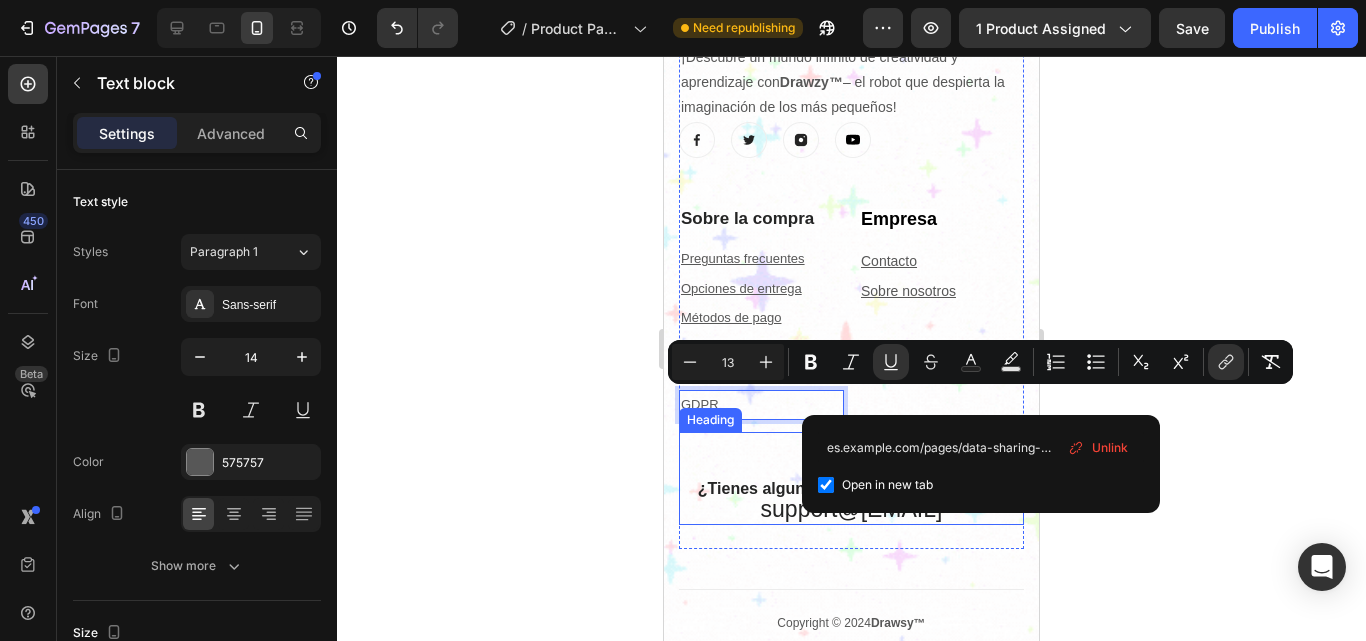 type on "es.hylosnov.com › pages › data-sharing-opt-out" 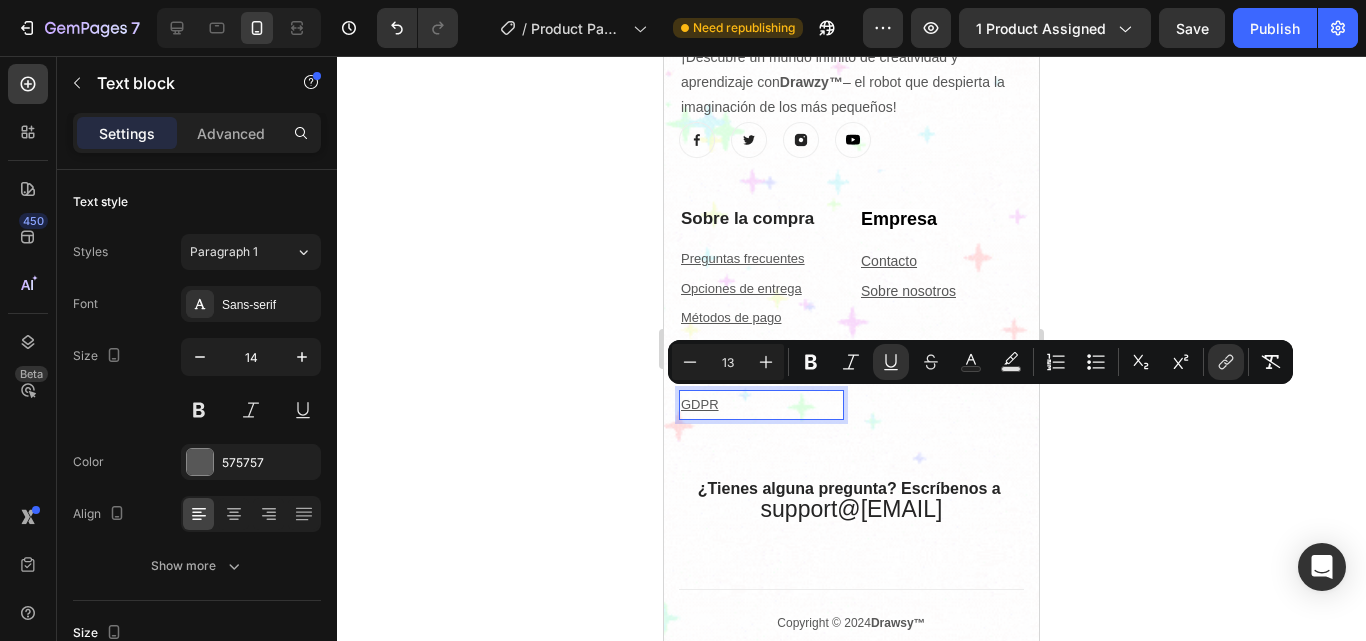 click 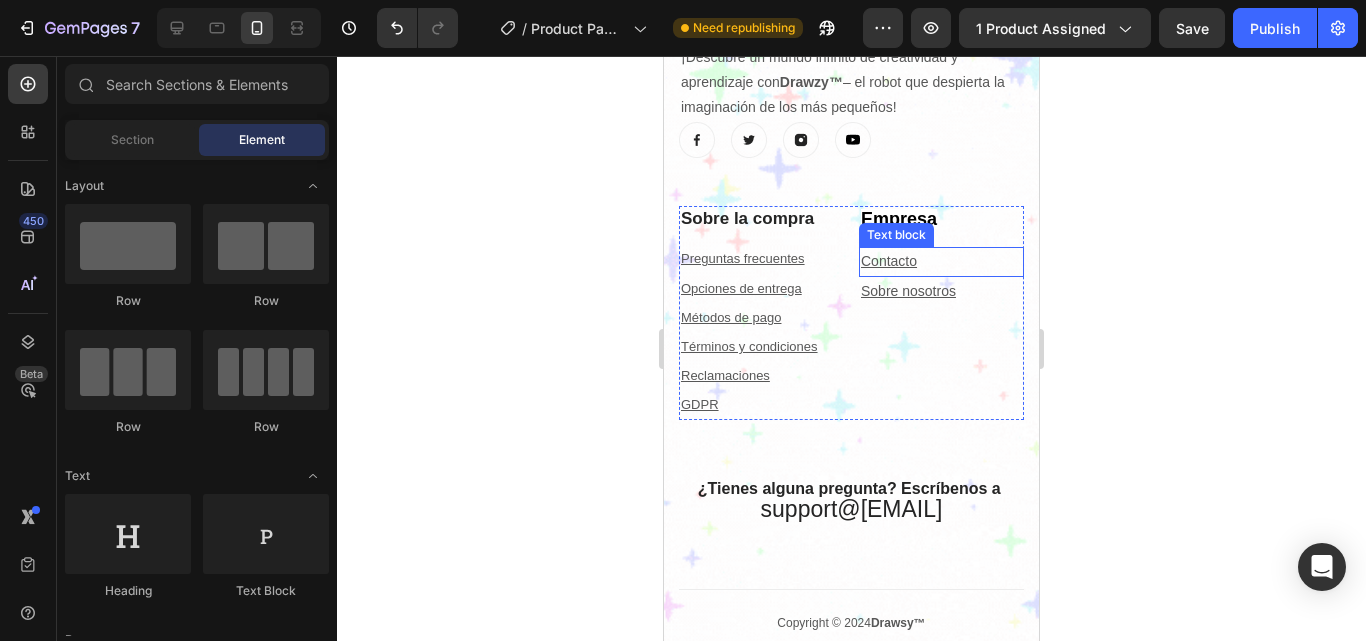 click on "Contacto" at bounding box center (941, 261) 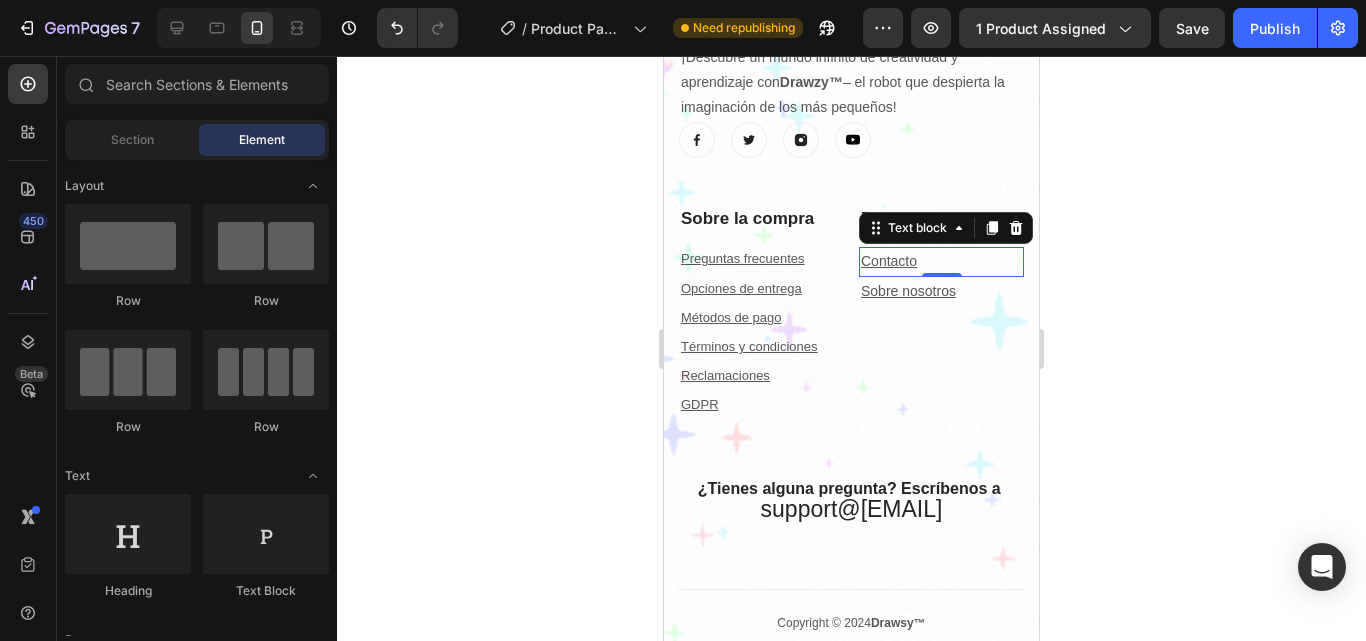 click on "Contacto" at bounding box center [941, 261] 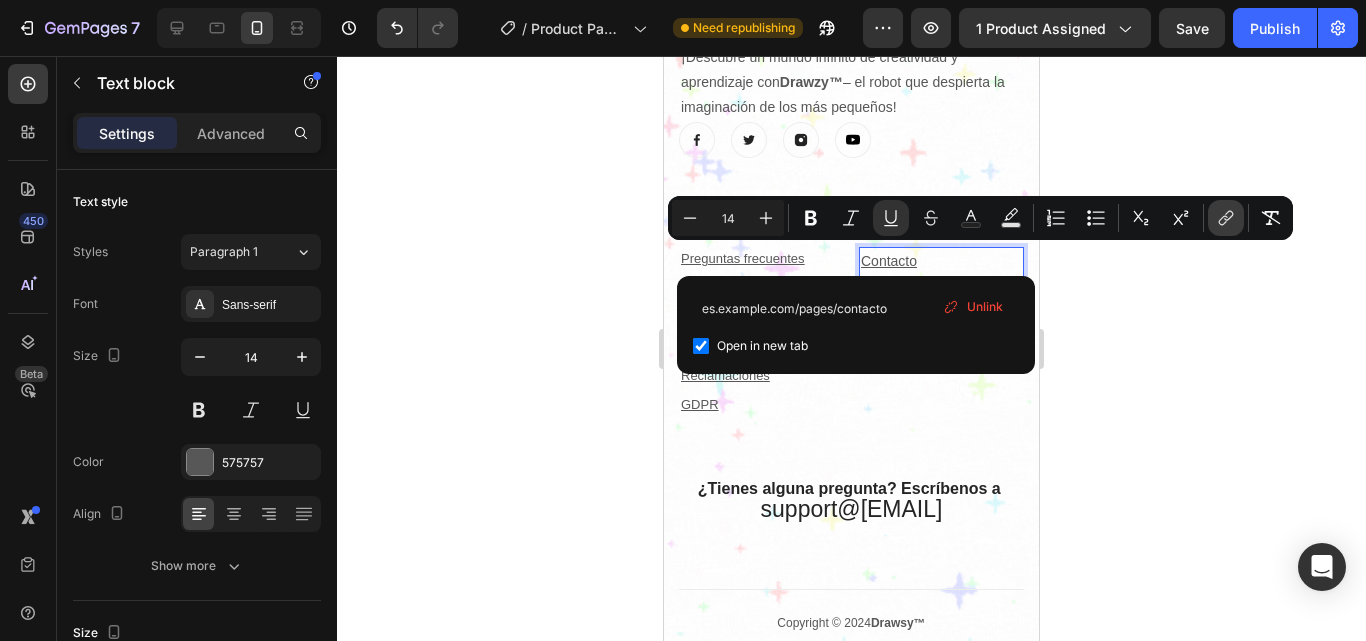 click 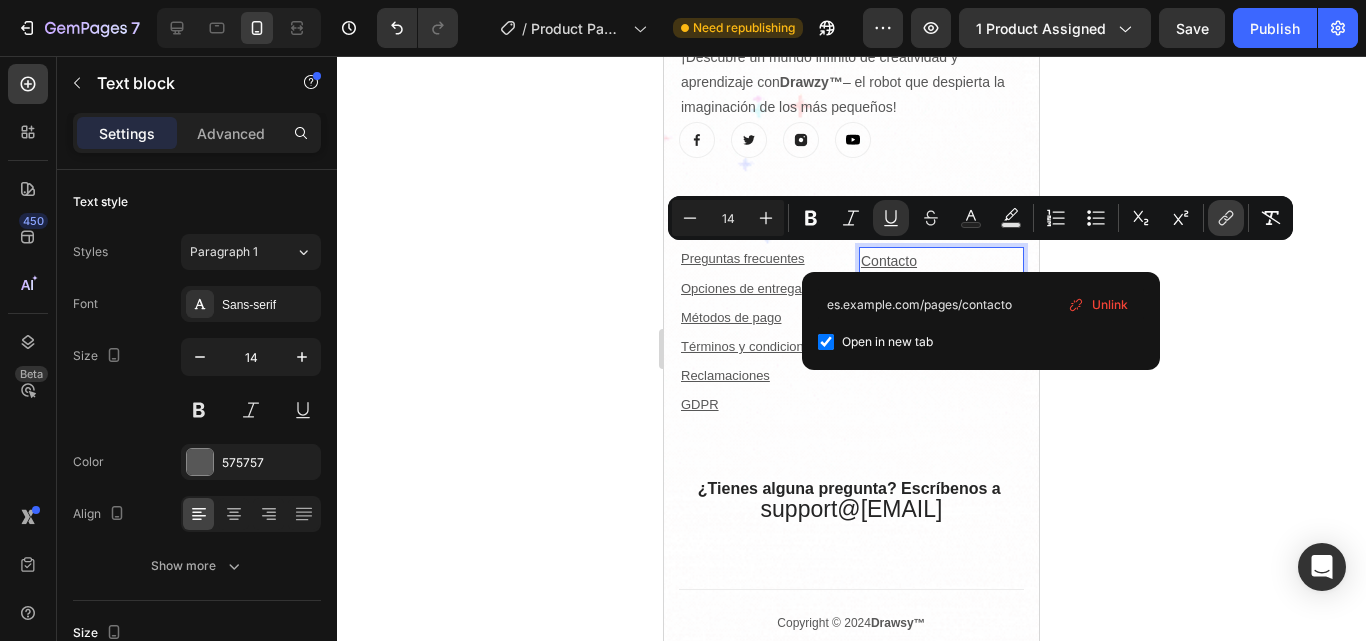 scroll, scrollTop: 0, scrollLeft: 19, axis: horizontal 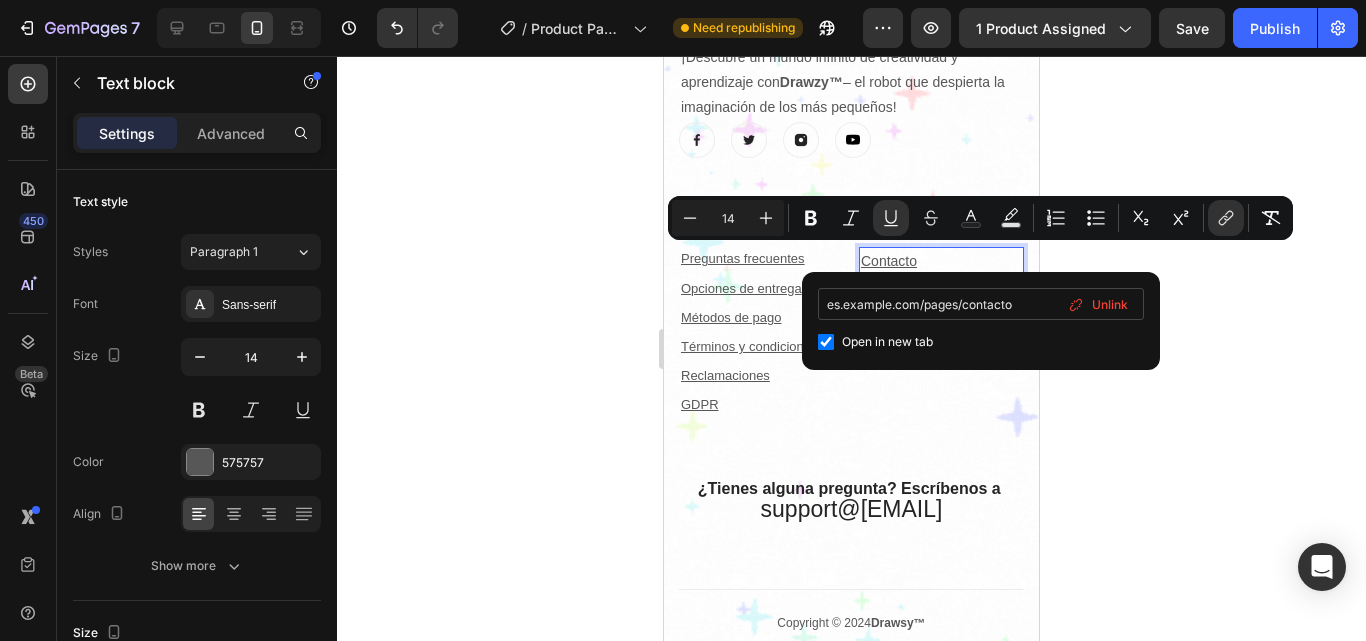click on "es.example.com/pages/contacto" at bounding box center (981, 304) 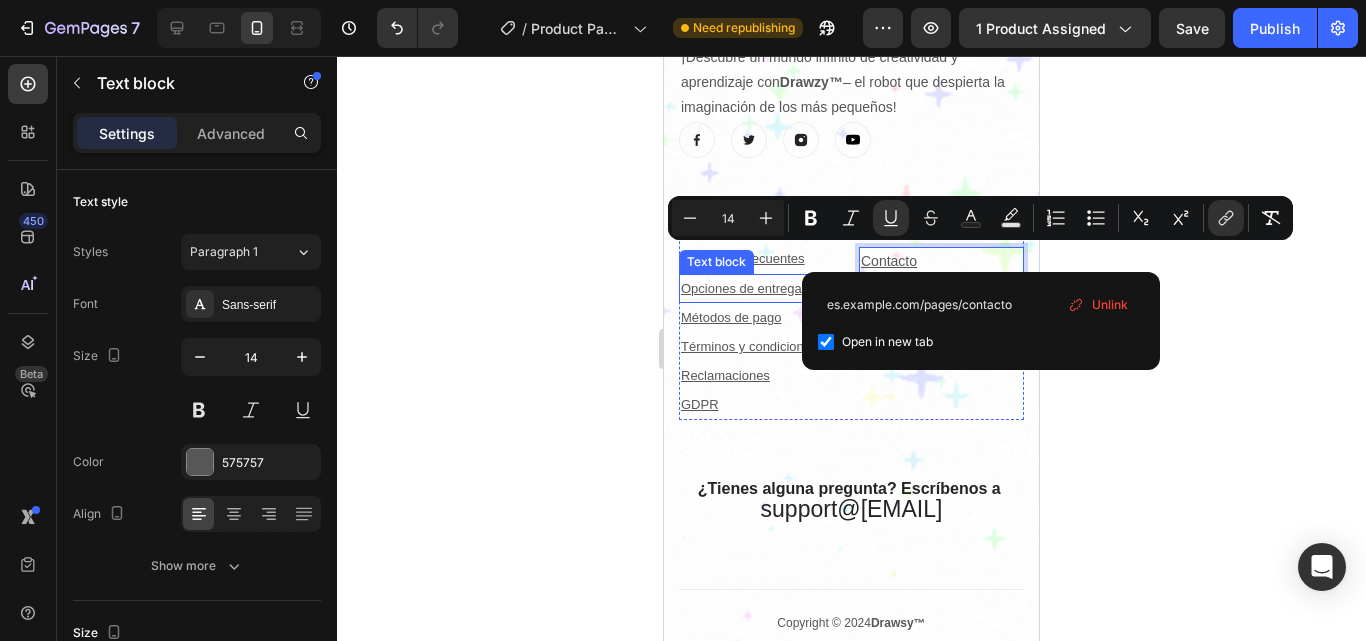 scroll, scrollTop: 0, scrollLeft: 0, axis: both 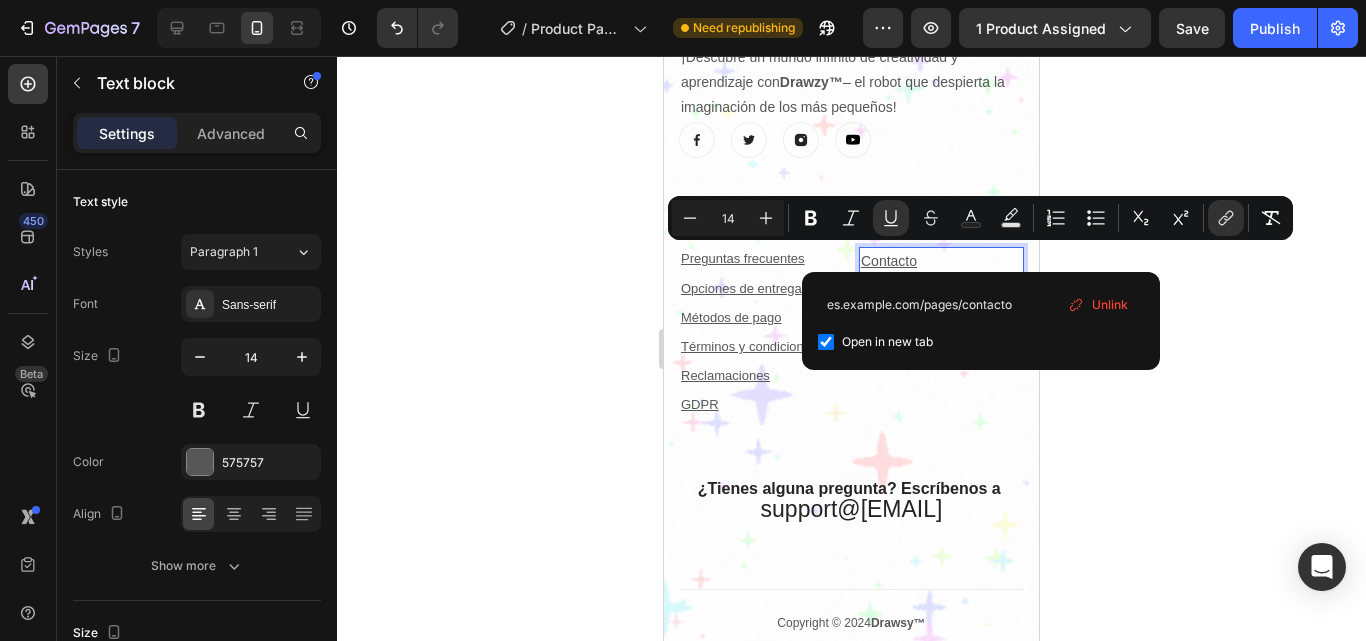drag, startPoint x: 917, startPoint y: 307, endPoint x: 630, endPoint y: 273, distance: 289.00693 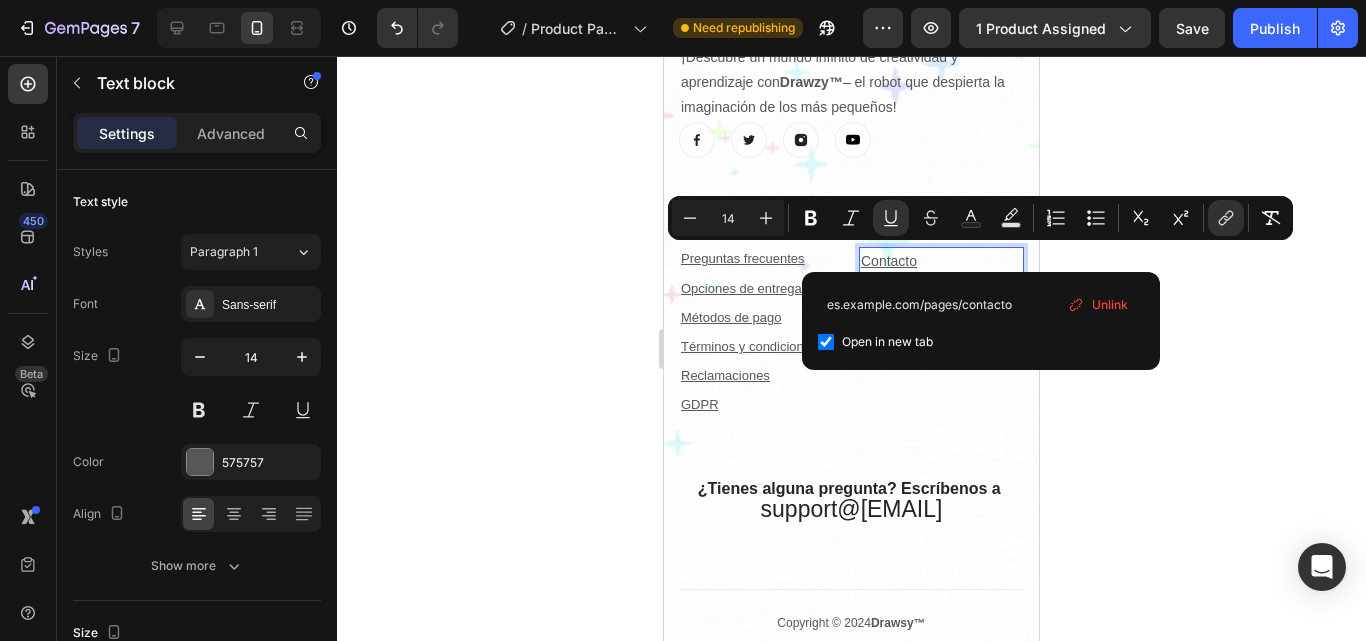 click on "7   /  Product Page - Jul 31, 22:51:52 Need republishing Preview 1 product assigned  Save   Publish  450 Beta Sections(18) Elements(84) Section Element Hero Section Product Detail Brands Trusted Badges Guarantee Product Breakdown How to use Testimonials Compare Bundle FAQs Social Proof Brand Story Product List Collection Blog List Contact Sticky Add to Cart Custom Footer Browse Library 450 Layout
Row
Row
Row
Row Text
Heading
Text Block Button
Button
Button Media
Image
Image" at bounding box center [683, 0] 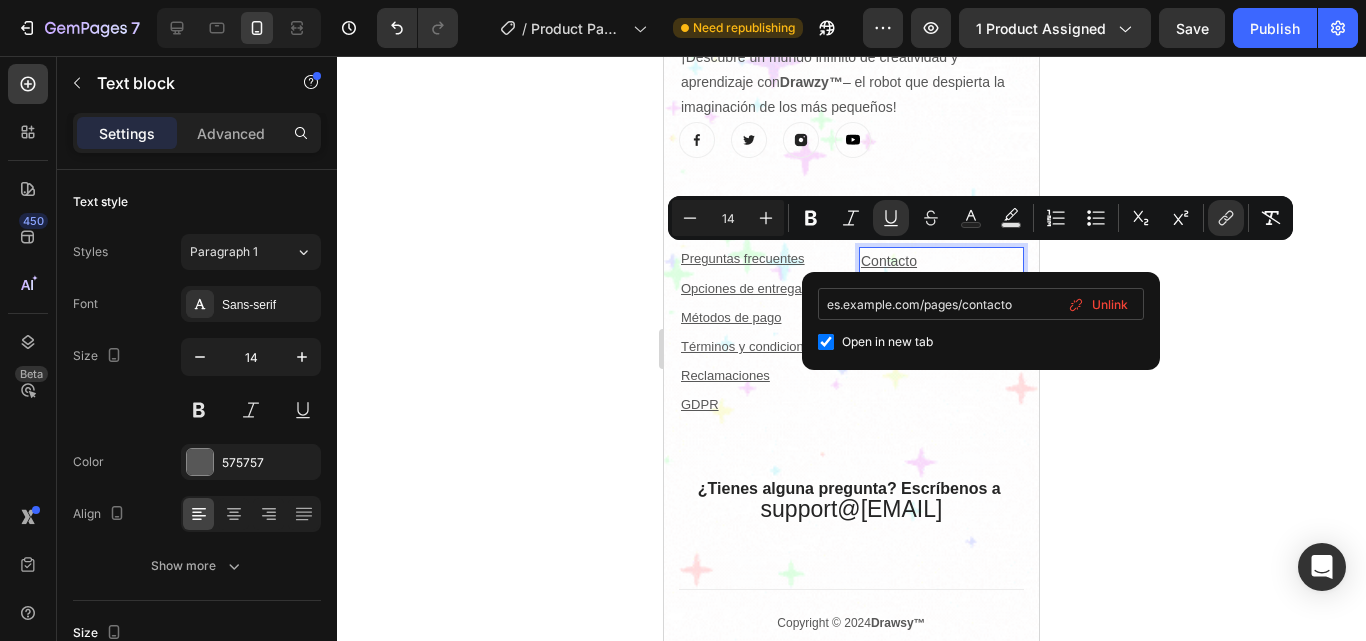 click on "es.example.com/pages/contacto" at bounding box center [981, 304] 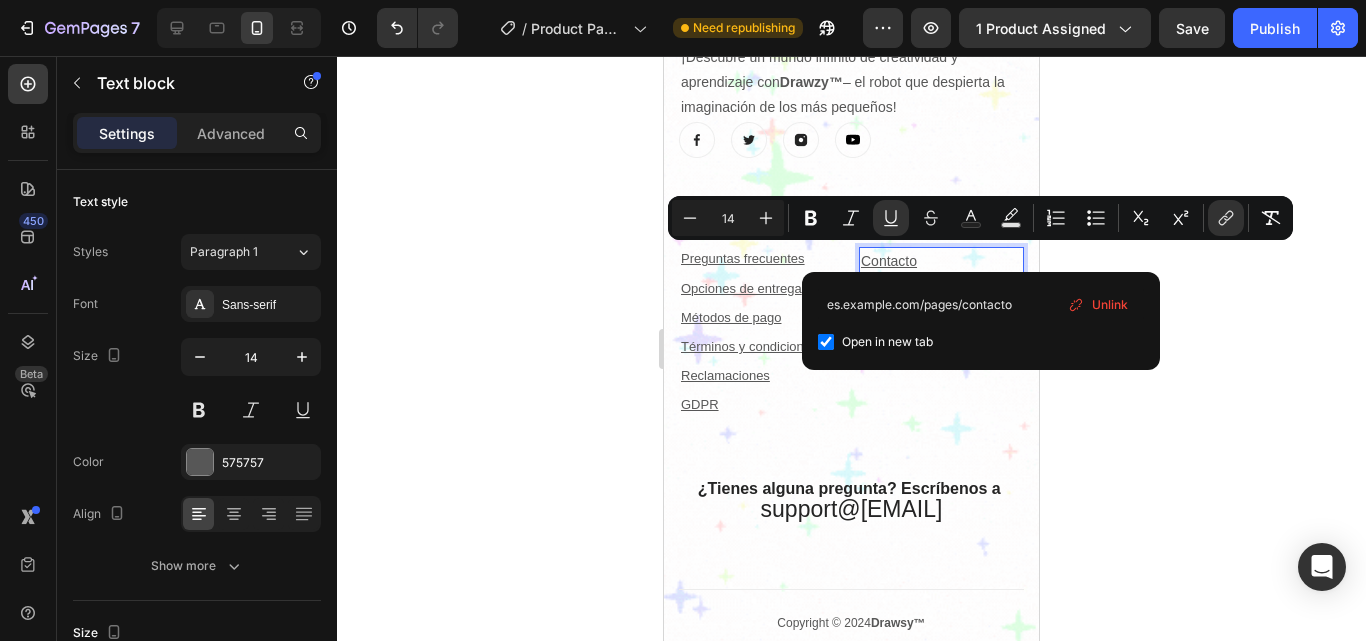drag, startPoint x: 1530, startPoint y: 359, endPoint x: 665, endPoint y: 274, distance: 869.16626 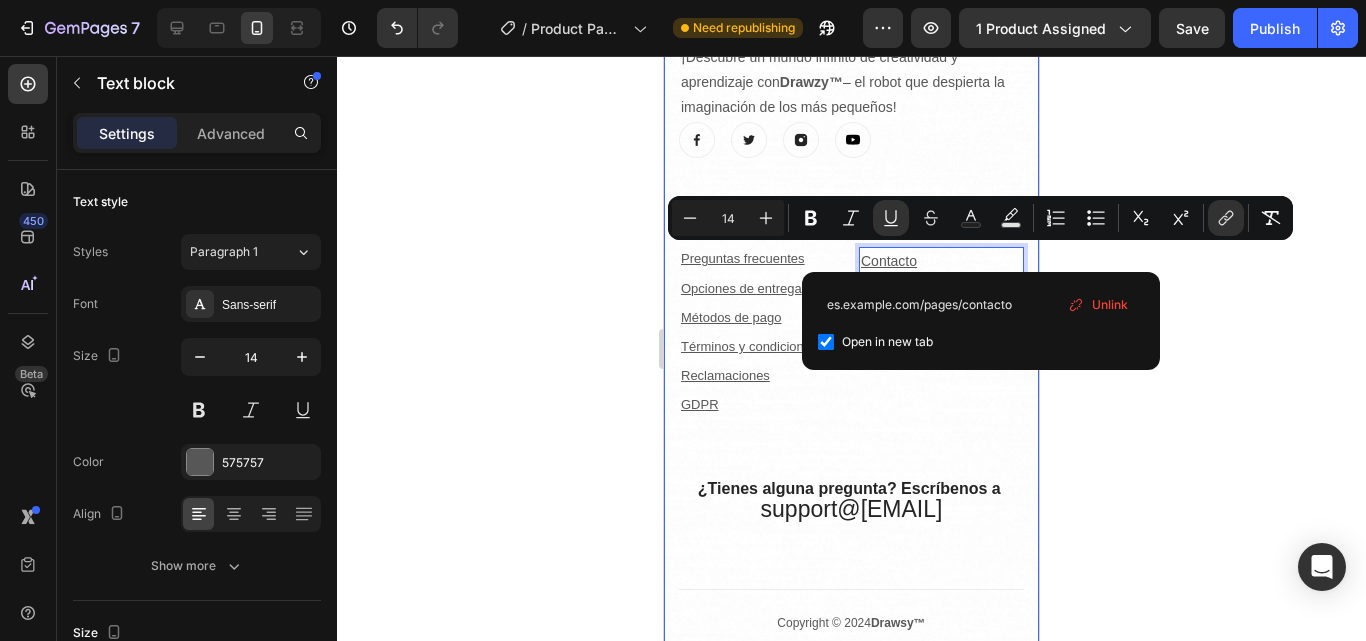 type on "es.hylosnov.com › pages › contacto" 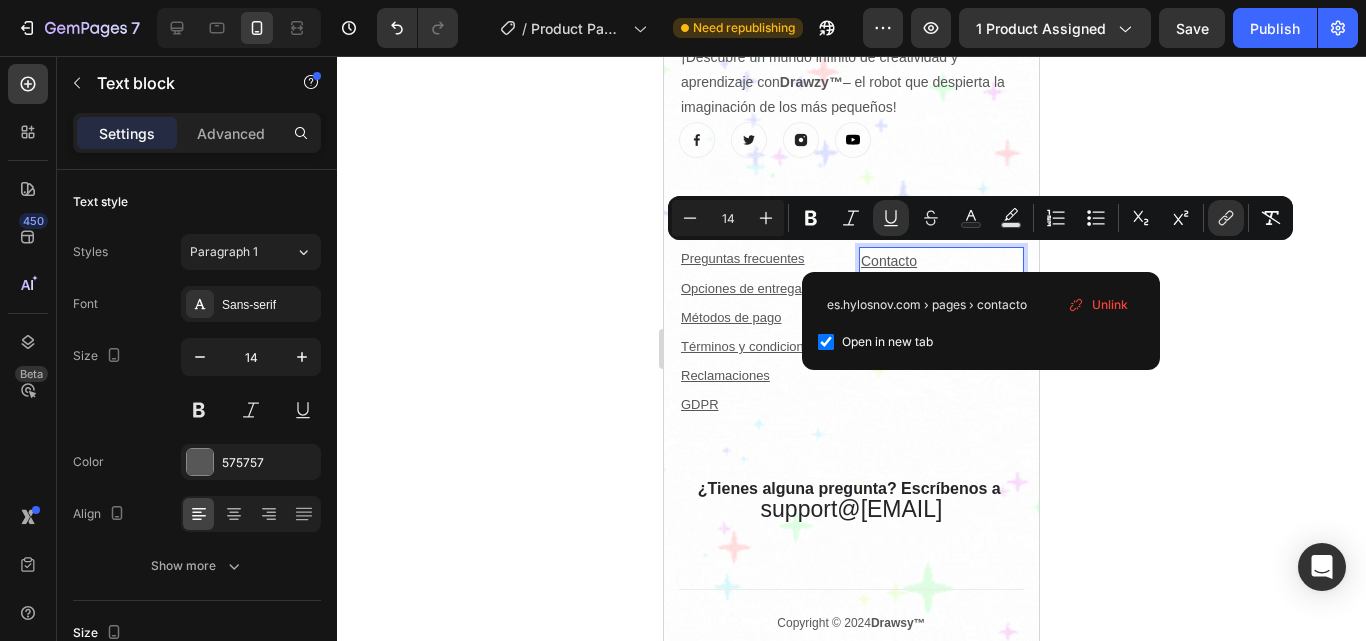 click 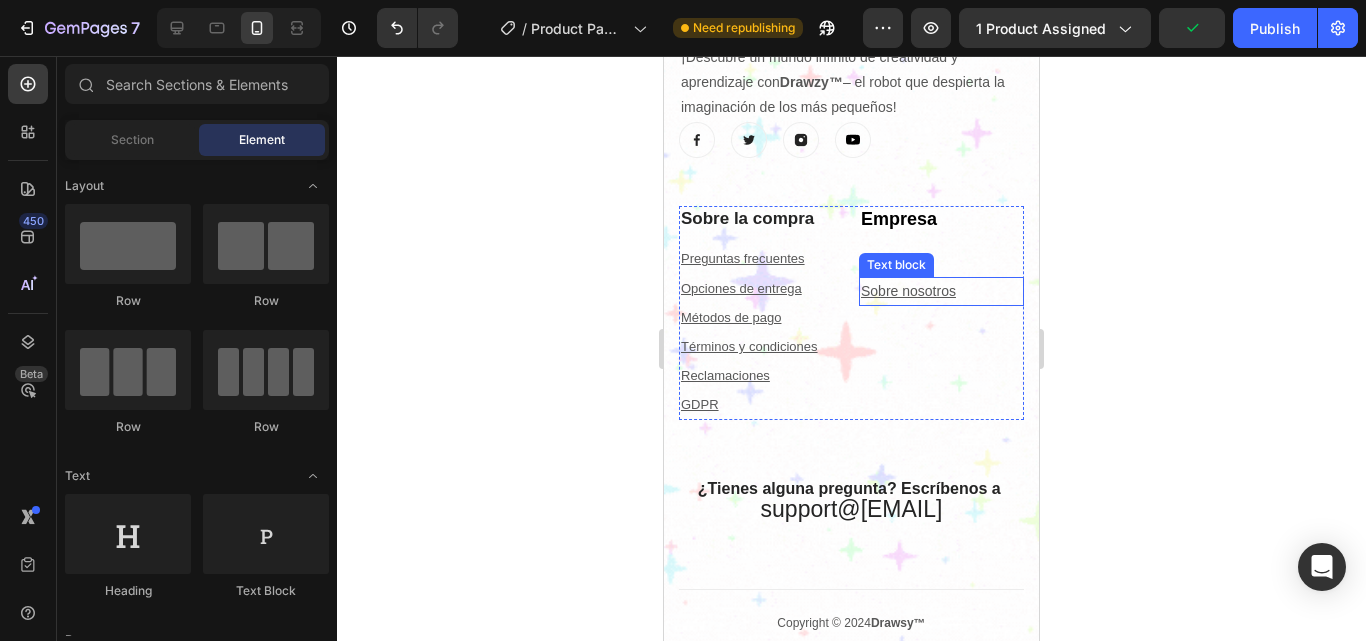 click on "Sobre nosotros" at bounding box center (941, 291) 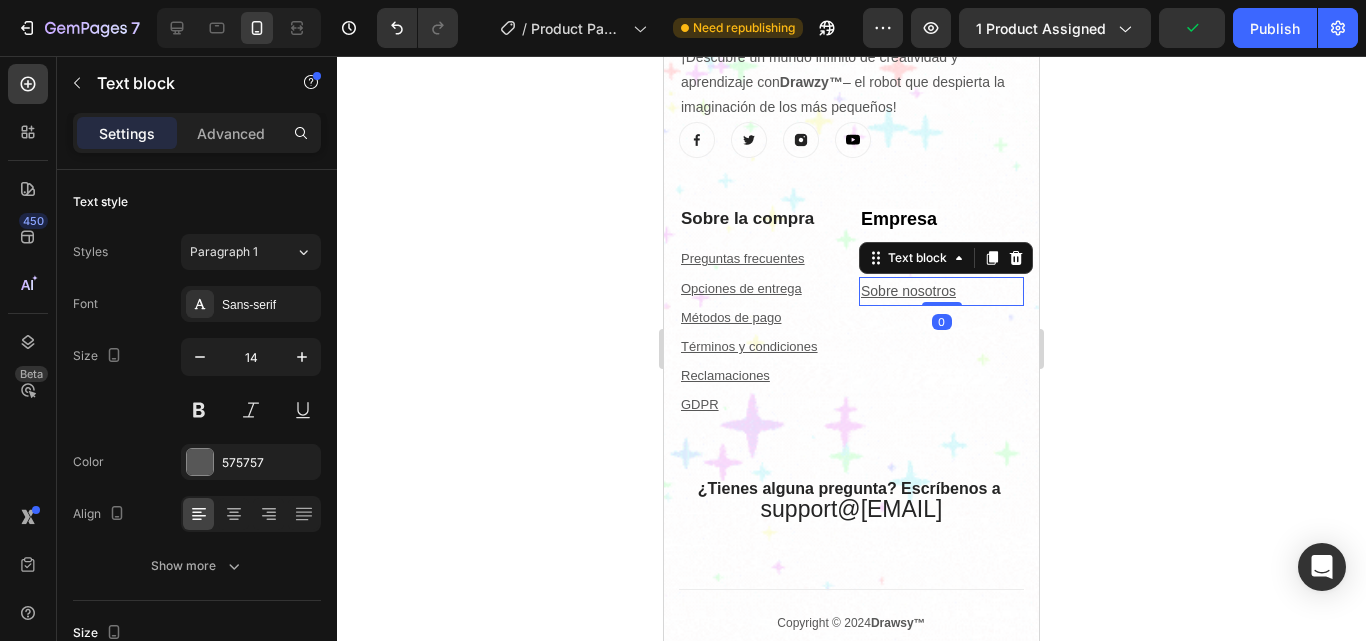 click on "Sobre nosotros" at bounding box center [941, 291] 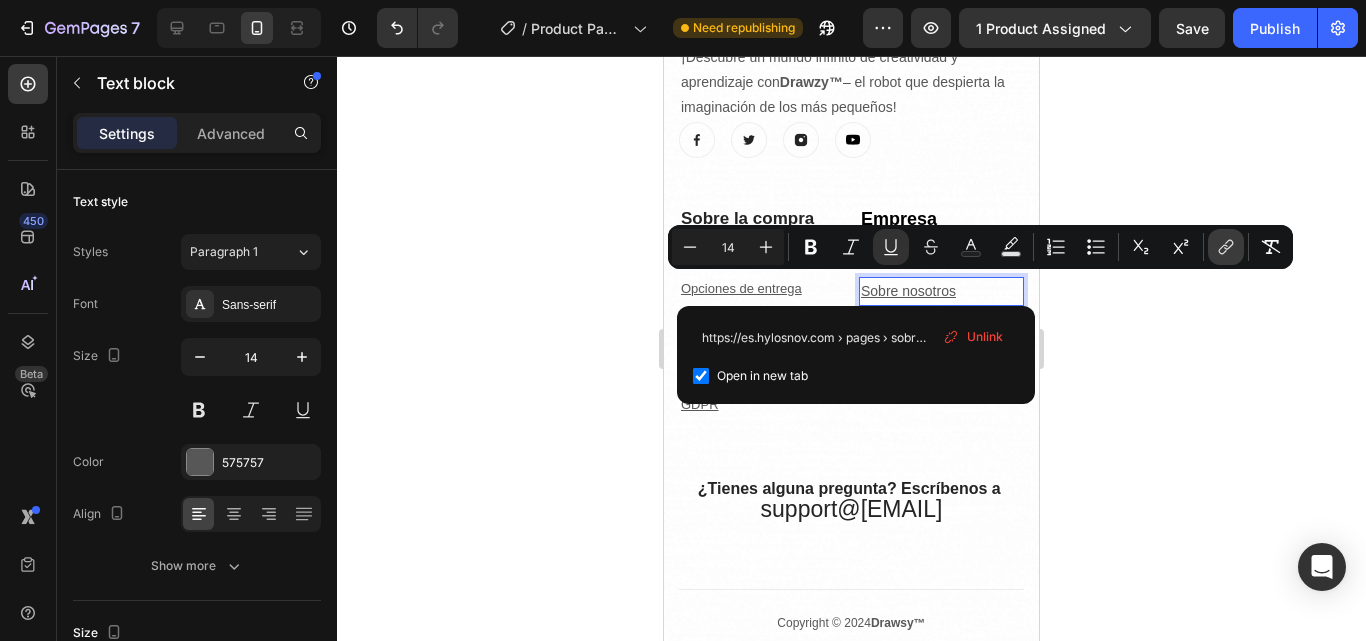 click 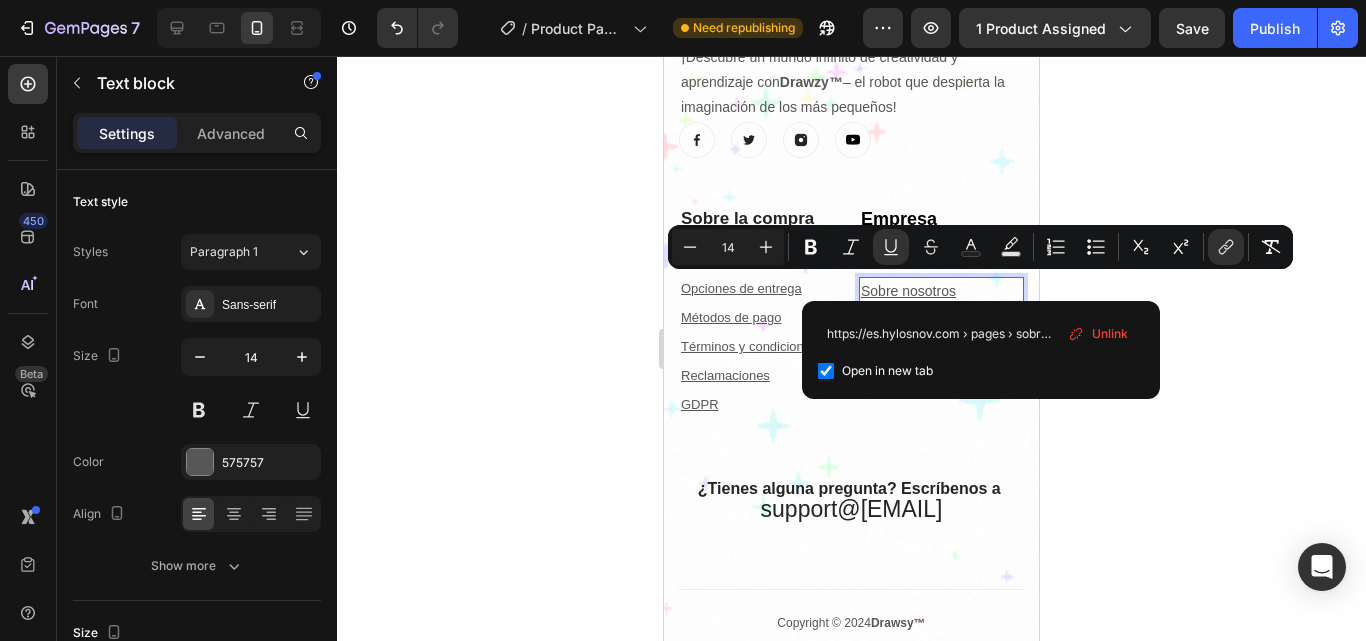 scroll, scrollTop: 0, scrollLeft: 57, axis: horizontal 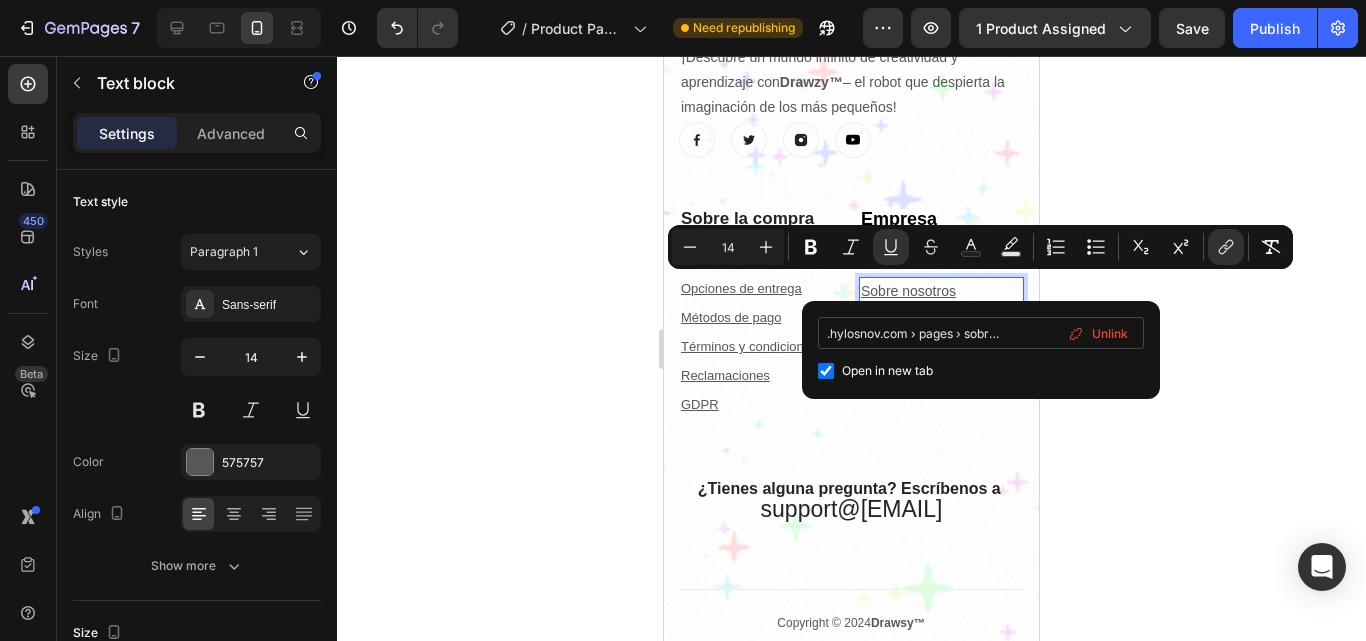 click on "https://es.hylosnov.com › pages › sobre-nosotros" at bounding box center (981, 333) 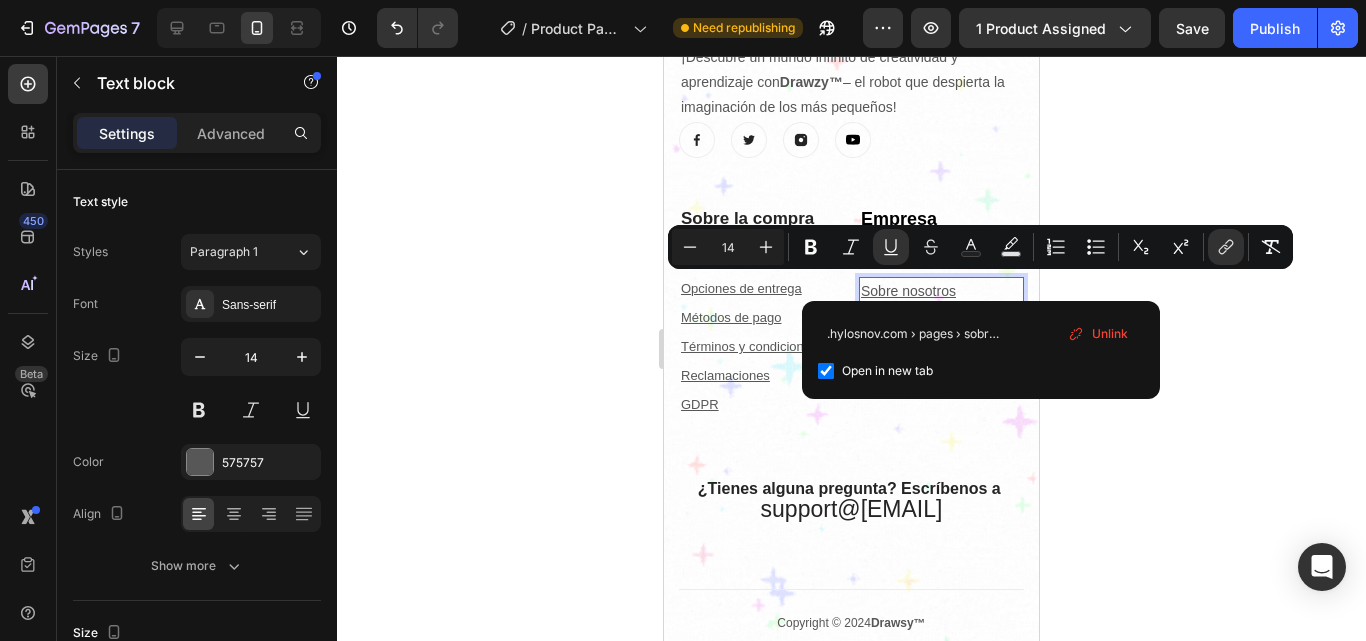 scroll, scrollTop: 0, scrollLeft: 0, axis: both 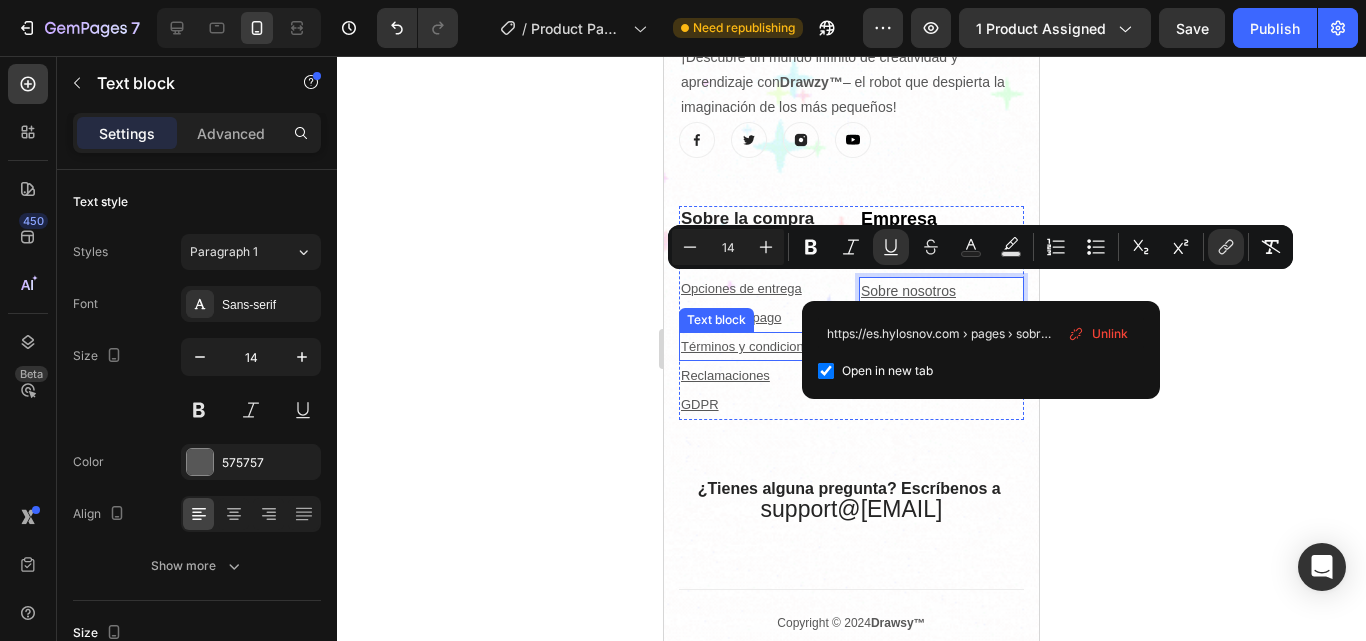 drag, startPoint x: 1516, startPoint y: 391, endPoint x: 730, endPoint y: 326, distance: 788.6831 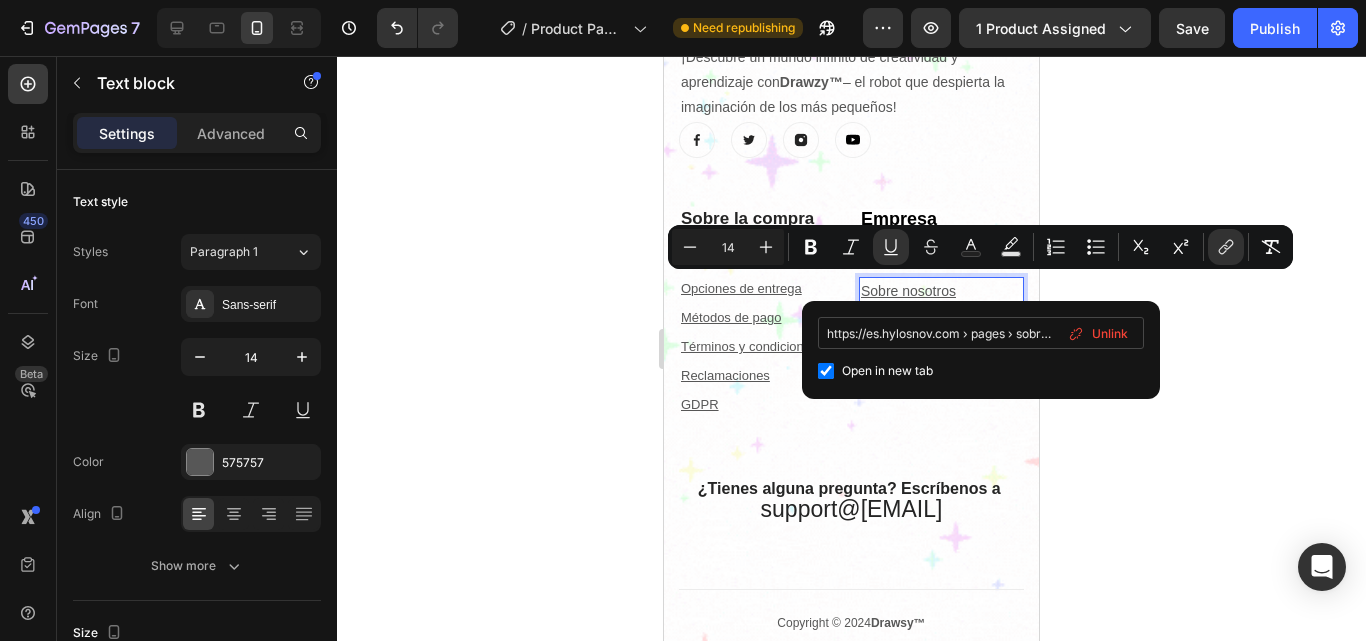 click on "https://es.hylosnov.com › pages › sobre-nosotros" at bounding box center [981, 333] 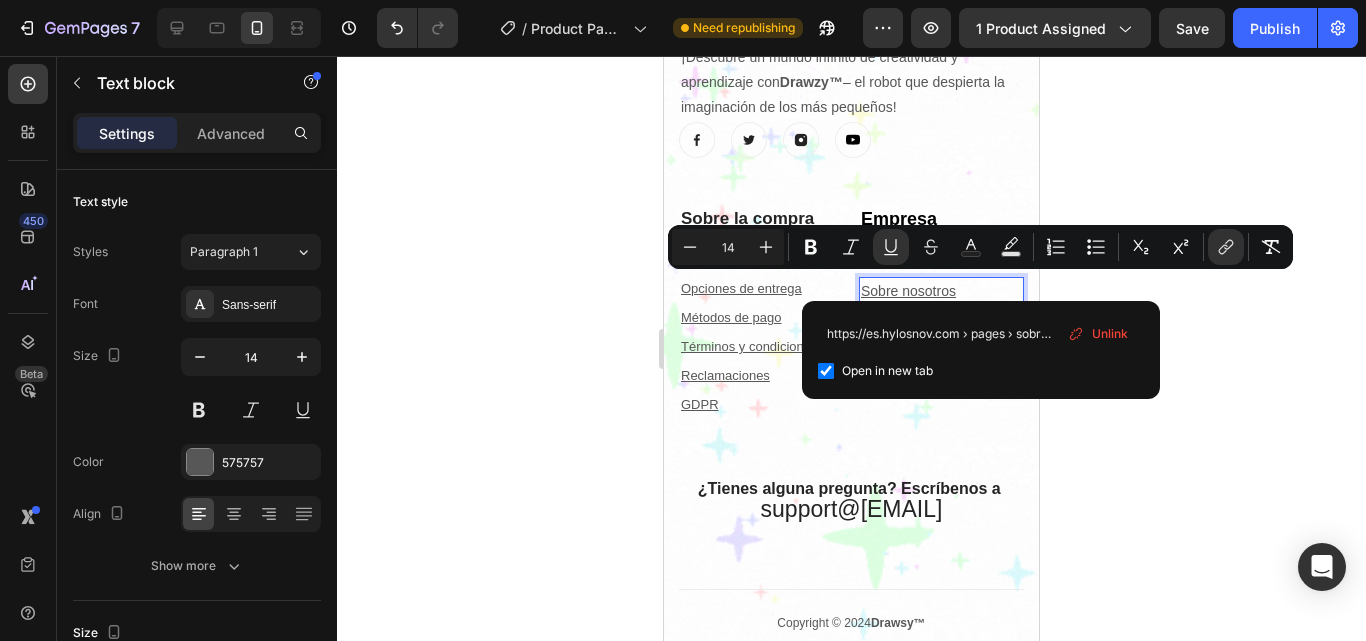 drag, startPoint x: 1534, startPoint y: 388, endPoint x: 742, endPoint y: 319, distance: 795 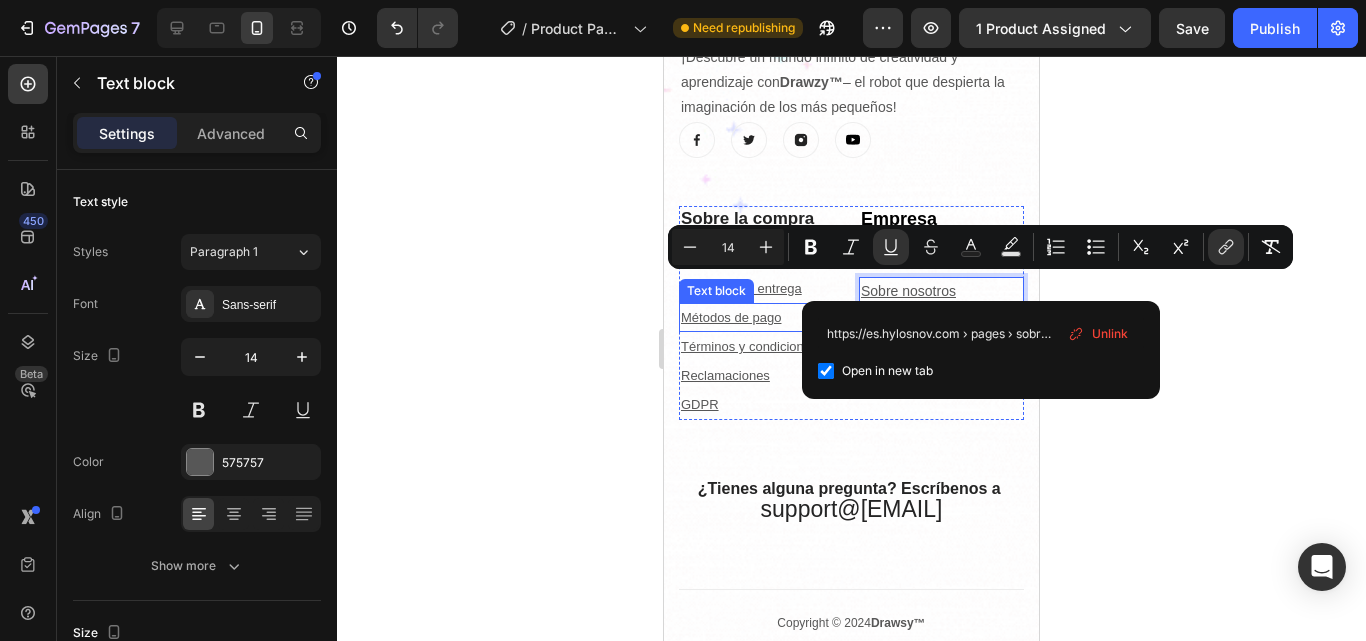 type on "es.hylosnov.com › pages › sobre-nosotros" 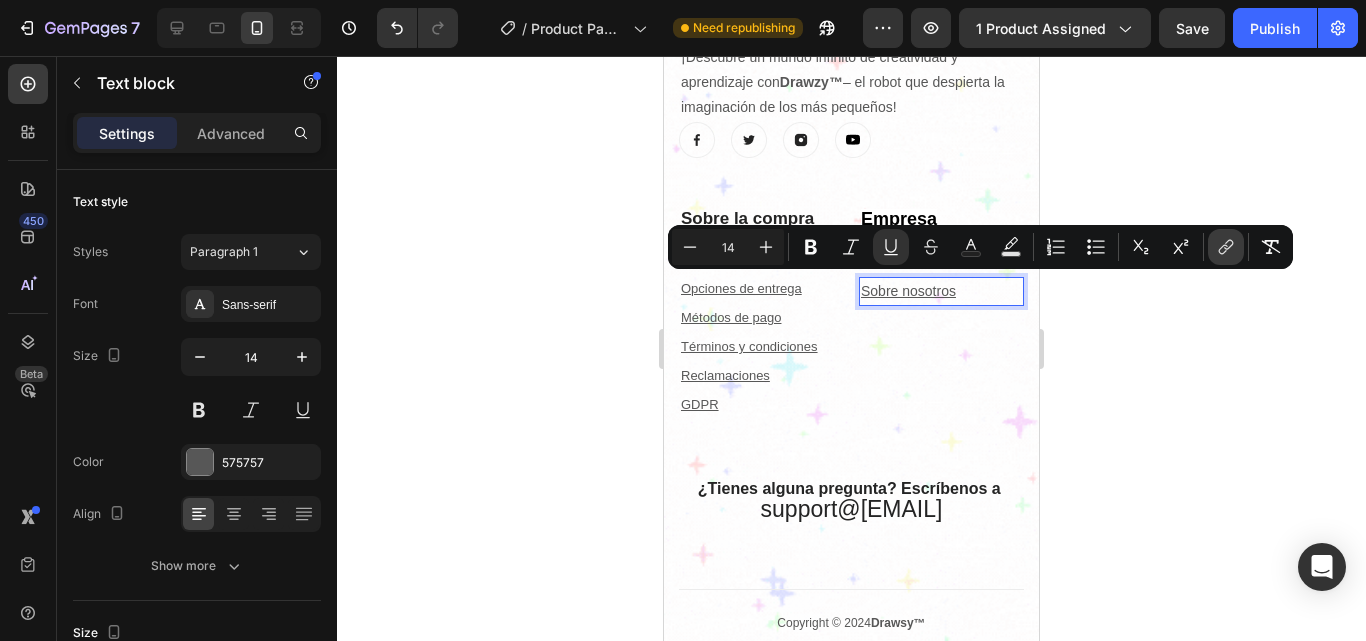 click 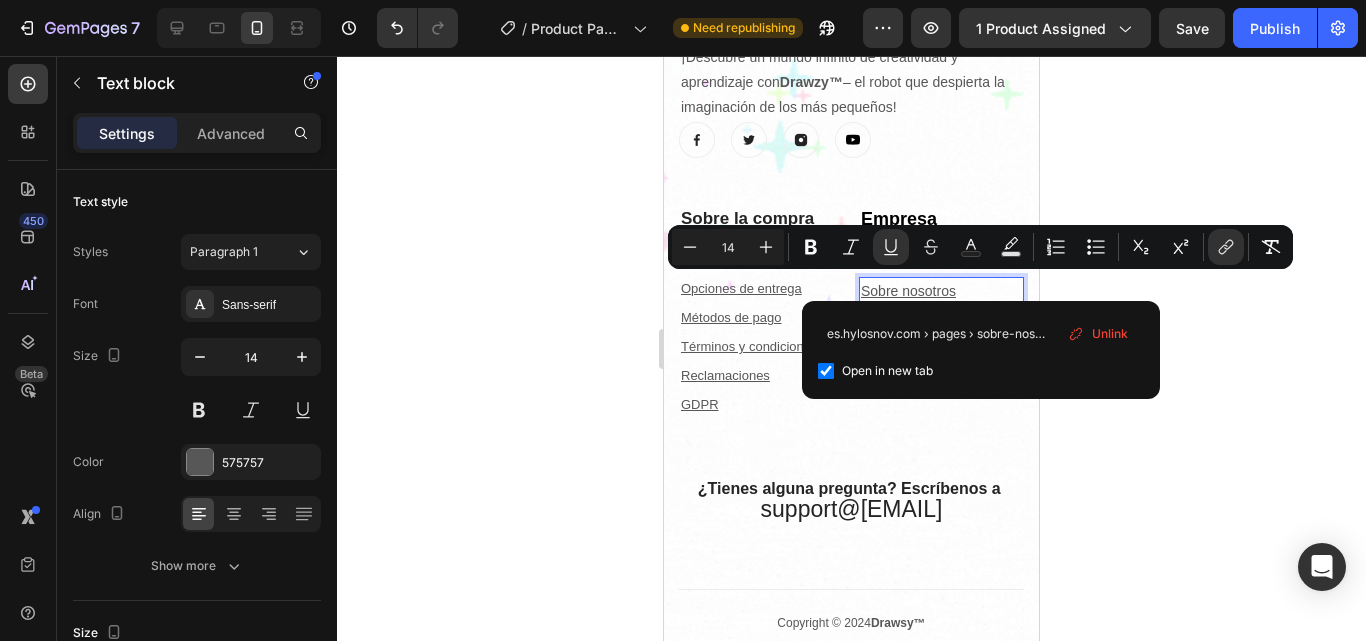 scroll, scrollTop: 0, scrollLeft: 16, axis: horizontal 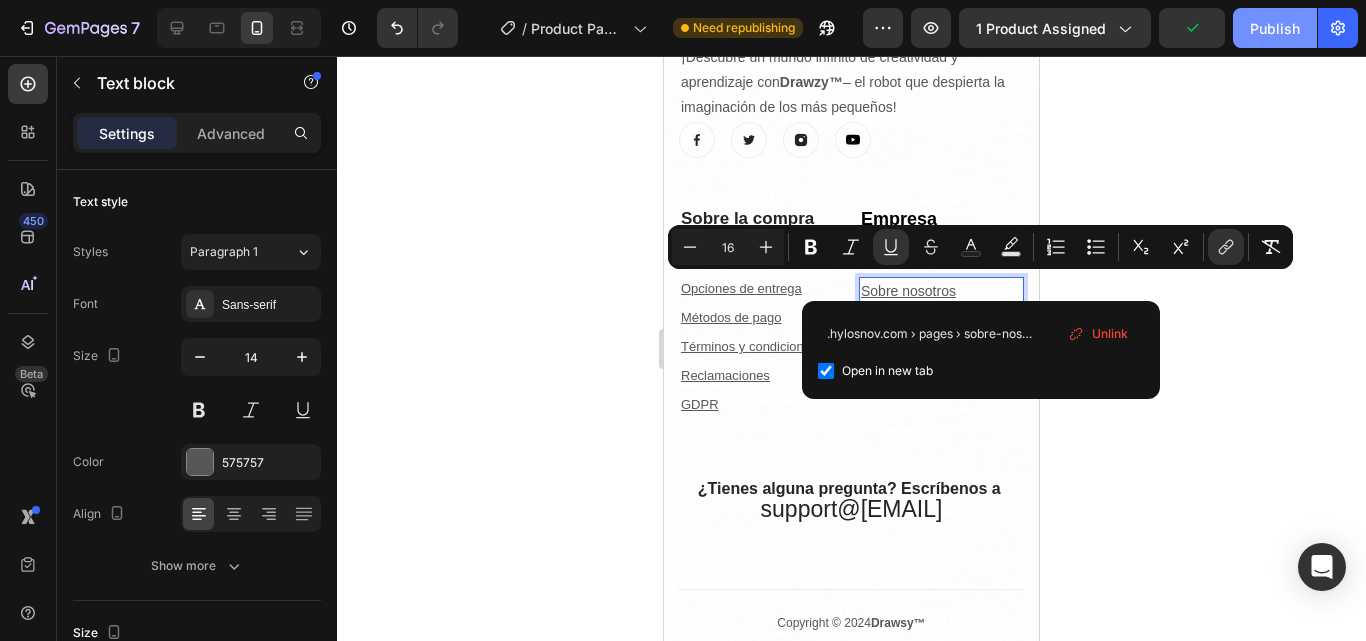 type on "14" 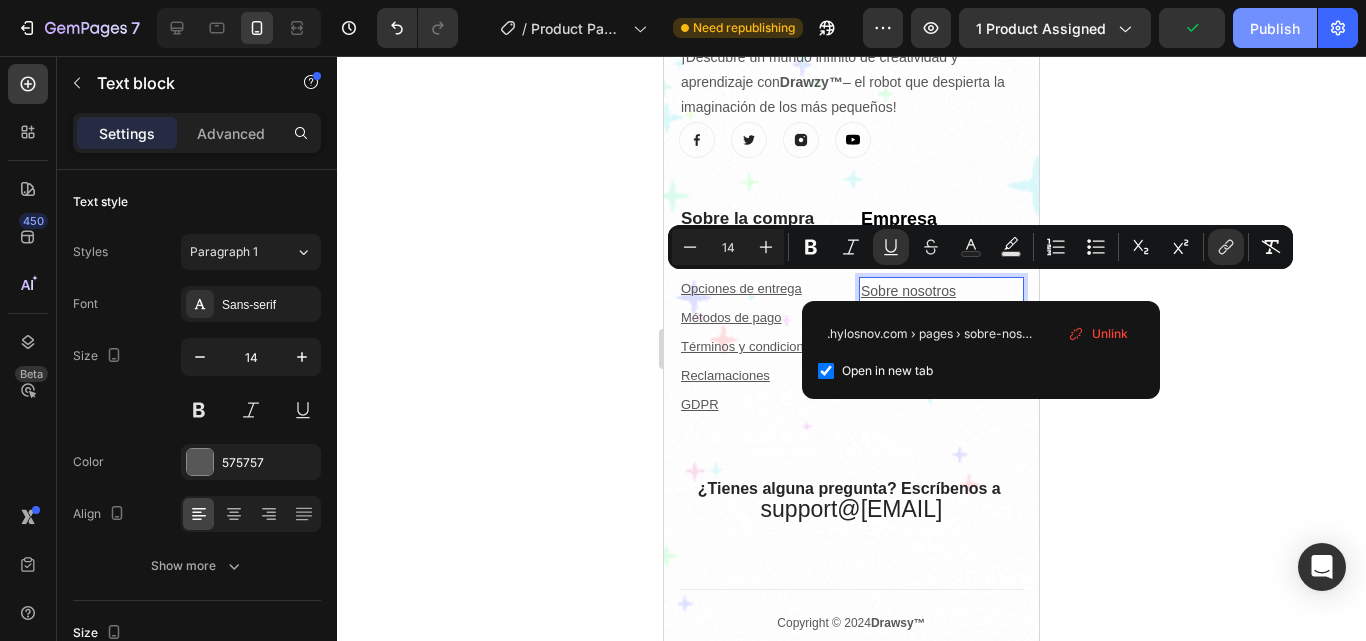 click on "Publish" at bounding box center (1275, 28) 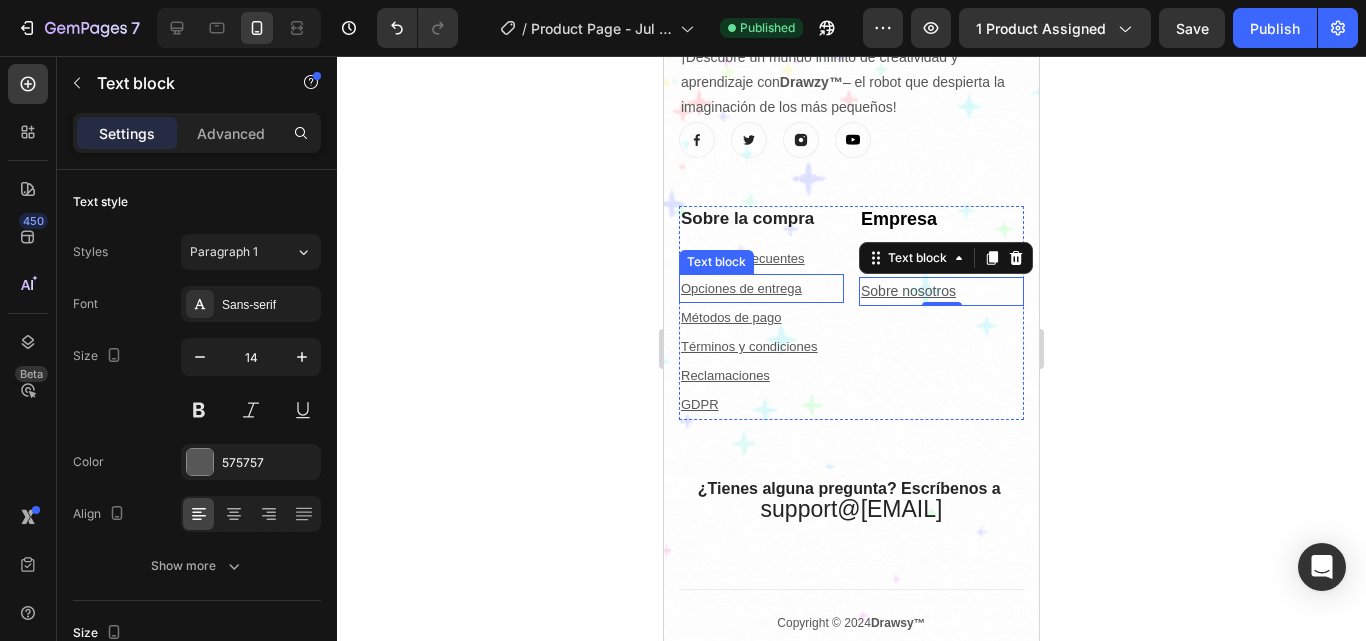 click on "Opciones de entrega" at bounding box center [761, 288] 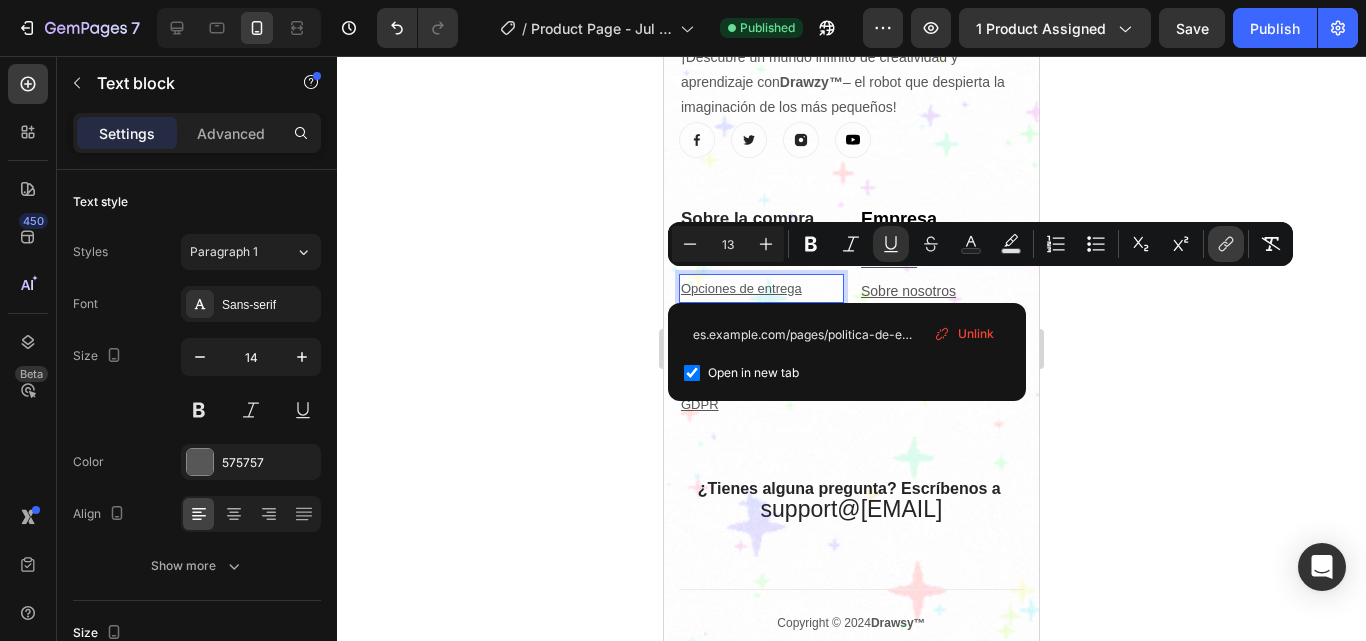 click 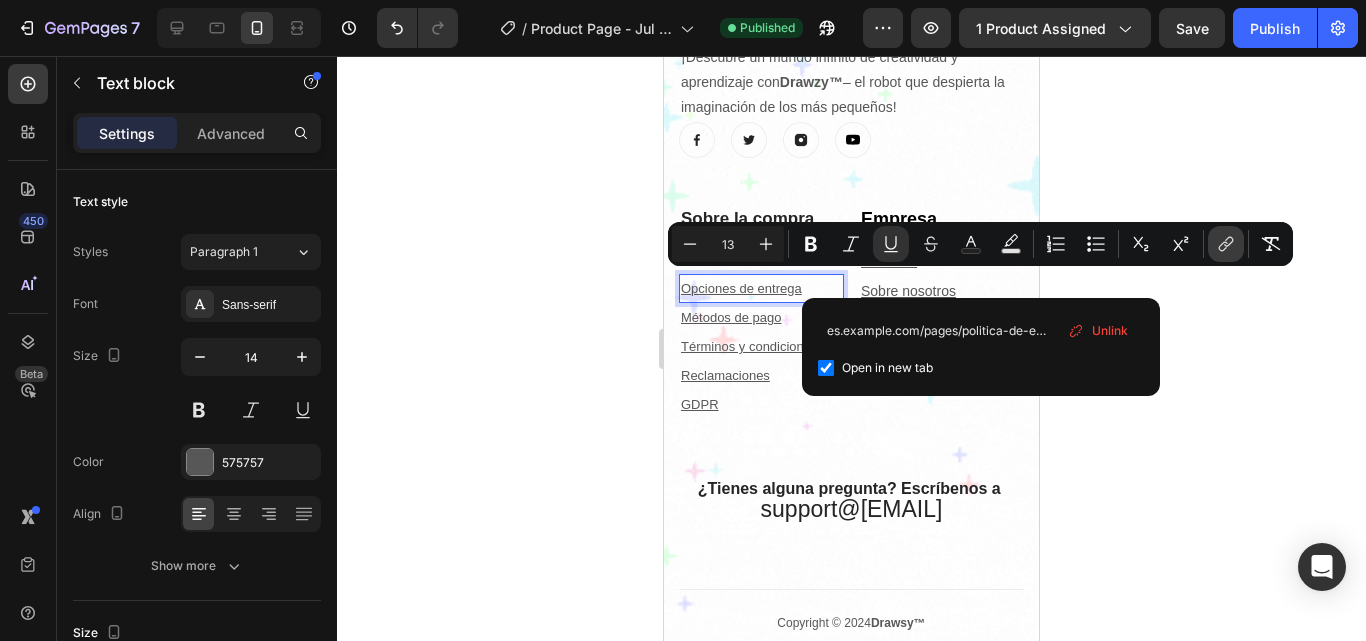 scroll, scrollTop: 0, scrollLeft: 32, axis: horizontal 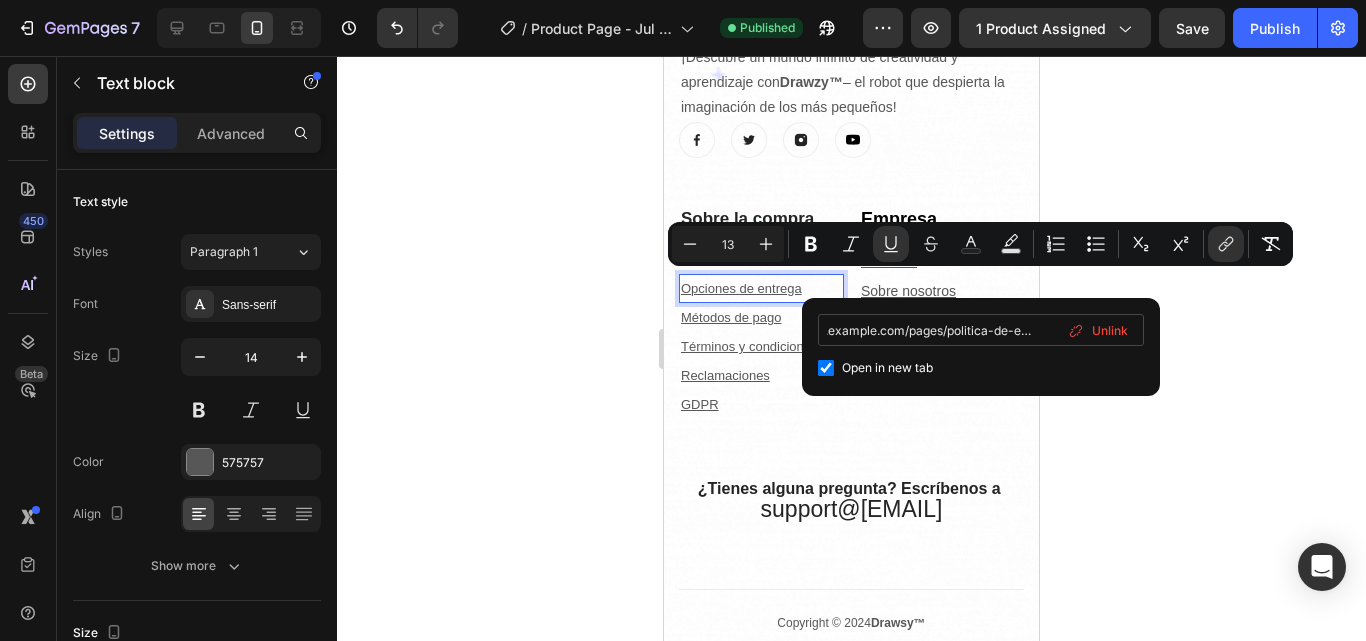 click on "es.example.com/pages/politica-de-envios" at bounding box center (981, 330) 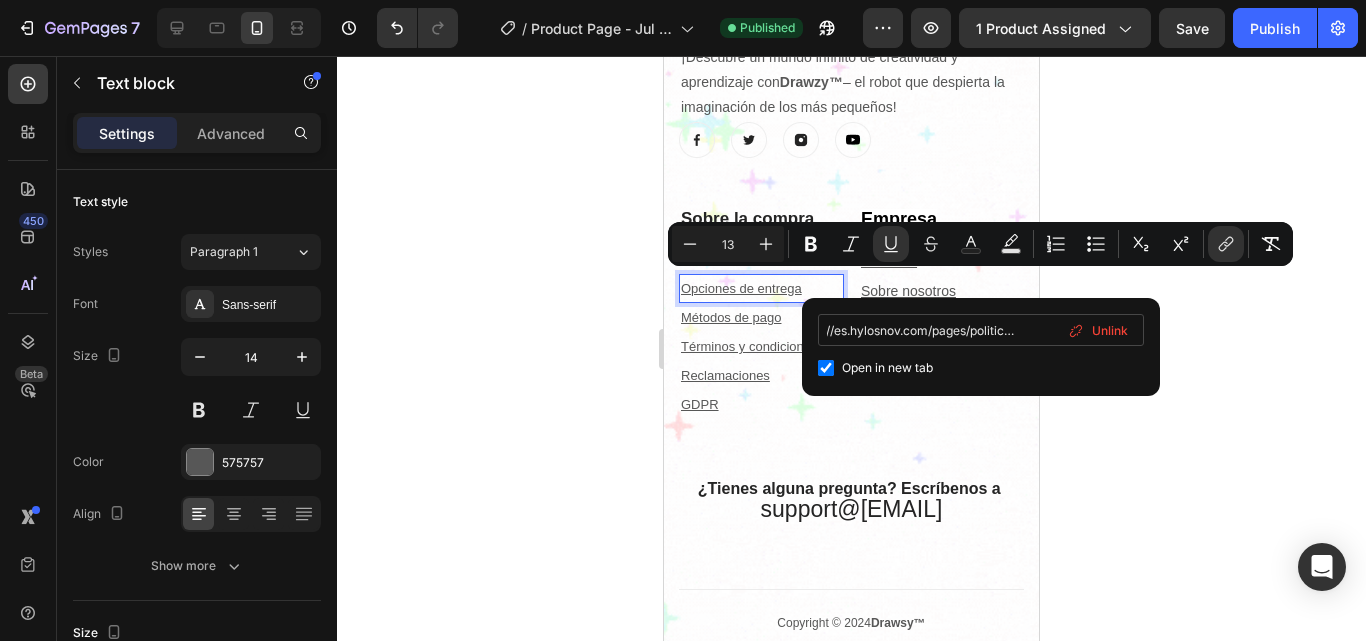 scroll, scrollTop: 0, scrollLeft: 59, axis: horizontal 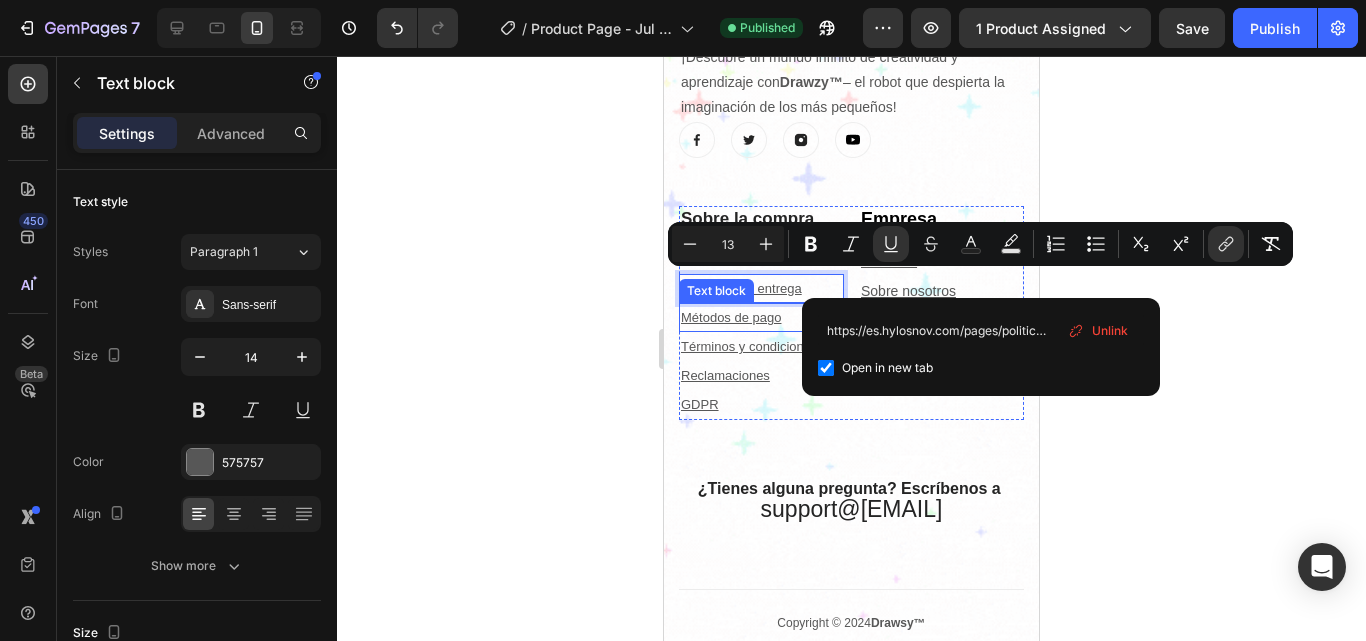 drag, startPoint x: 1524, startPoint y: 391, endPoint x: 732, endPoint y: 321, distance: 795.0874 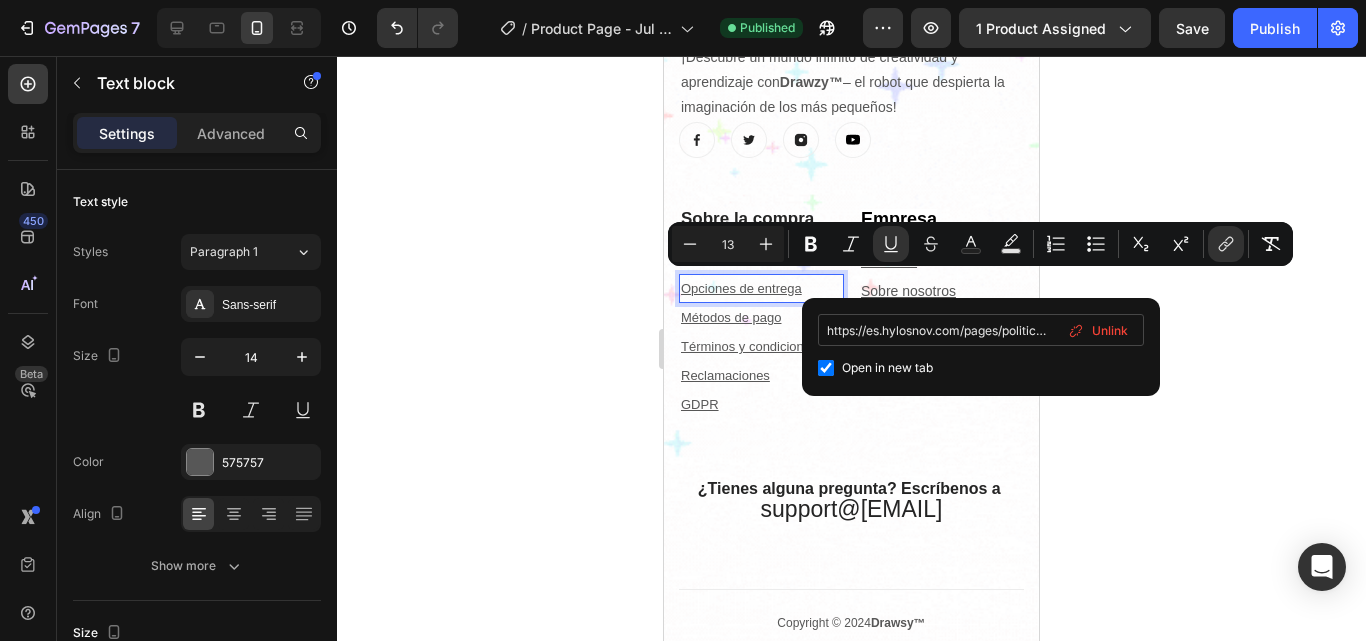 click on "https://es.hylosnov.com/pages/politica-de-envios" at bounding box center [981, 330] 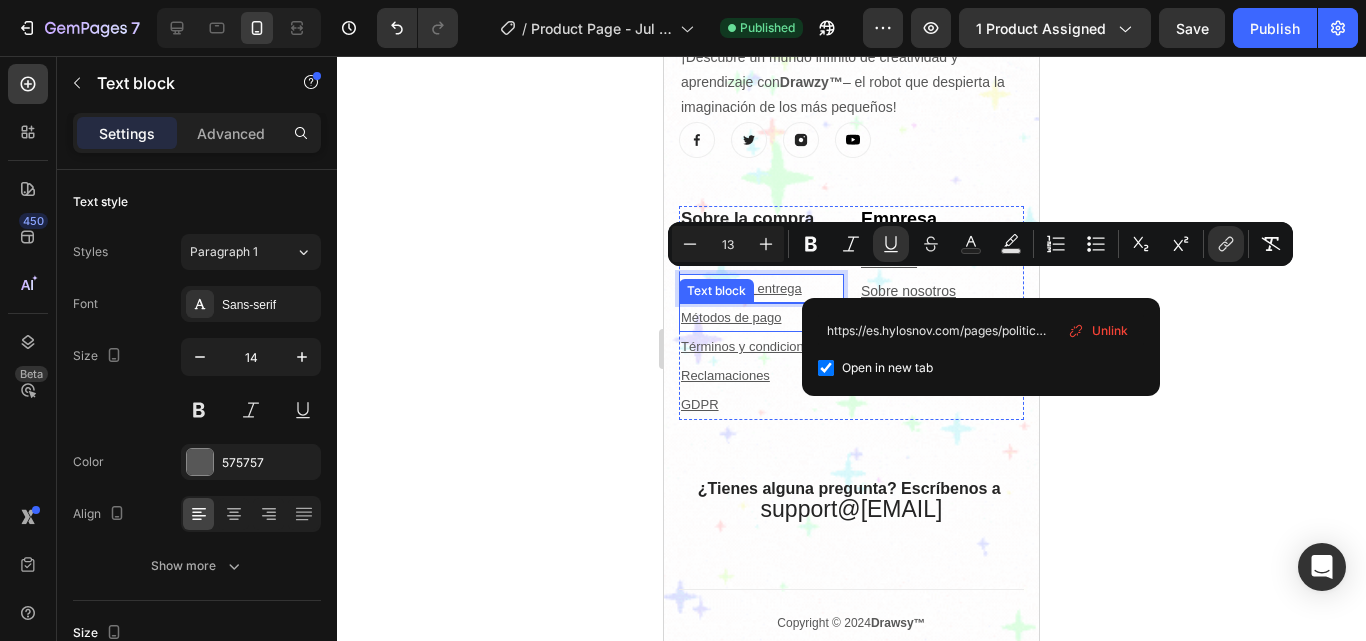 drag, startPoint x: 1532, startPoint y: 388, endPoint x: 739, endPoint y: 306, distance: 797.22833 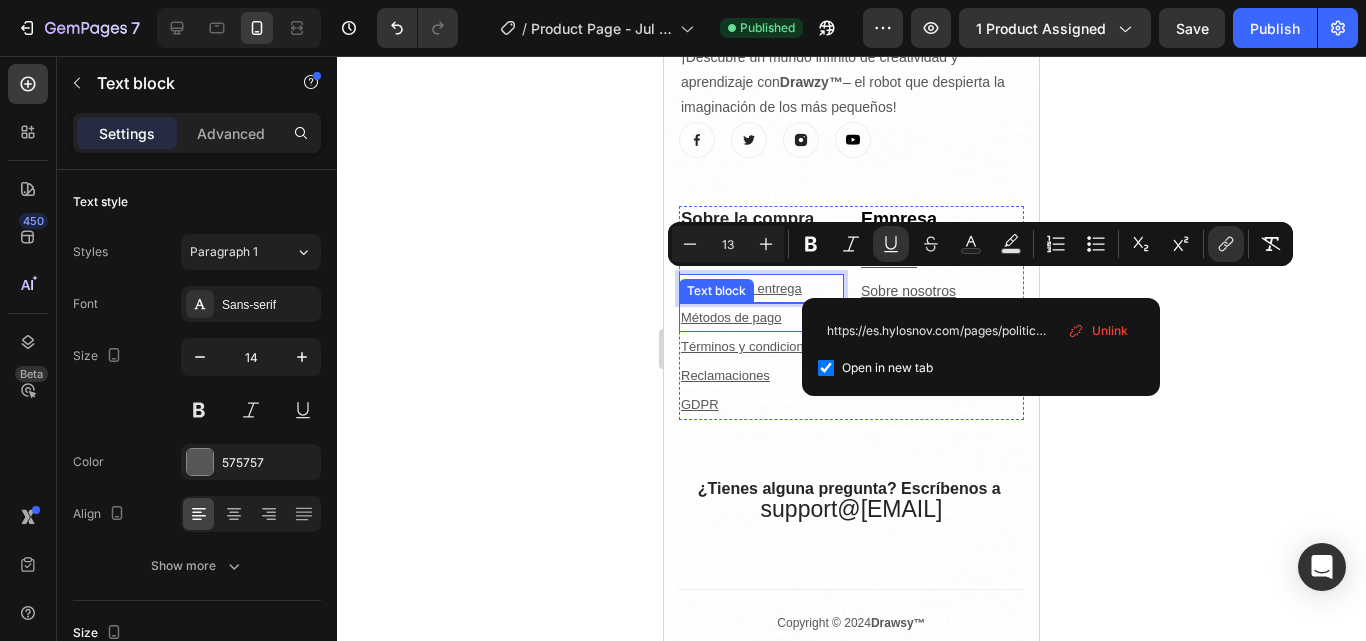 type on "es.hylosnov.com/pages/politica-de-envios" 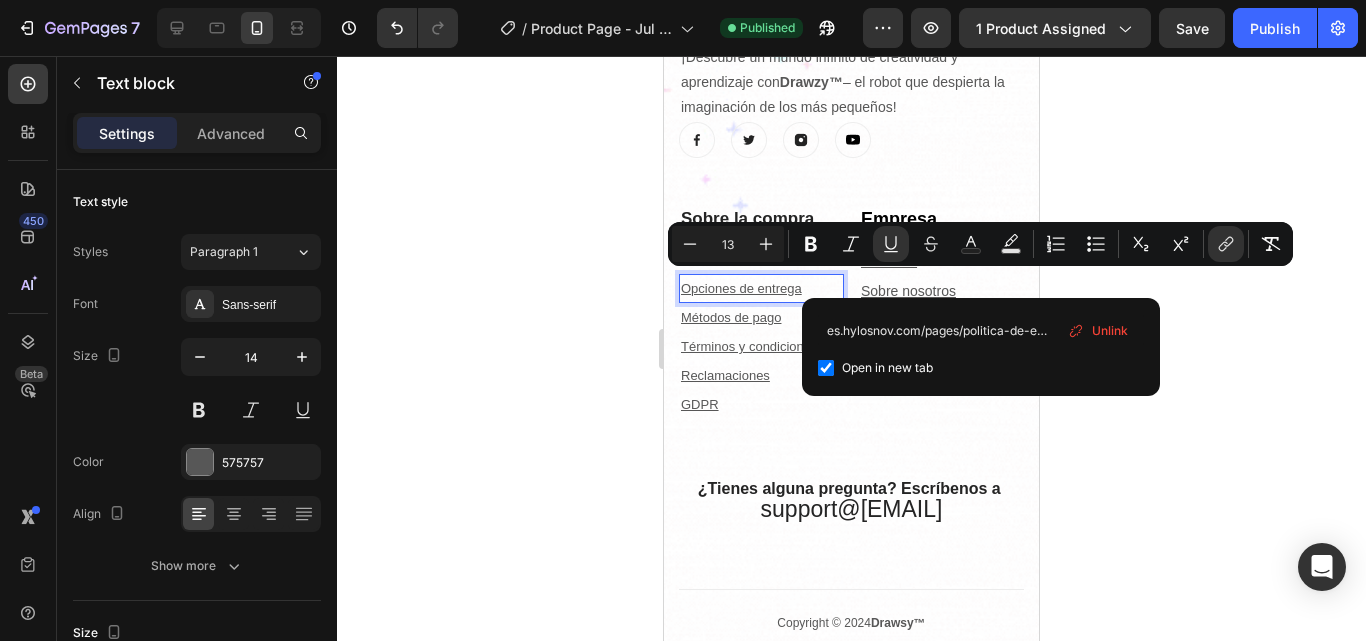click 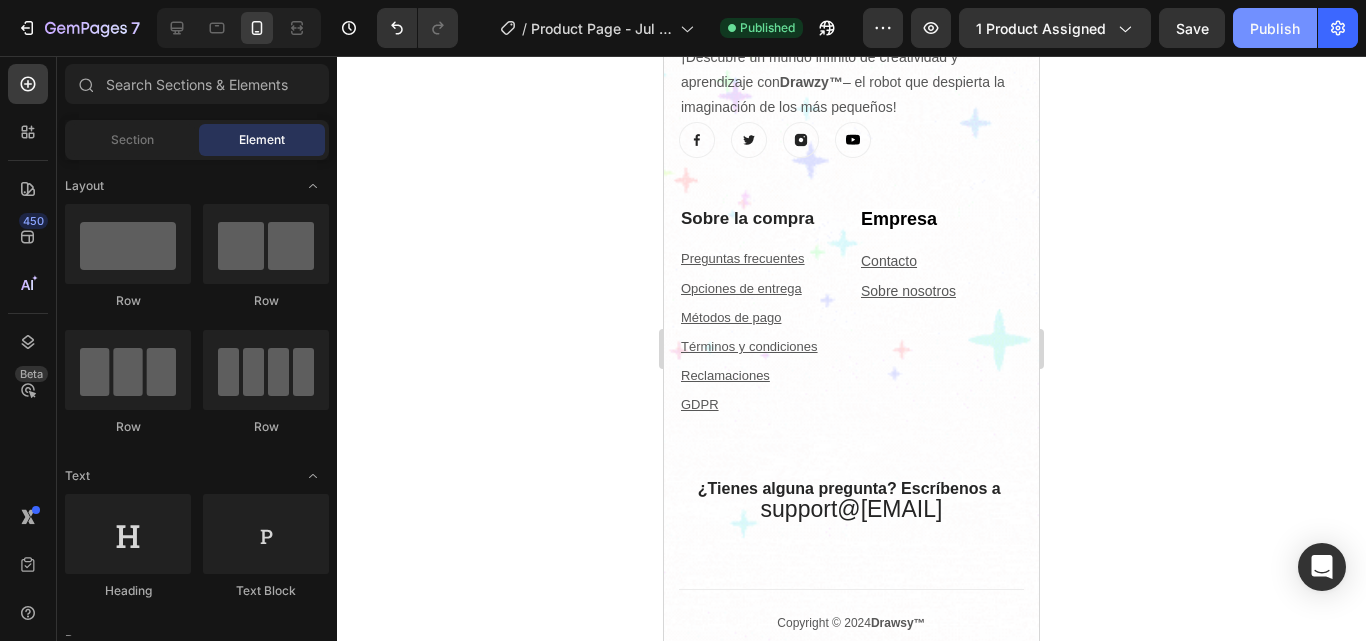 click on "Publish" 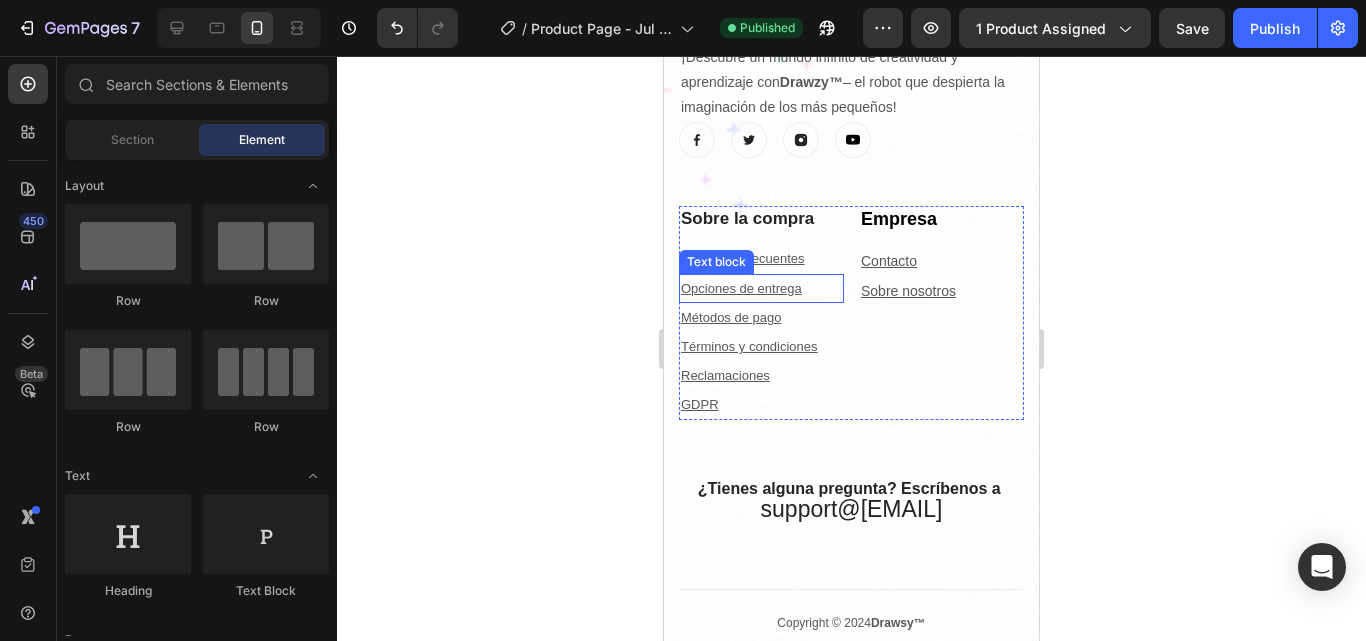 click on "Opciones de entrega" at bounding box center (761, 288) 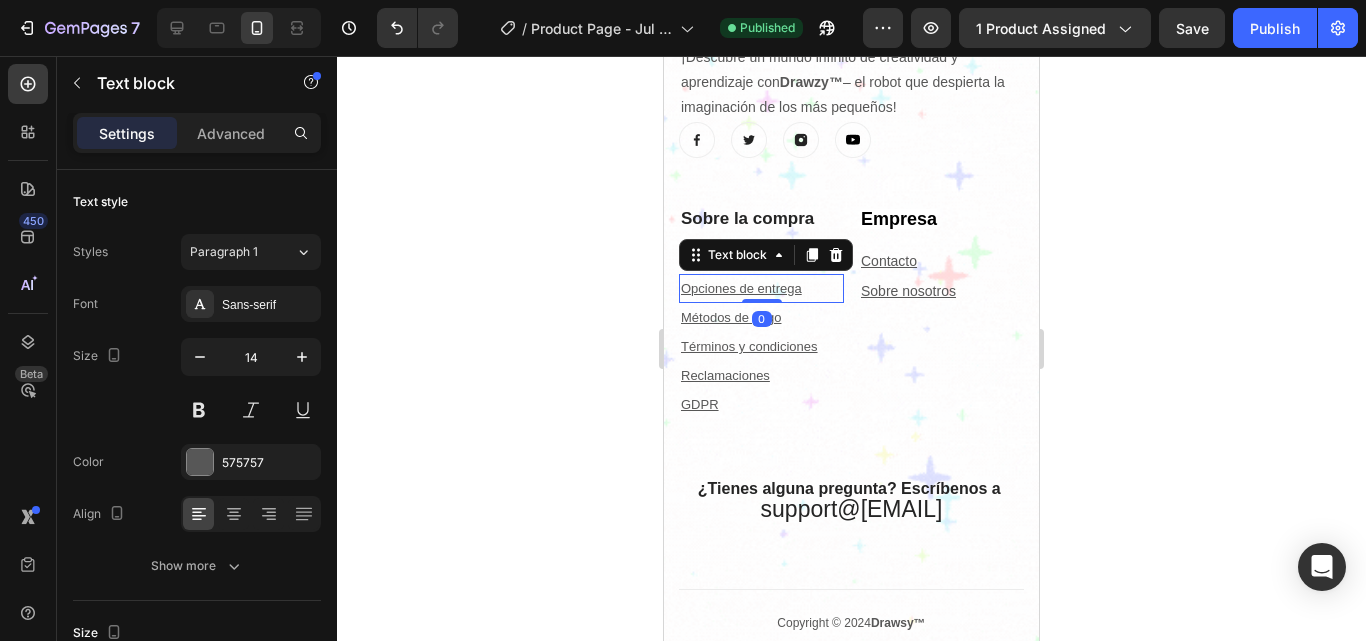 click 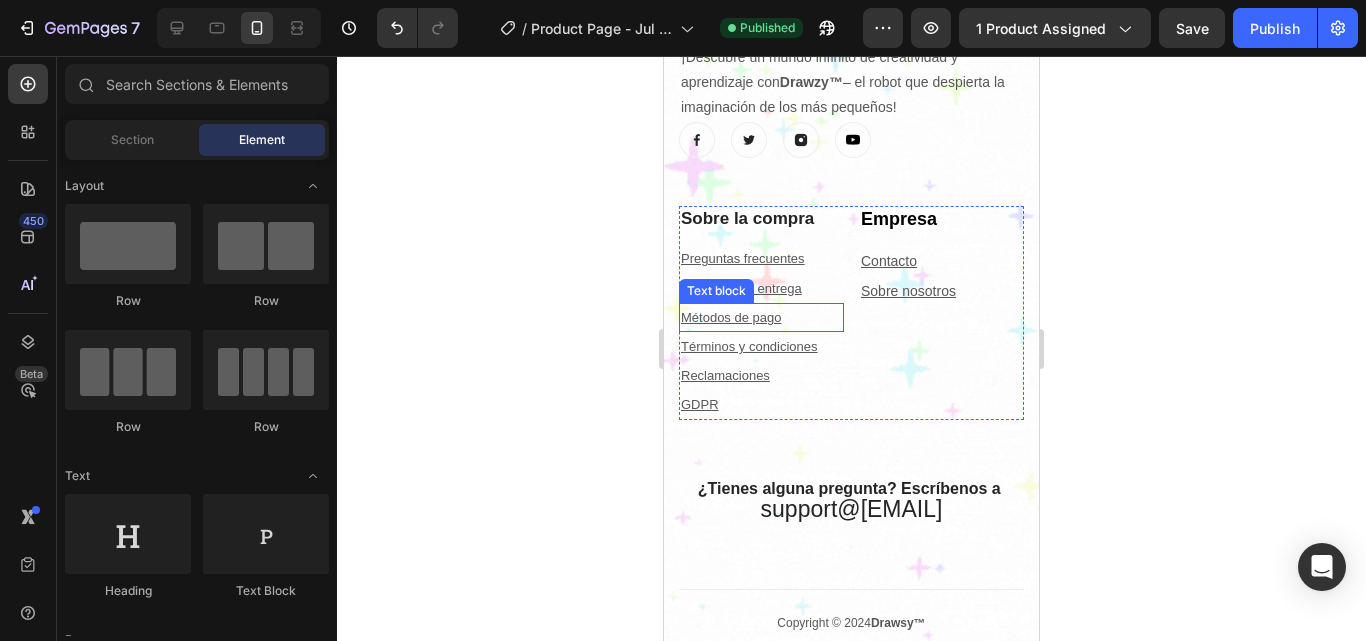 click on "Métodos de pago" at bounding box center [761, 317] 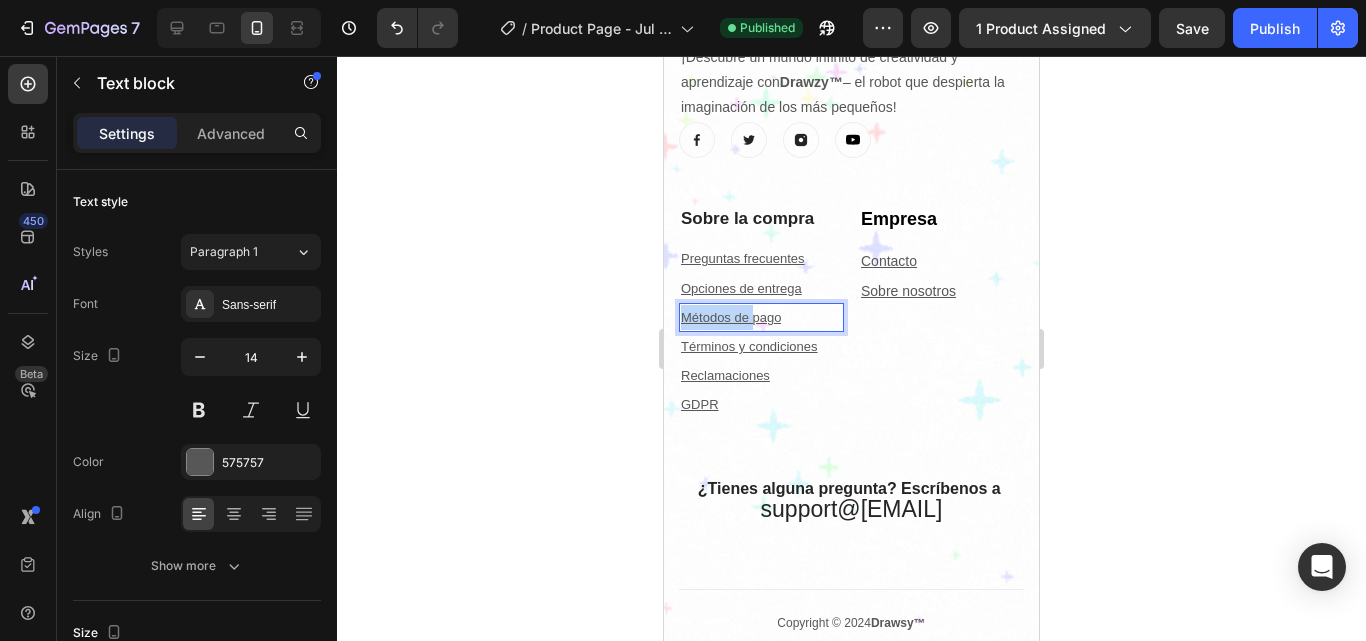 click on "Métodos de pago" at bounding box center (761, 317) 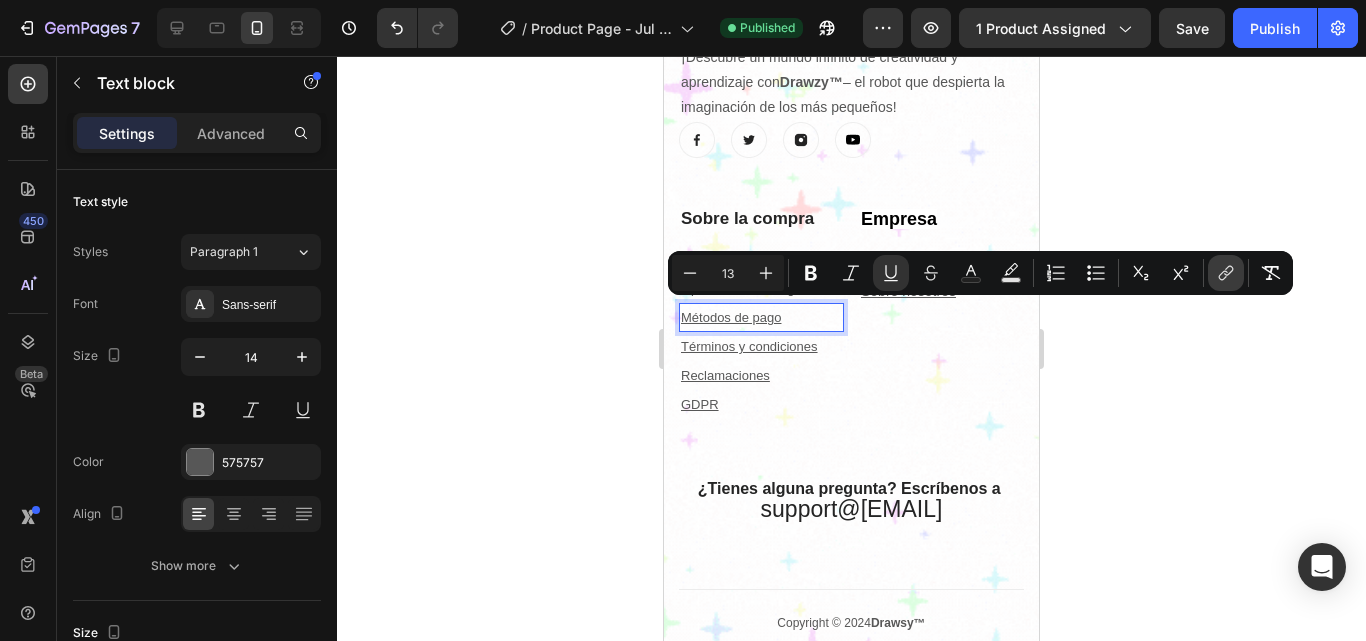 click 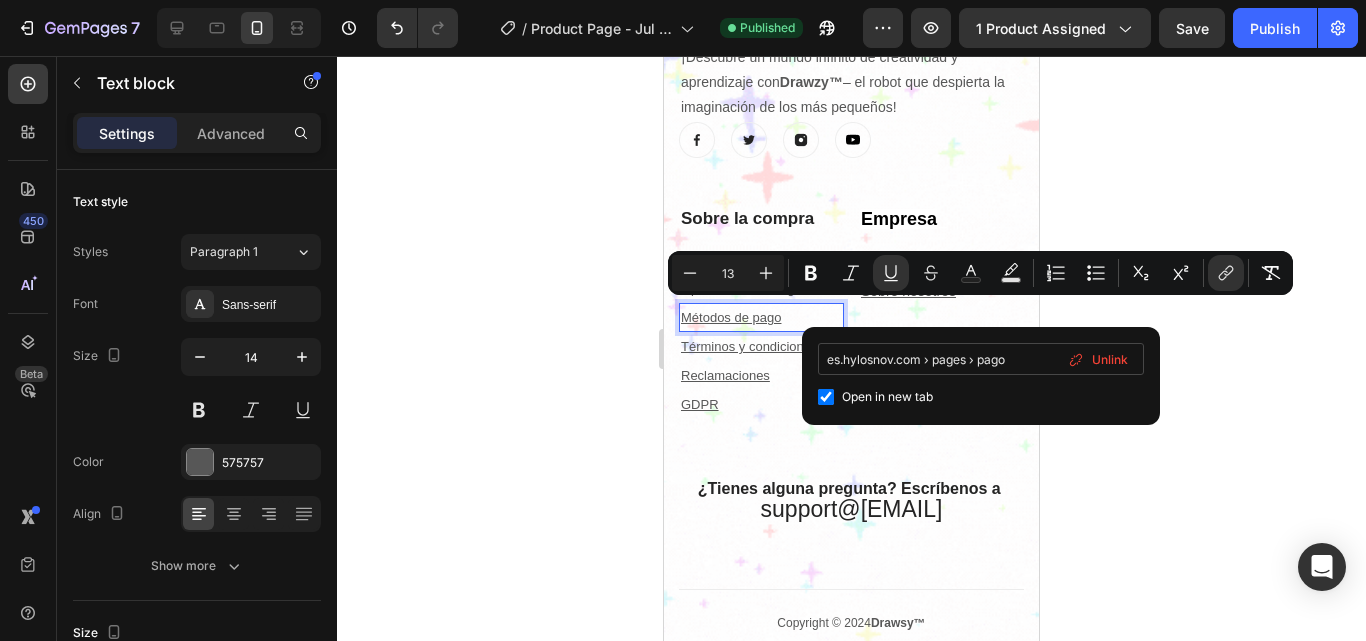 click on "es.hylosnov.com › pages › pago" at bounding box center [981, 359] 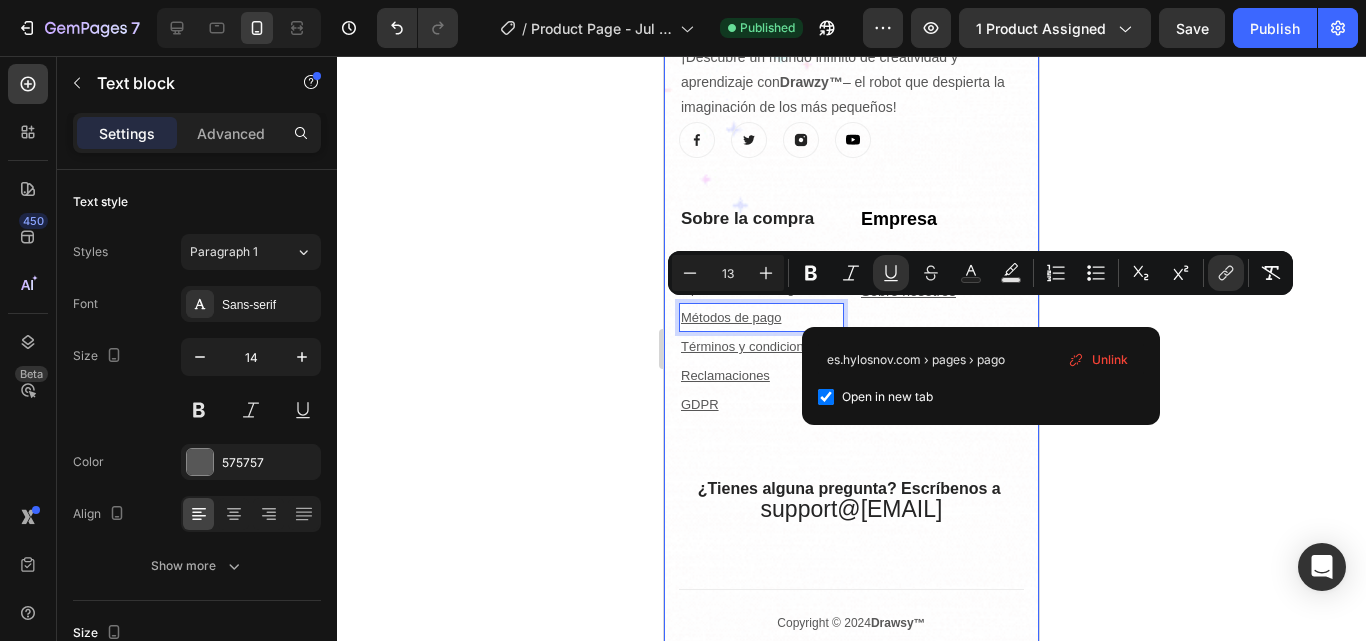 drag, startPoint x: 1684, startPoint y: 411, endPoint x: 666, endPoint y: 327, distance: 1021.4597 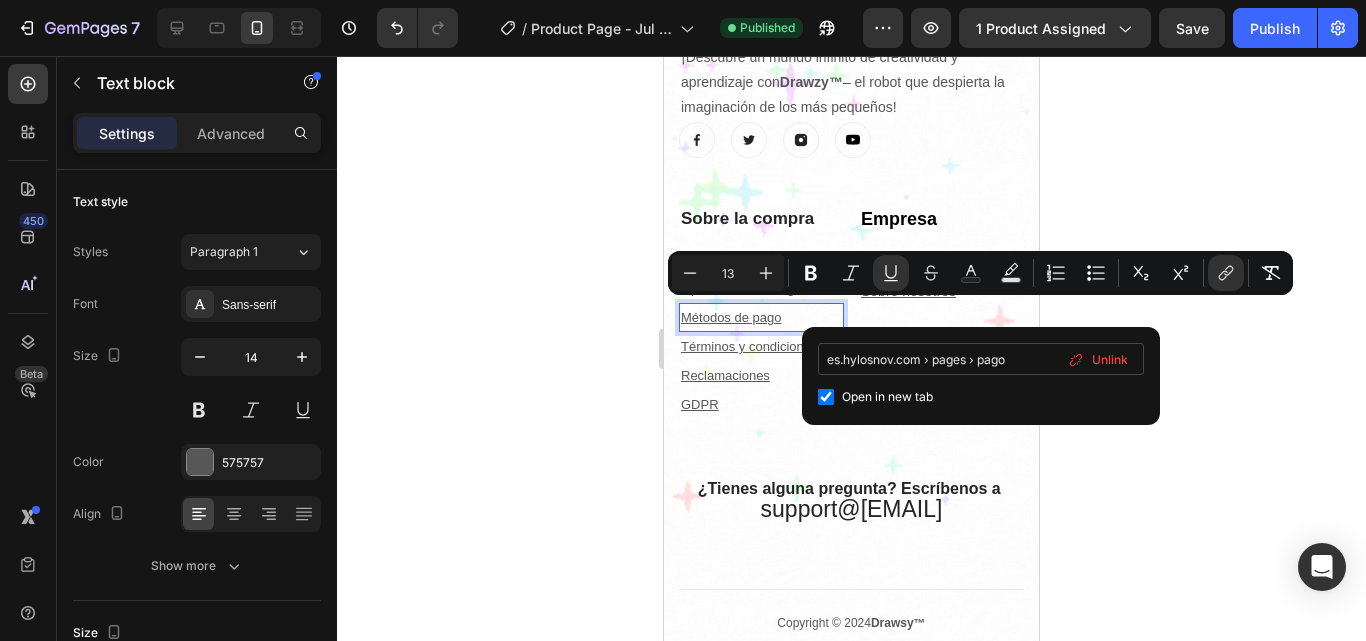 click on "es.hylosnov.com › pages › pago" at bounding box center (981, 359) 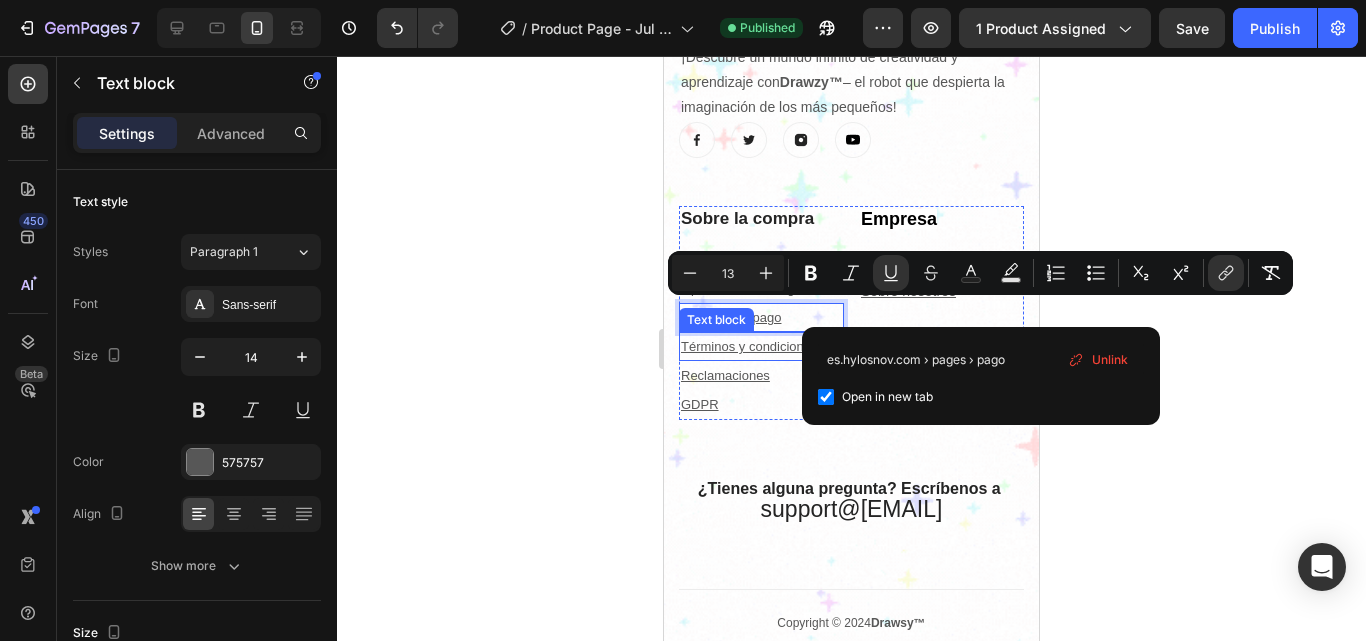 drag, startPoint x: 1670, startPoint y: 416, endPoint x: 700, endPoint y: 338, distance: 973.13104 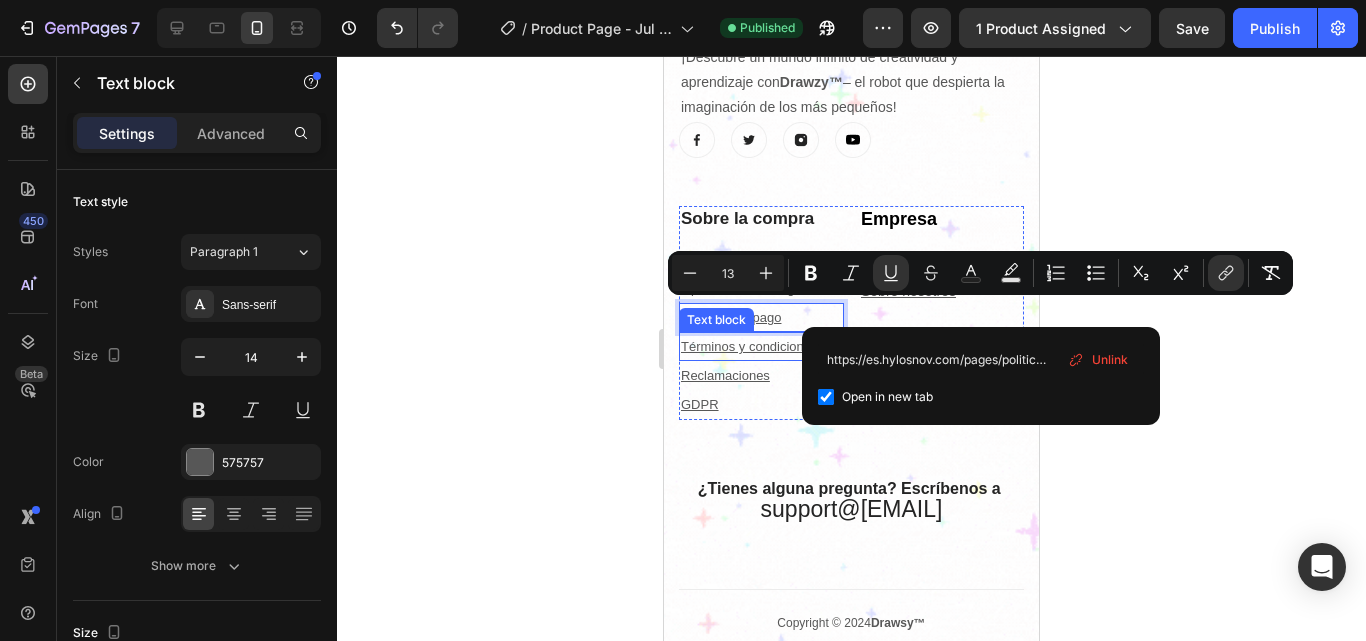 scroll, scrollTop: 0, scrollLeft: 59, axis: horizontal 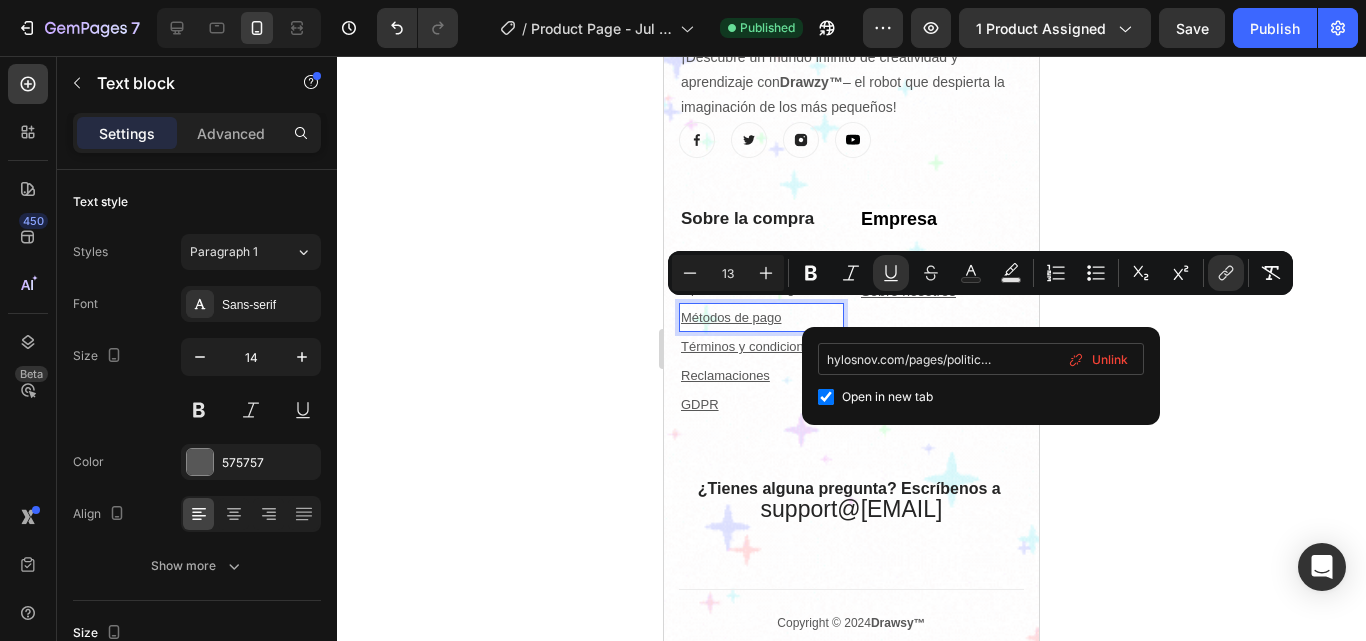 drag, startPoint x: 1047, startPoint y: 360, endPoint x: 953, endPoint y: 357, distance: 94.04786 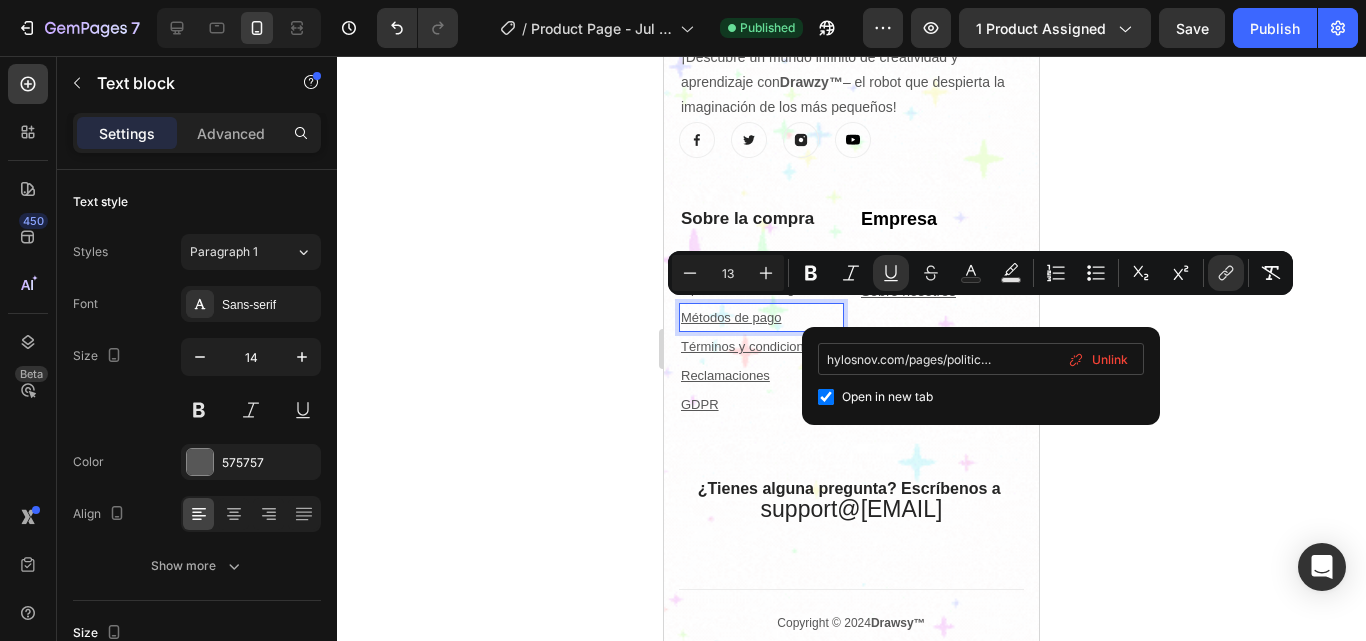 click on "https://es.hylosnov.com/pages/politica-de-envios" at bounding box center (981, 359) 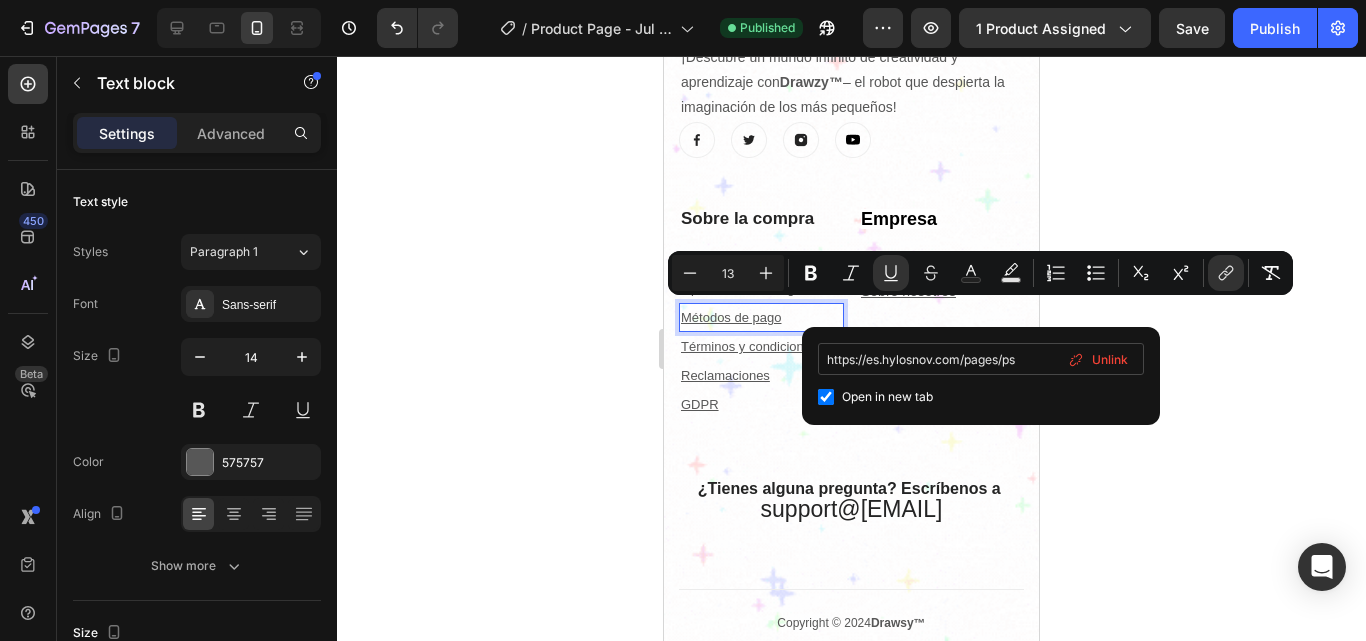 scroll, scrollTop: 0, scrollLeft: 0, axis: both 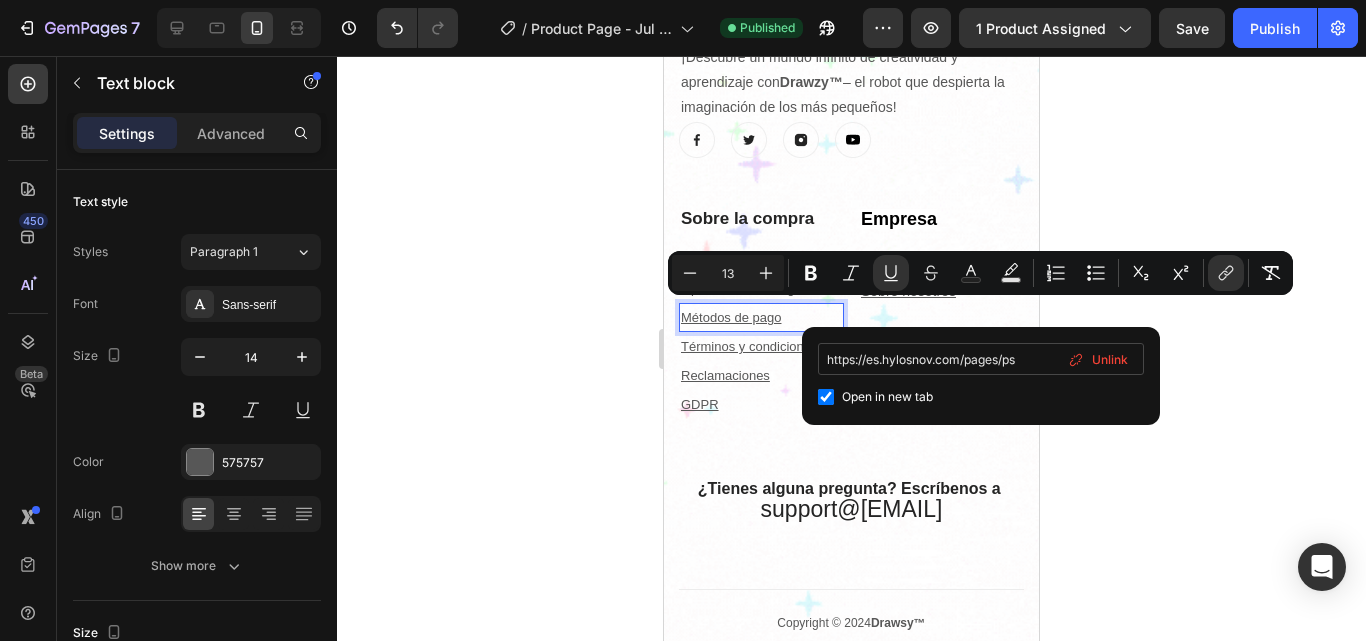 type on "https://es.hylosnov.com/pages/ps" 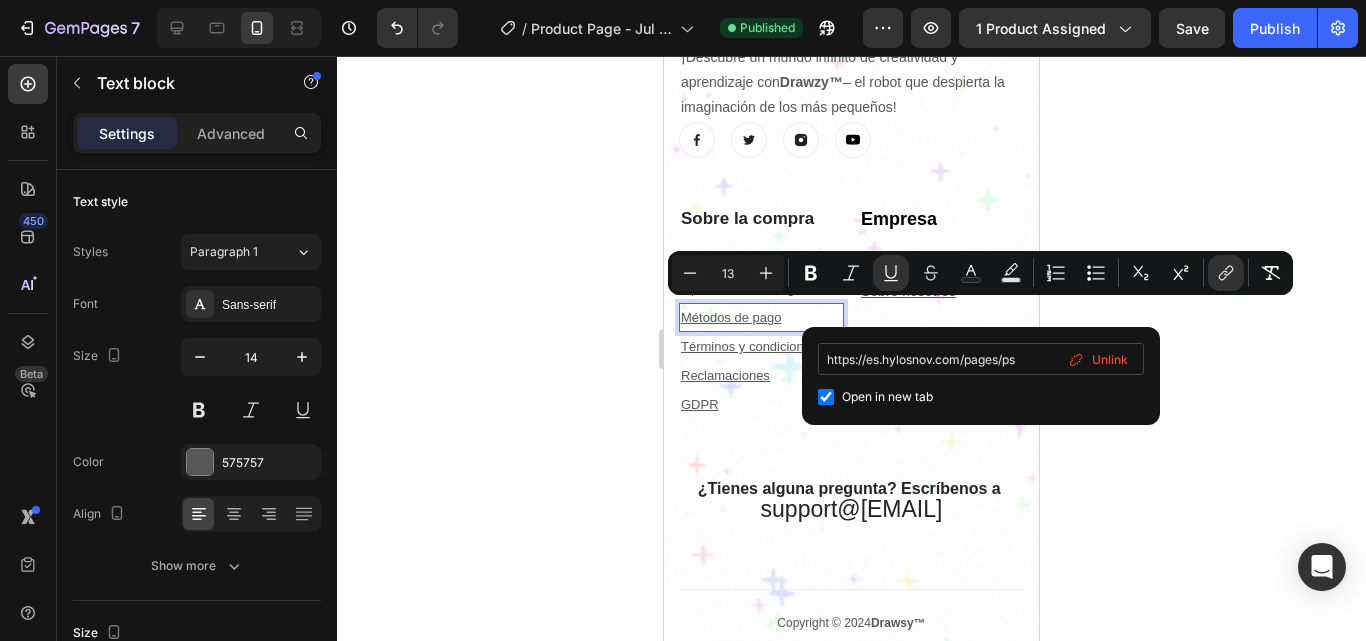 type 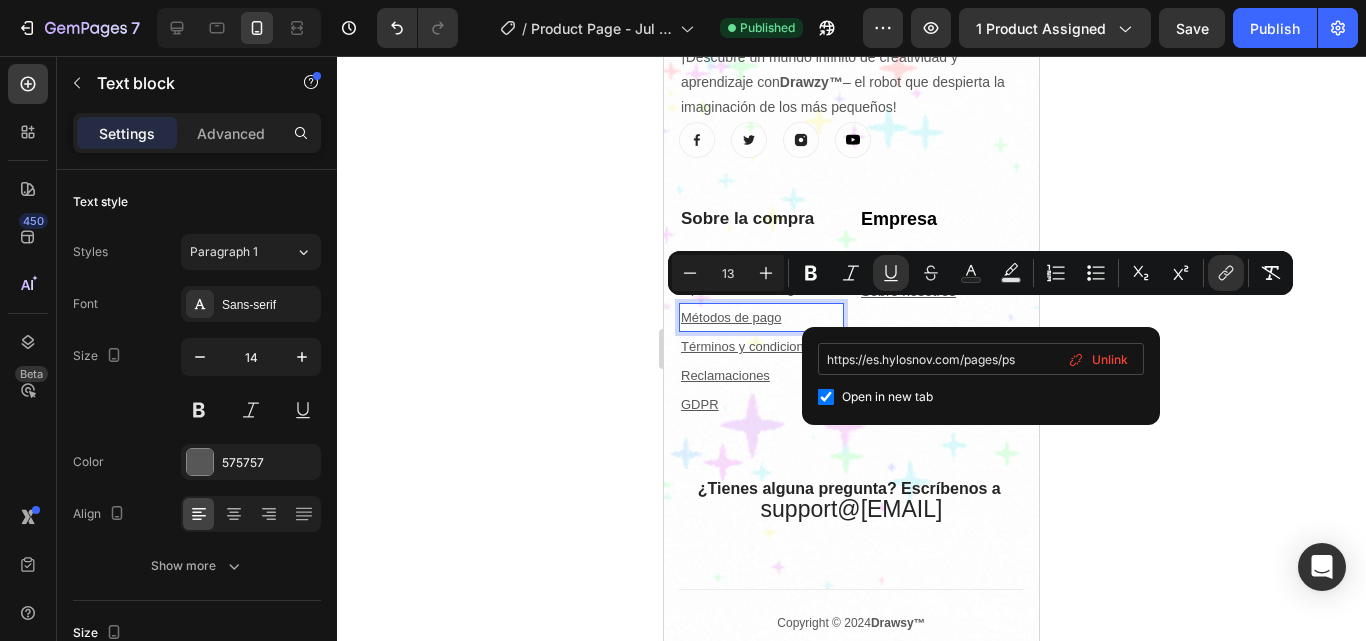 type 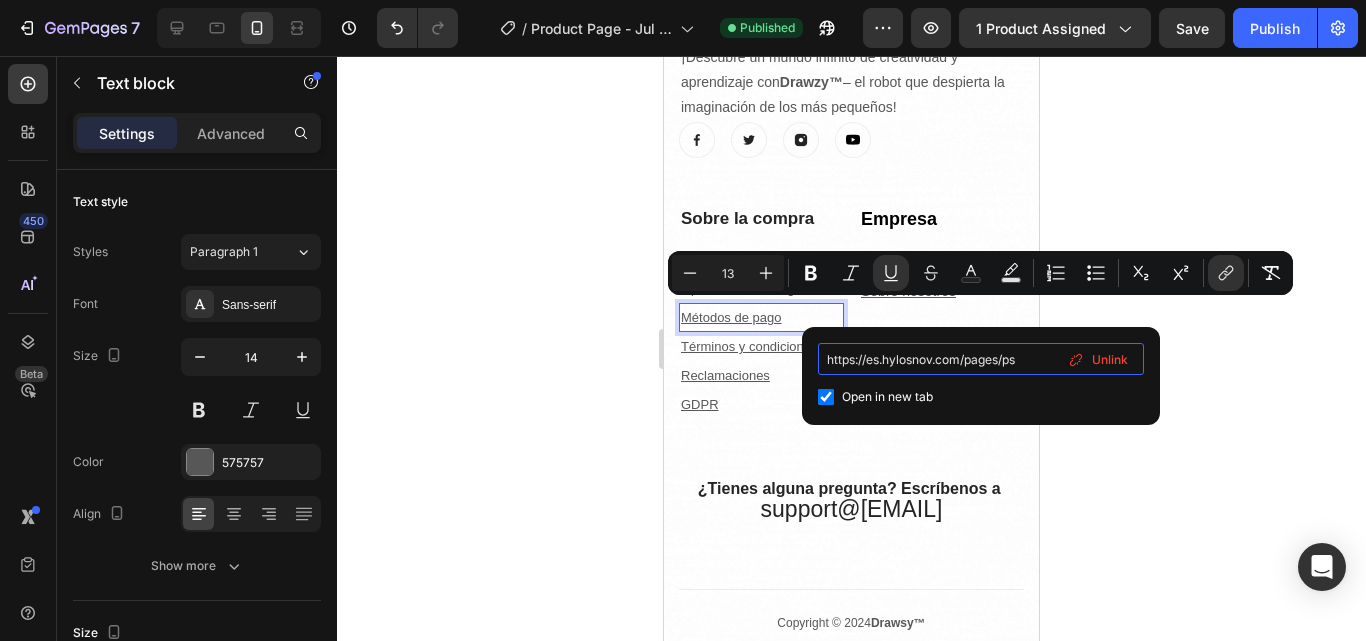 click on "https://es.hylosnov.com/pages/ps" at bounding box center [981, 359] 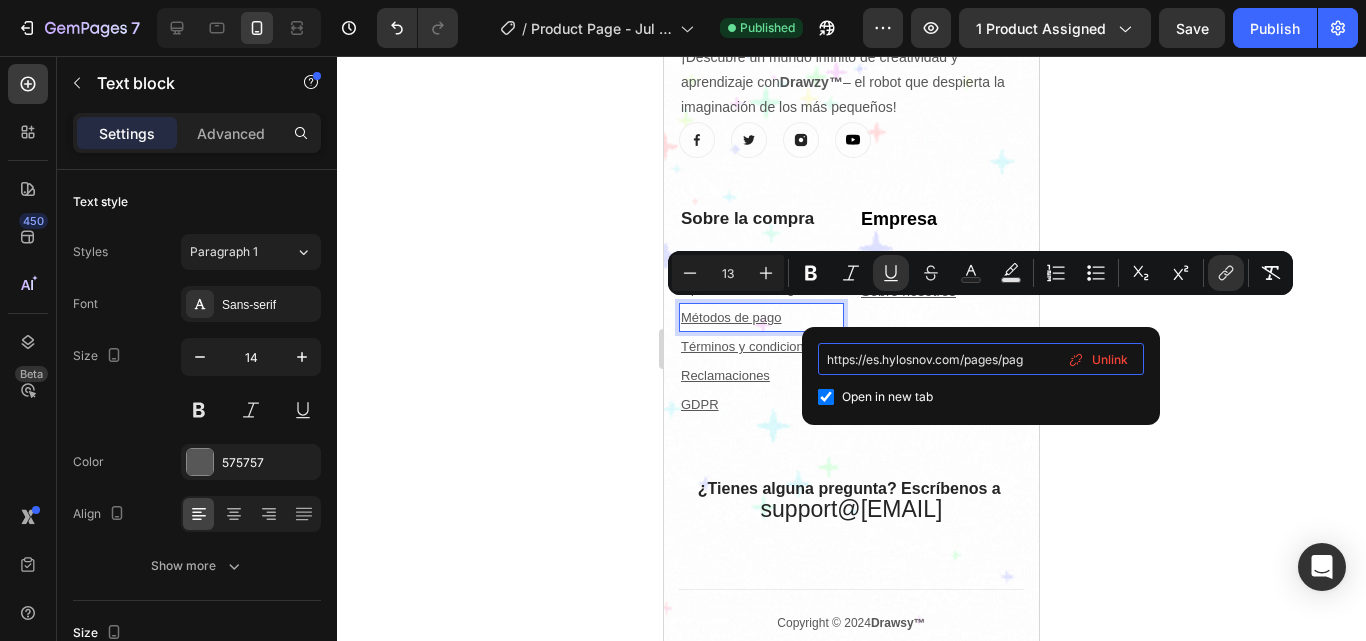 type on "es.example.com/pages/pago" 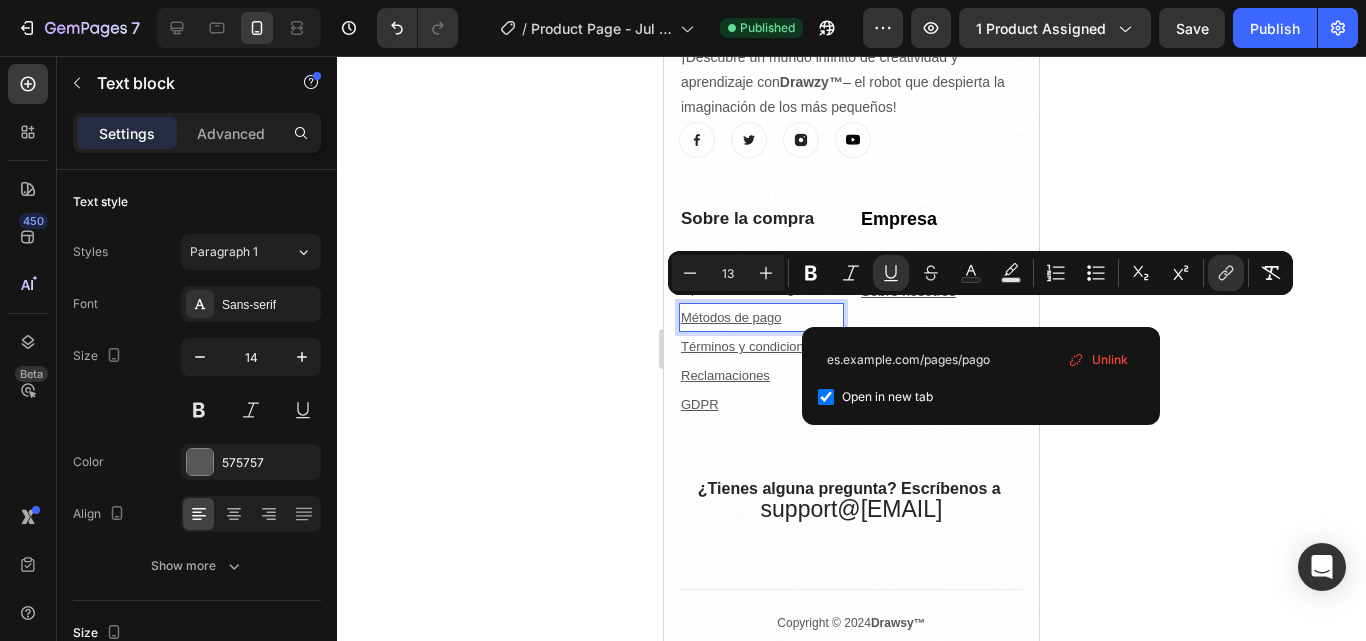click 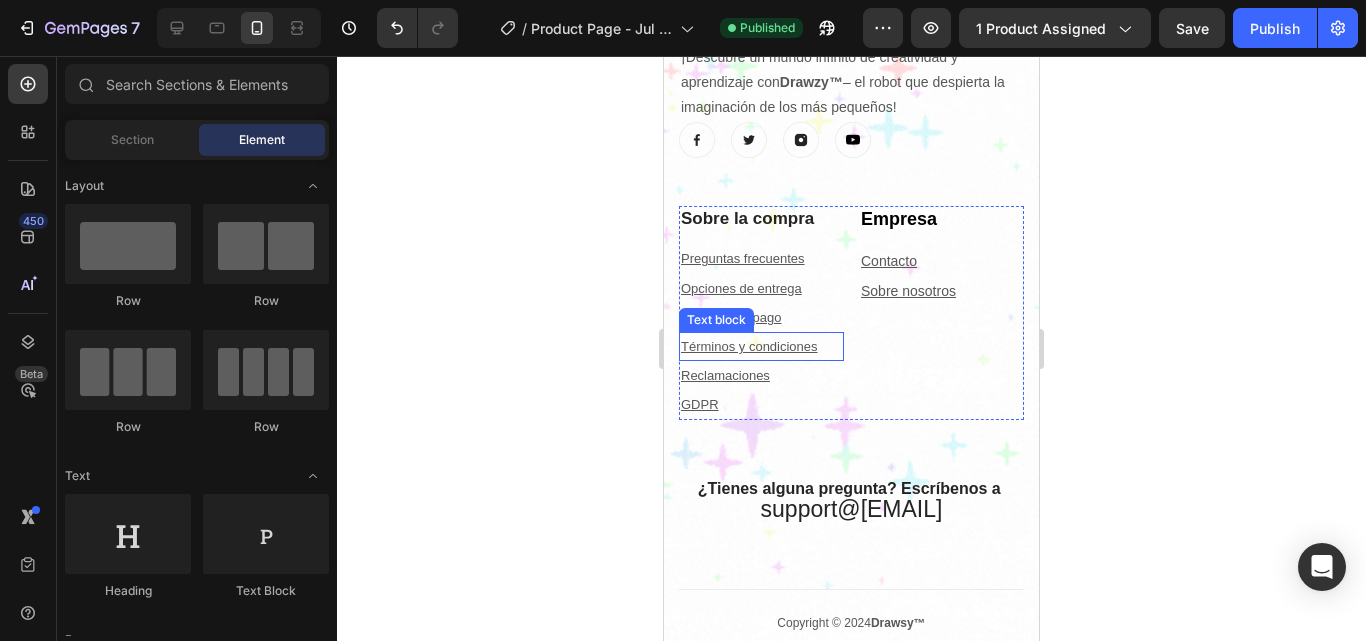 click on "Términos y condiciones" at bounding box center (749, 346) 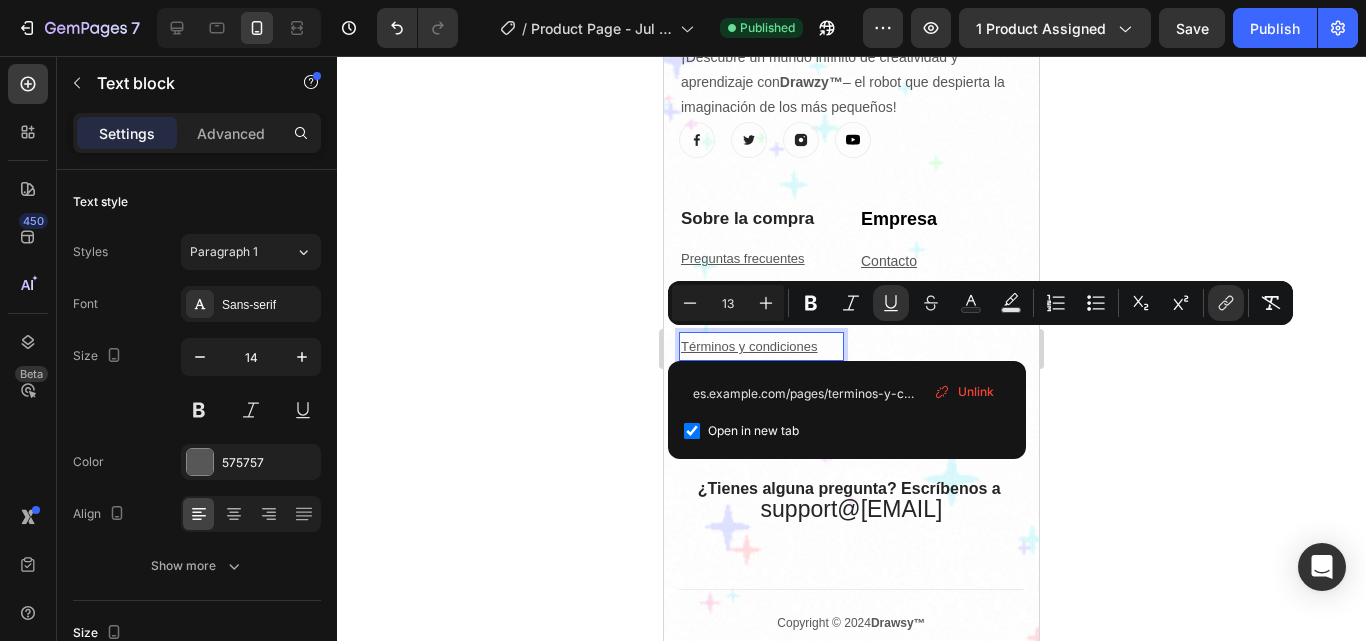 click on "Unlink" at bounding box center [964, 392] 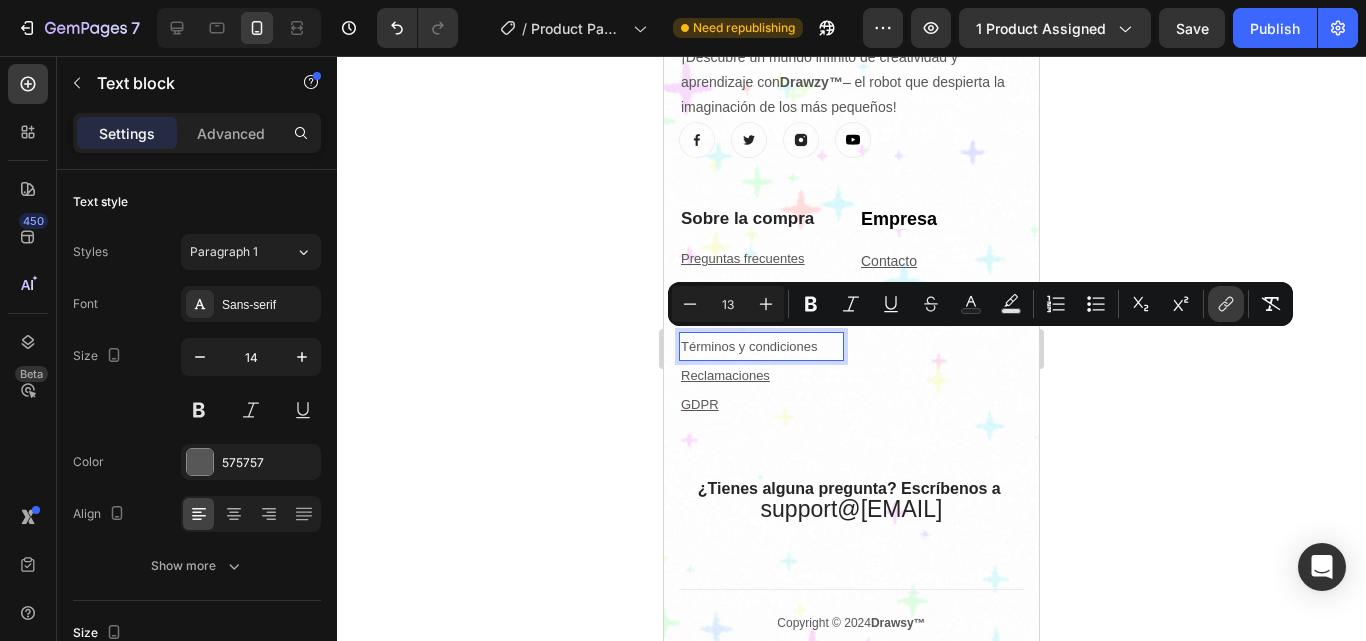 click on "link" at bounding box center (1226, 304) 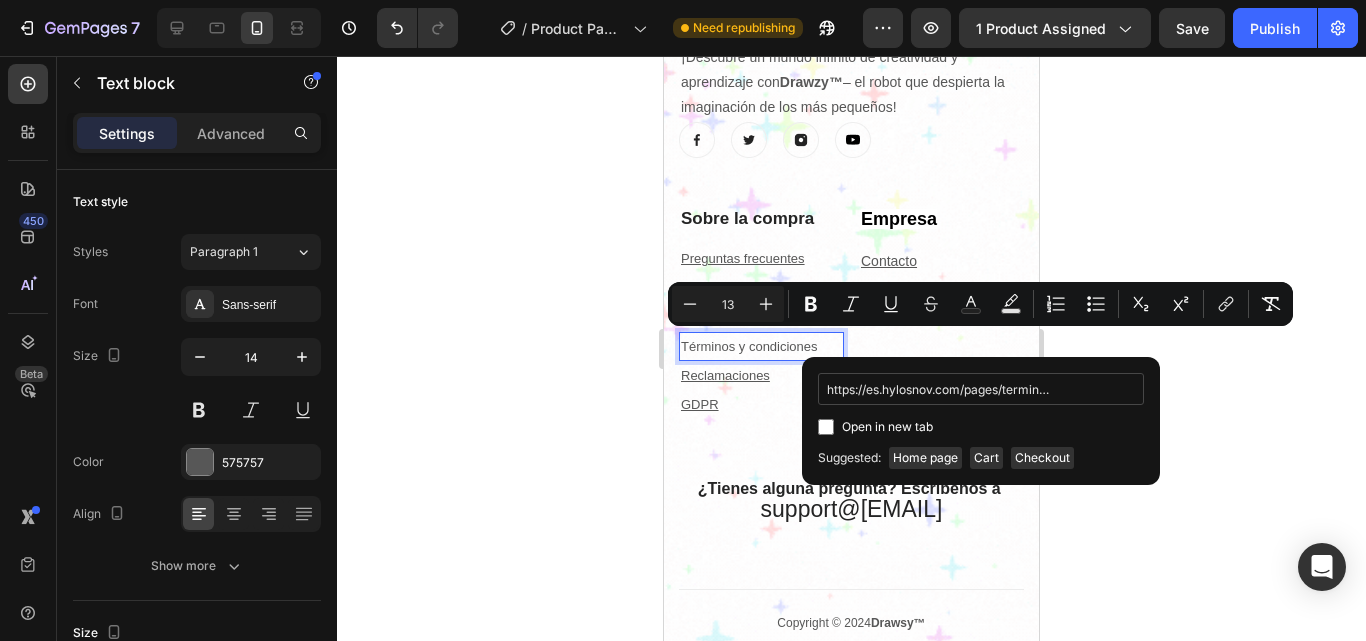 scroll, scrollTop: 0, scrollLeft: 91, axis: horizontal 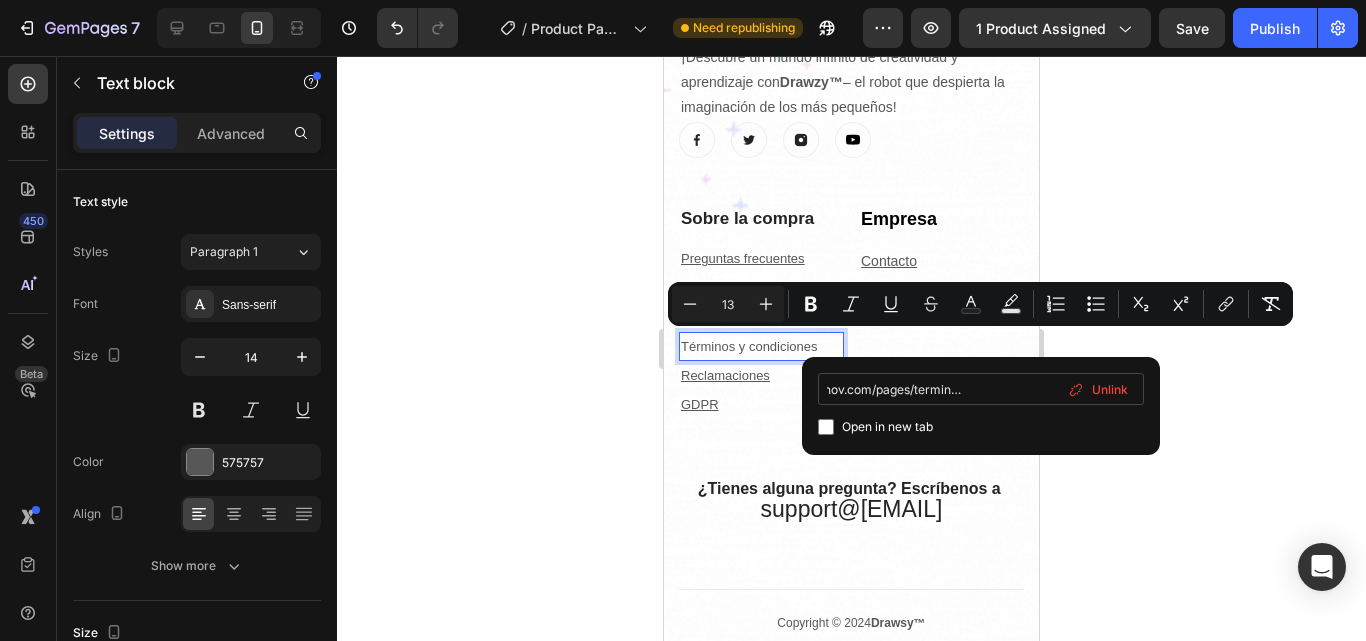 click on "https://es.hylosnov.com/pages/terminos-y-condiciones" at bounding box center (981, 389) 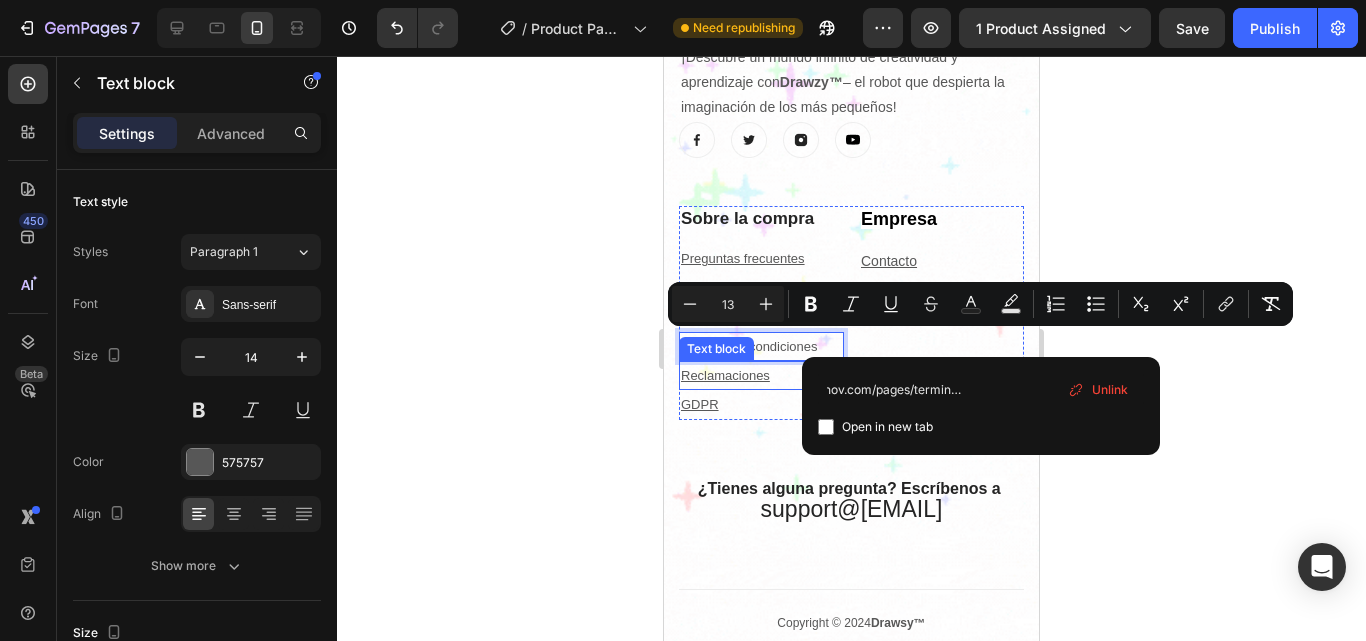 scroll, scrollTop: 0, scrollLeft: 0, axis: both 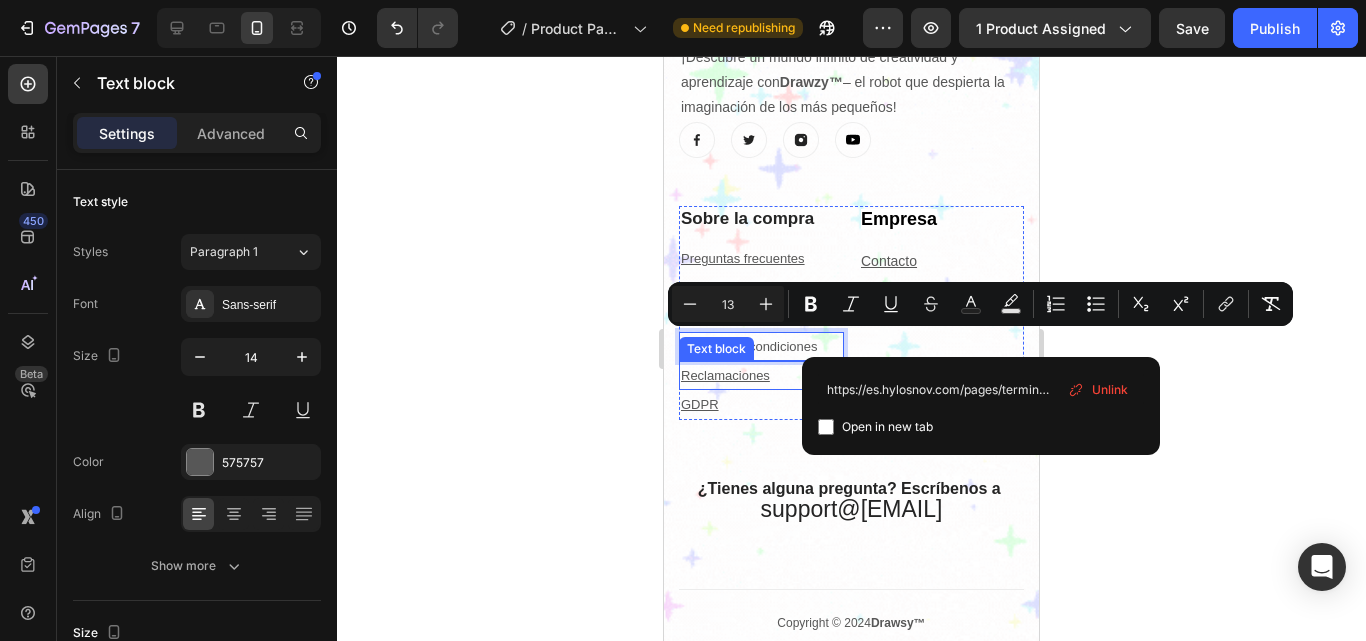 drag, startPoint x: 1532, startPoint y: 443, endPoint x: 691, endPoint y: 374, distance: 843.8258 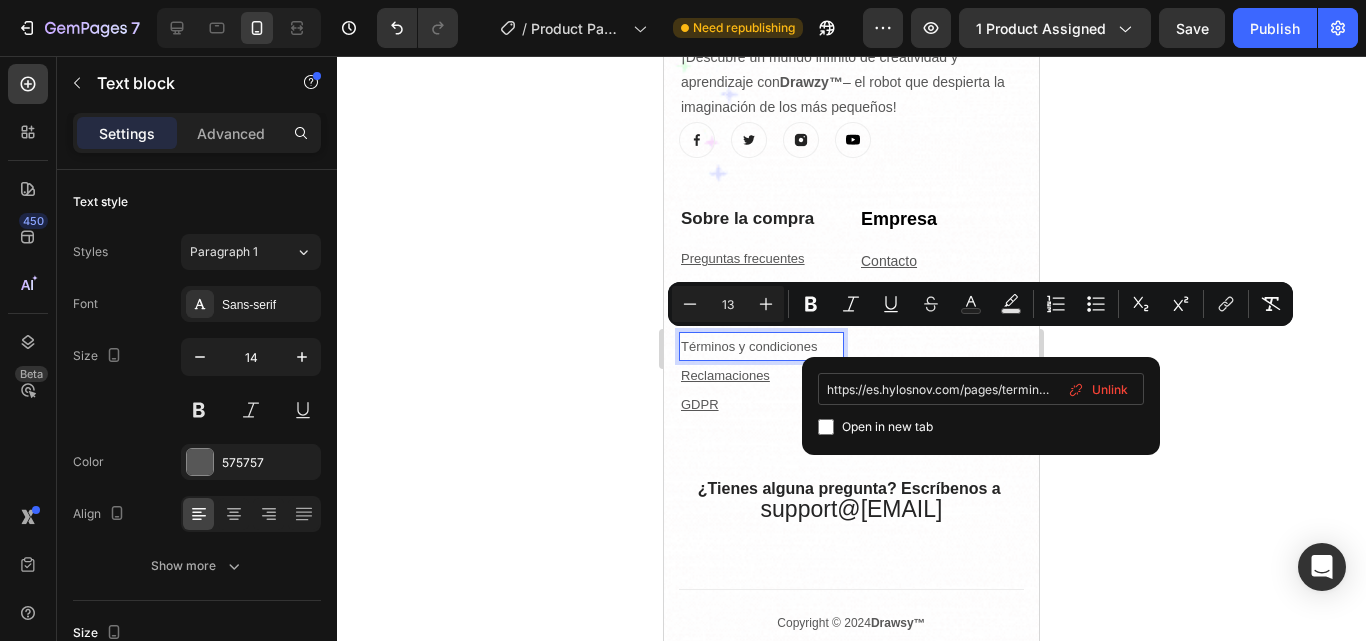 click on "https://es.hylosnov.com/pages/terminos-y-condiciones" at bounding box center (981, 389) 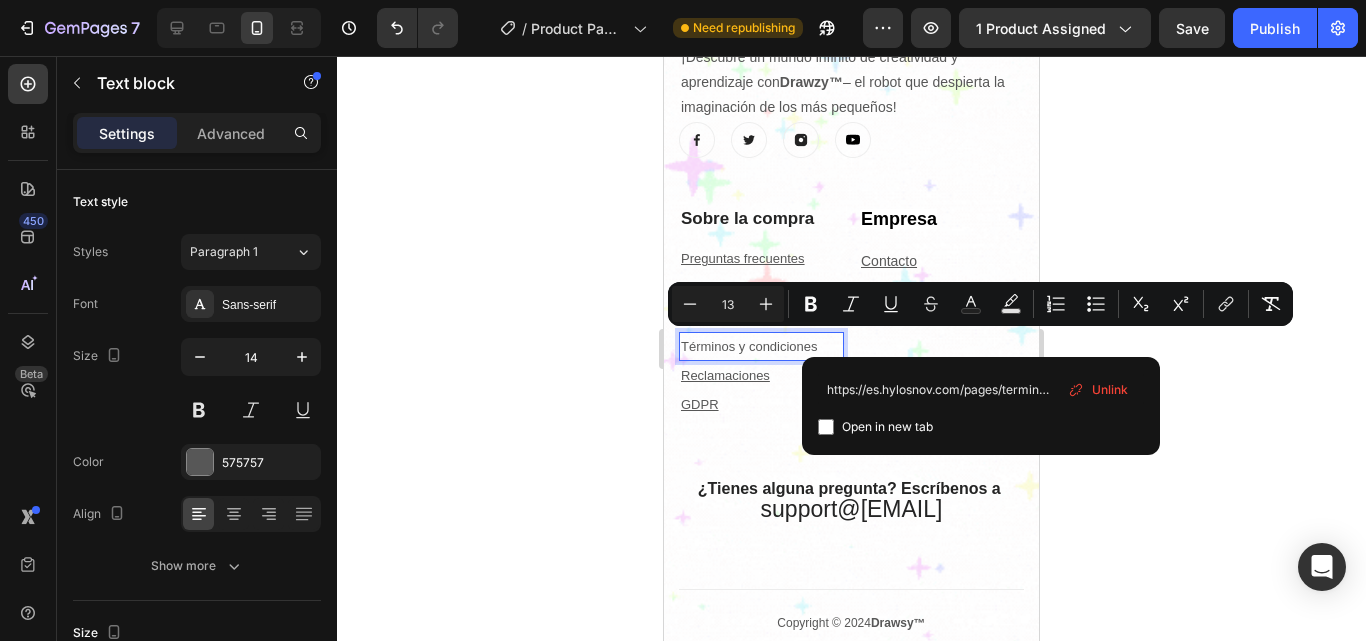 drag, startPoint x: 1531, startPoint y: 442, endPoint x: 717, endPoint y: 373, distance: 816.9192 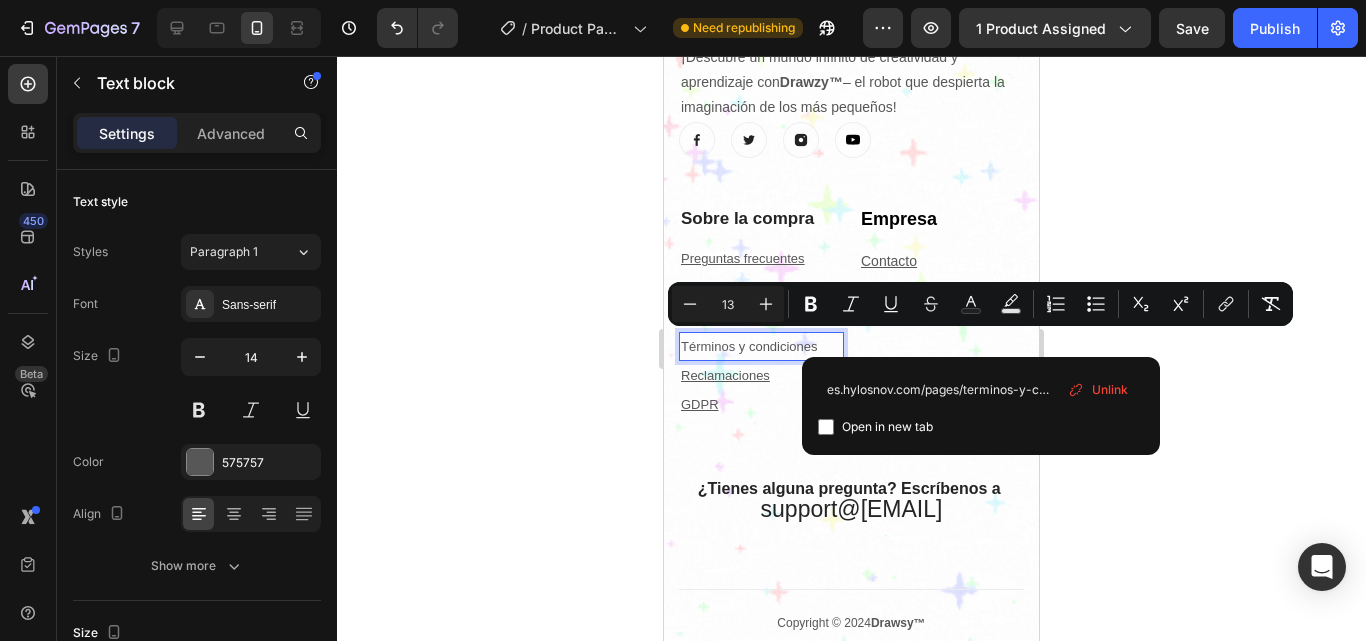 type on "es.hylosnov.com/pages/terminos-y-condiciones" 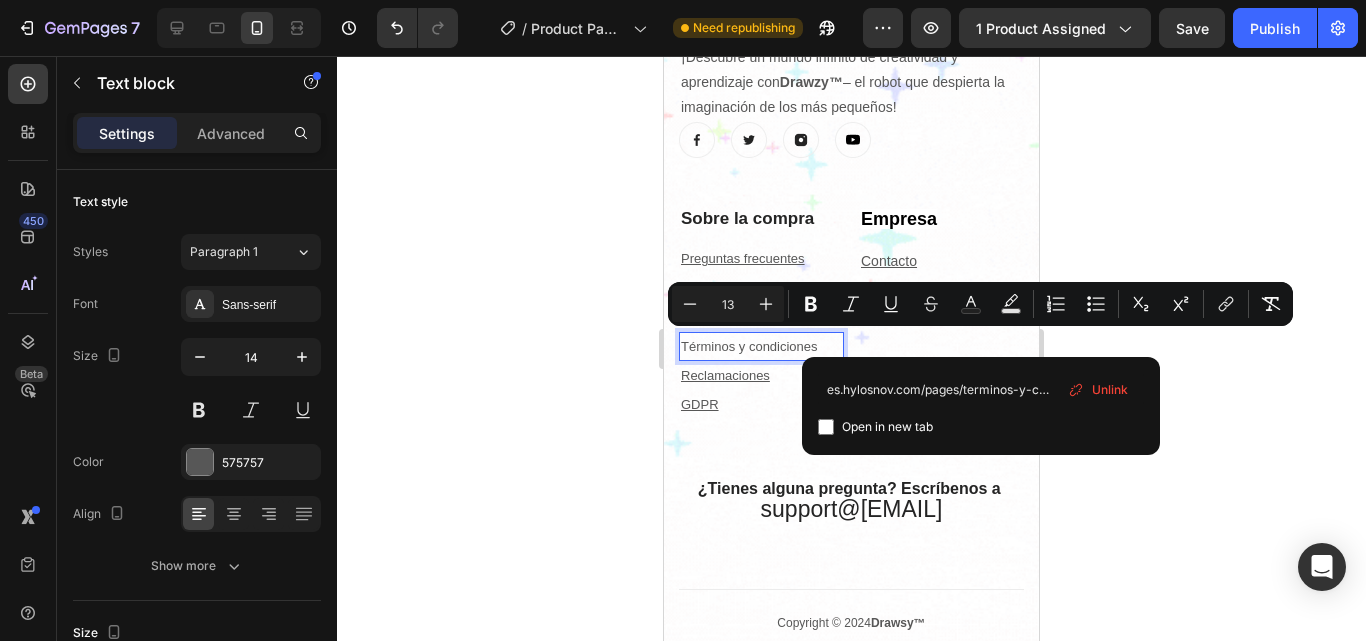 click on "Open in new tab" at bounding box center [887, 427] 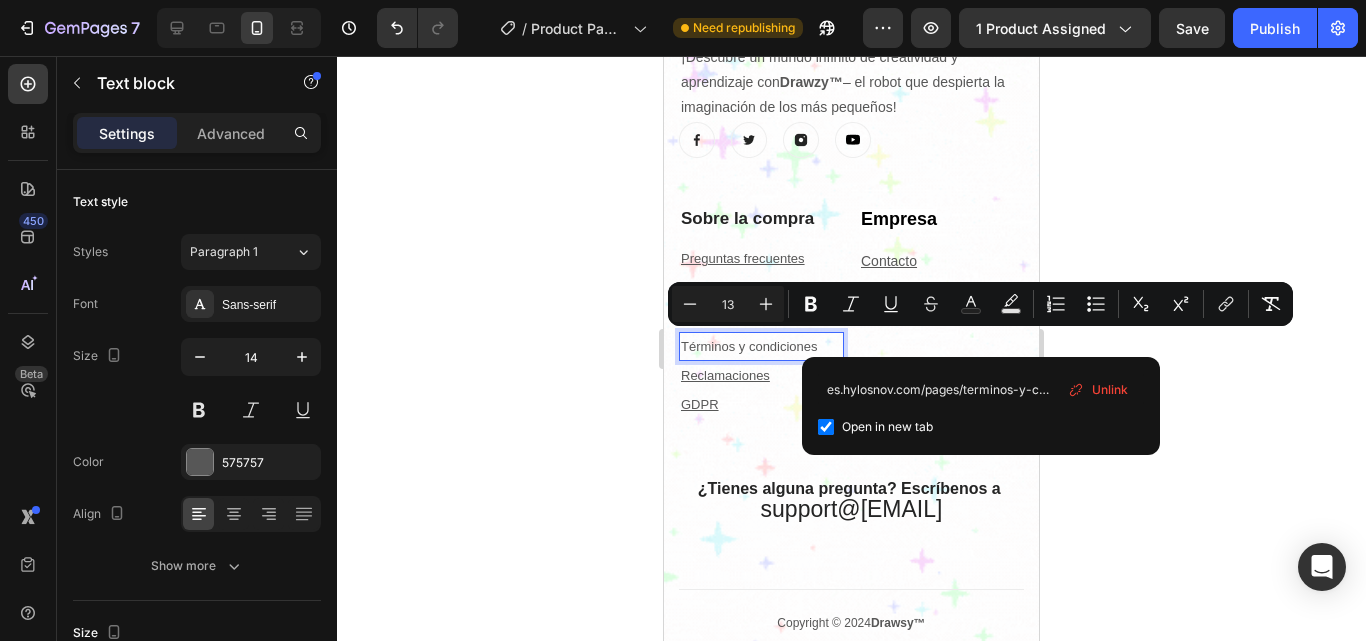 checkbox on "true" 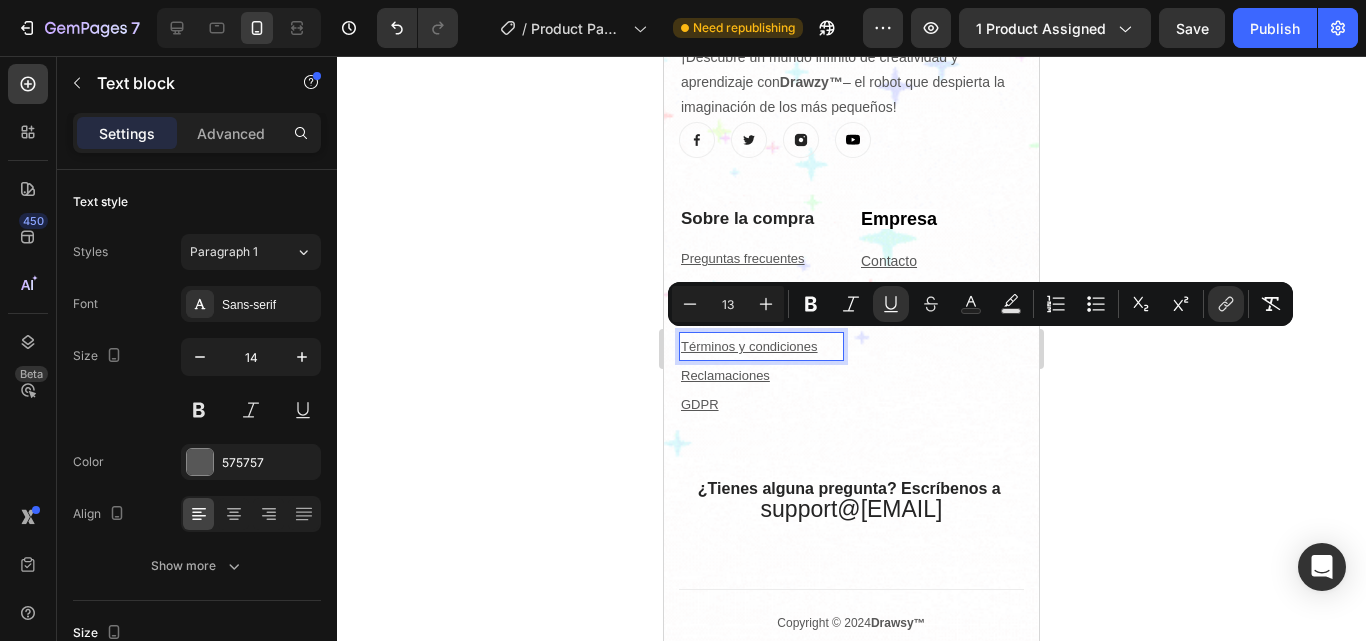 click 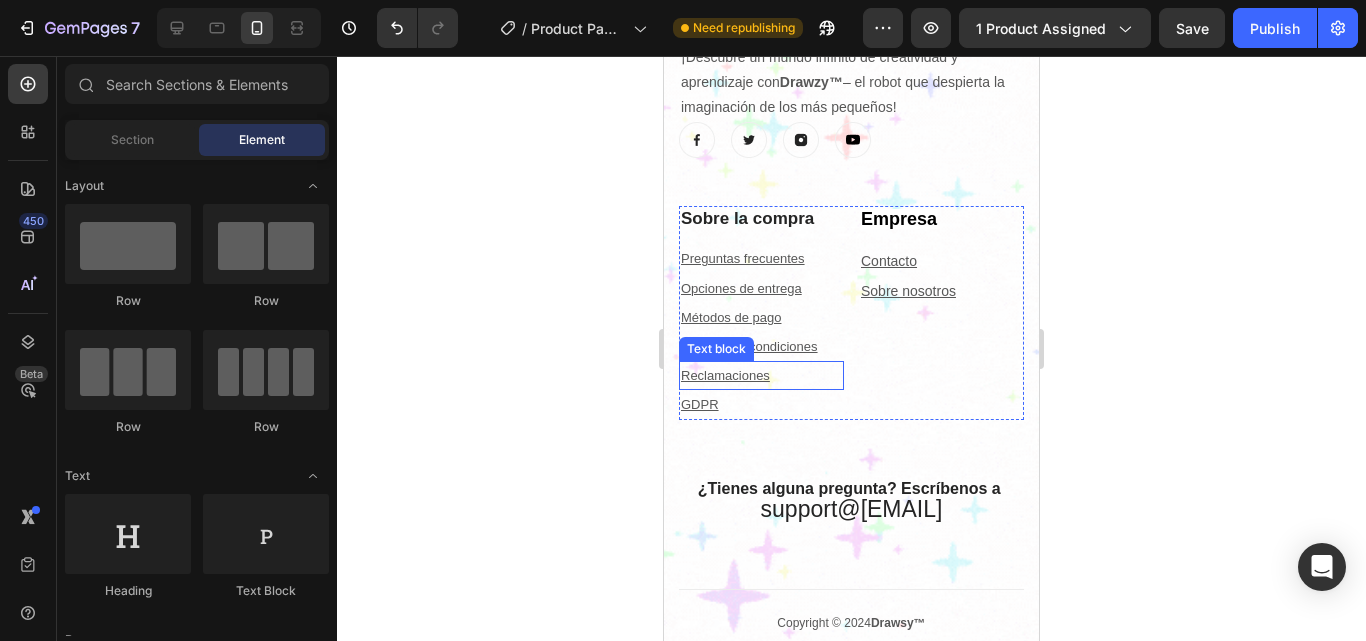 click on "Reclamaciones" at bounding box center [761, 375] 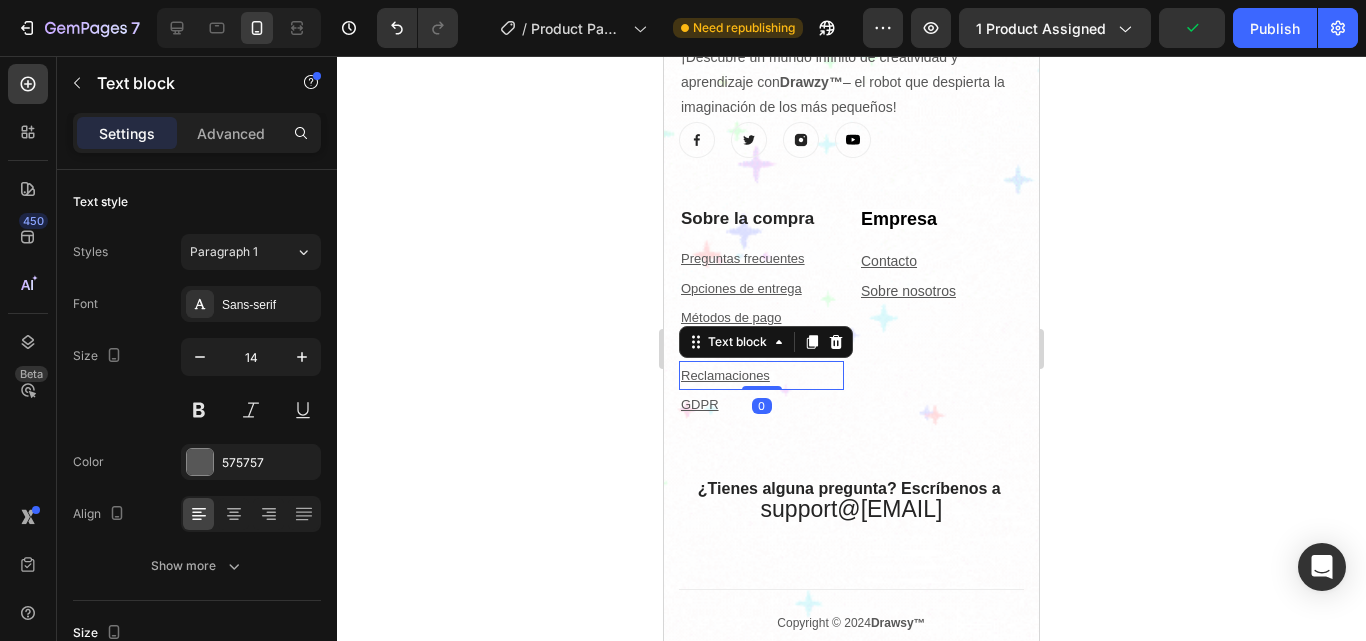 click on "Reclamaciones" at bounding box center (761, 375) 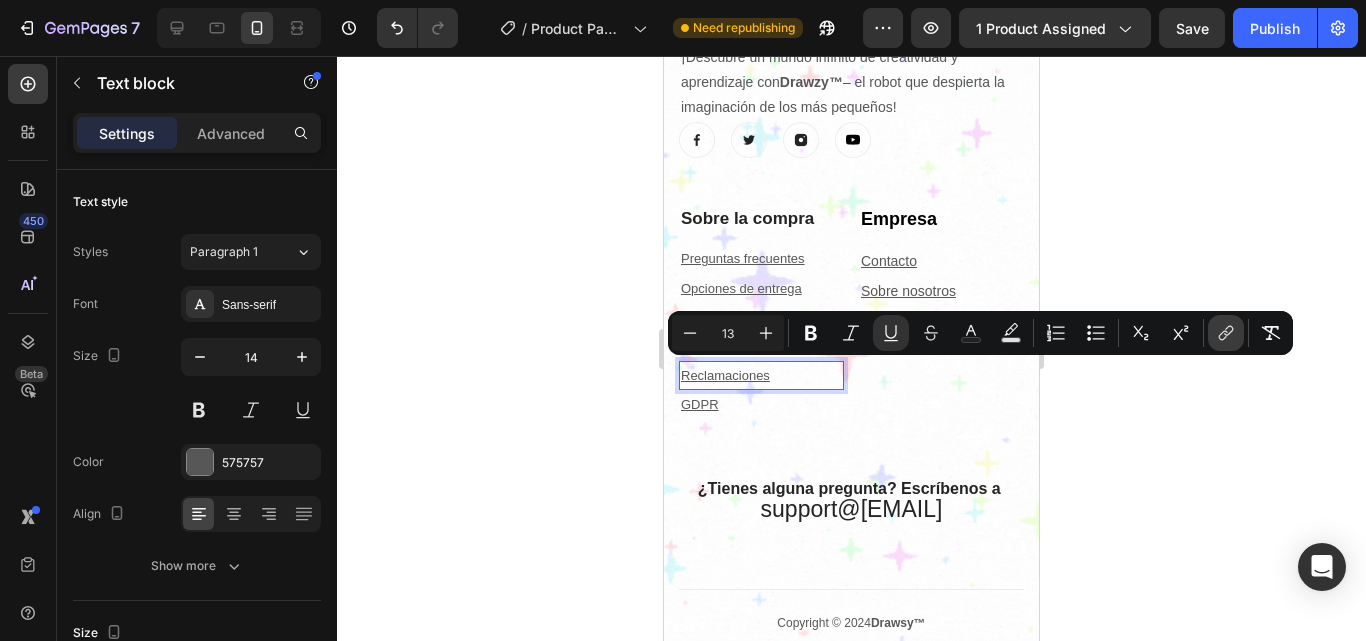click 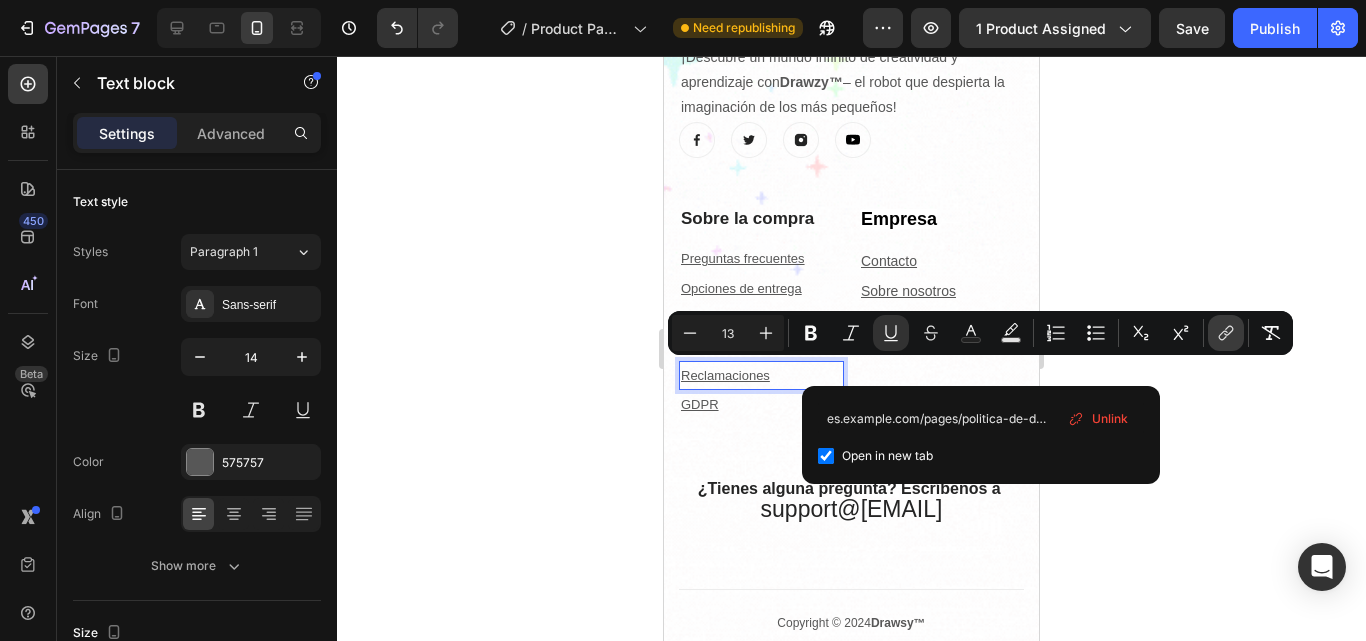 scroll, scrollTop: 0, scrollLeft: 70, axis: horizontal 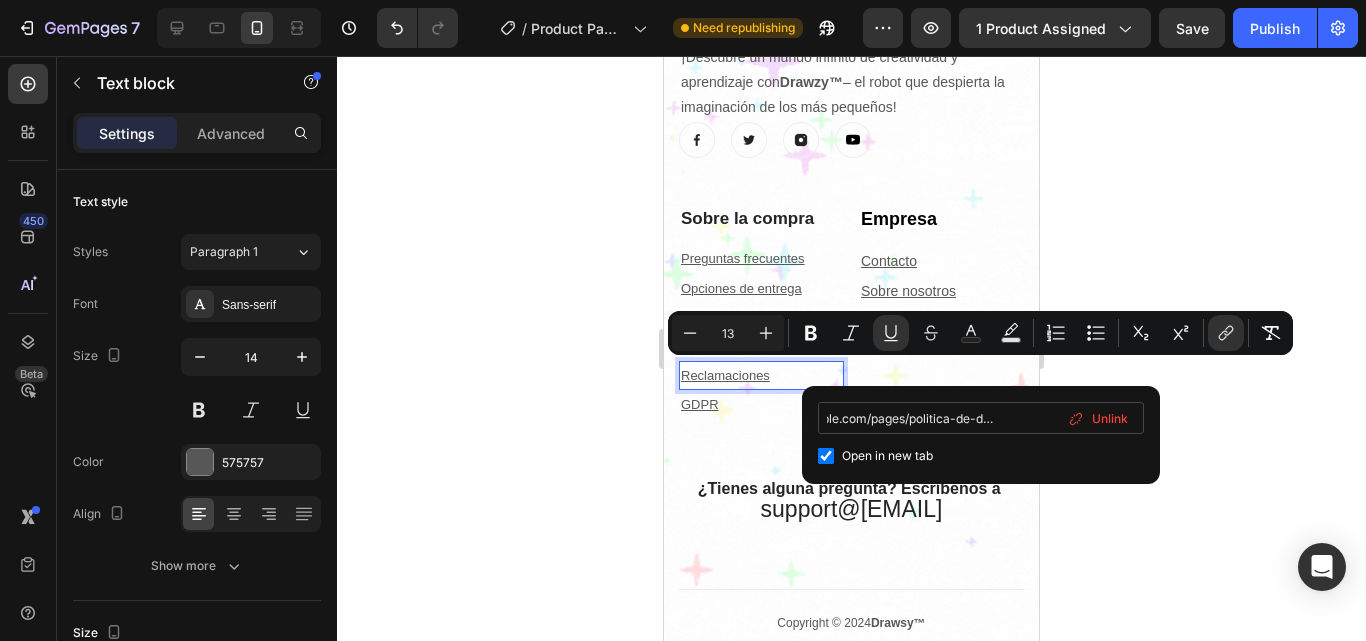click on "es.example.com/pages/politica-de-devoluciones" at bounding box center (981, 418) 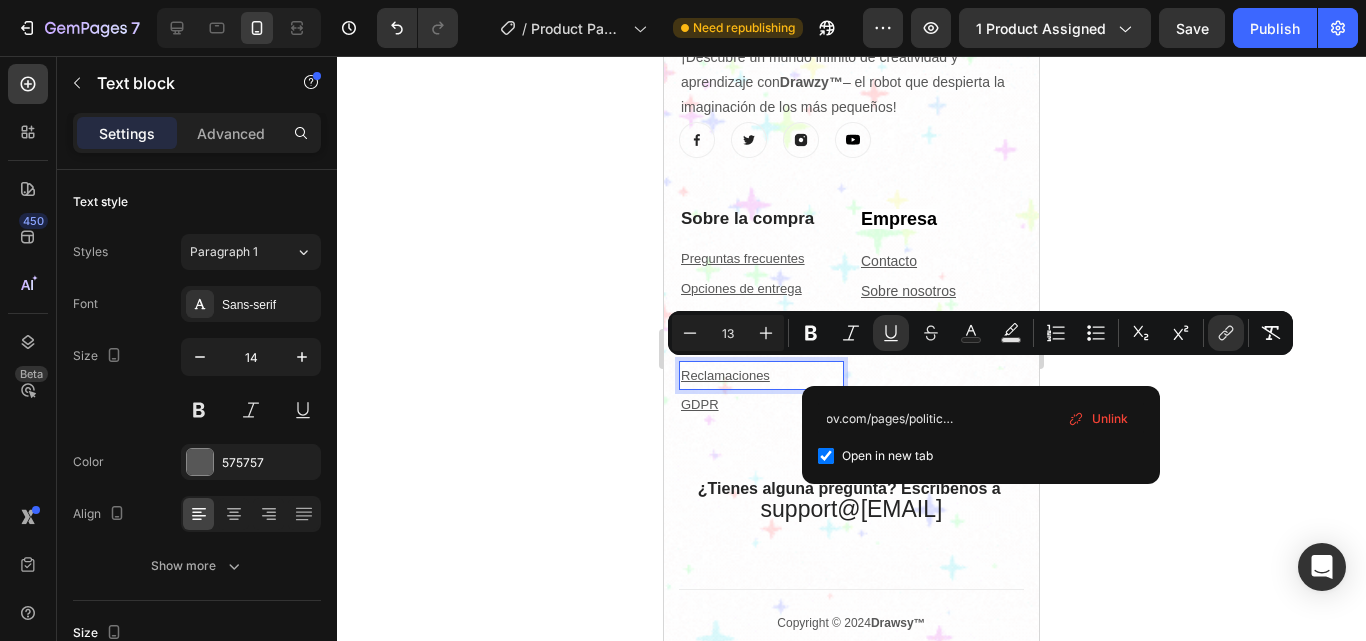 scroll, scrollTop: 0, scrollLeft: 0, axis: both 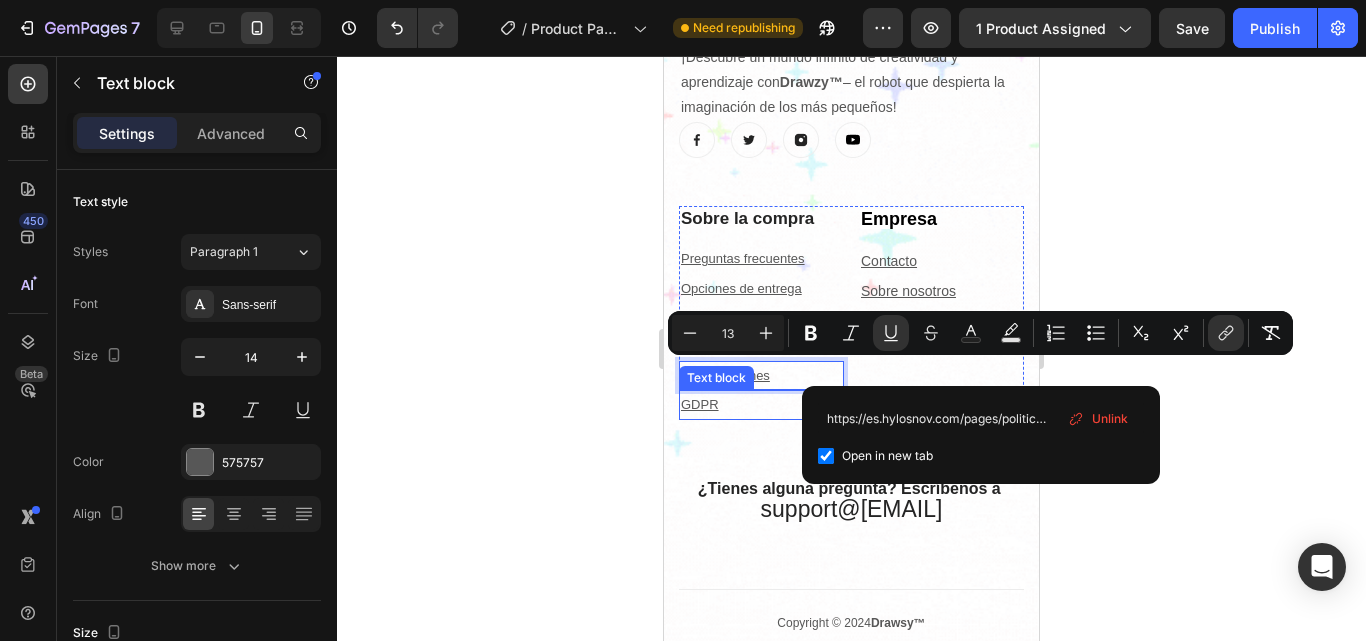 drag, startPoint x: 1592, startPoint y: 479, endPoint x: 673, endPoint y: 393, distance: 923.0152 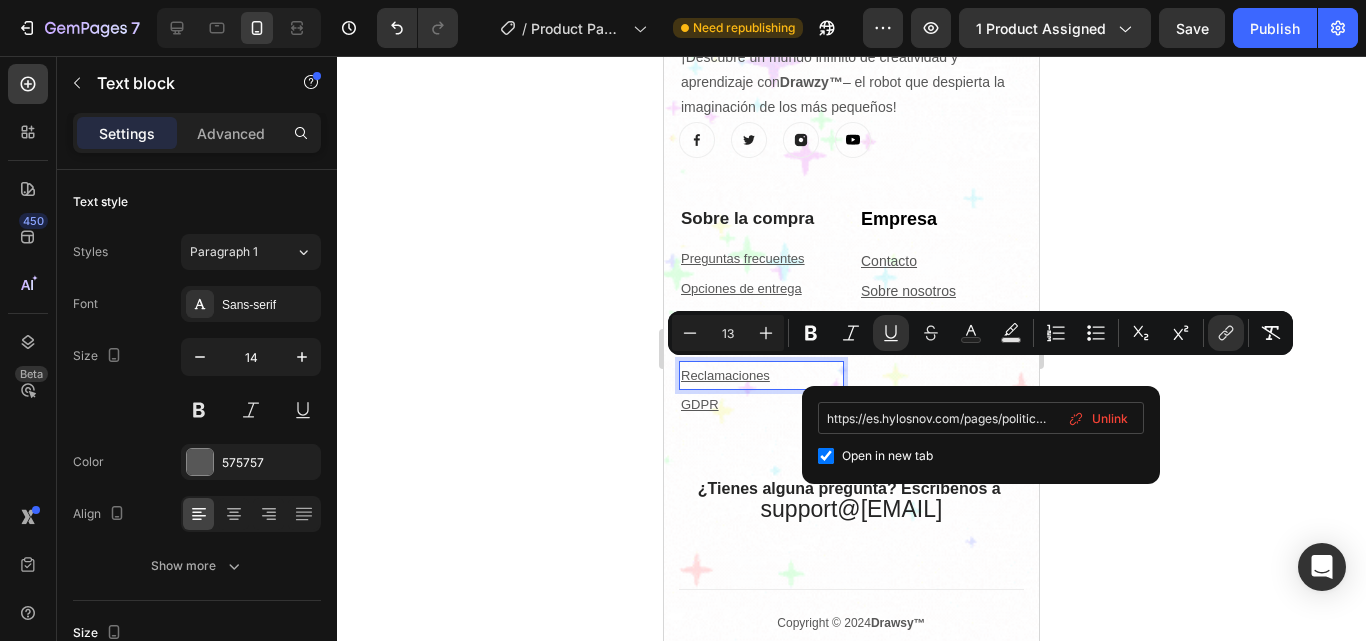 click on "https://es.hylosnov.com/pages/politica-de-devoluciones" at bounding box center [981, 418] 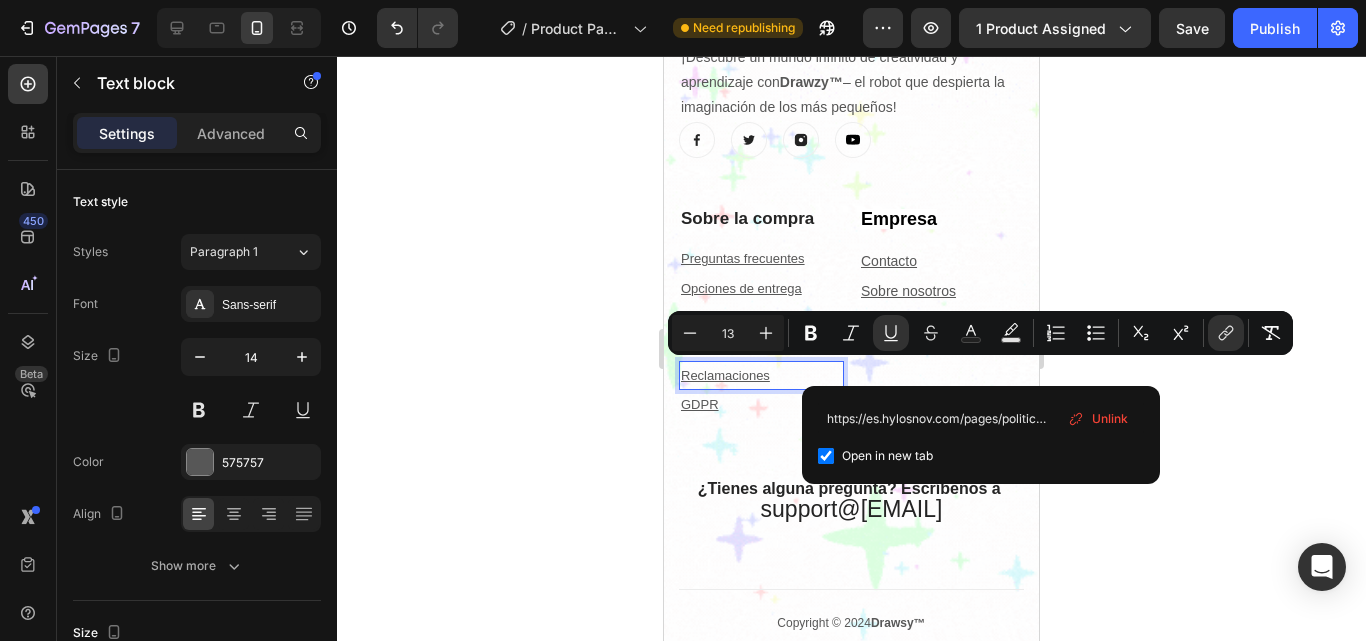 drag, startPoint x: 868, startPoint y: 416, endPoint x: 653, endPoint y: 377, distance: 218.50858 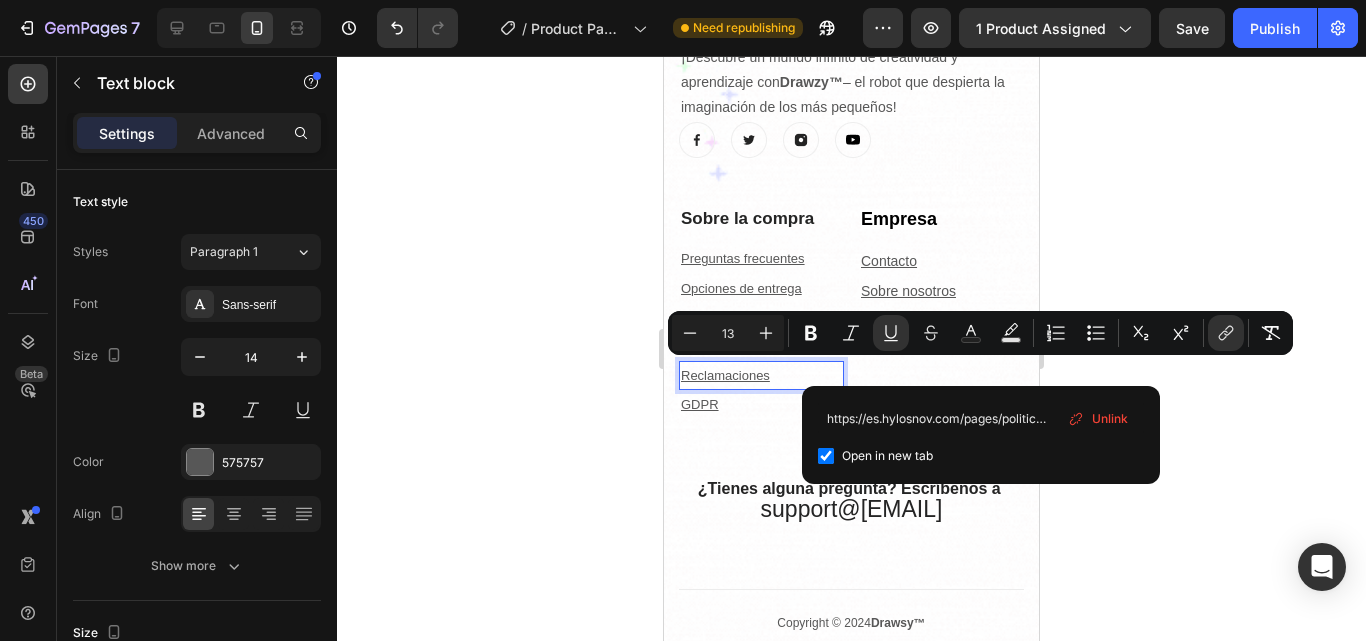 click on "7   /  Product Page - Jul 31, 22:51:52 Need republishing Preview 1 product assigned  Save   Publish  450 Beta Sections(18) Elements(84) Section Element Hero Section Product Detail Brands Trusted Badges Guarantee Product Breakdown How to use Testimonials Compare Bundle FAQs Social Proof Brand Story Product List Collection Blog List Contact Sticky Add to Cart Custom Footer Browse Library 450 Layout
Row
Row
Row
Row Text
Heading
Text Block Button
Button
Button Media
Image
Image" at bounding box center [683, 0] 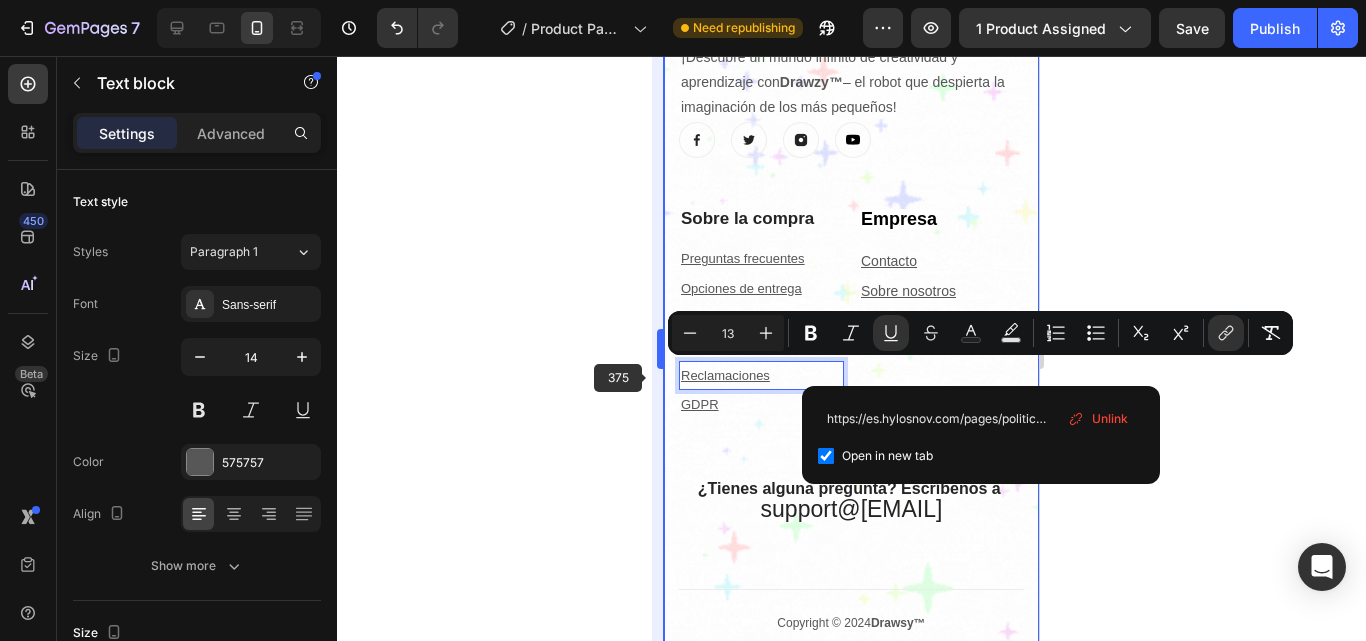 type on "es.hylosnov.com/pages/politica-de-devoluciones" 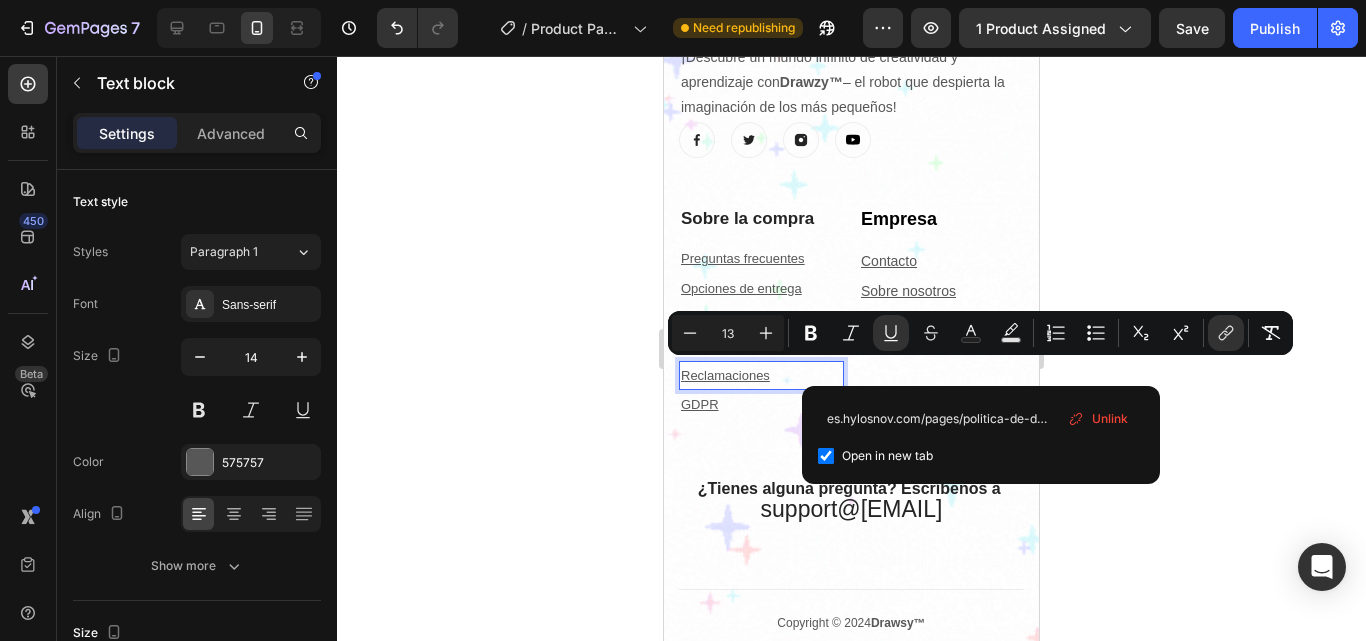 click 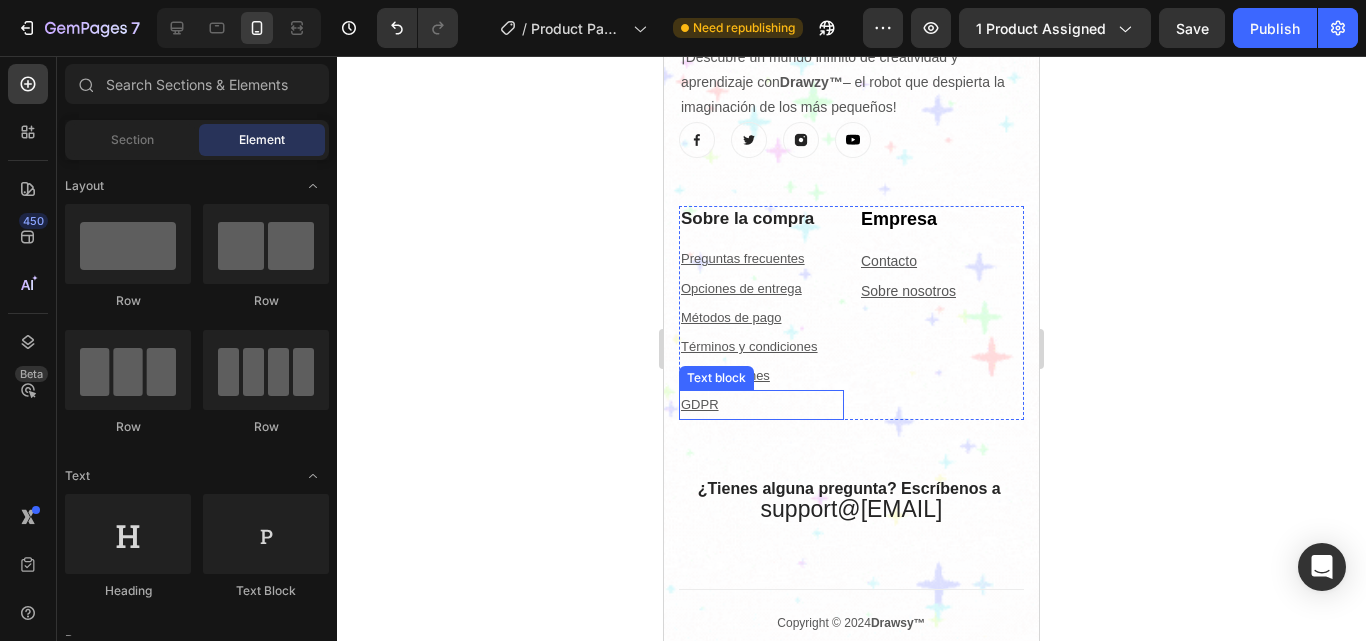 click on "GDPR" at bounding box center (761, 404) 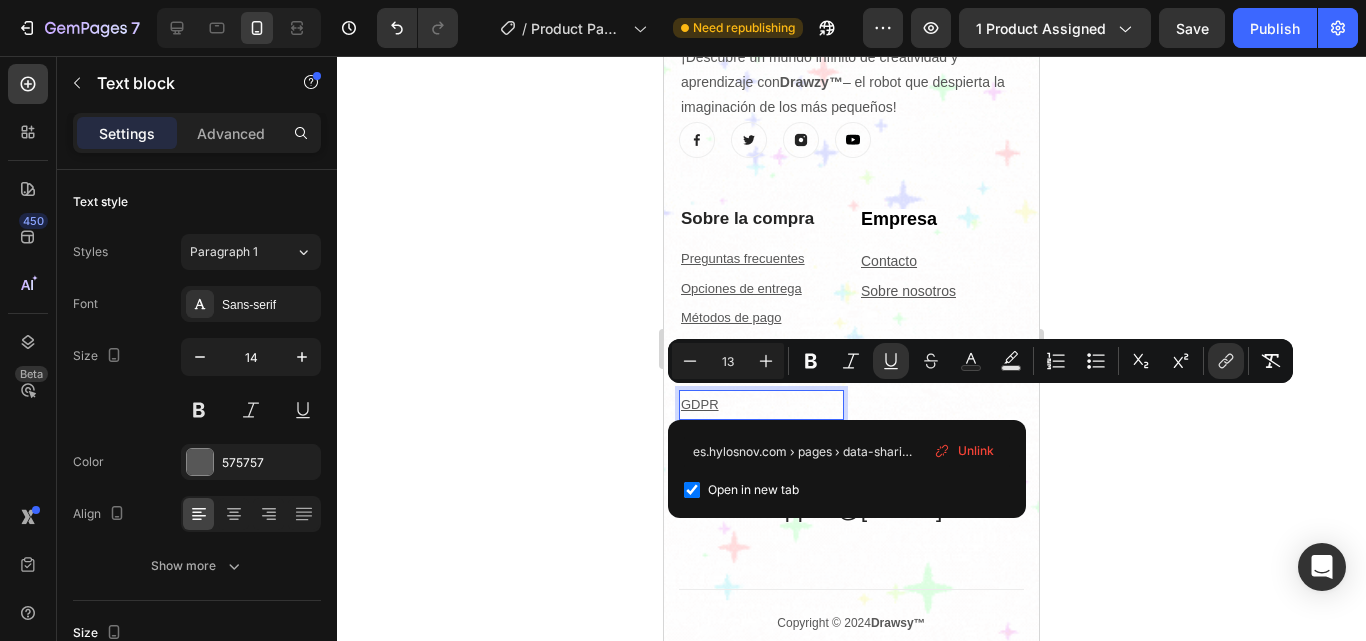 click on "Unlink" at bounding box center (964, 451) 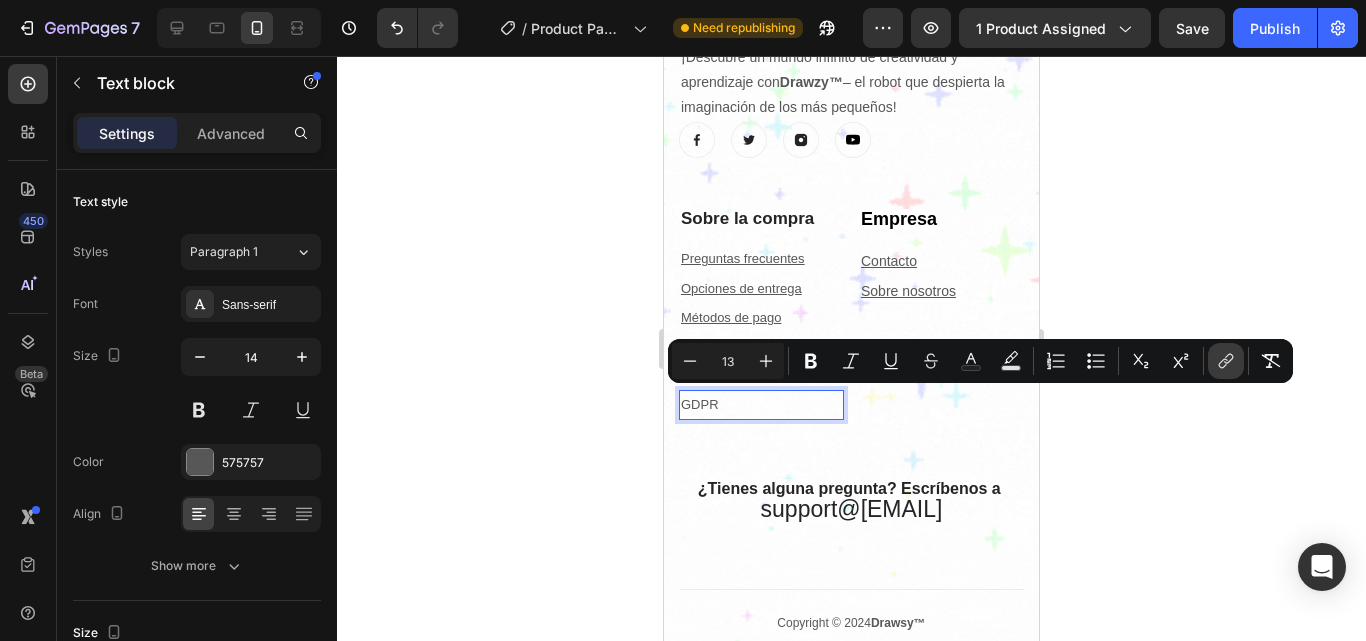 click on "link" at bounding box center (1226, 361) 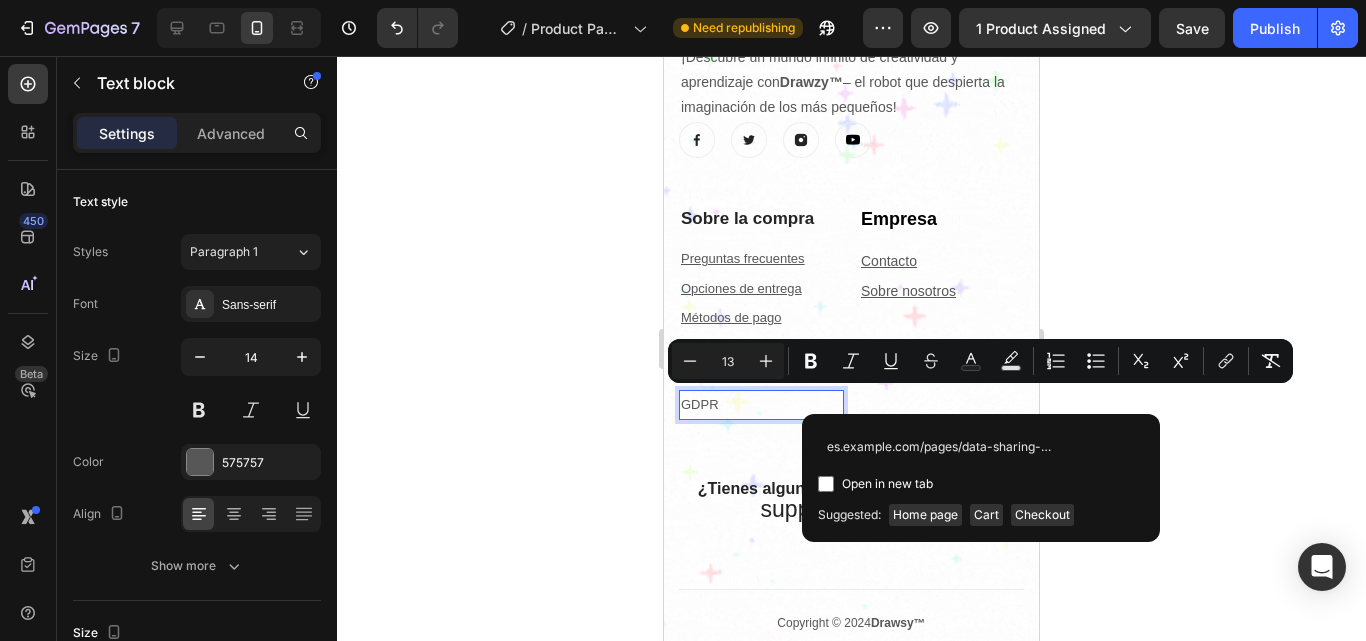 scroll, scrollTop: 0, scrollLeft: 75, axis: horizontal 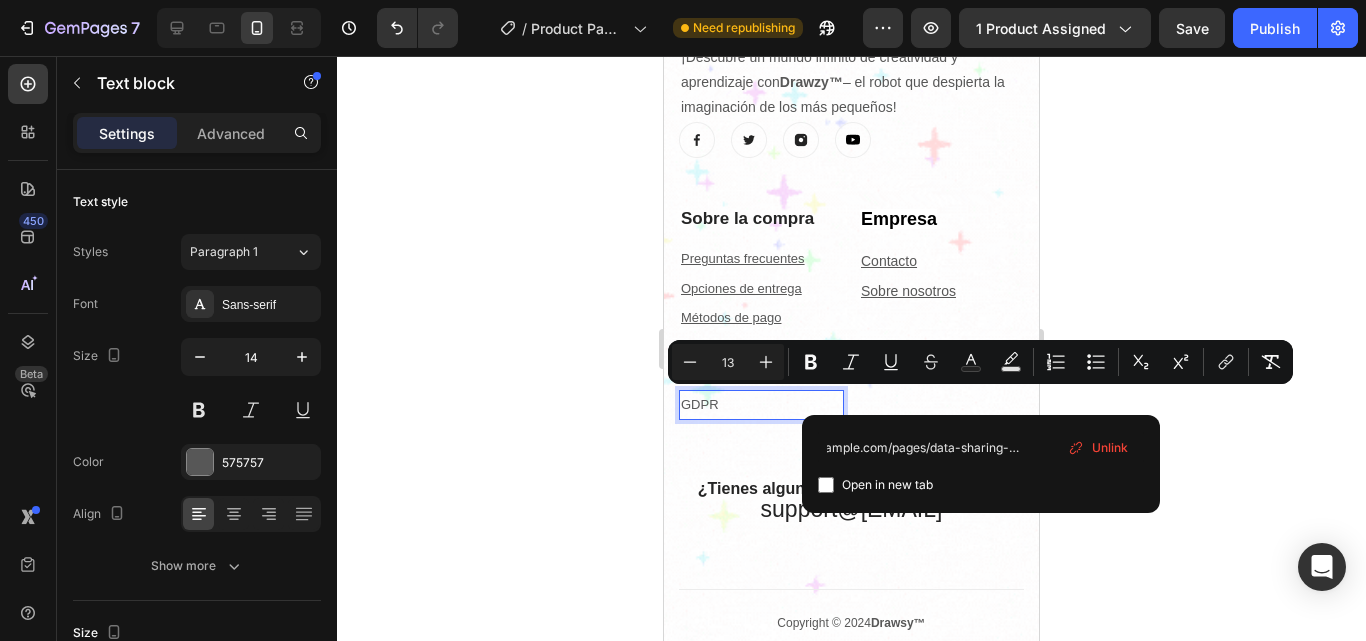 type on "es.example.com/pages/data-sharing-opt-out" 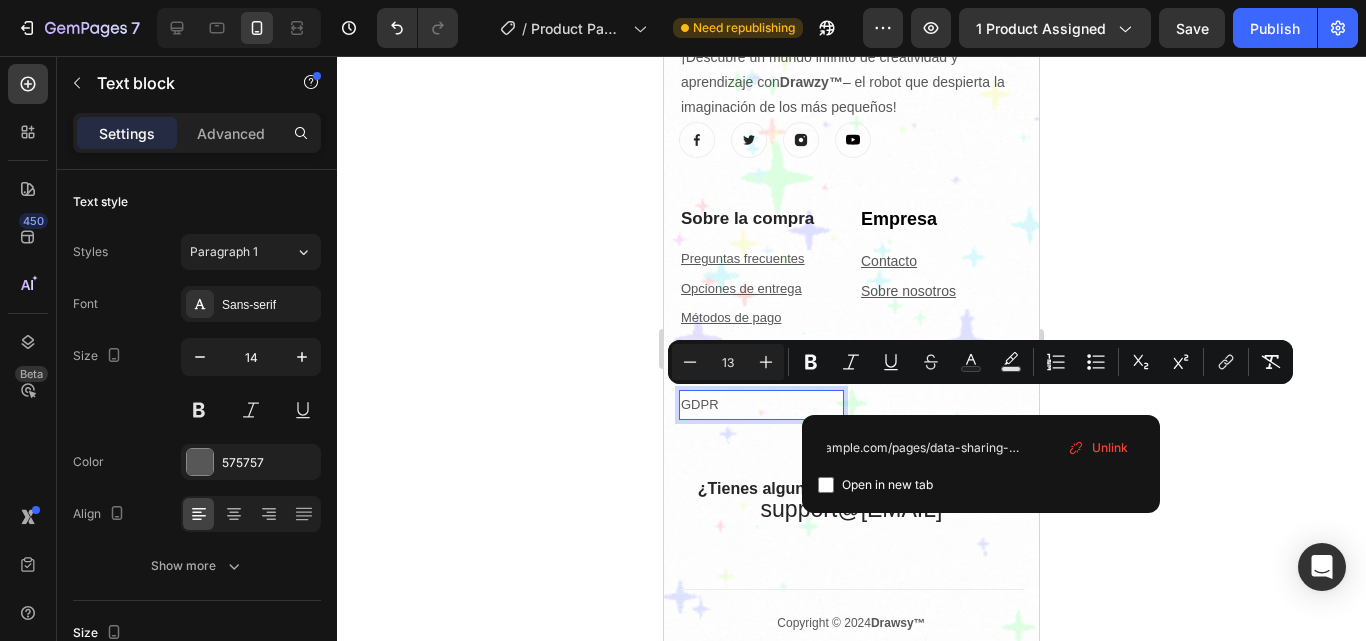 click on "Open in new tab" at bounding box center (887, 485) 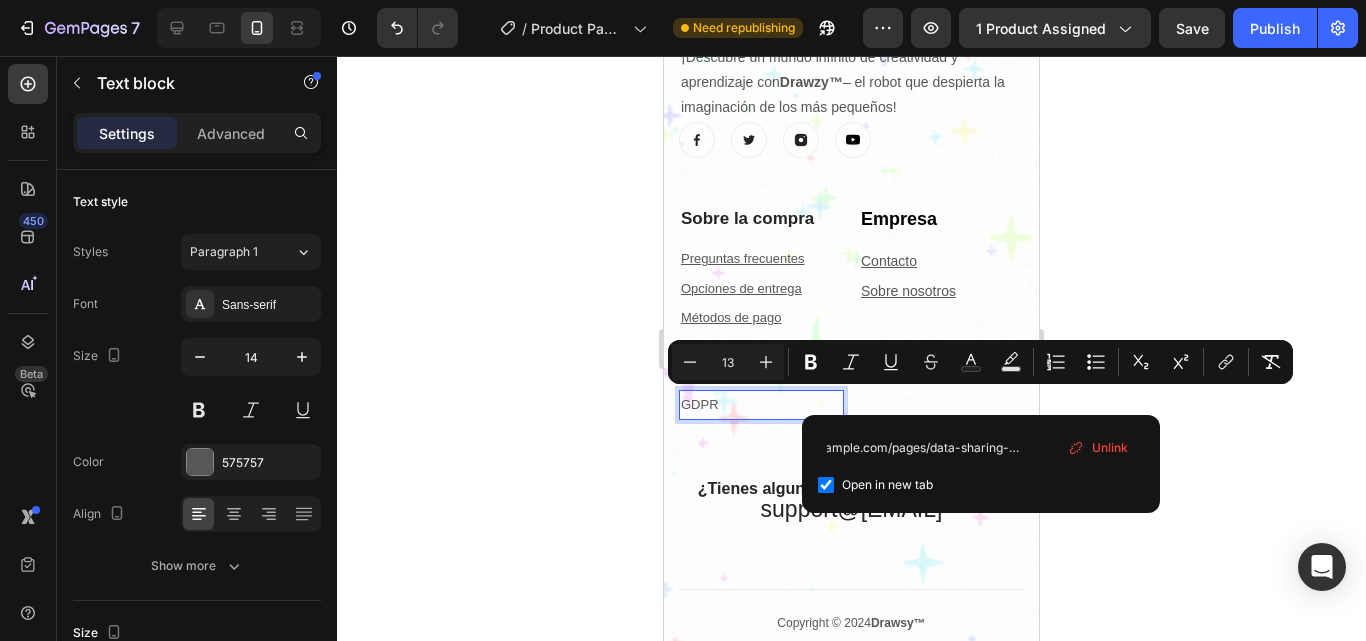 checkbox on "true" 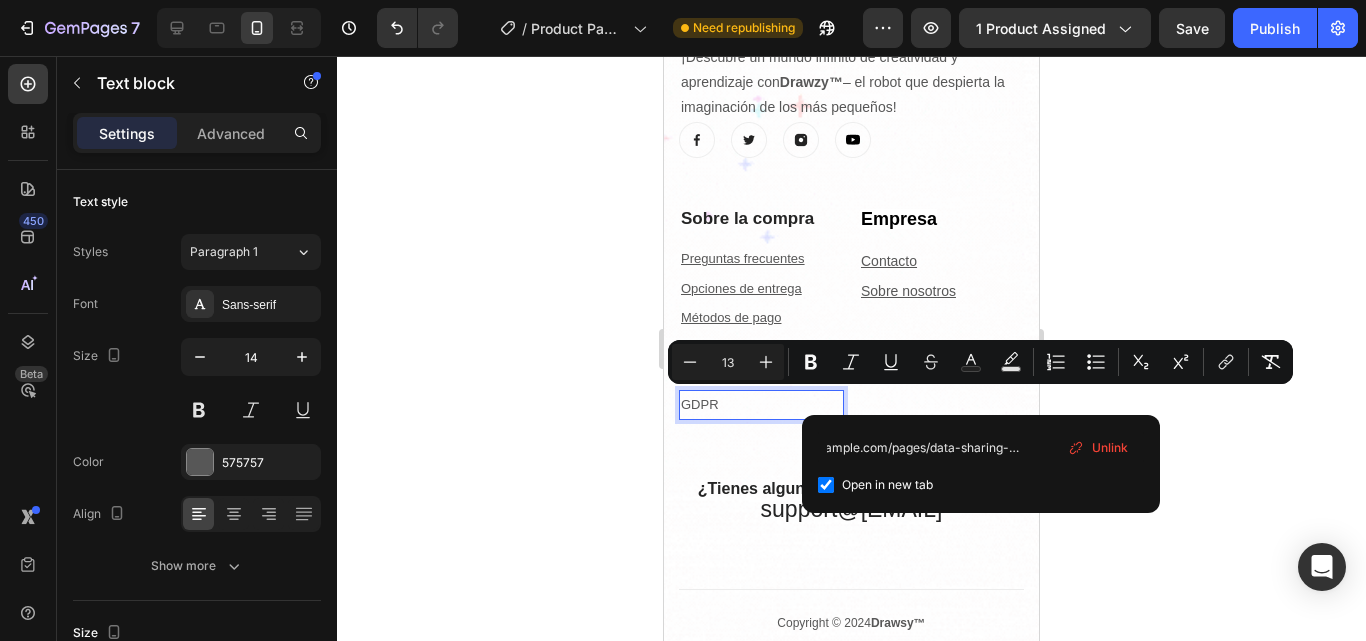 scroll, scrollTop: 0, scrollLeft: 0, axis: both 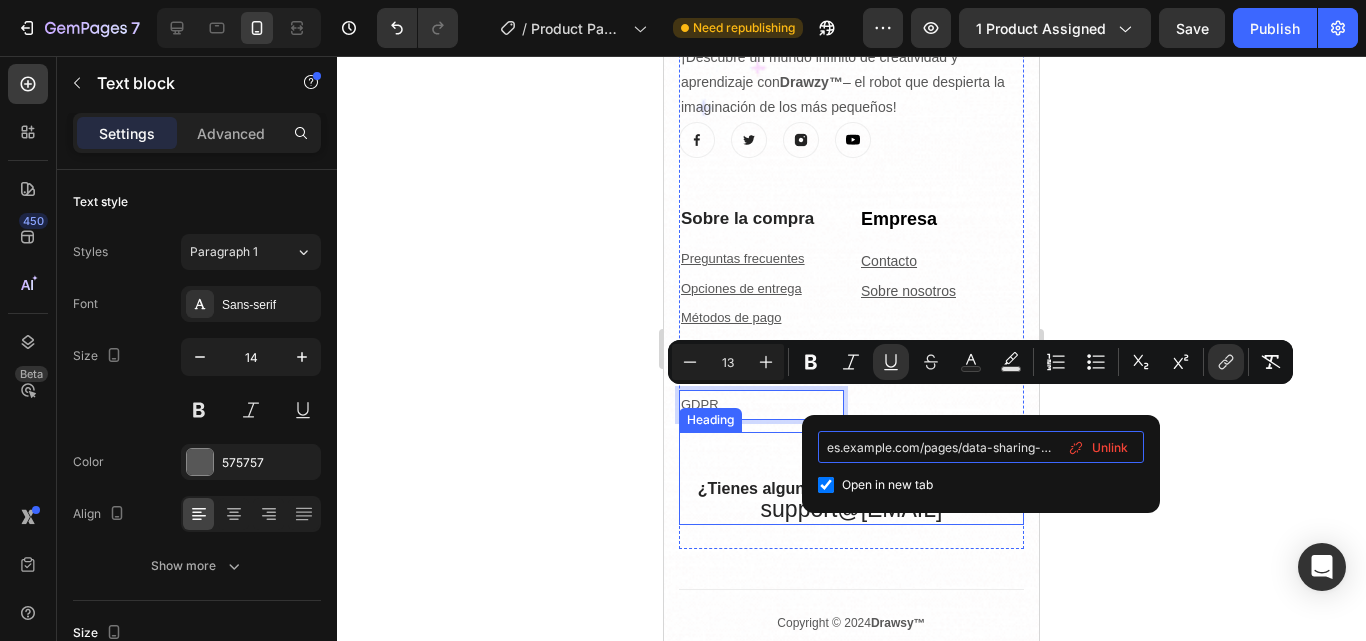 drag, startPoint x: 1568, startPoint y: 497, endPoint x: 695, endPoint y: 424, distance: 876.0468 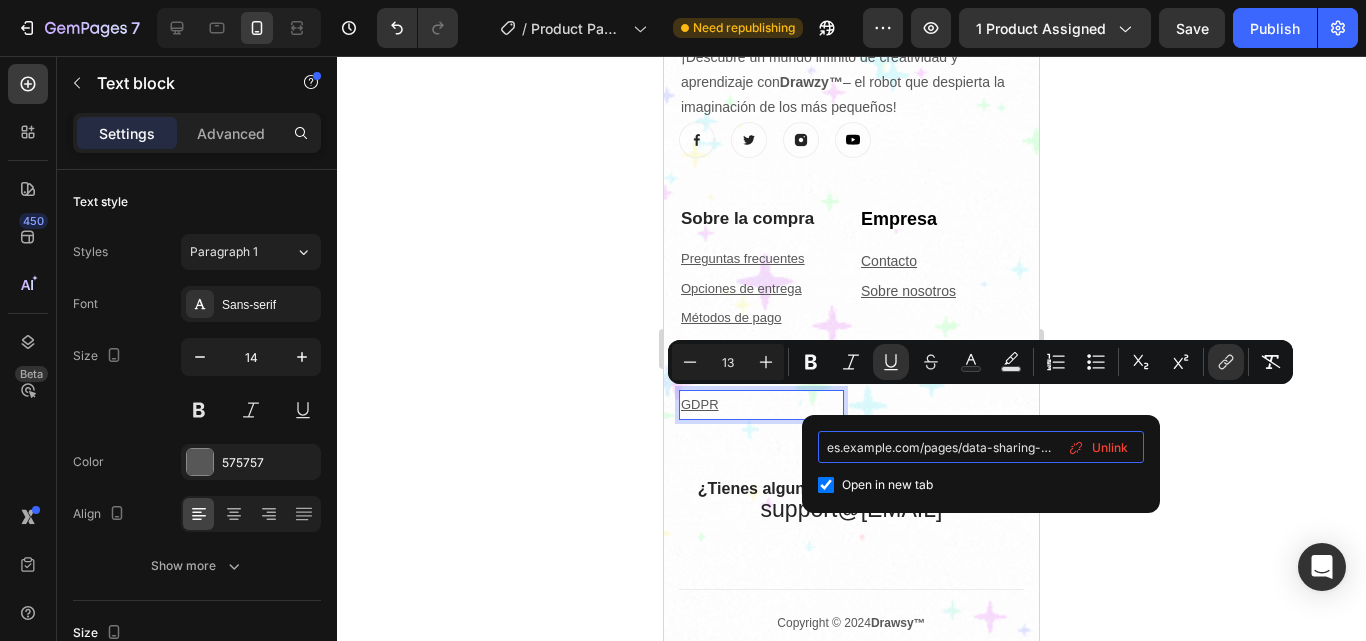 click on "es.example.com/pages/data-sharing-opt-out" at bounding box center [981, 447] 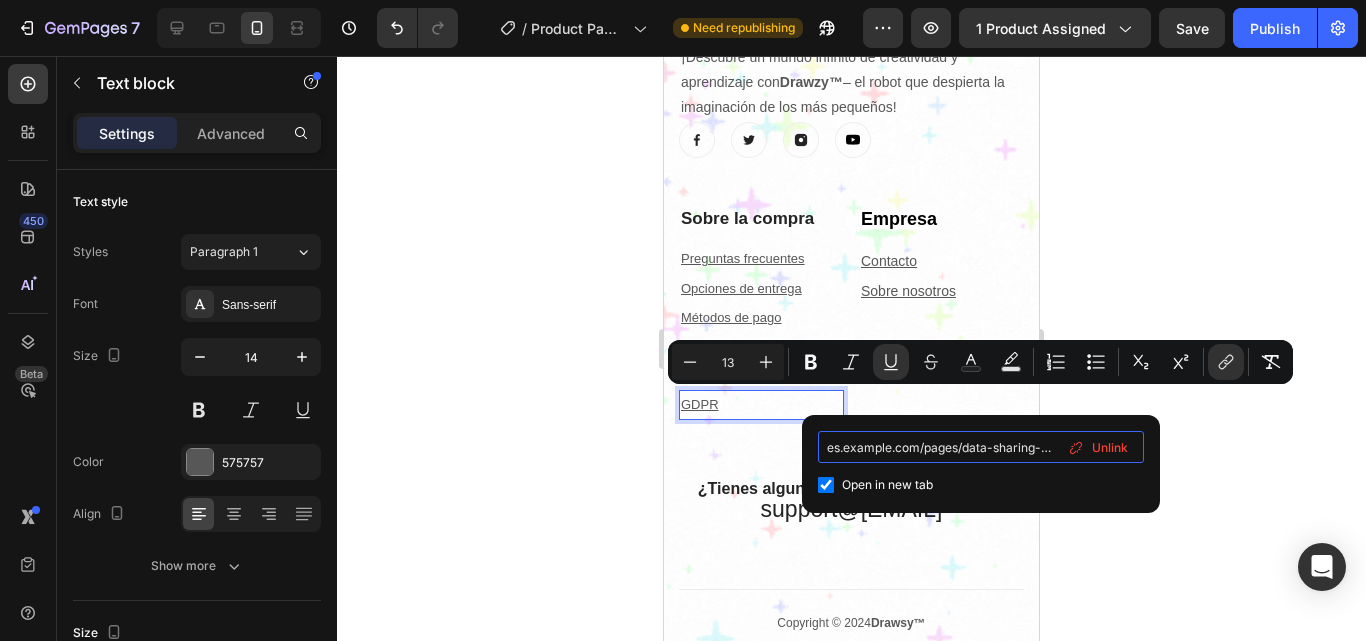 click on "es.example.com/pages/data-sharing-opt-out" at bounding box center [981, 447] 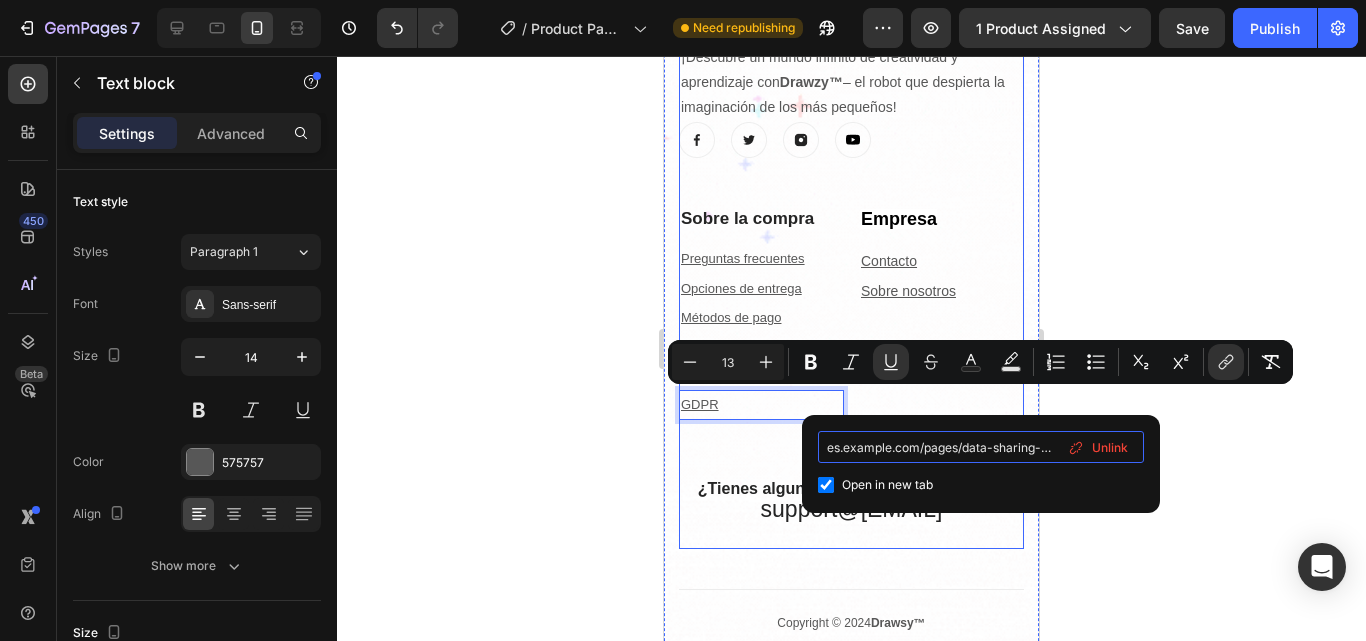 drag, startPoint x: 1533, startPoint y: 502, endPoint x: 740, endPoint y: 423, distance: 796.92535 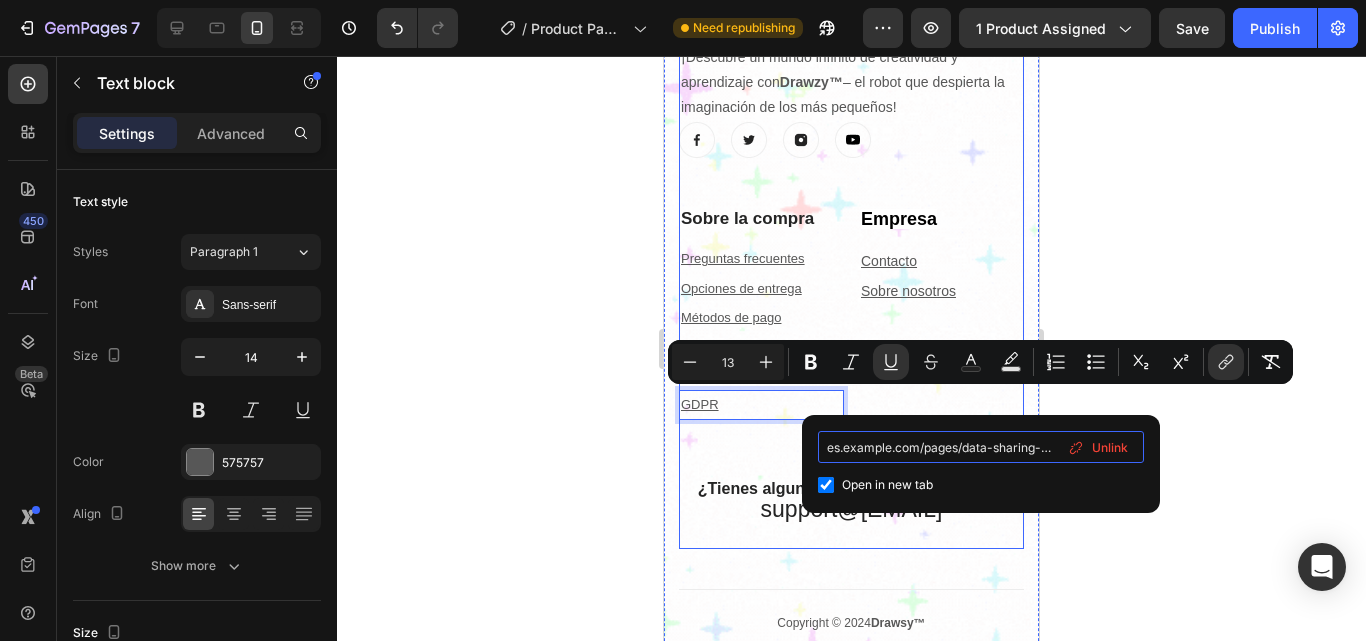 type on "es.example.com/pages/data-sharing-opt-out" 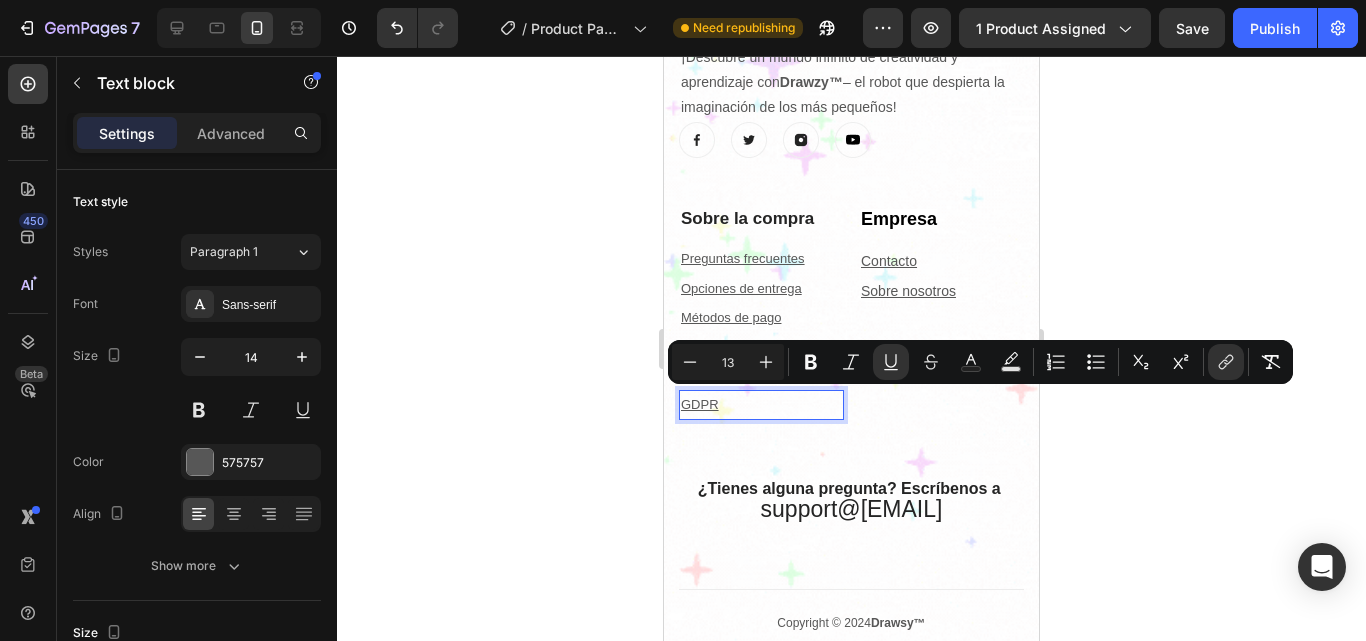 click 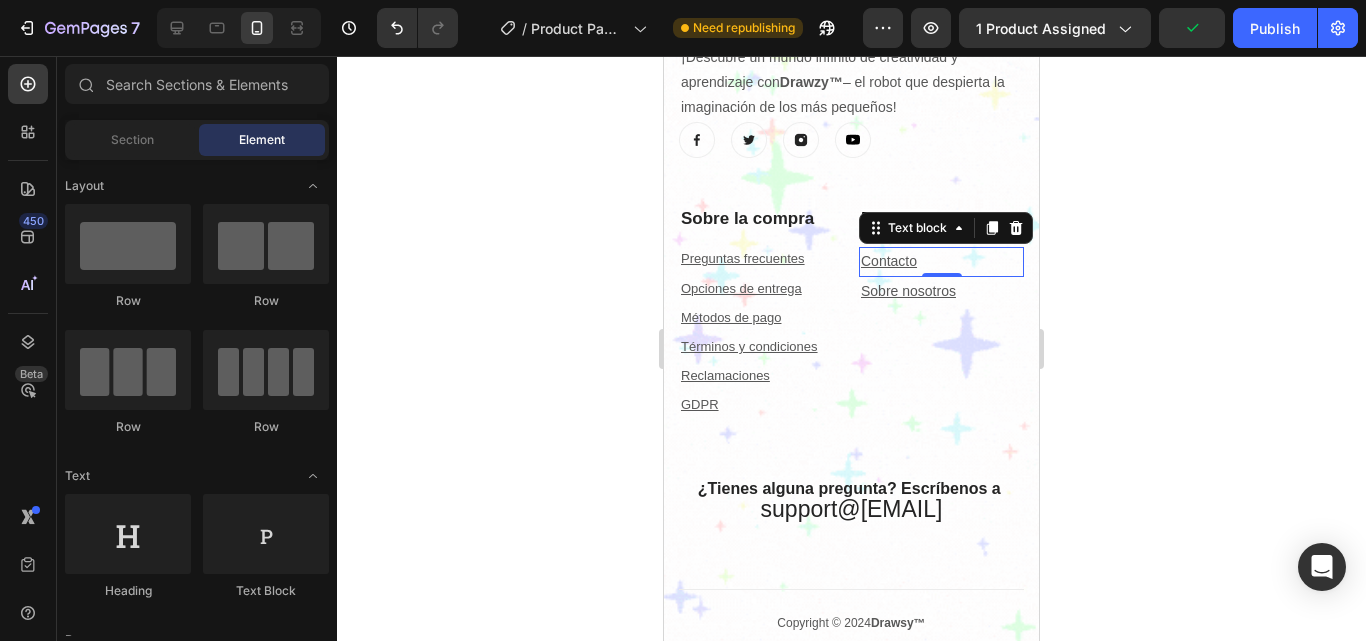 click on "Contacto" at bounding box center (941, 261) 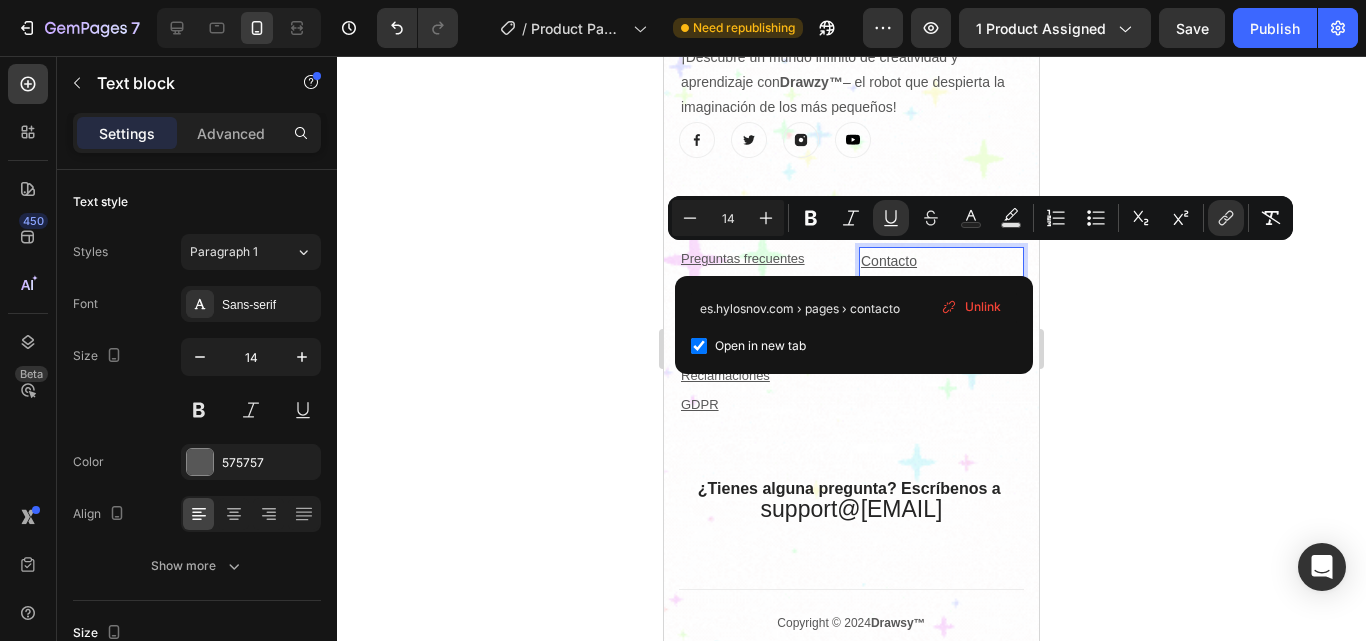click on "Unlink" at bounding box center [971, 307] 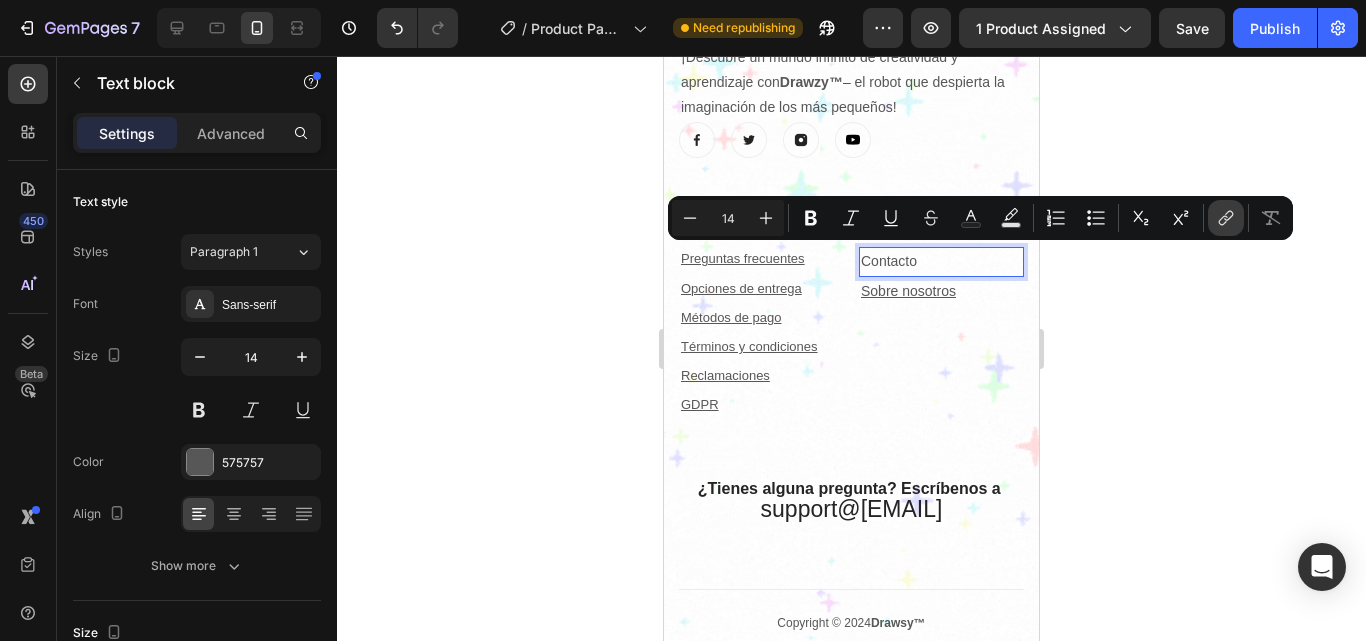 click on "link" at bounding box center [1226, 218] 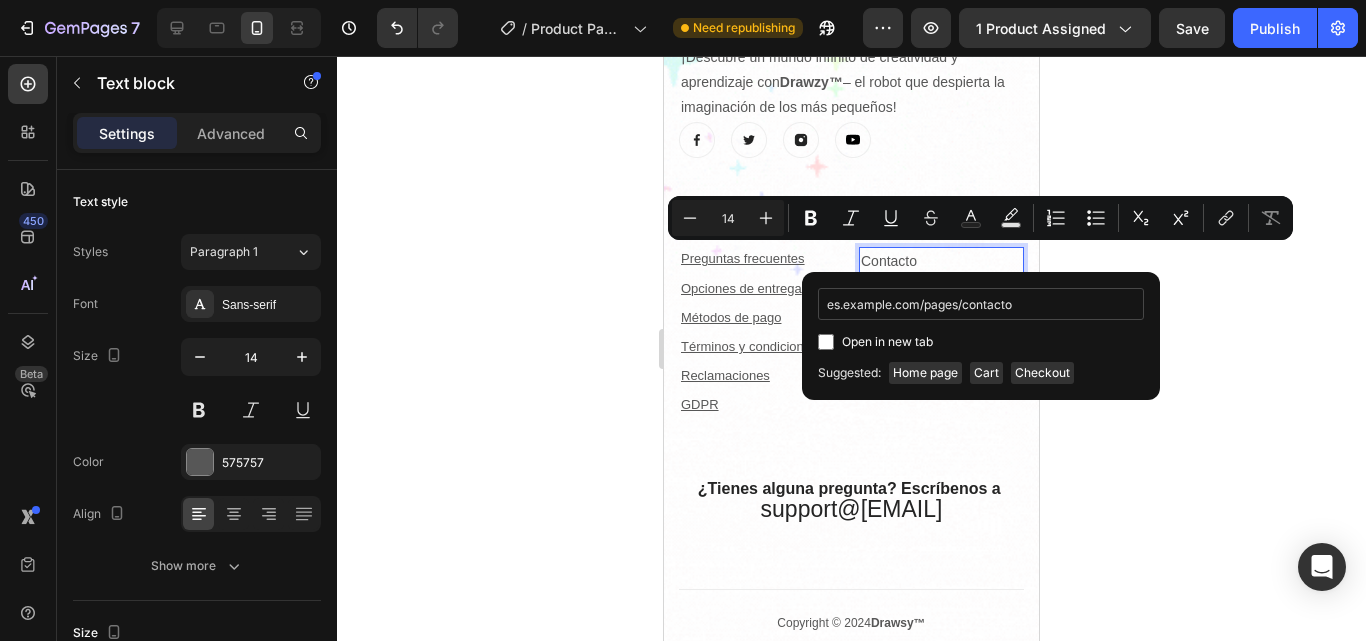 scroll, scrollTop: 0, scrollLeft: 5, axis: horizontal 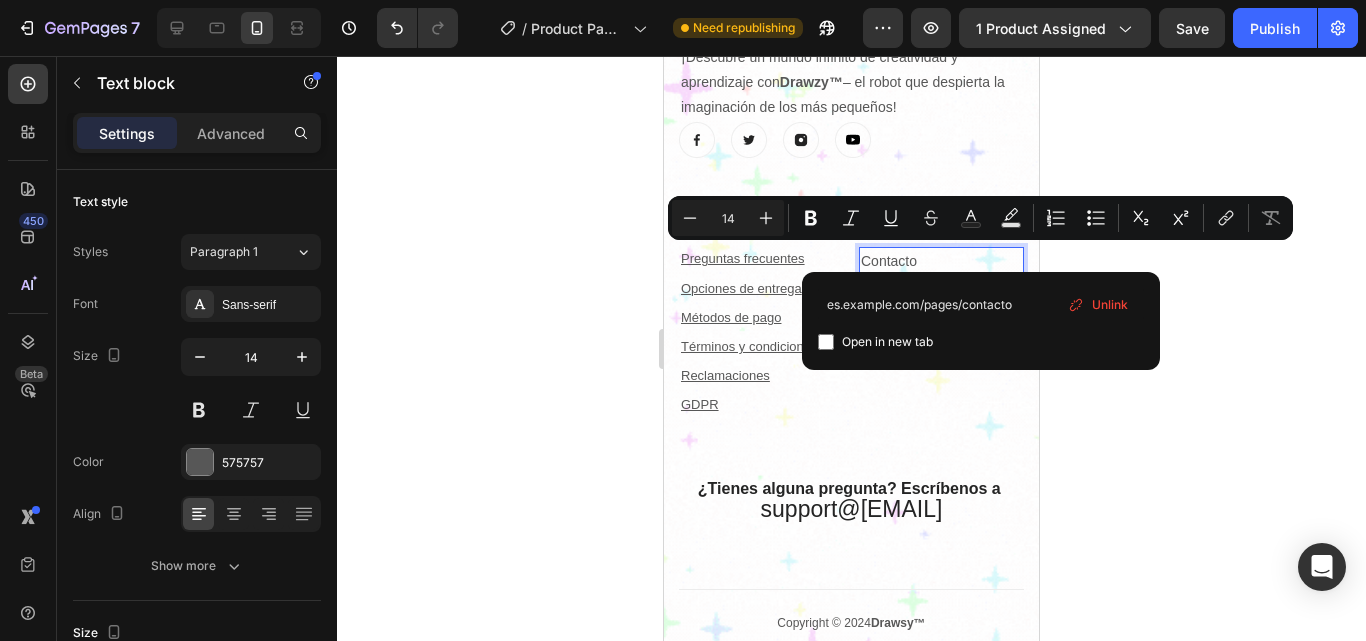 type on "es.example.com/pages/contacto" 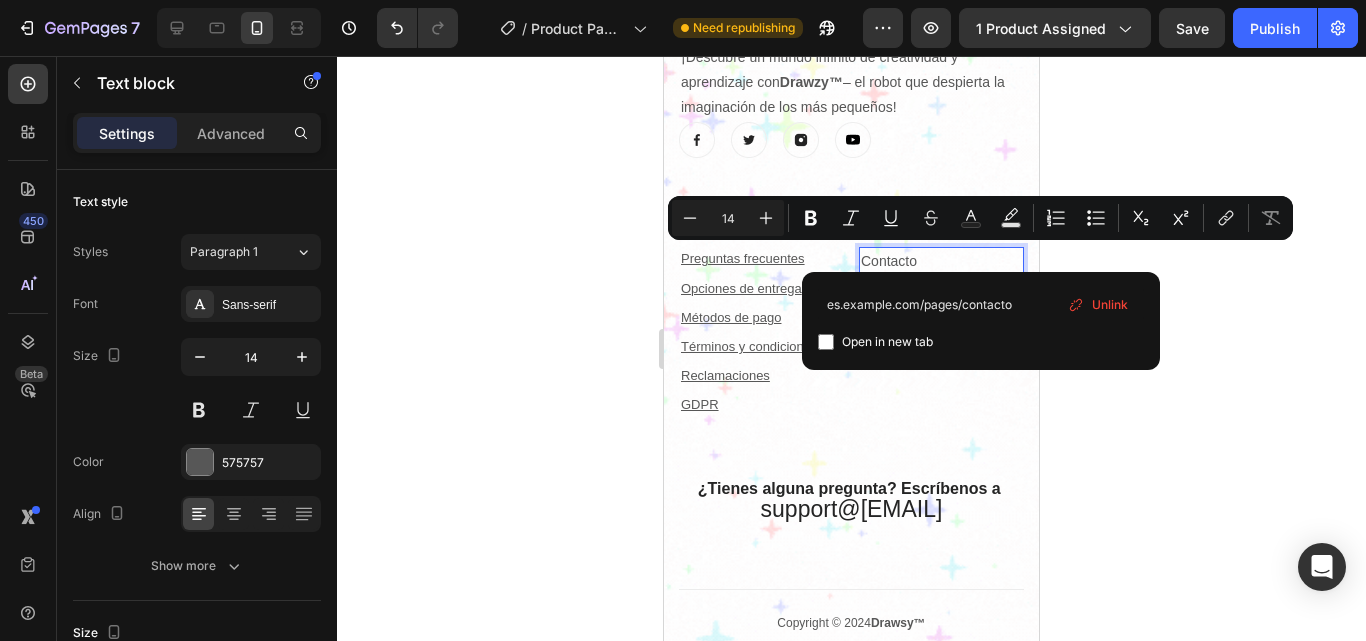 click on "Open in new tab" at bounding box center [887, 342] 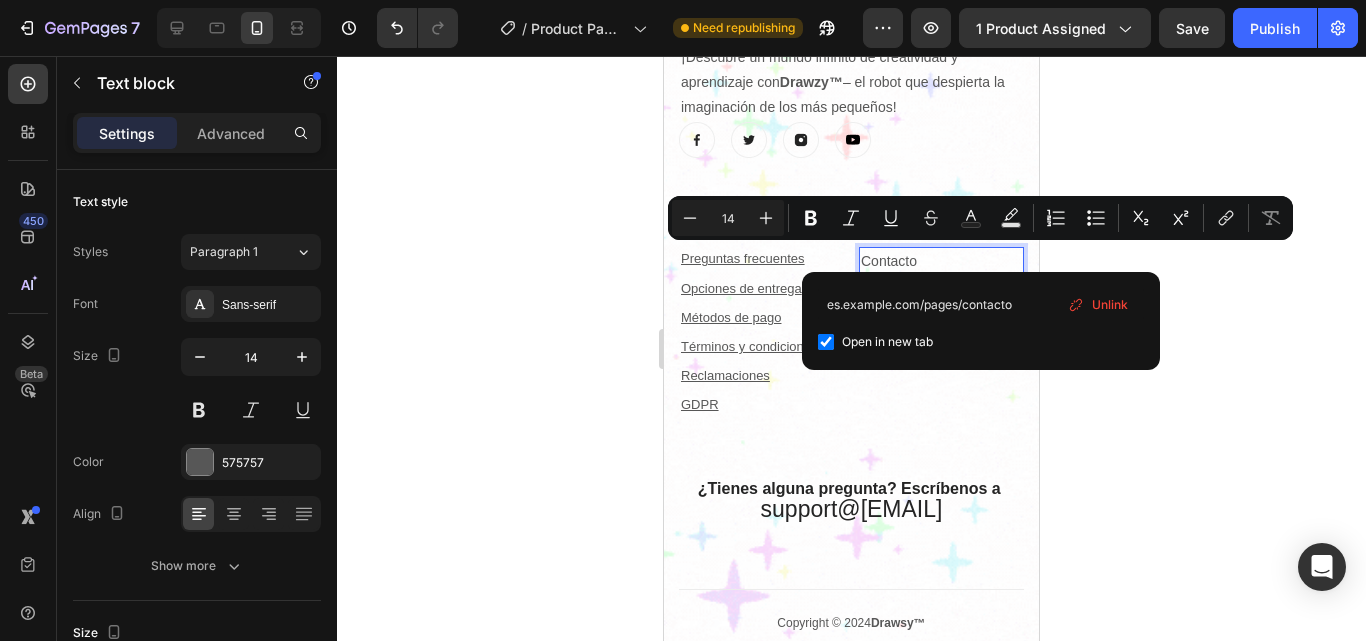 checkbox on "true" 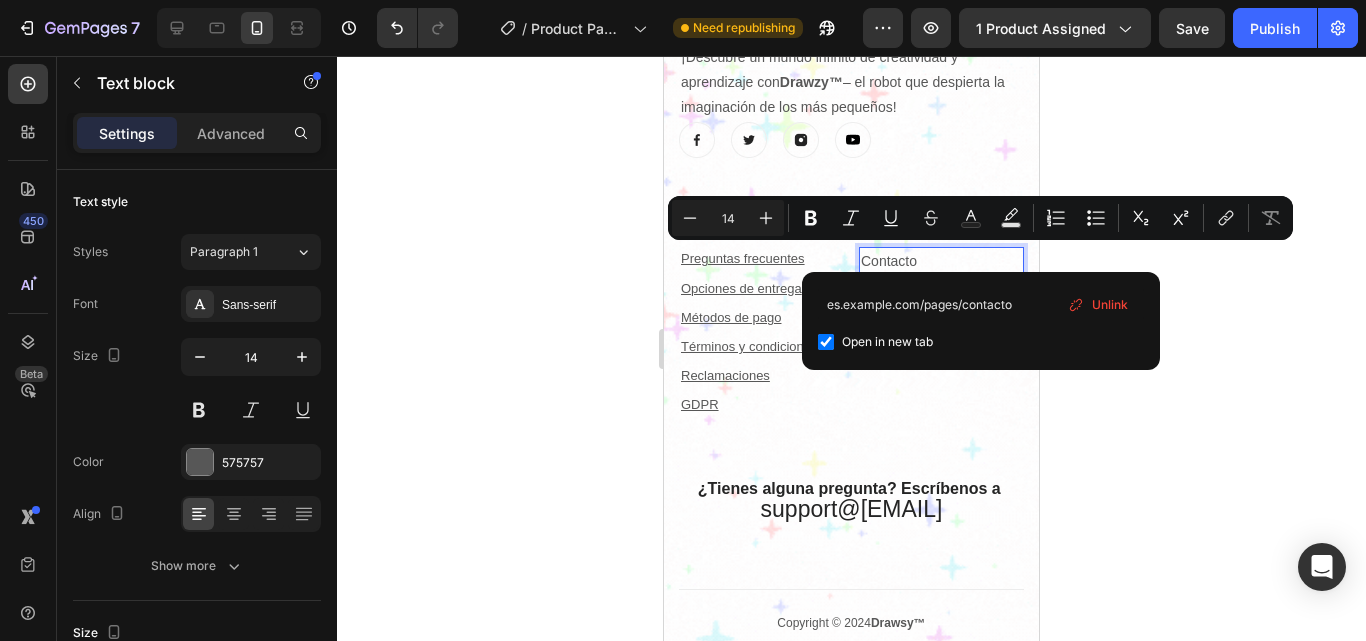 scroll, scrollTop: 0, scrollLeft: 0, axis: both 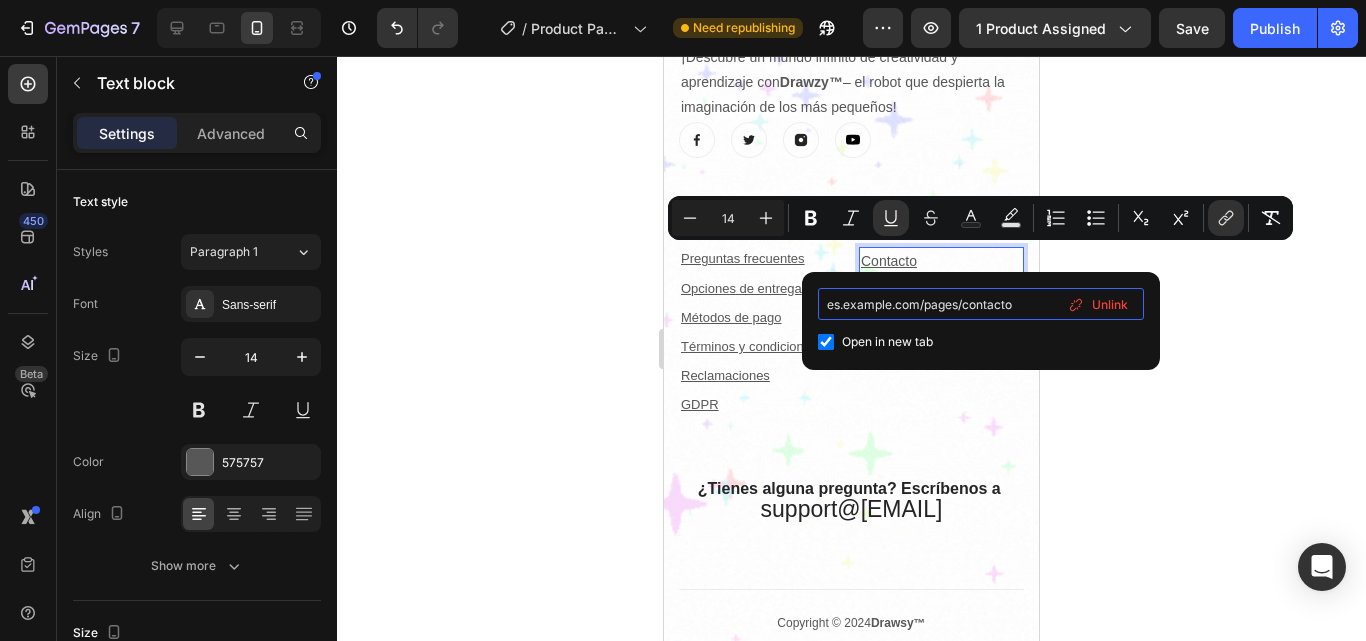 drag, startPoint x: 1523, startPoint y: 360, endPoint x: 758, endPoint y: 285, distance: 768.66766 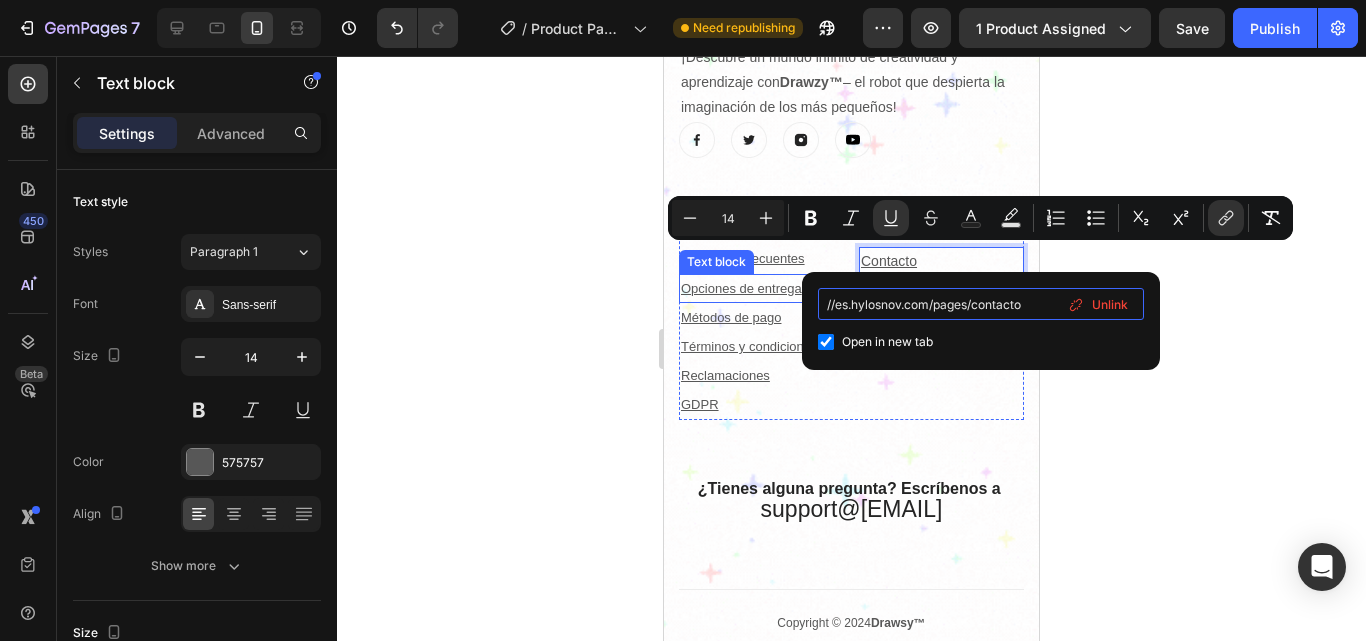 type on "//es.hylosnov.com/pages/contacto" 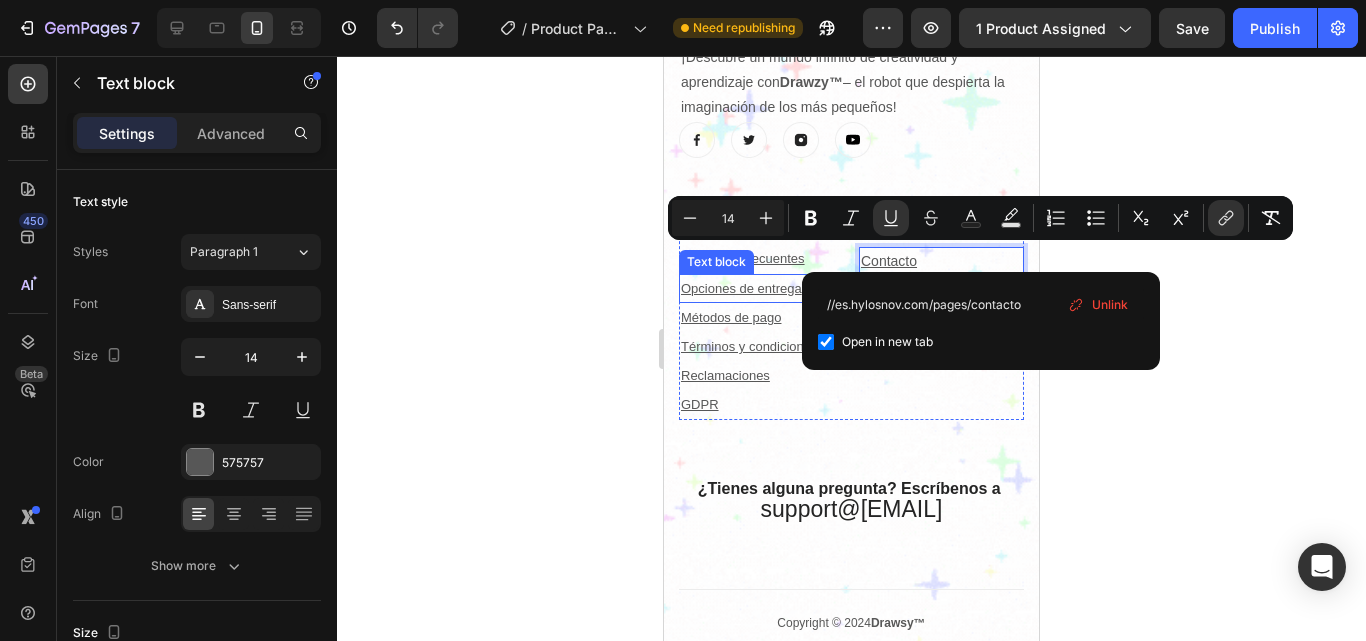 type 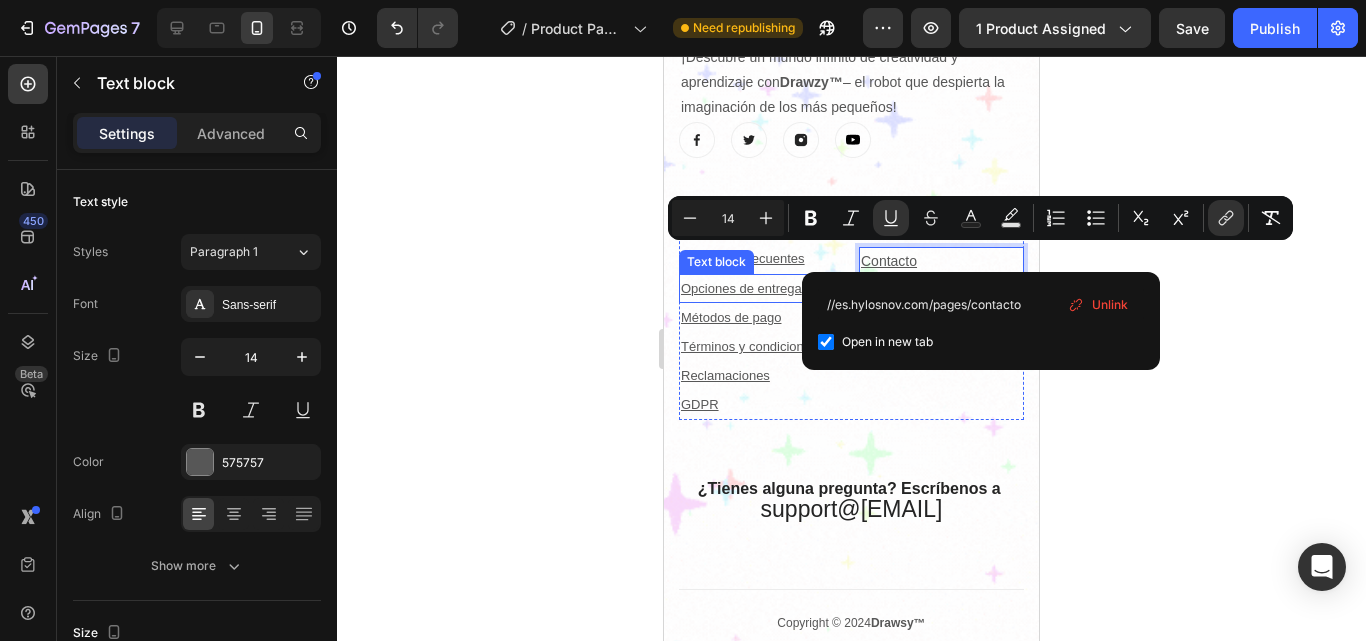 type 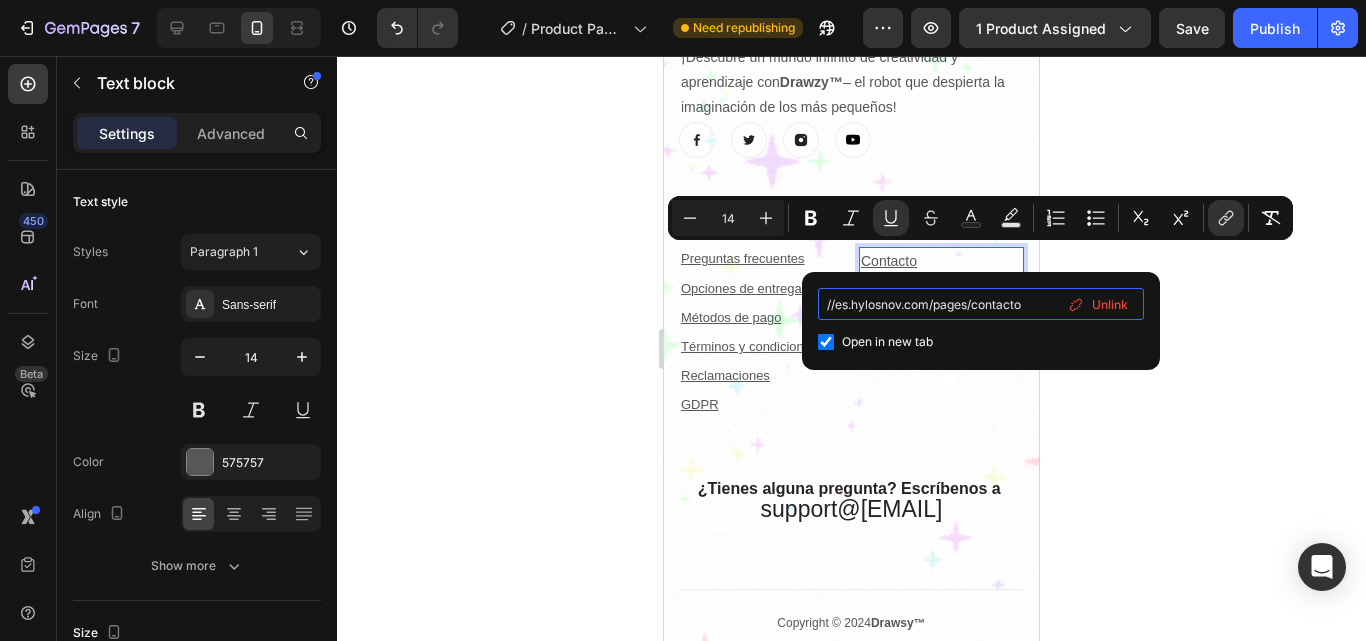 click on "//es.hylosnov.com/pages/contacto" at bounding box center (981, 304) 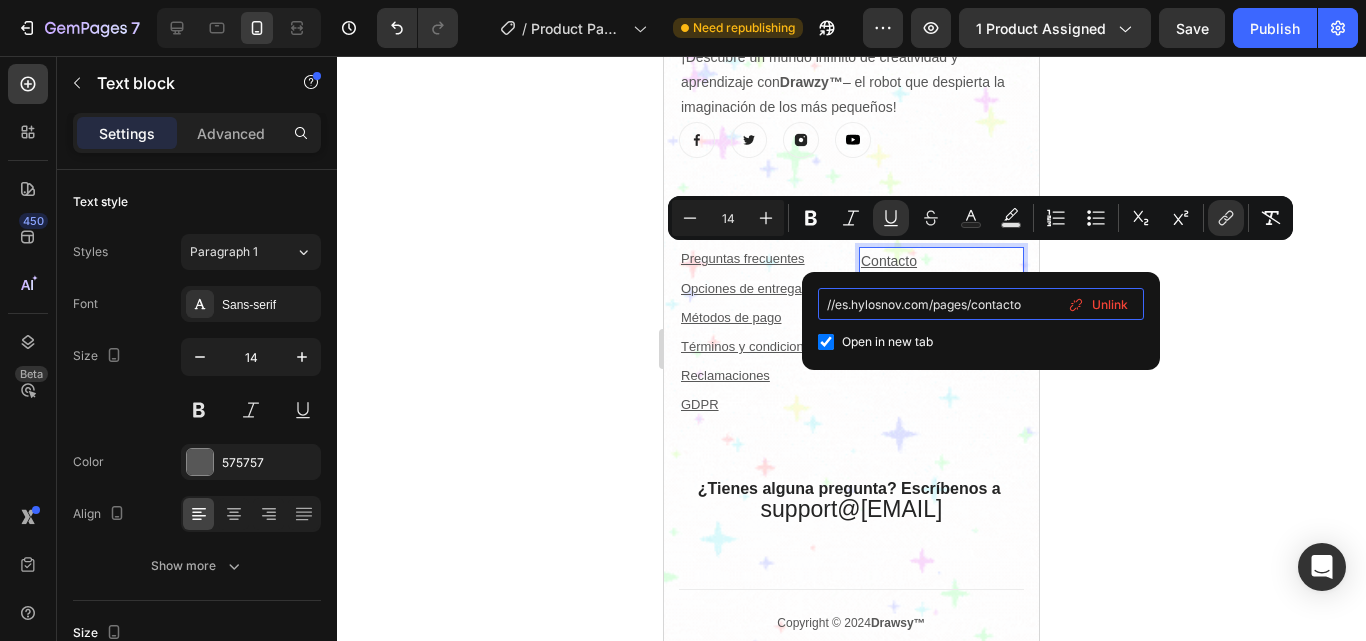 click on "//es.hylosnov.com/pages/contacto" at bounding box center [981, 304] 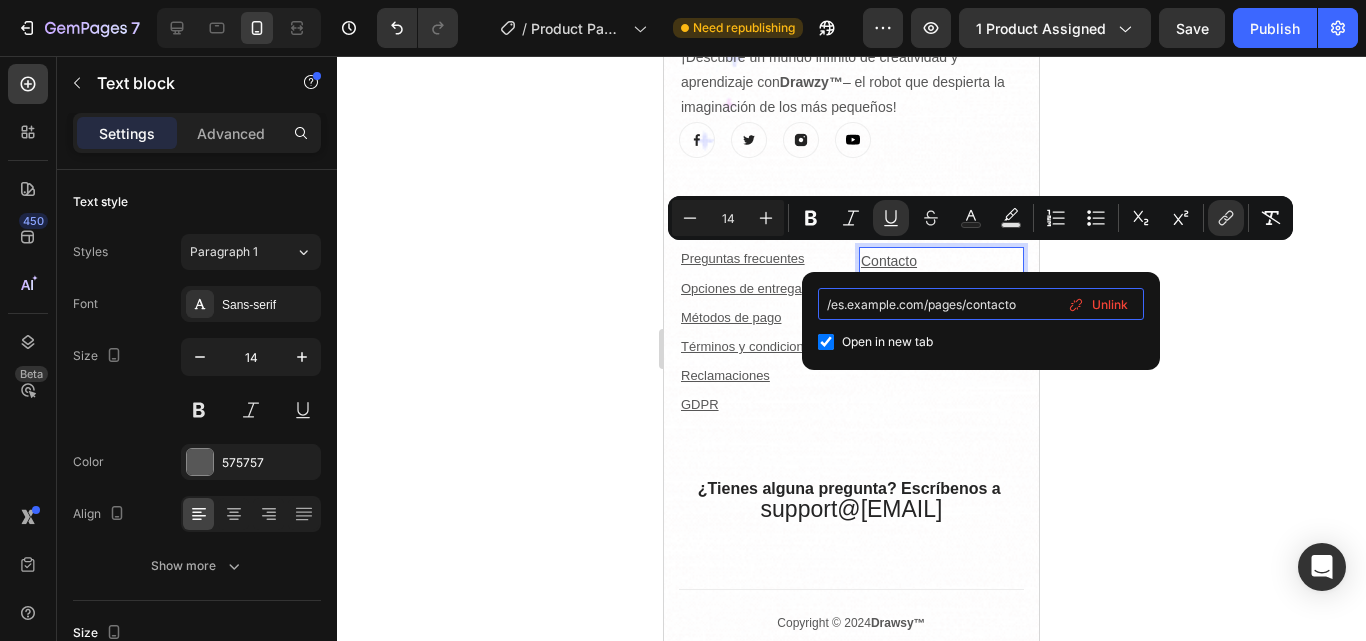 type on "es.hylosnov.com/pages/contacto" 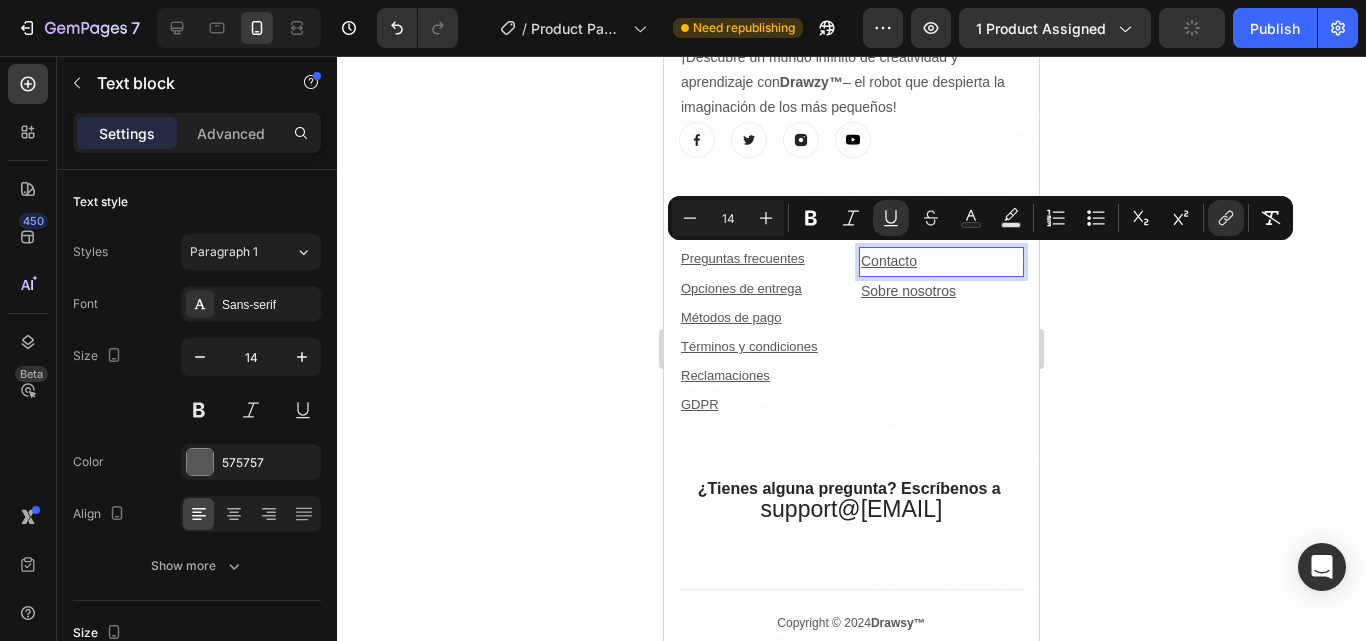 click 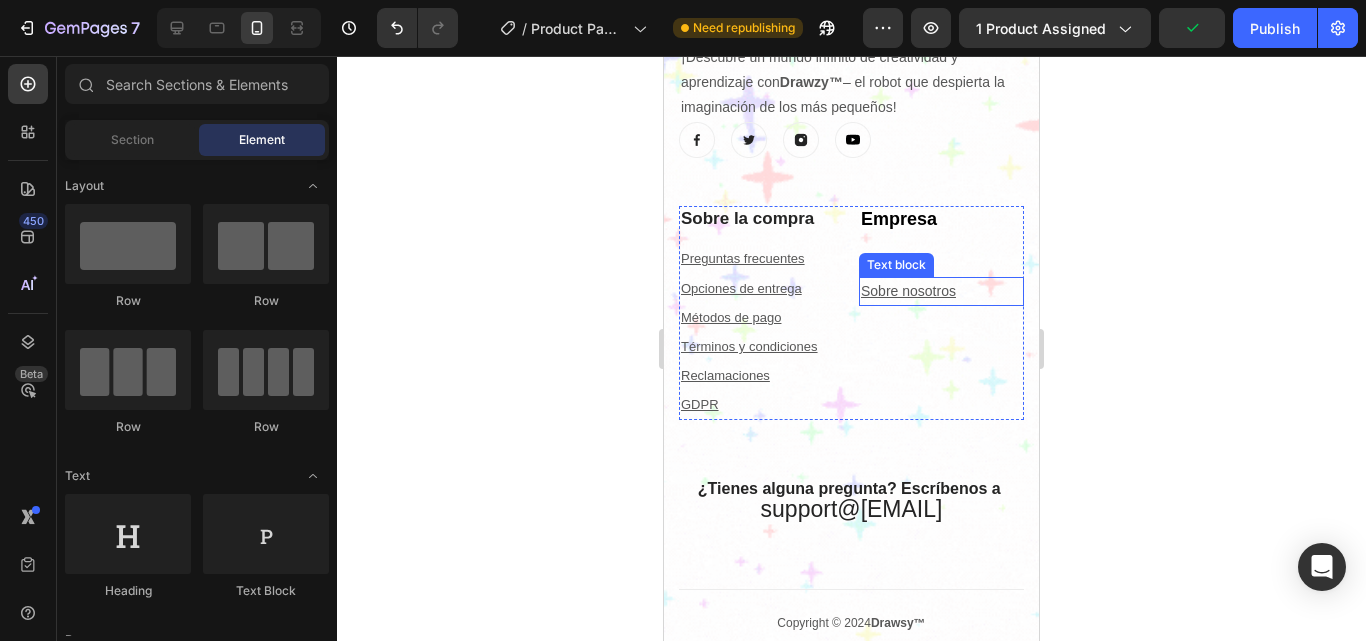 click on "Sobre nosotros" at bounding box center [908, 291] 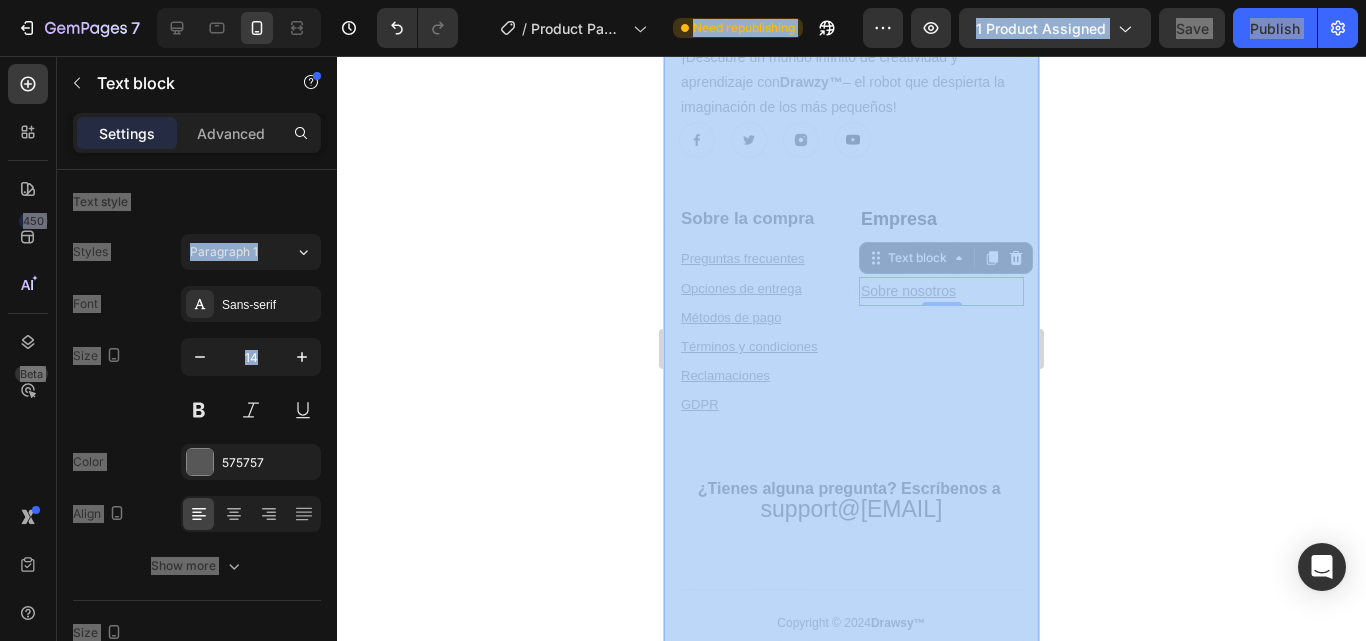 click 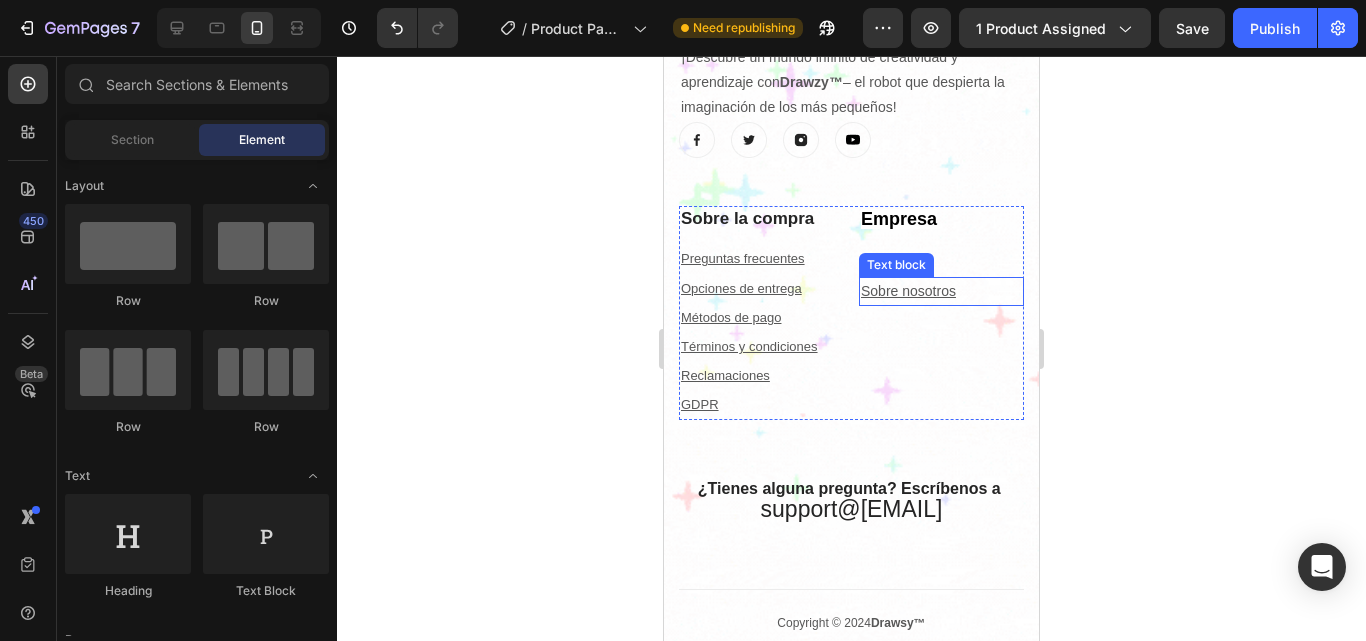 click on "Sobre nosotros ⁠⁠⁠⁠⁠⁠⁠" at bounding box center (941, 291) 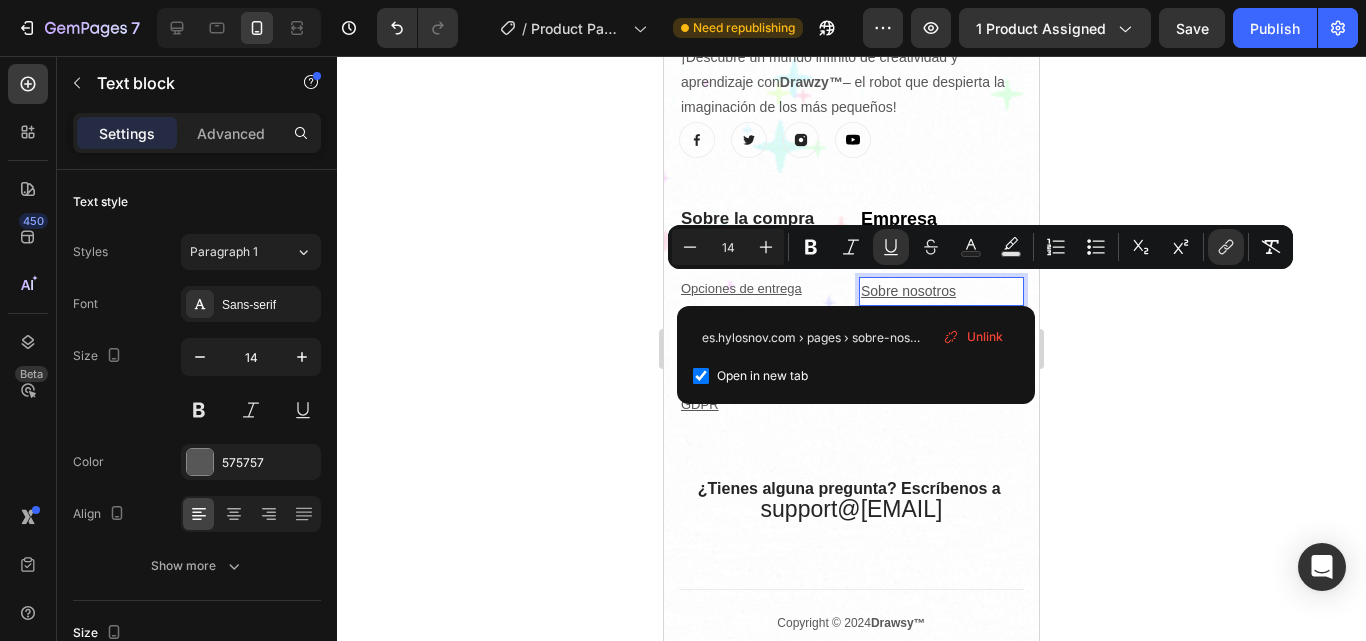click on "Unlink" at bounding box center (973, 337) 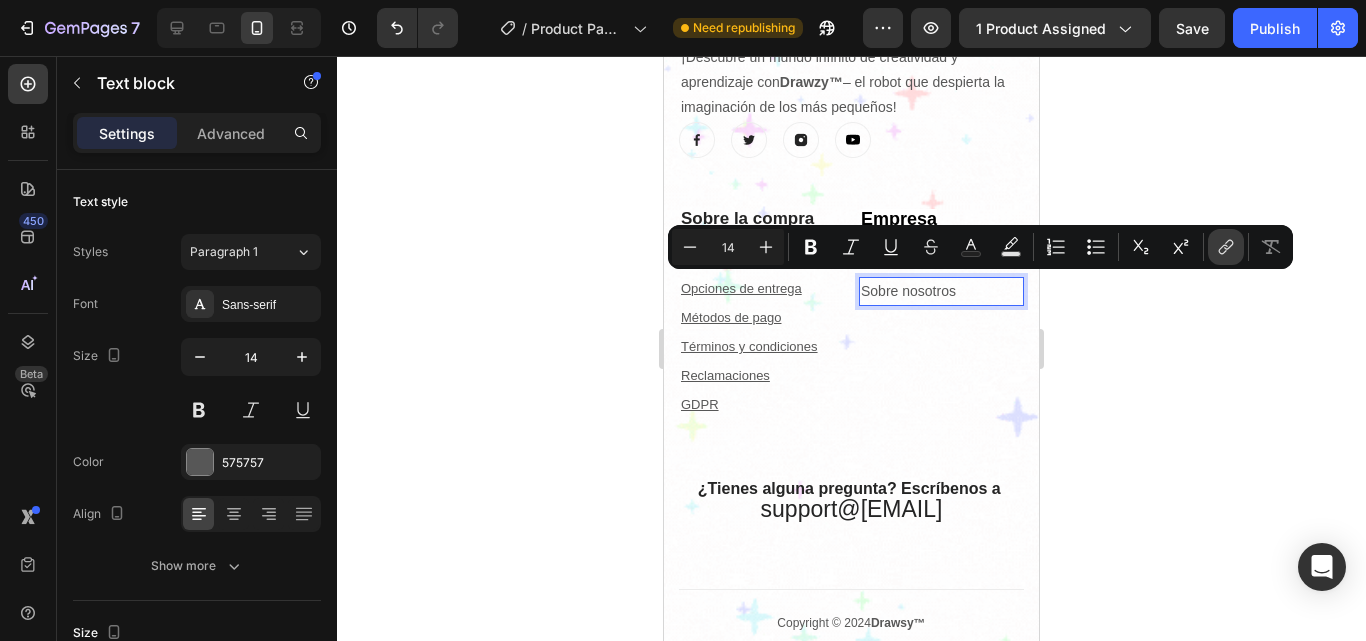 click 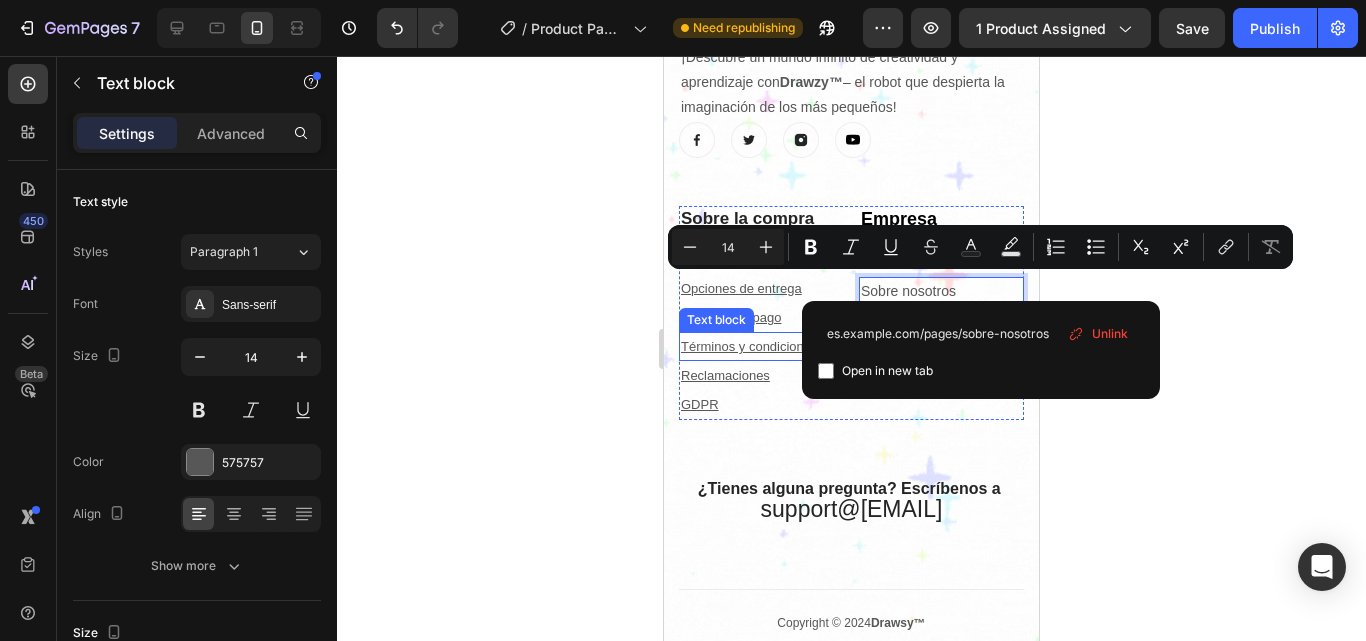 scroll, scrollTop: 0, scrollLeft: 0, axis: both 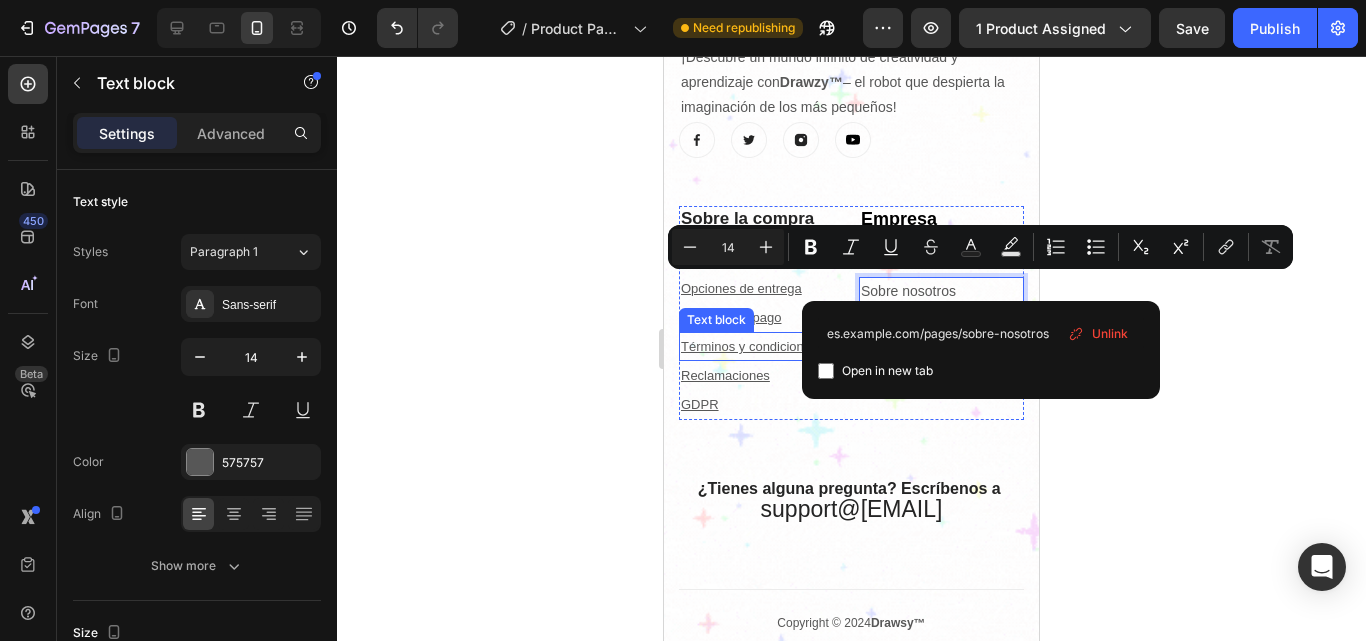 drag, startPoint x: 1562, startPoint y: 391, endPoint x: 753, endPoint y: 331, distance: 811.2219 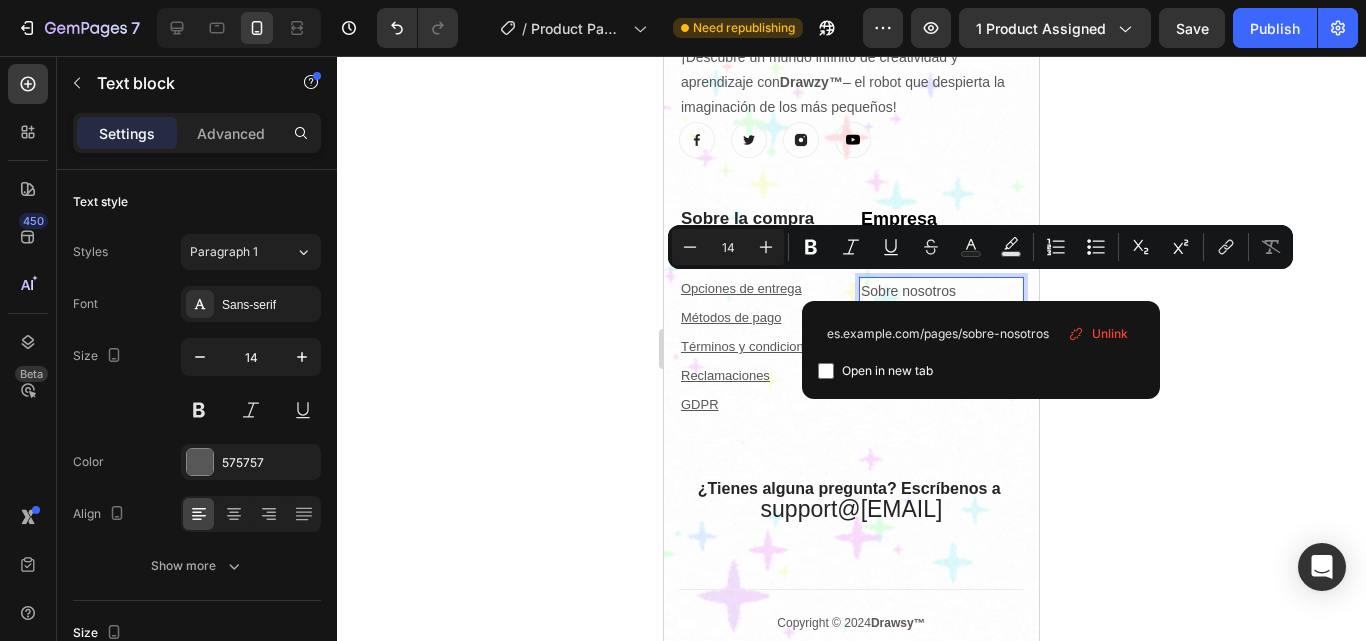 type on "es.example.com/pages/sobre-nosotros" 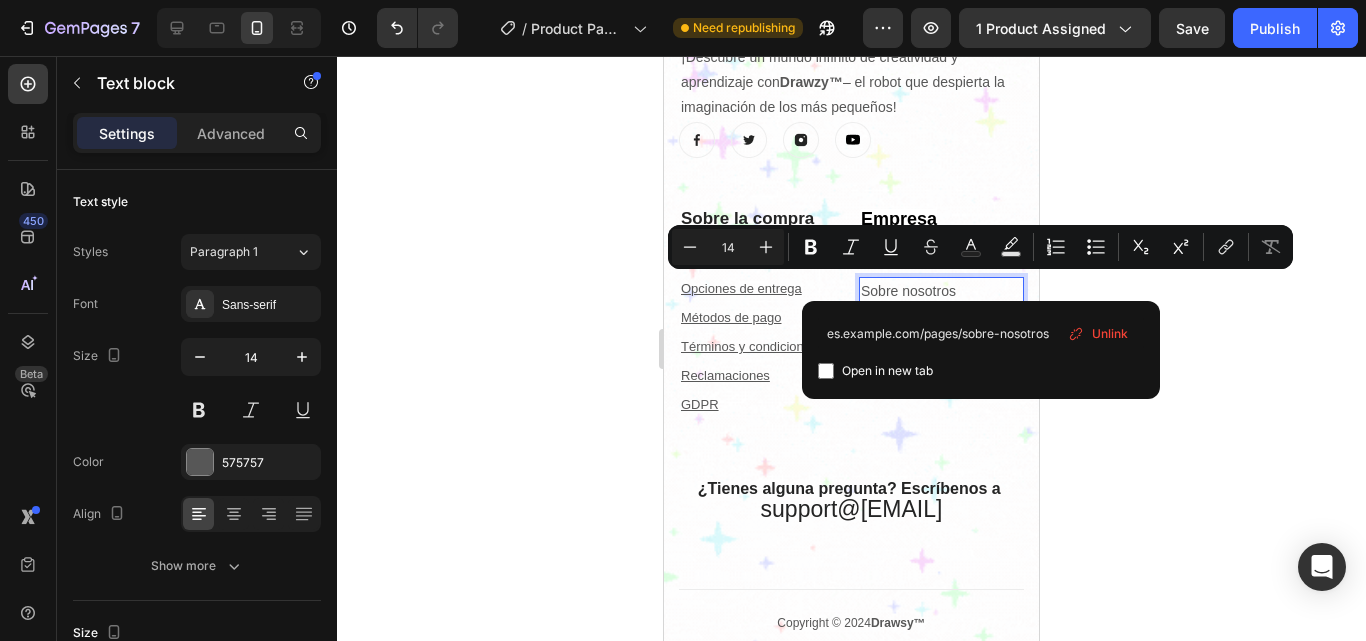 click on "Open in new tab" at bounding box center (883, 371) 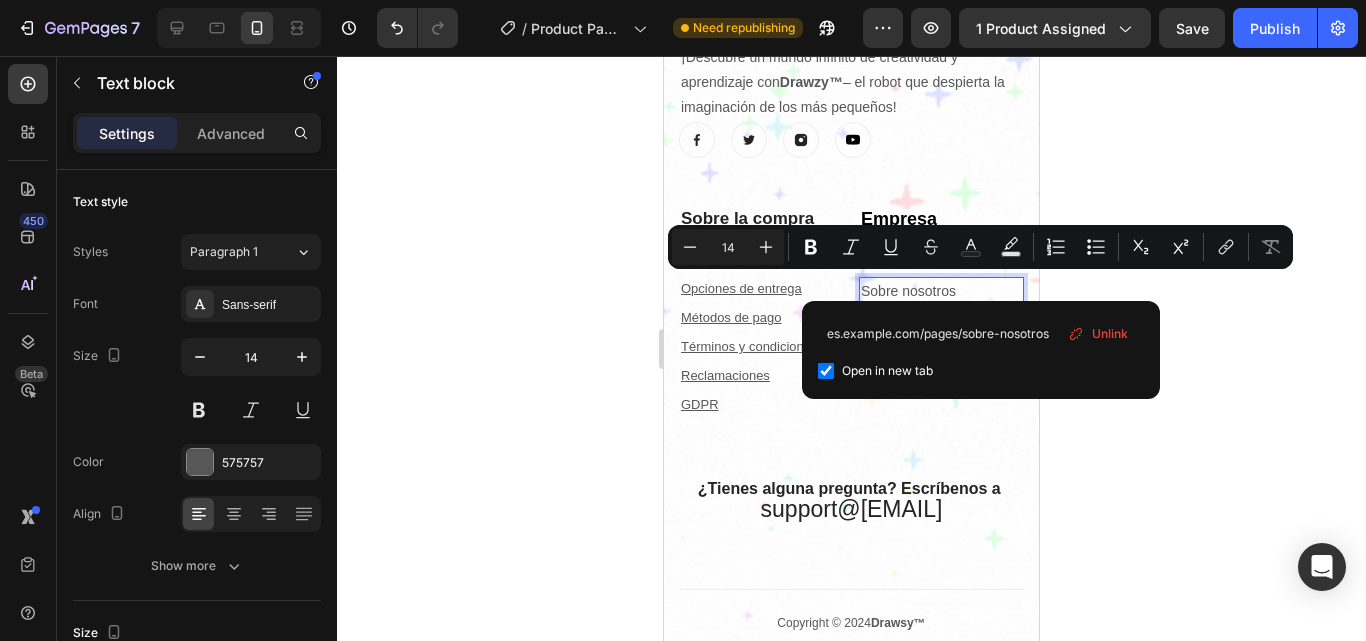 checkbox on "true" 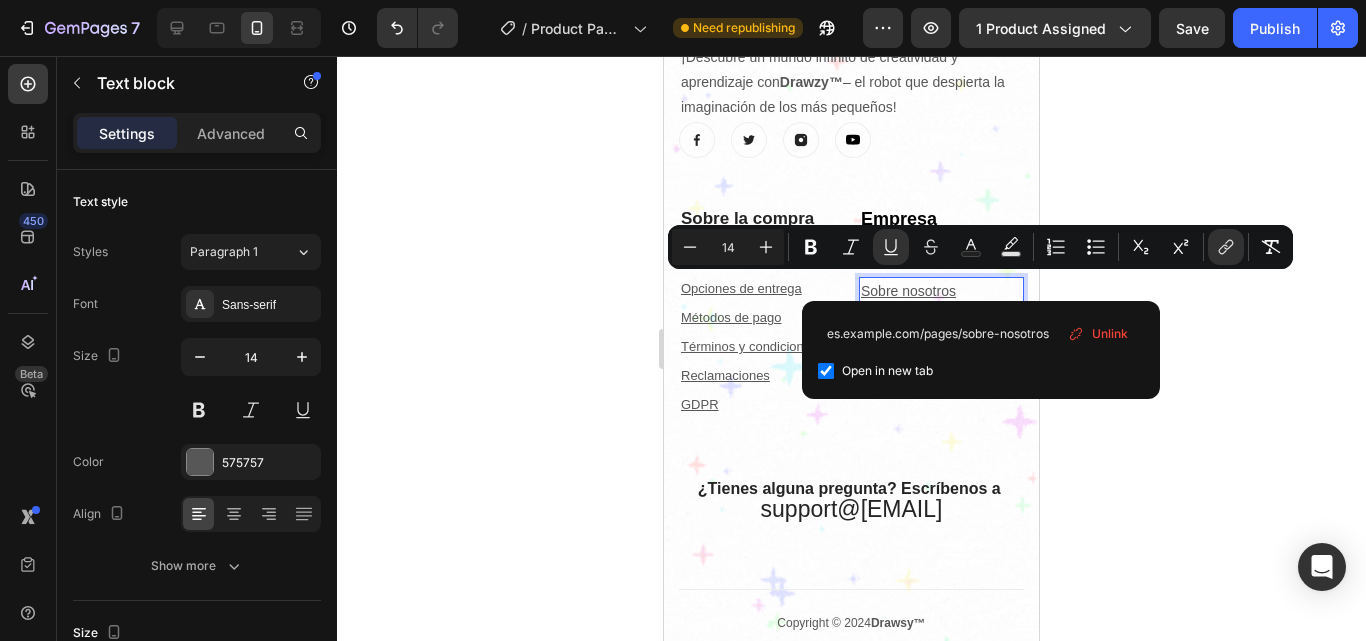 click 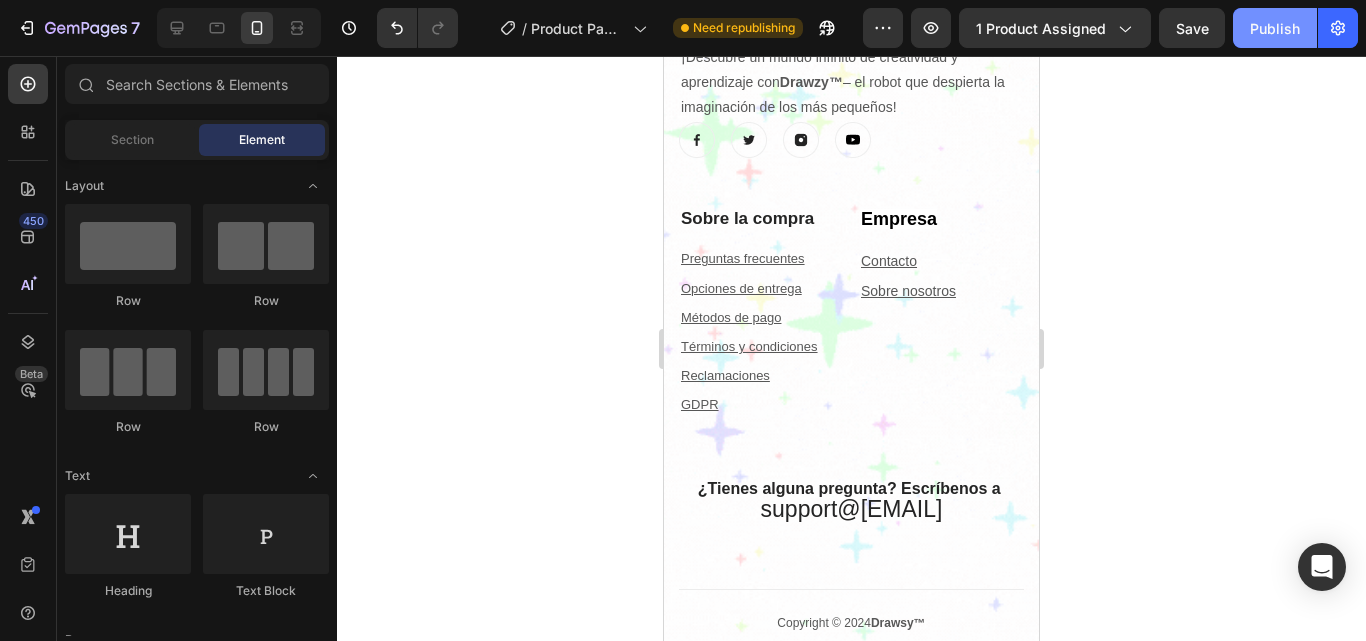 click on "Publish" 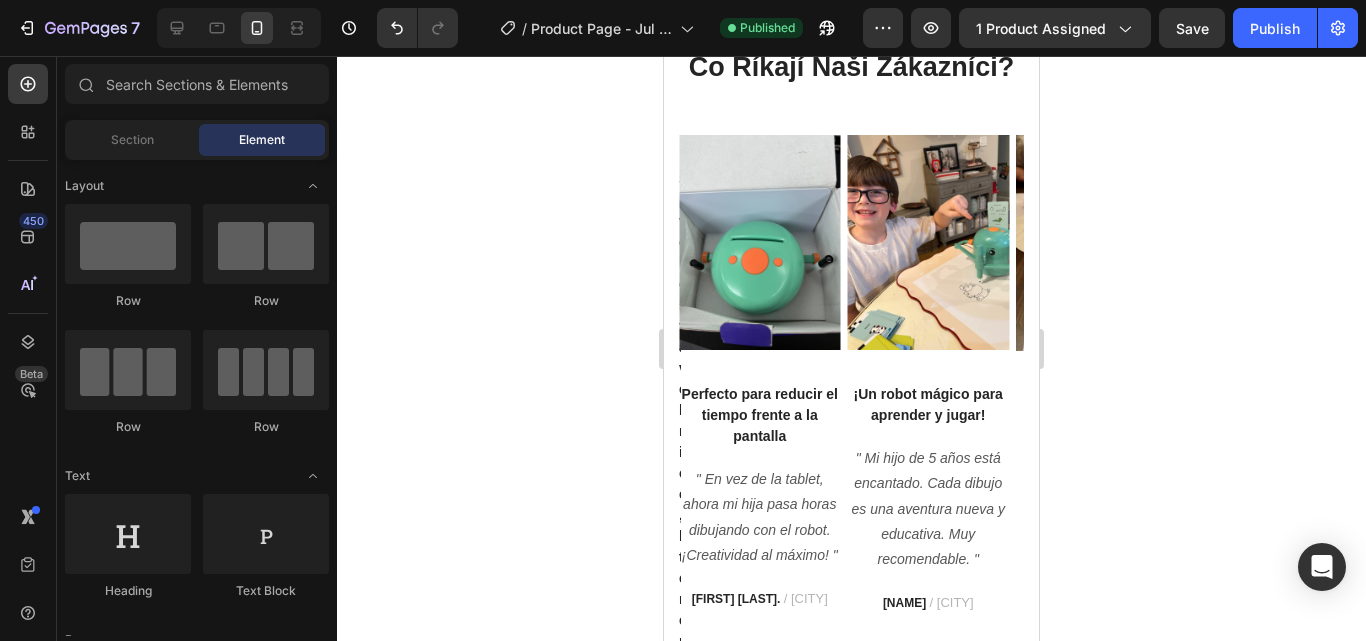 scroll, scrollTop: 6646, scrollLeft: 0, axis: vertical 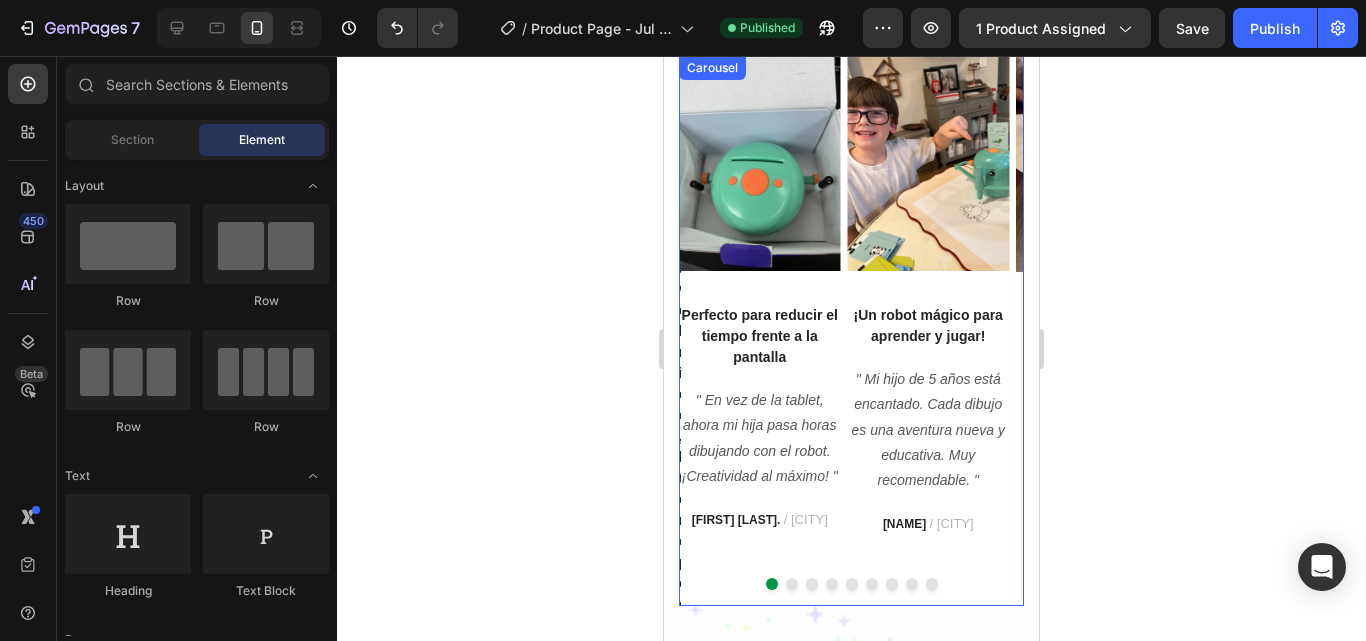 click at bounding box center (912, 584) 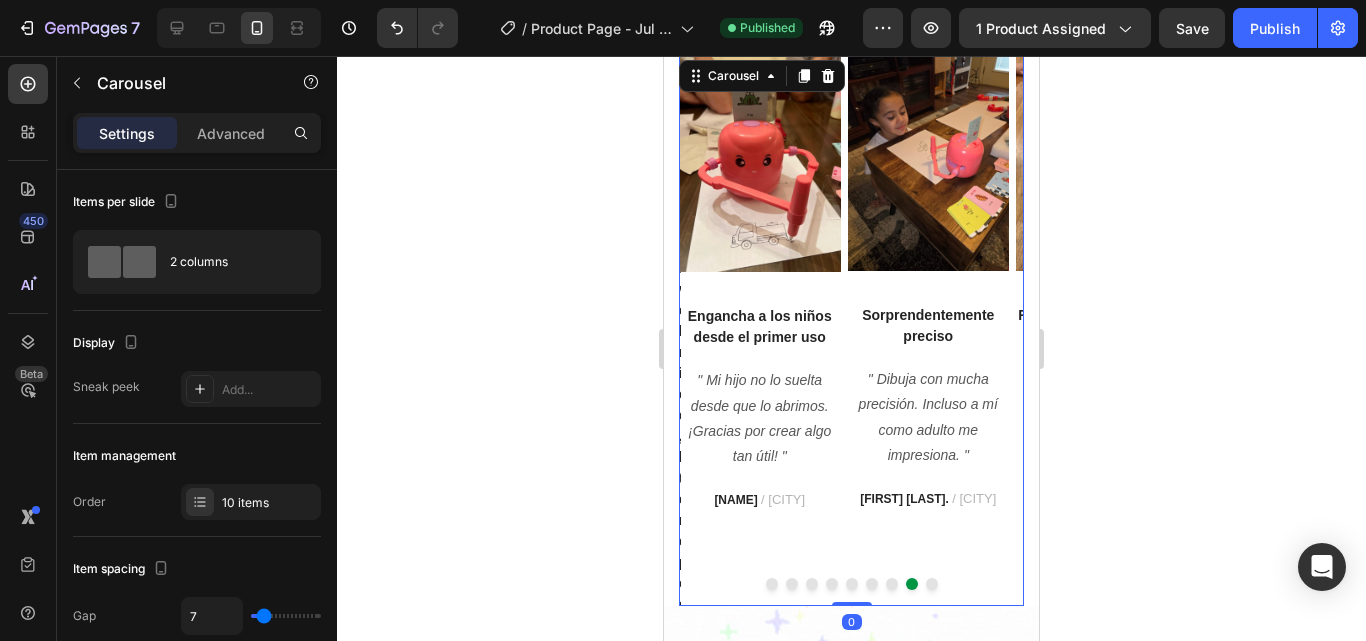 click at bounding box center [932, 584] 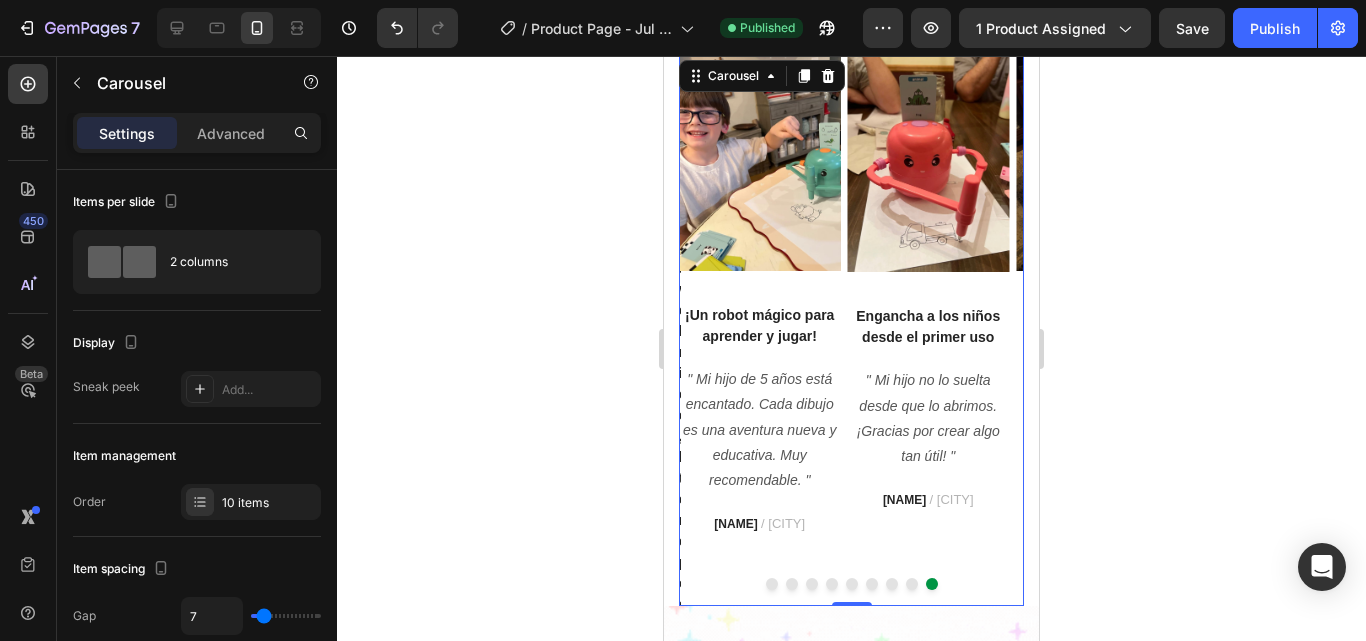 click at bounding box center (912, 584) 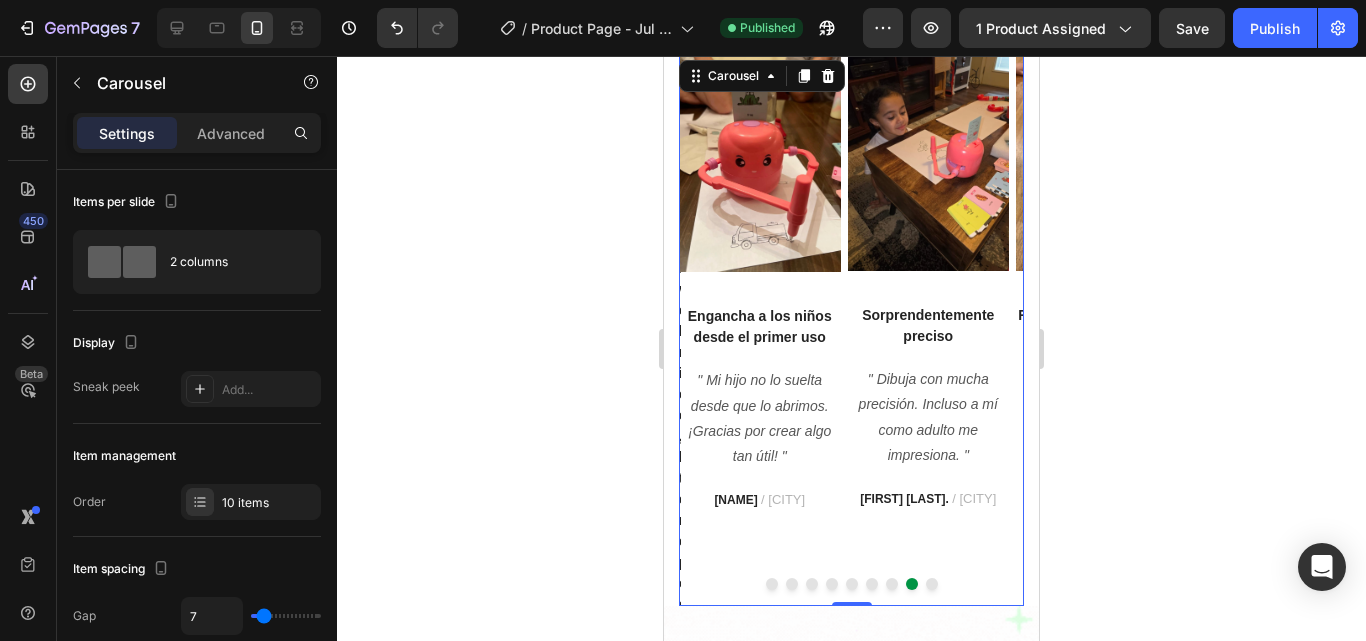 click at bounding box center (892, 584) 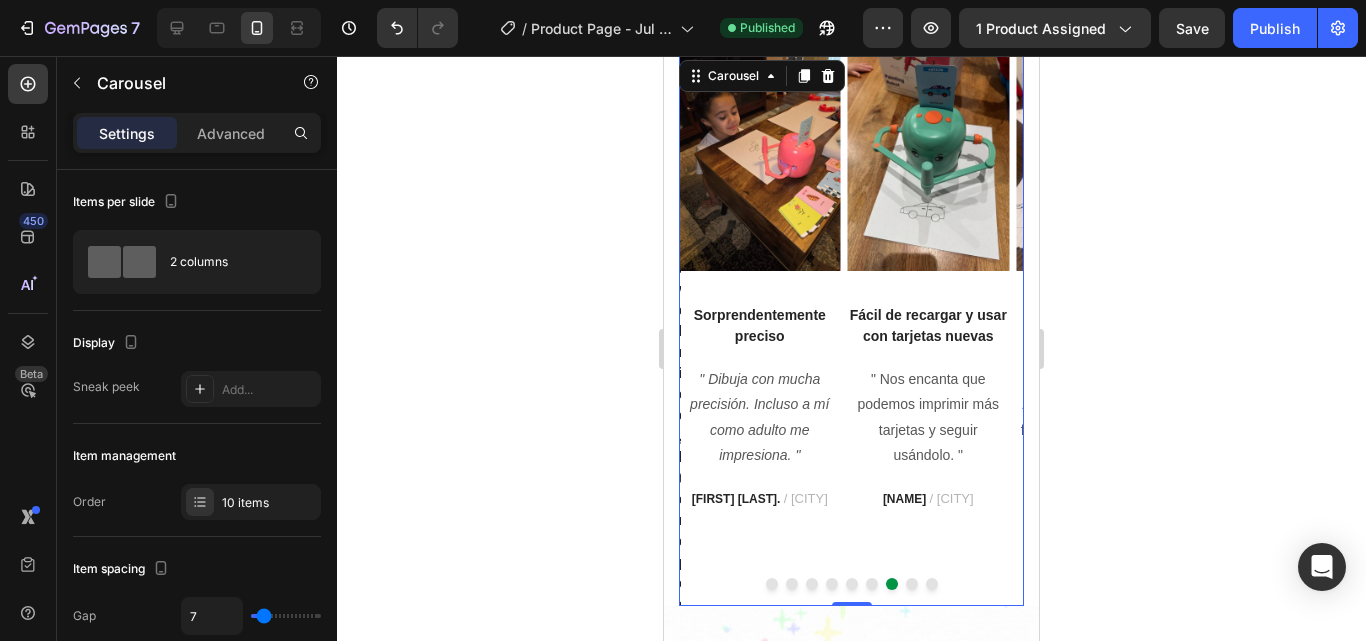 click at bounding box center [851, 584] 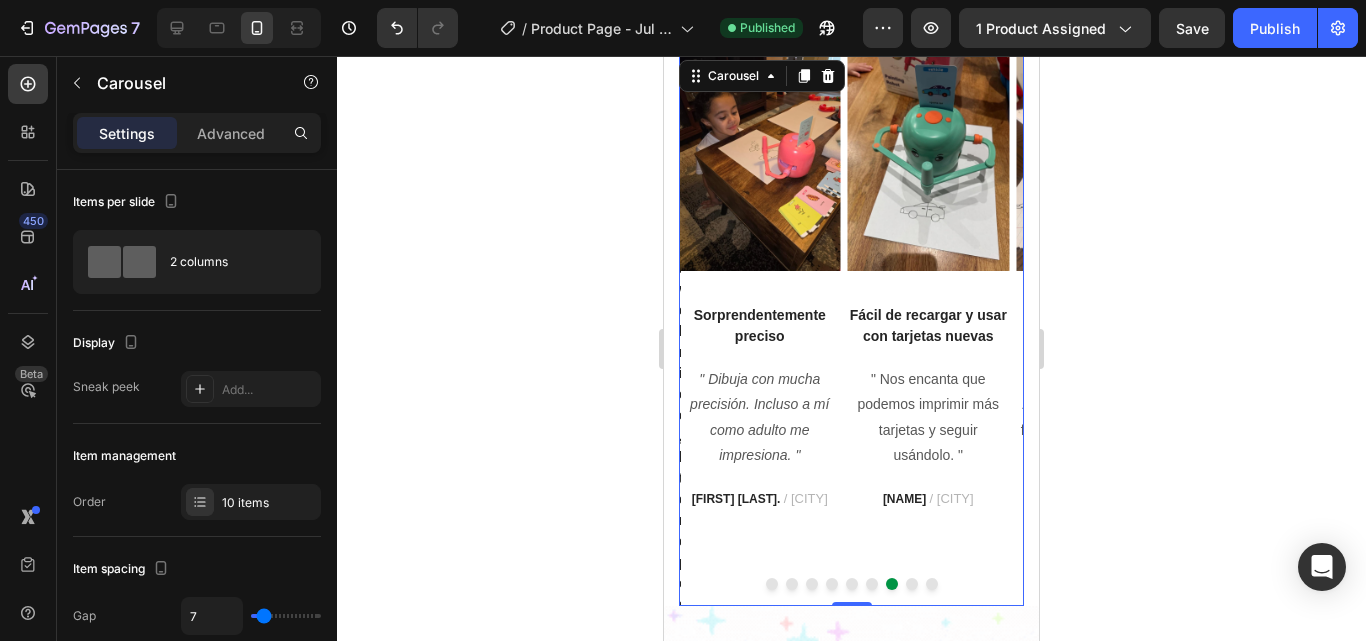 click at bounding box center [872, 584] 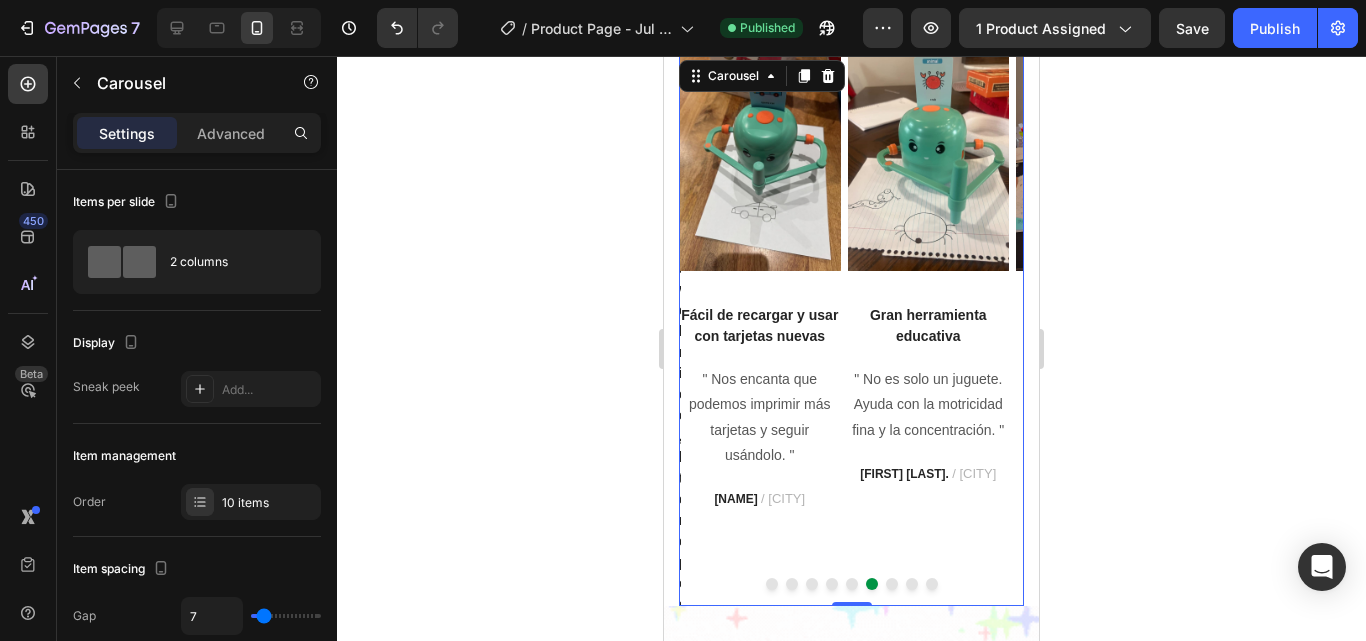 click at bounding box center (852, 584) 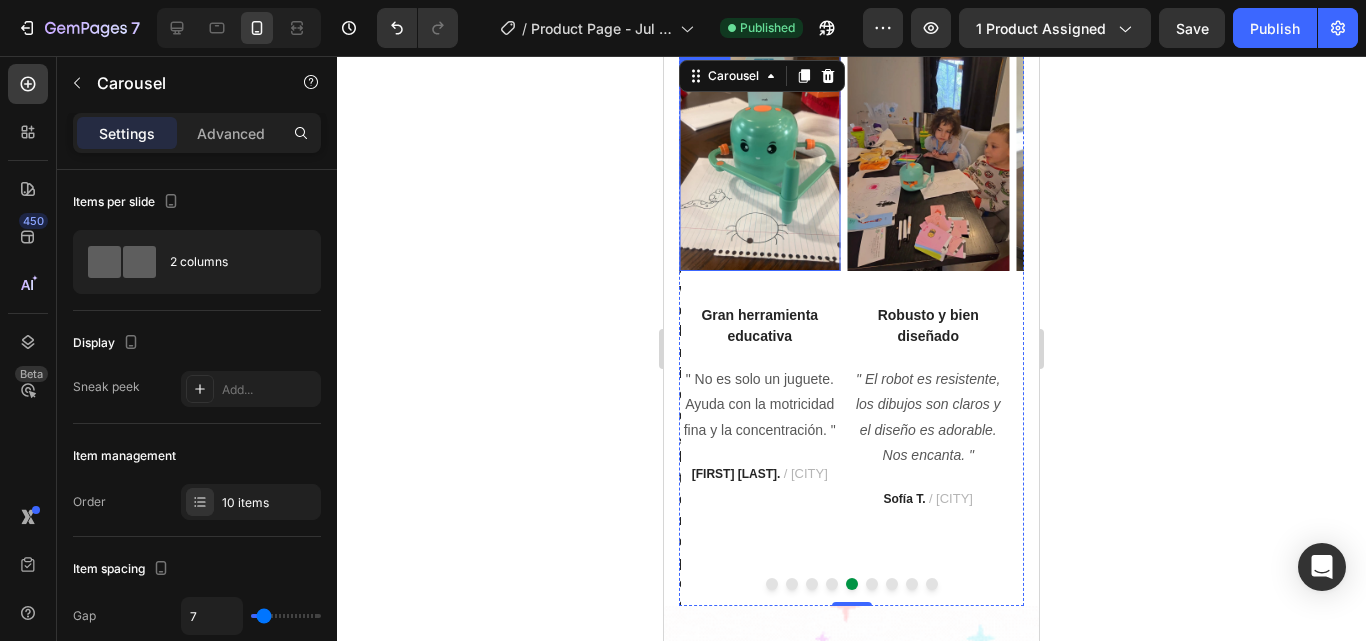 click at bounding box center [760, 163] 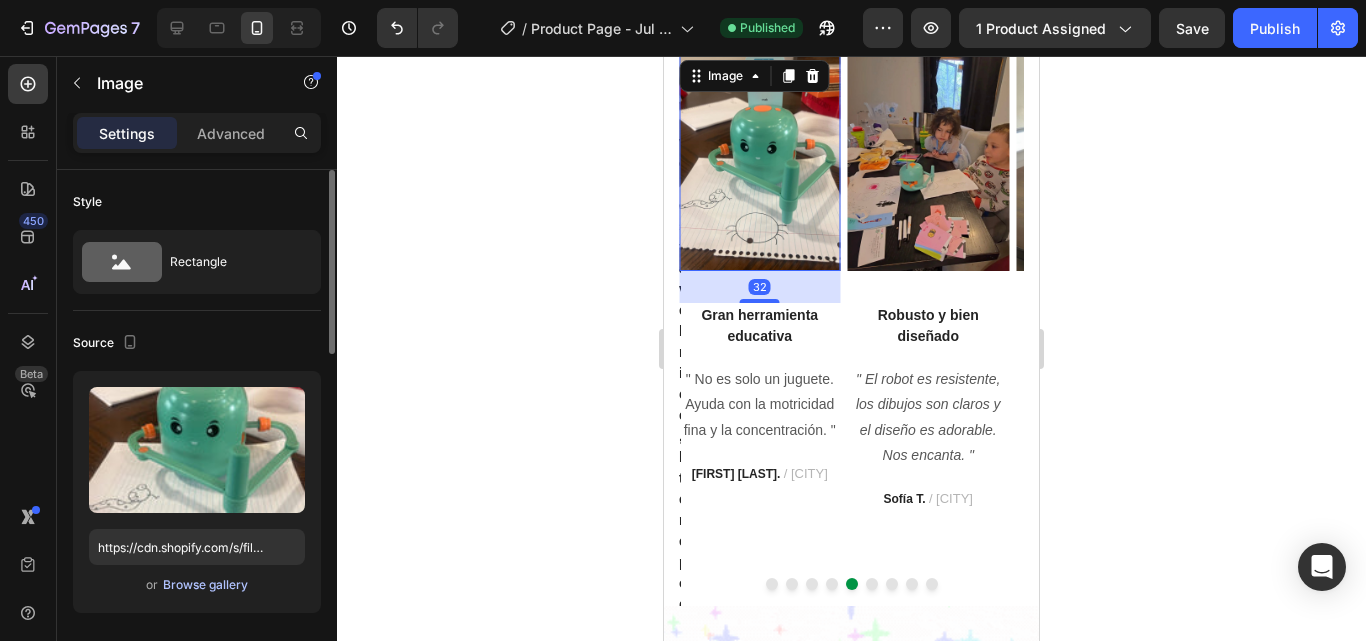 click on "Browse gallery" at bounding box center (205, 585) 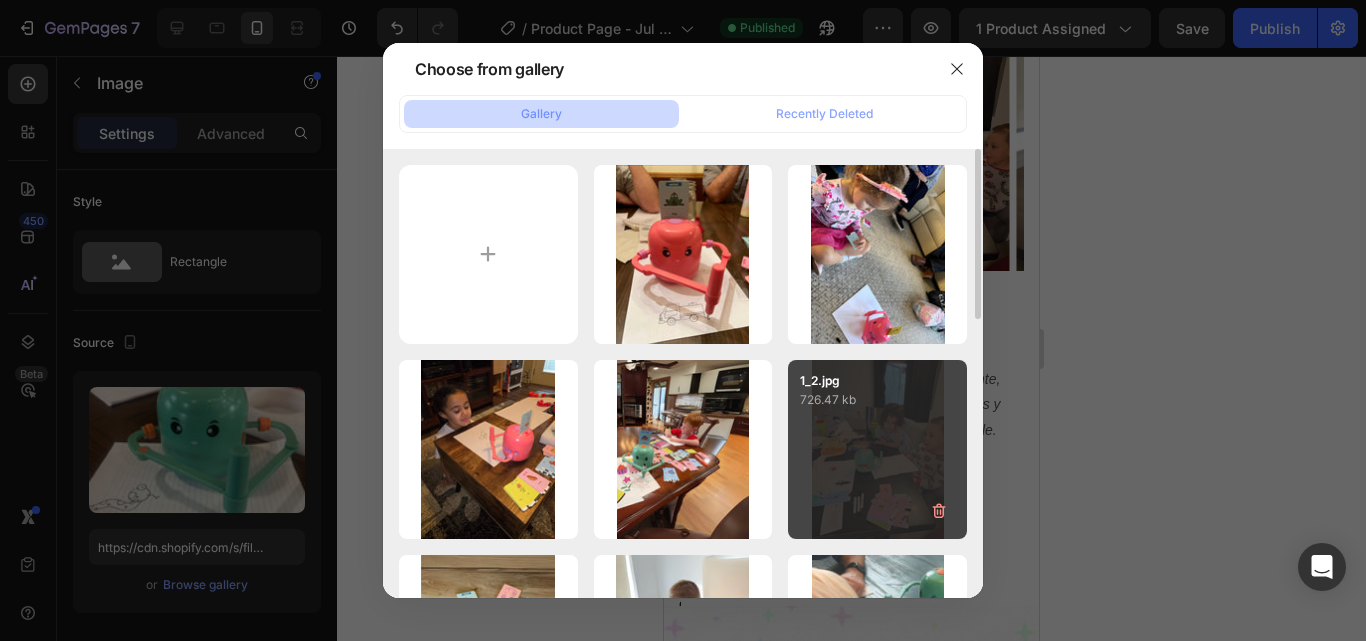 click on "1_2.jpg 726.47 kb" at bounding box center [877, 449] 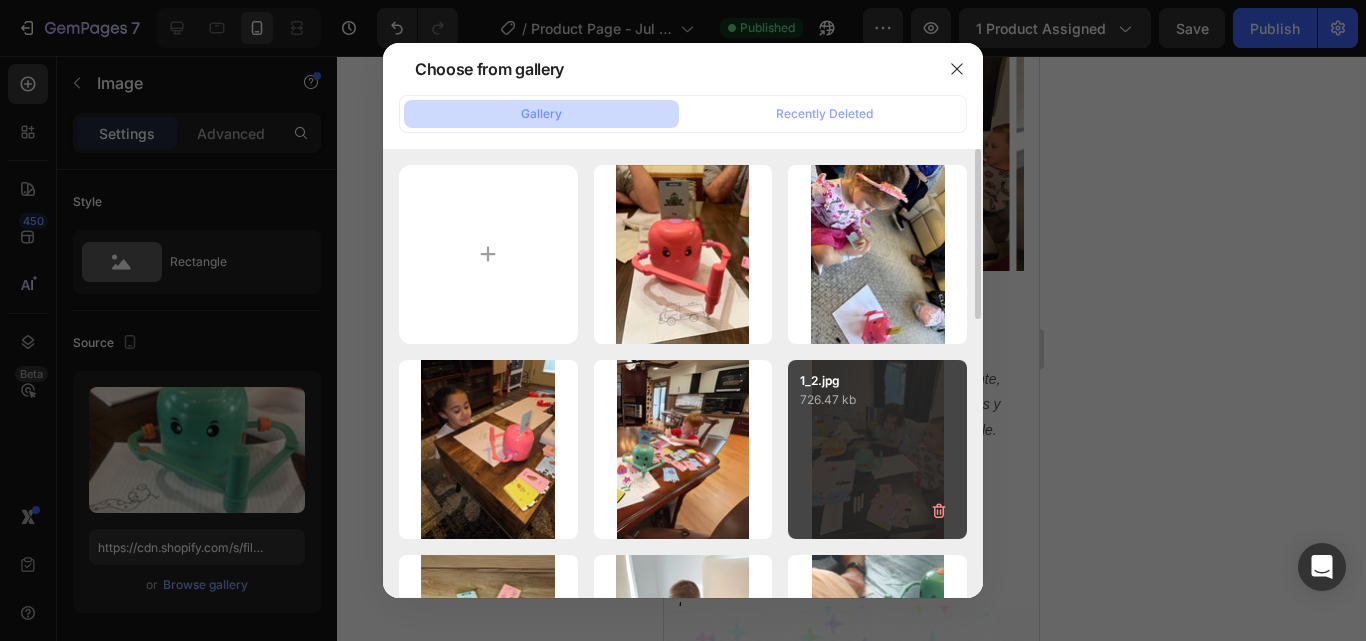 type on "https://cdn.shopify.com/s/files/1/0668/8777/8392/files/gempages_577773056173278149-23af28a5-8792-4573-8384-0792f3b6c71a.jpg" 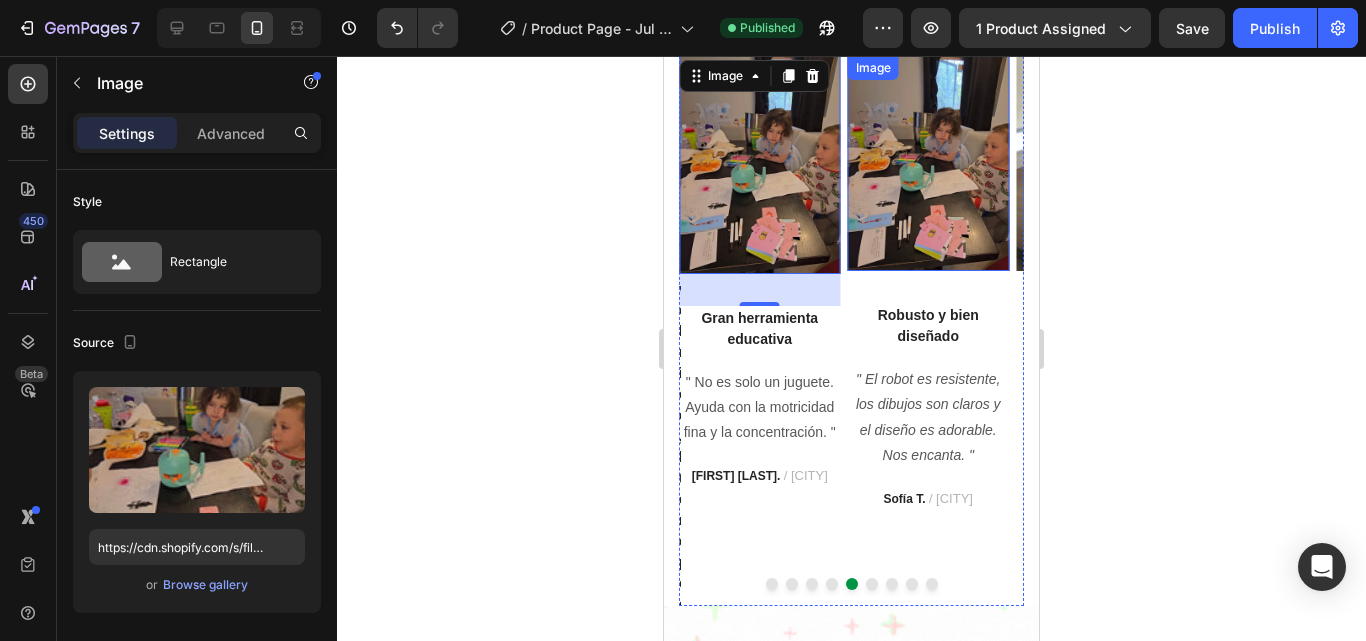 click at bounding box center (929, 163) 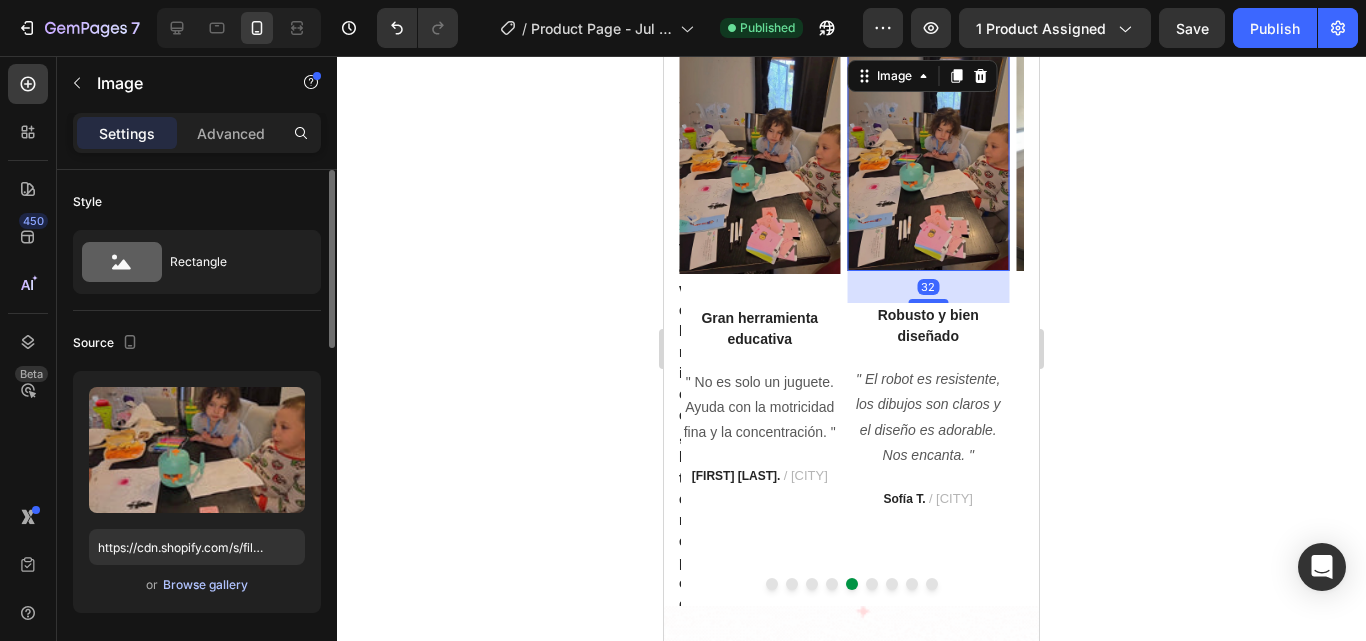 click on "Browse gallery" at bounding box center (205, 585) 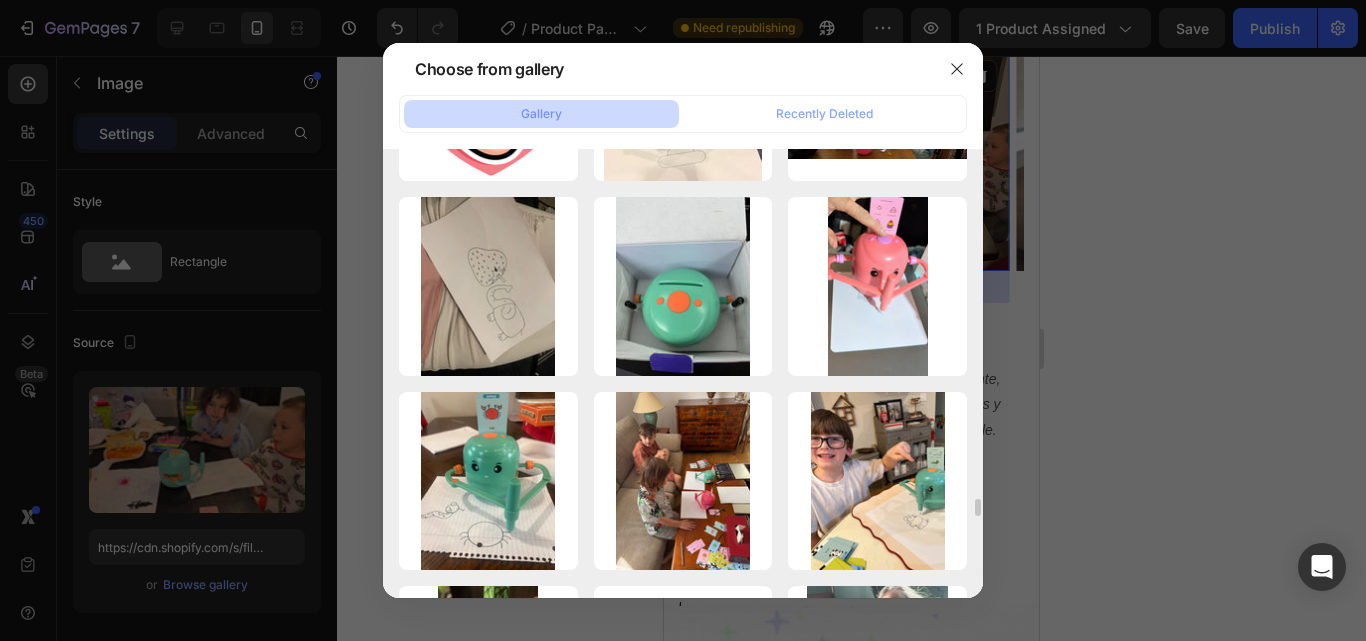 scroll, scrollTop: 8940, scrollLeft: 0, axis: vertical 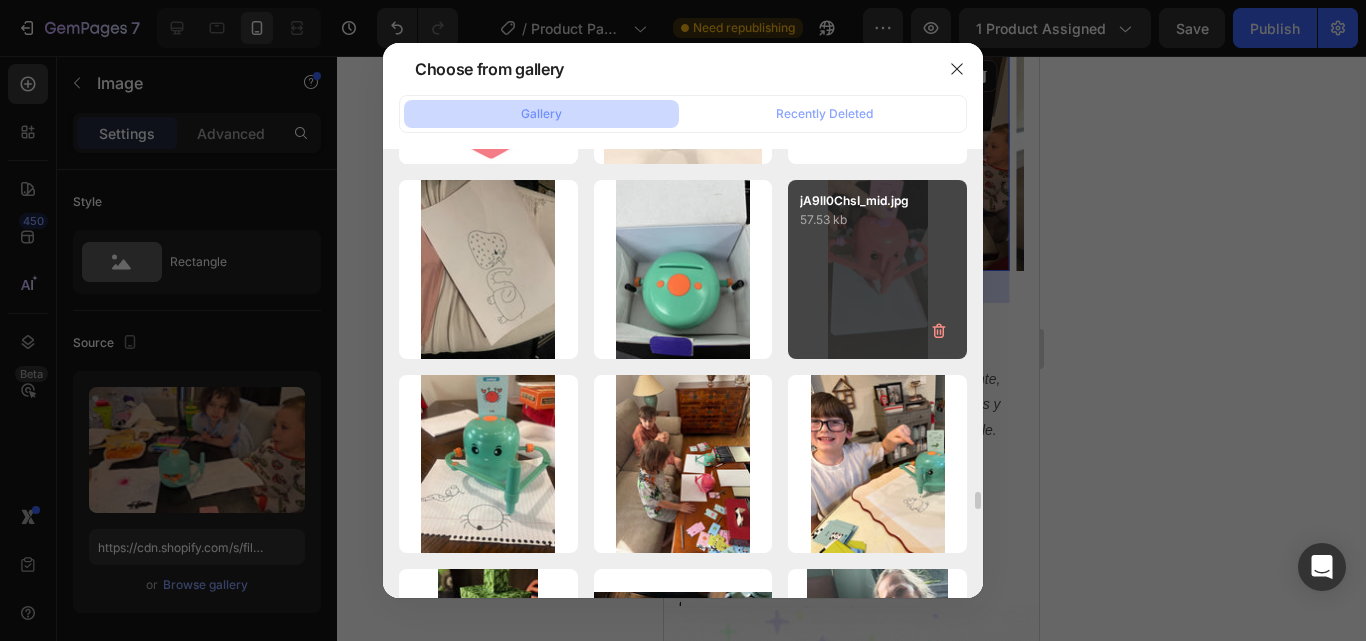 click on "jA9ll0ChsI_mid.jpg 57.53 kb" at bounding box center [877, 269] 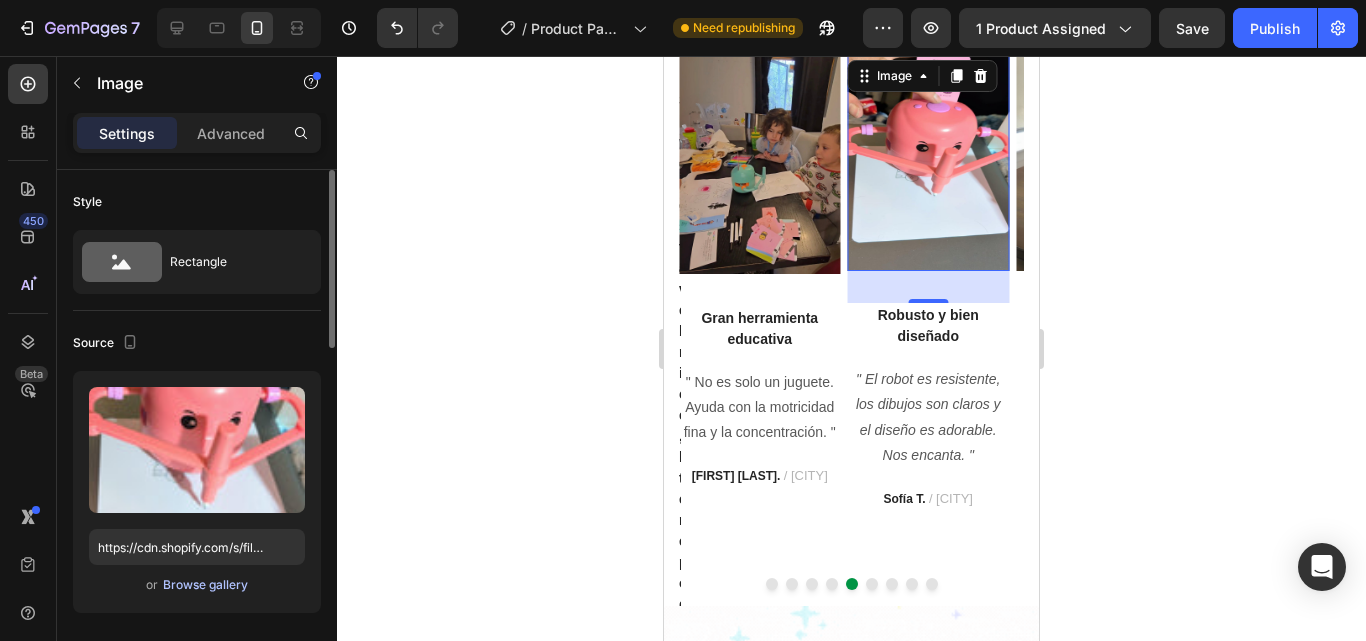 click on "Browse gallery" at bounding box center (205, 585) 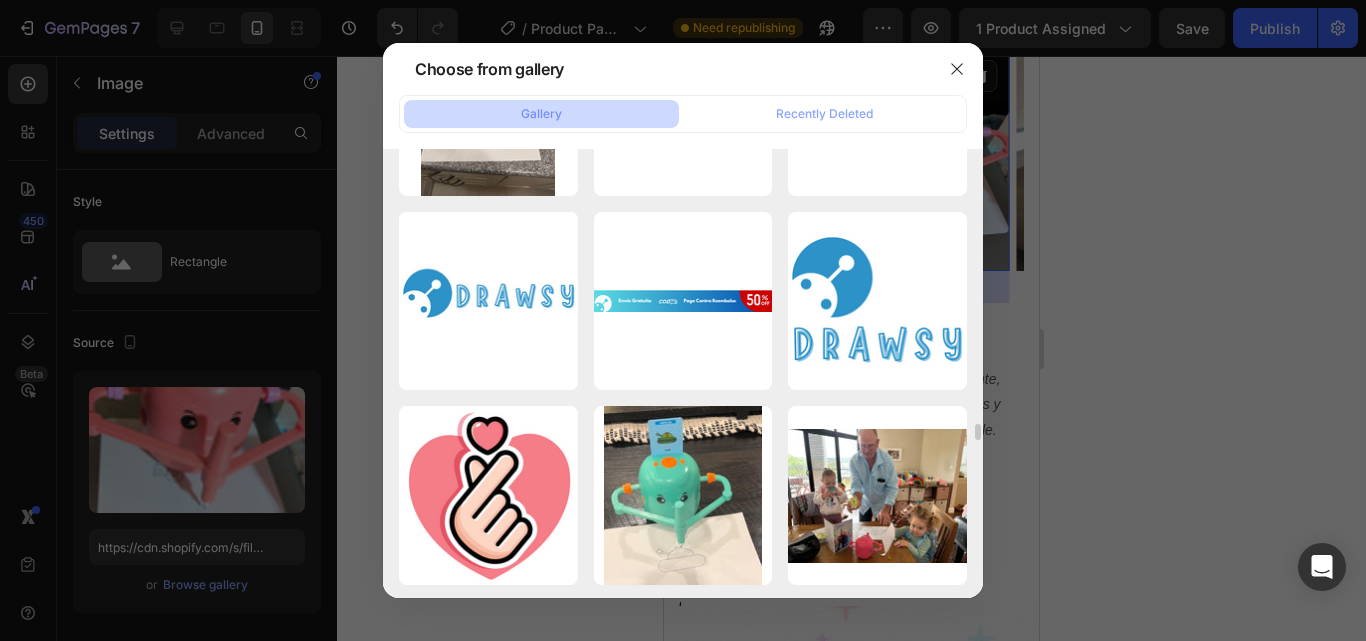 scroll, scrollTop: 8480, scrollLeft: 0, axis: vertical 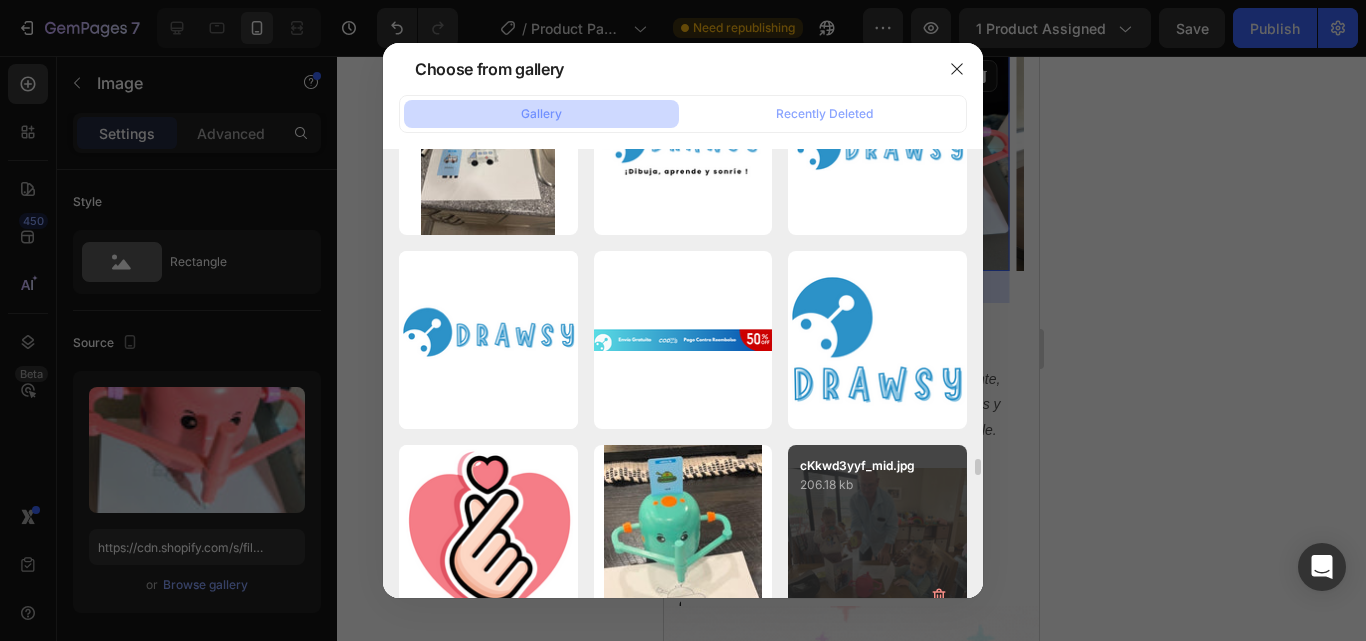 click on "206.18 kb" at bounding box center (877, 485) 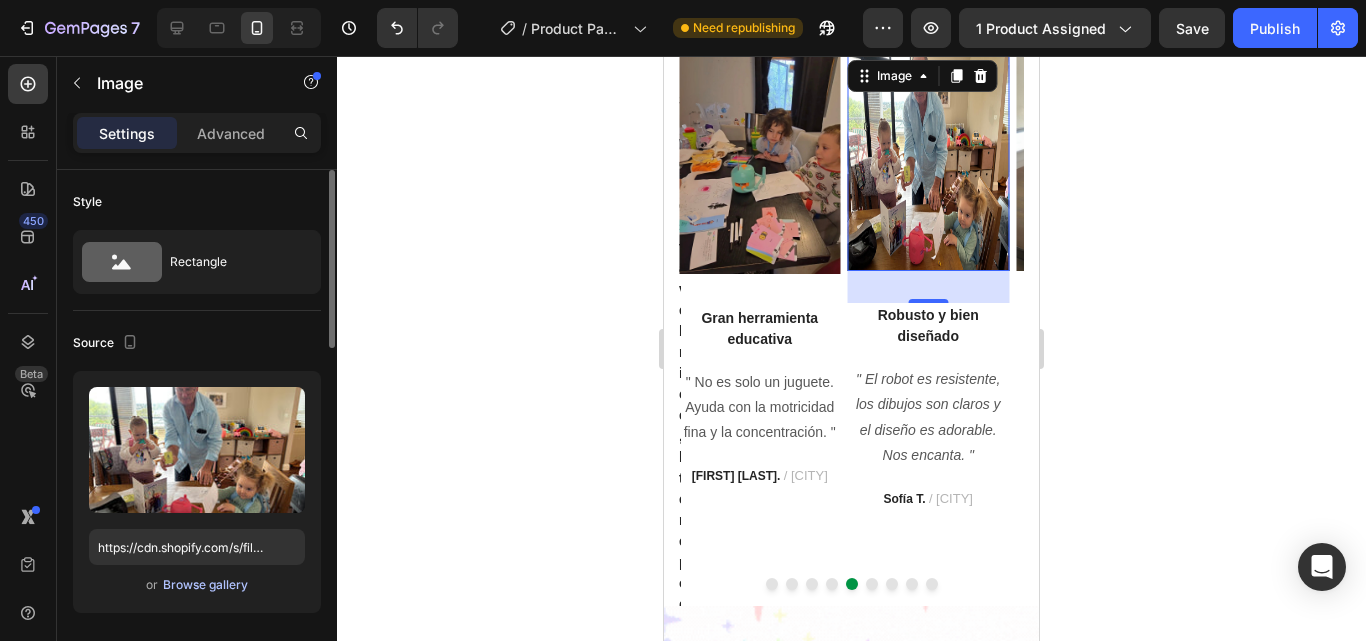 click on "Browse gallery" at bounding box center (205, 585) 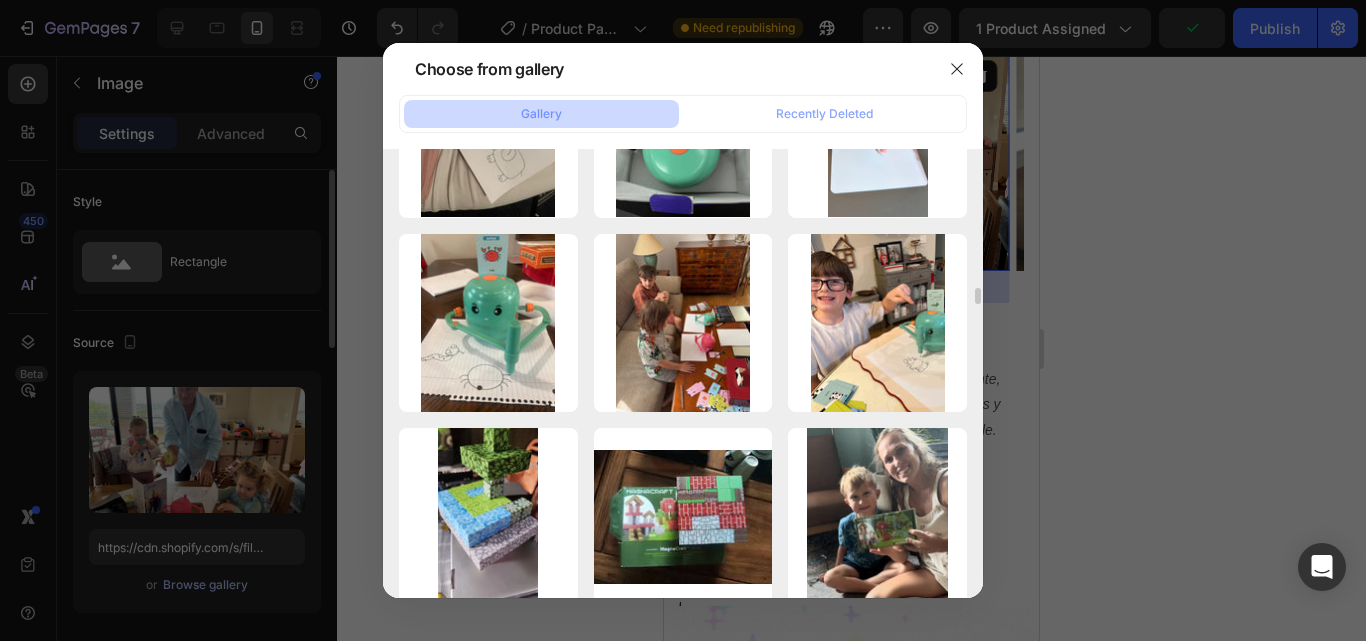scroll, scrollTop: 3826, scrollLeft: 0, axis: vertical 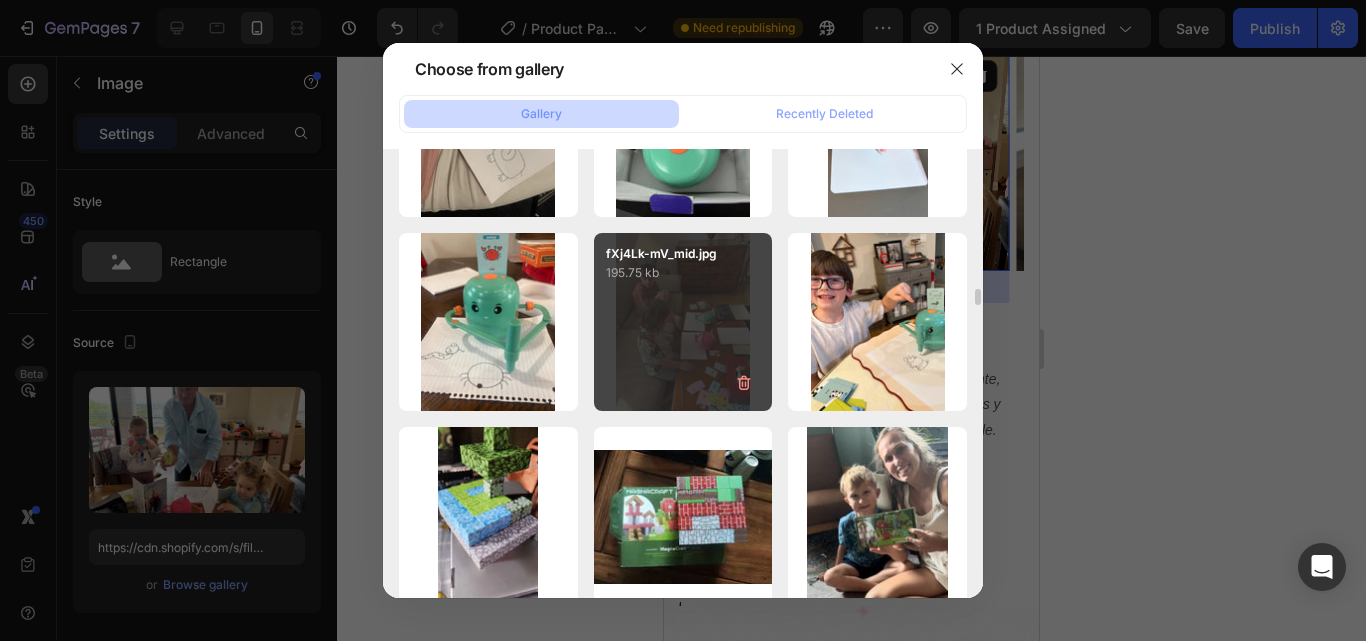 click on "fXj4Lk-mV_mid.jpg 195.75 kb" at bounding box center (683, 322) 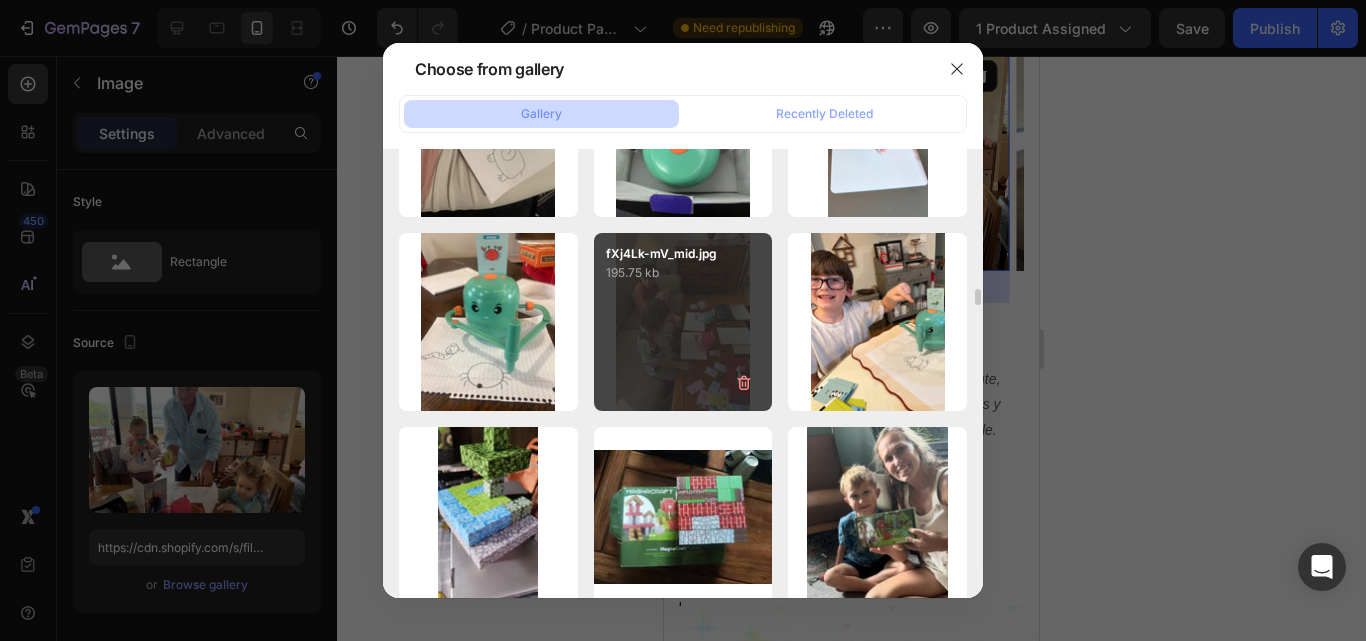 type on "https://cdn.shopify.com/s/files/1/0668/8777/8392/files/gempages_577773056173278149-c6f6ee5b-ed46-4779-af69-5c457ff29b0f.jpg" 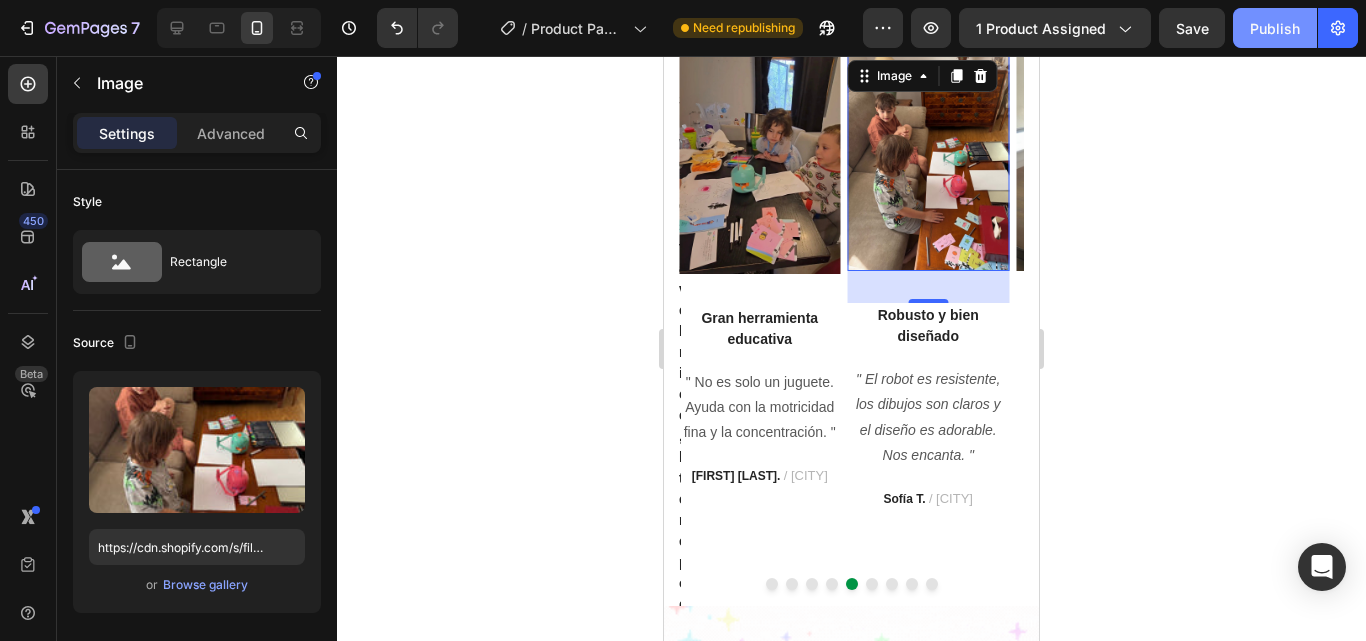 click on "Publish" at bounding box center [1275, 28] 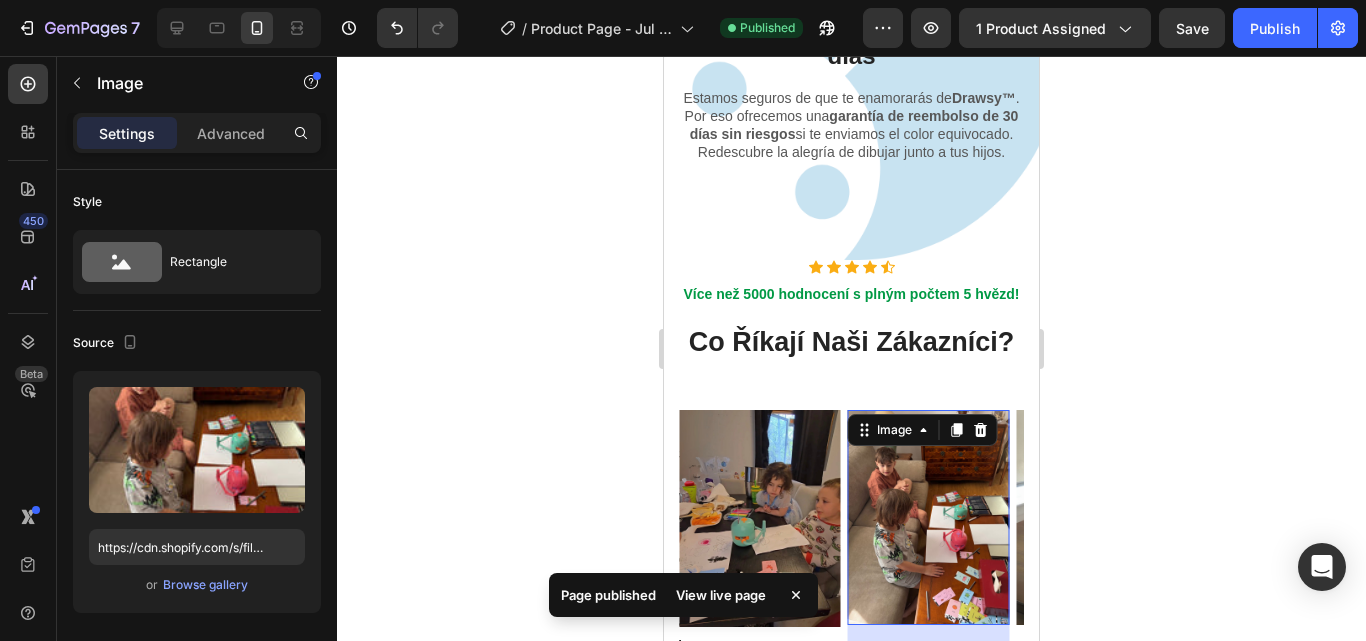 scroll, scrollTop: 6271, scrollLeft: 0, axis: vertical 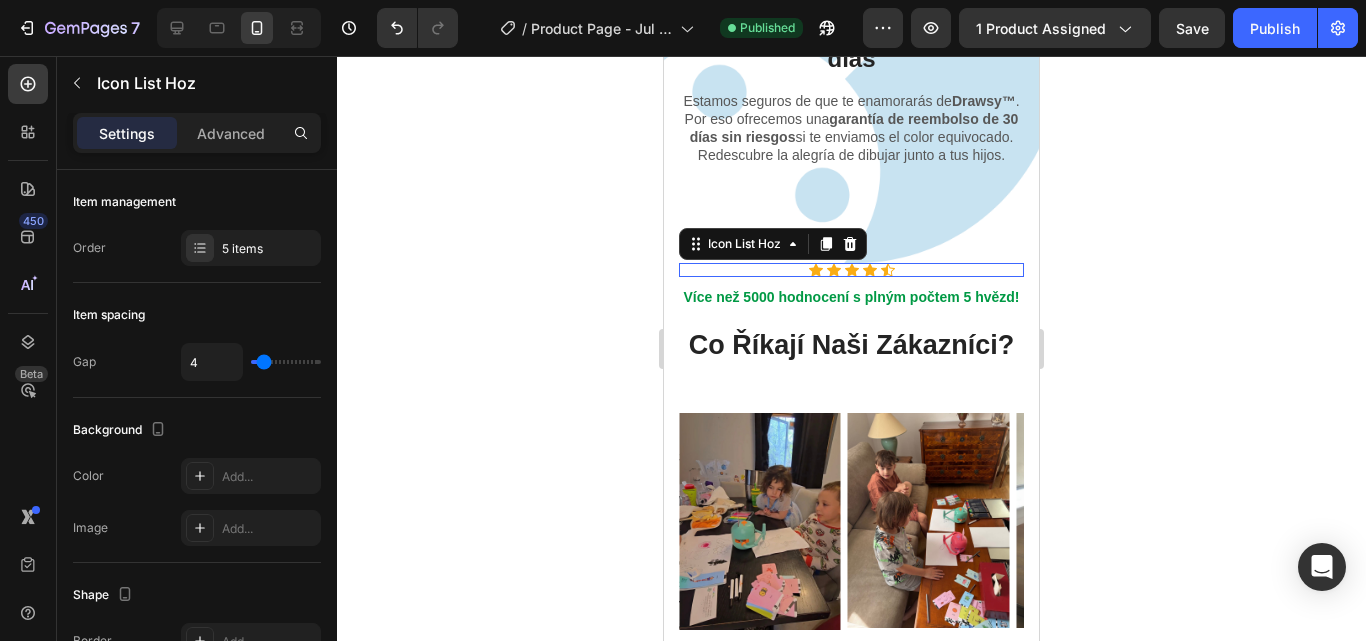 click on "Icon                Icon                Icon                Icon
Icon" at bounding box center [851, 270] 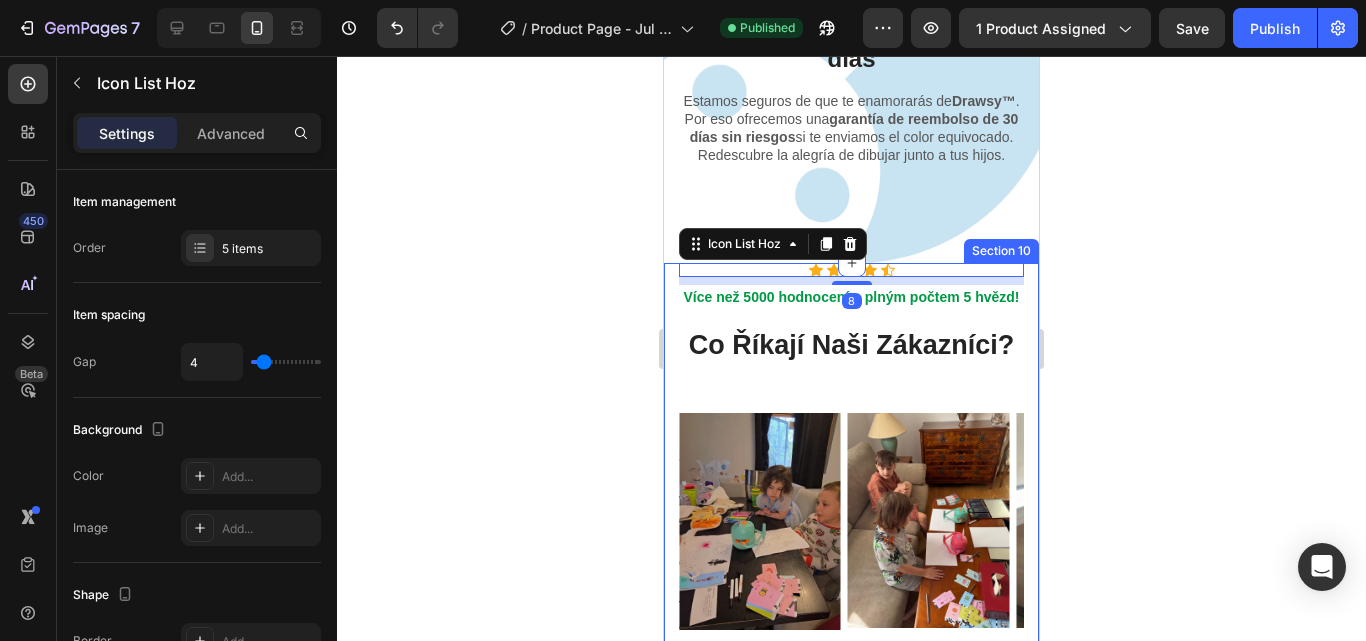 click on "Icon                Icon                Icon                Icon
Icon Icon List Hoz   8 Více než 5000 hodnocení s plným počtem 5 hvězd! Text block Co Říkají Naši Zákazníci? Heading Image Skvělé stavebnice, které podporují kreativní hru! Text block " Moji synové, kteří mají 9 a 6 let, si tyto stavebnice naprosto zamilovali. Jsou odolné, snadno se skládají a poskytují spoustu zábavy při stavění, což rozvíjí jejich kreativitu. Skvělý design umožňuje vytvářet různé zábavné scénáře! " Text block P. B.   / [CITY] Text block R. S.   / [CITY] Text block Row Image ¡Un robot mágico para aprender y jugar! Text block " Mi hijo de 5 años está encantado. Cada dibujo es una aventura nueva y educativa. Muy recomendable. " Text block Lucía M.   / [CITY] Text block Row Image Perfecto para reducir el tiempo frente a la pantalla Text block " En vez de la tablet, ahora mi hija pasa horas dibujando con el robot. ¡Creatividad al máximo! " Text block" at bounding box center (851, 613) 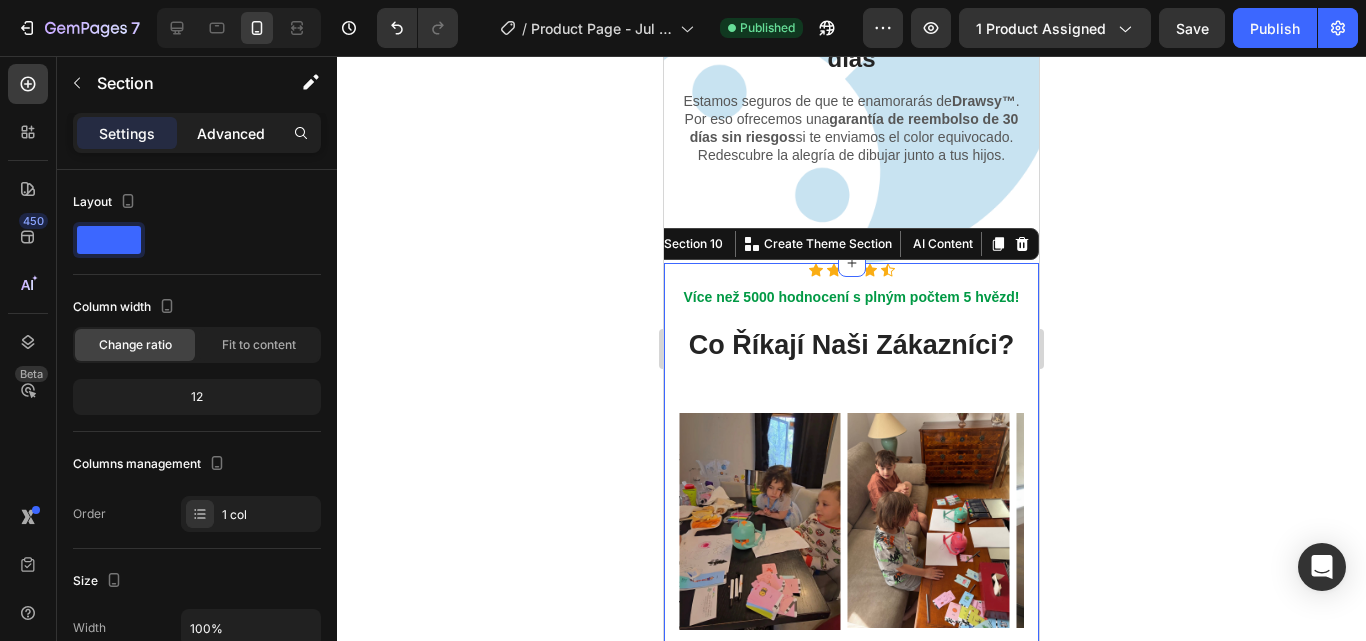 click on "Advanced" at bounding box center (231, 133) 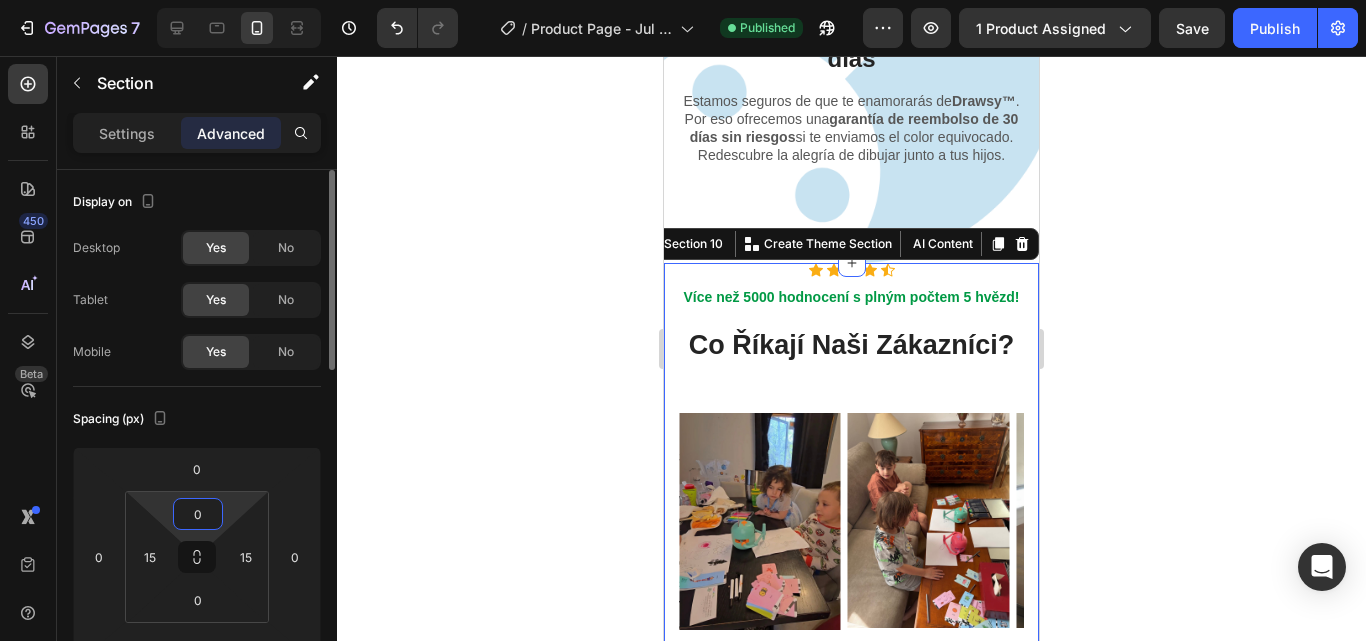 click on "0" at bounding box center (198, 514) 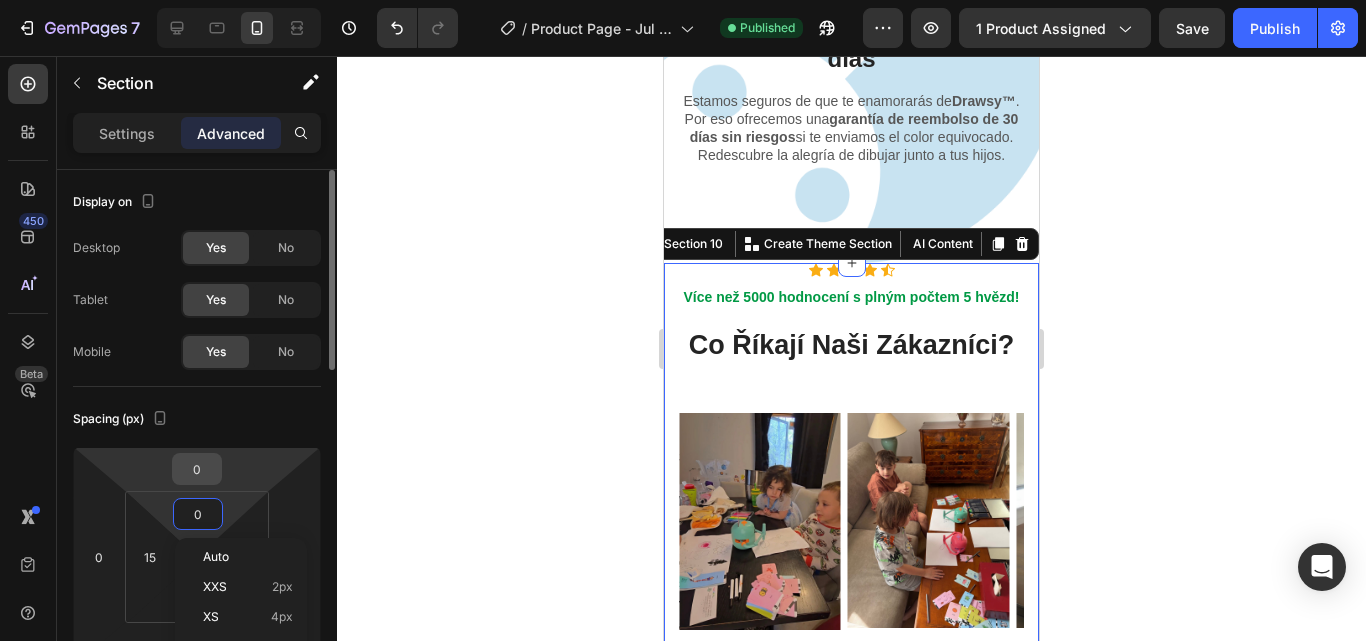click on "0" at bounding box center [197, 469] 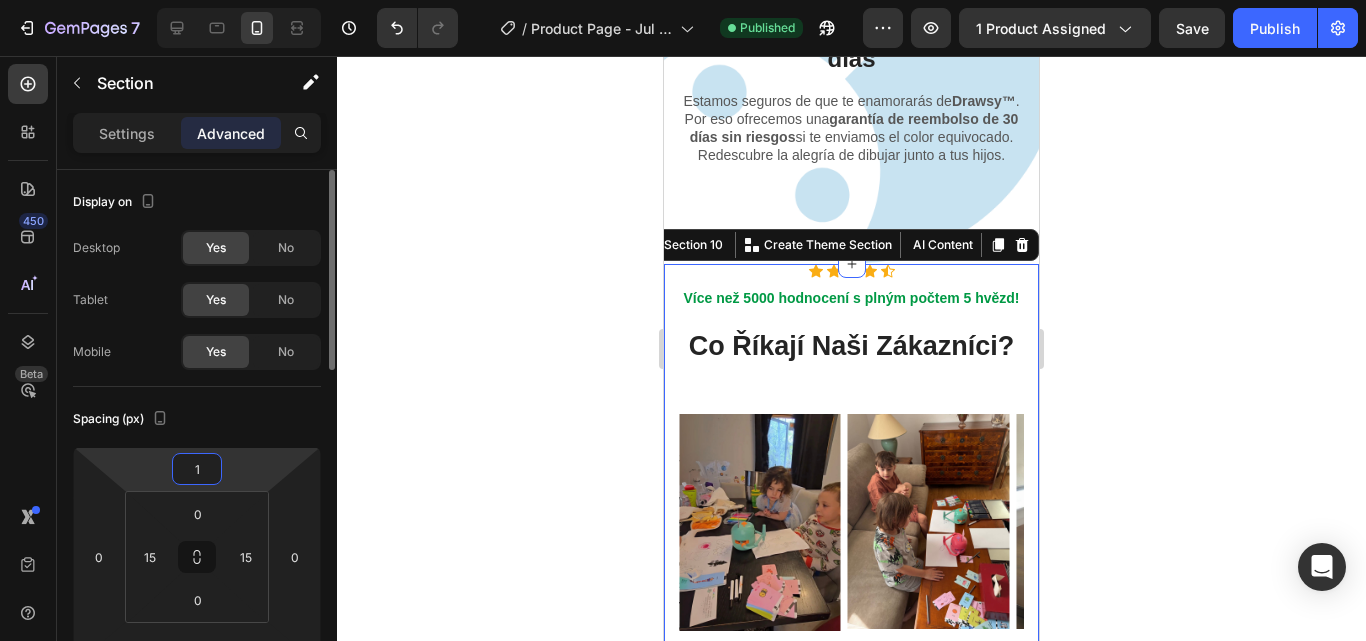 type on "15" 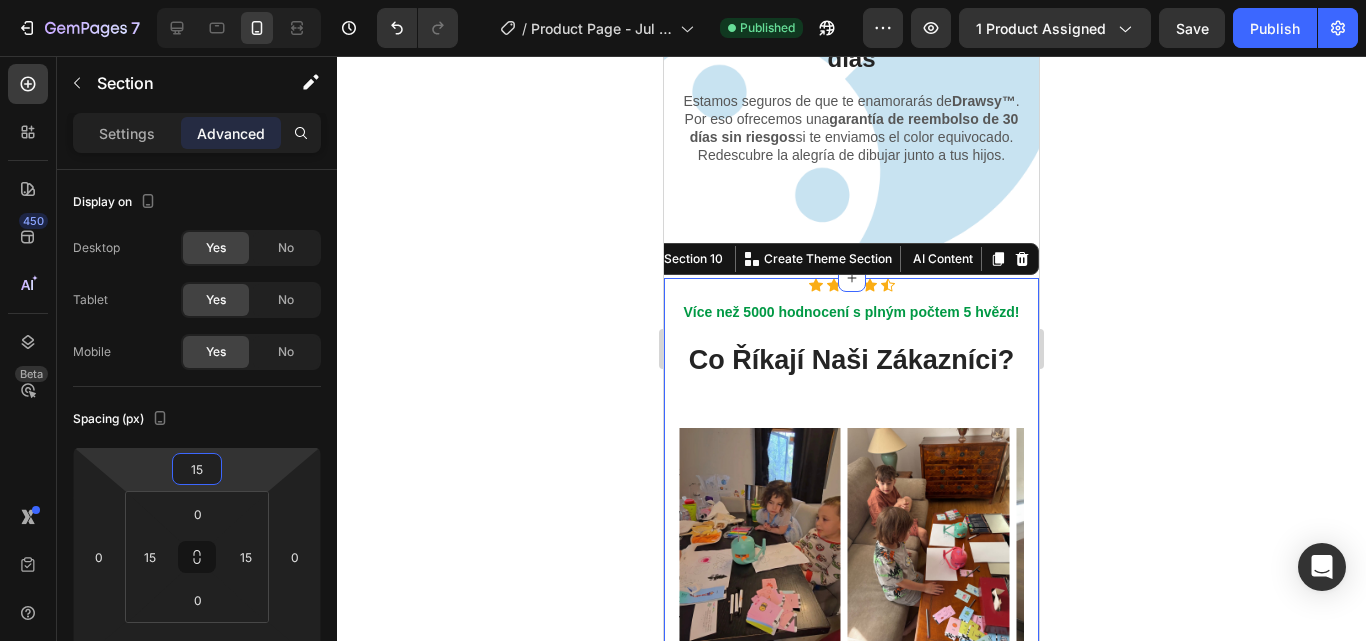 click 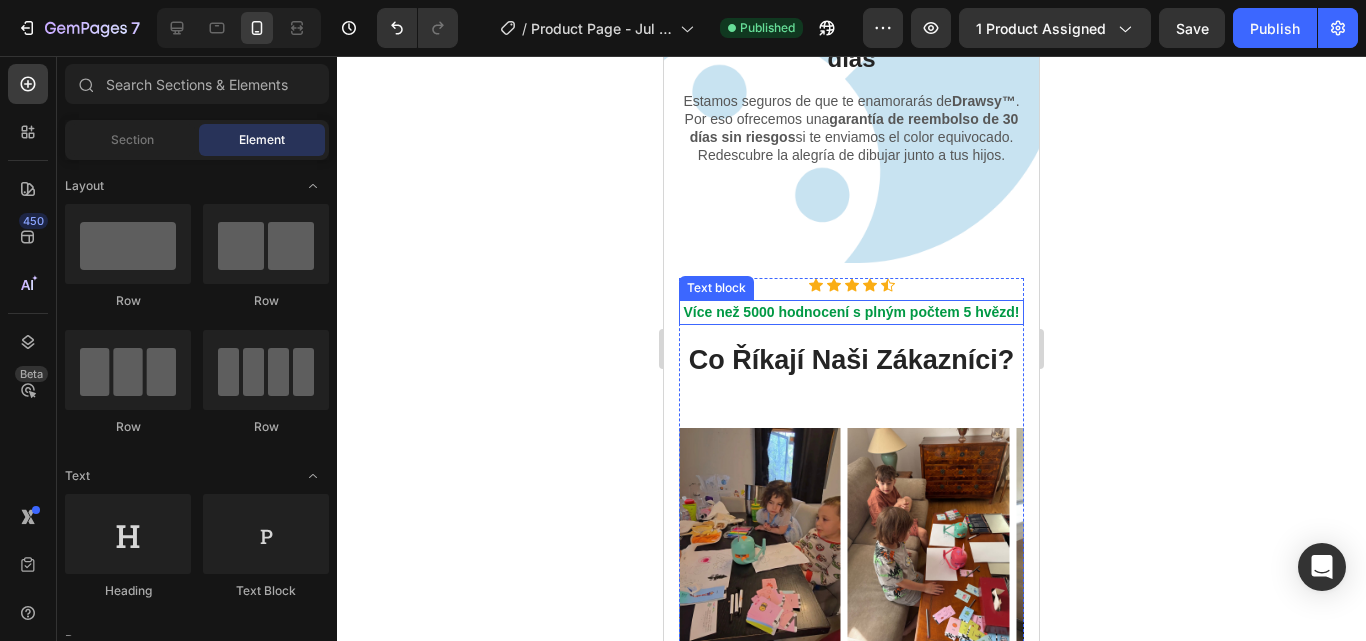 click on "Více než 5000 hodnocení s plným počtem 5 hvězd!" at bounding box center (851, 312) 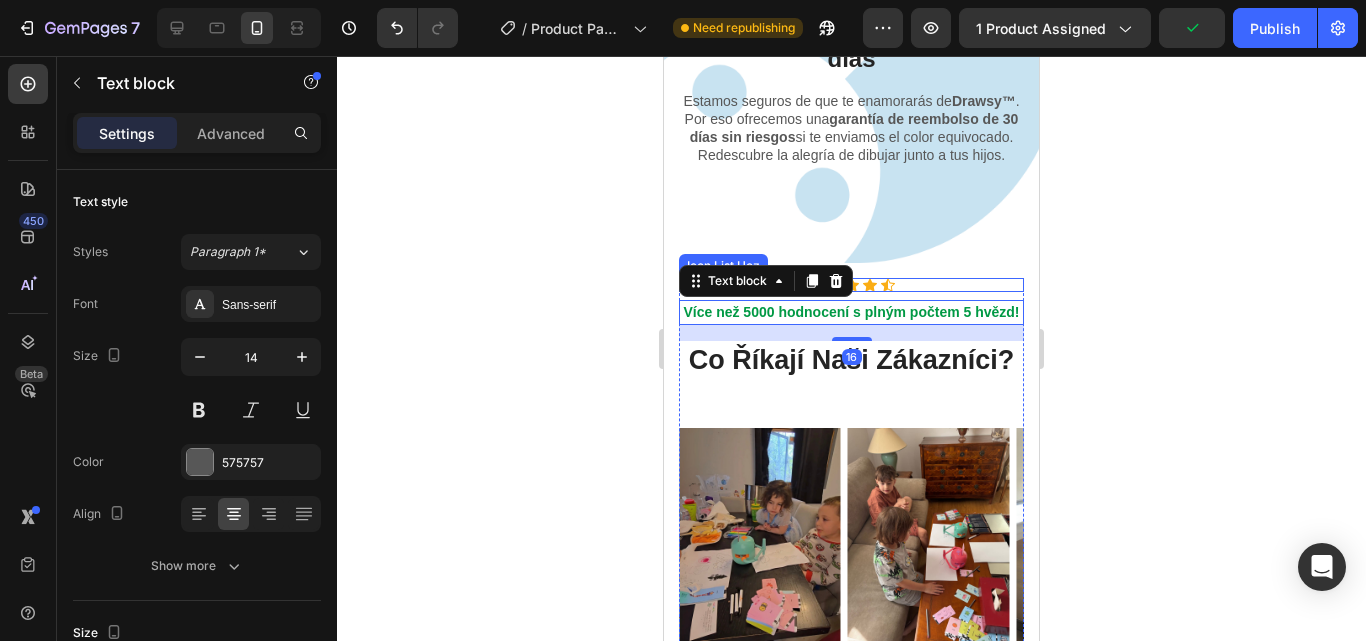 click on "Icon                Icon                Icon                Icon
Icon" at bounding box center [851, 285] 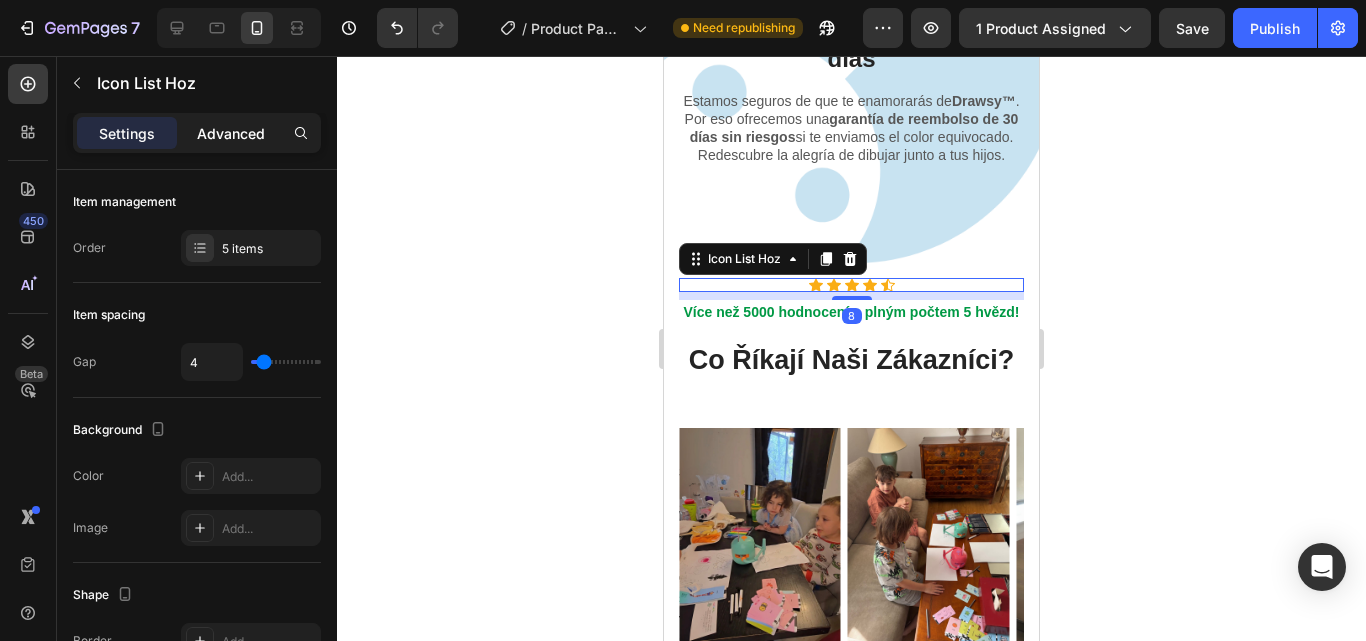 click on "Advanced" at bounding box center [231, 133] 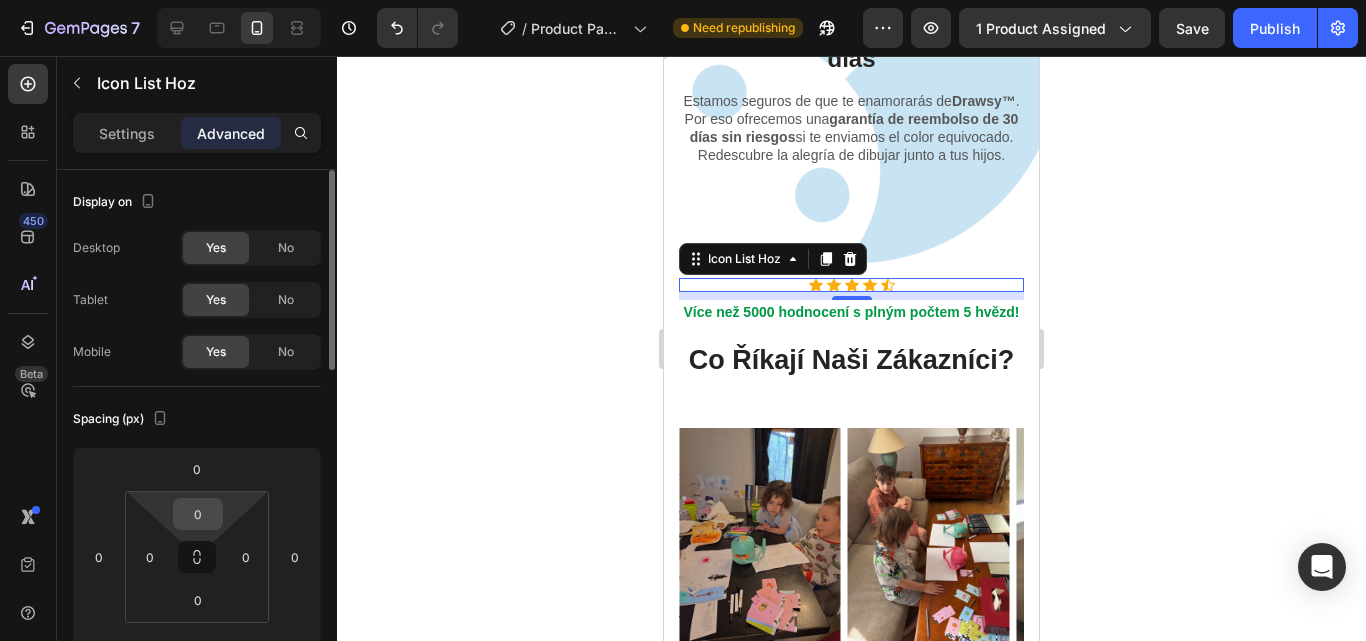 click on "0" at bounding box center (198, 514) 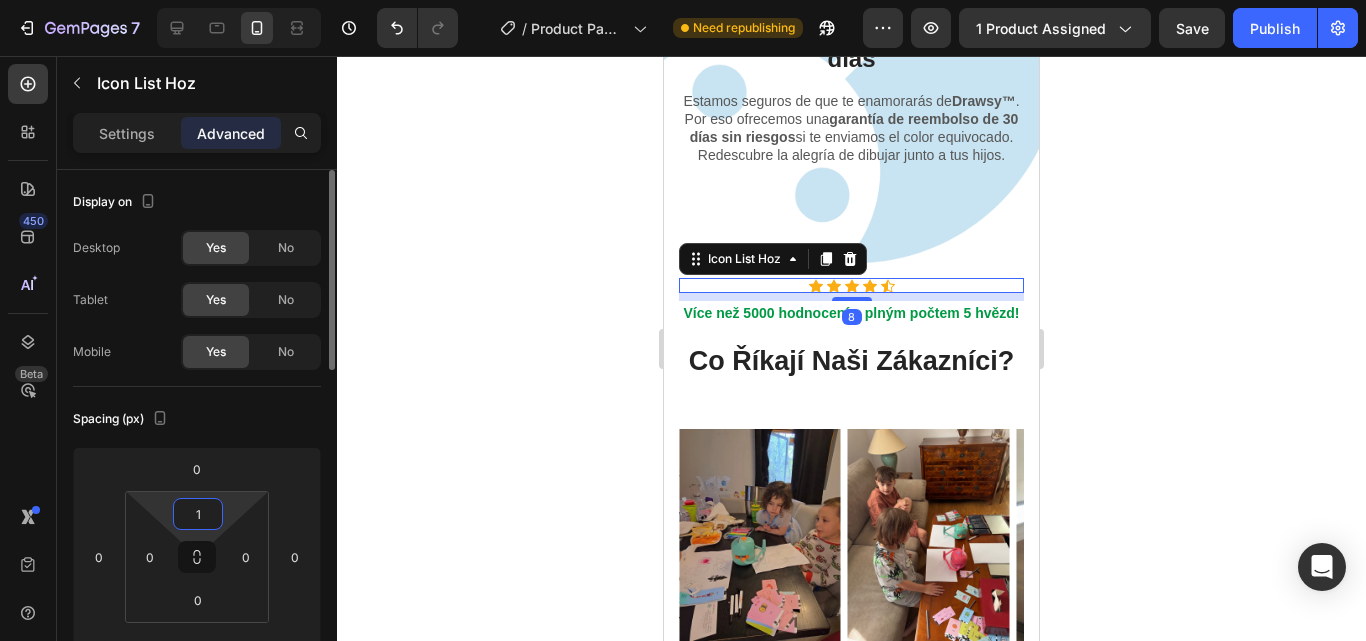 type on "15" 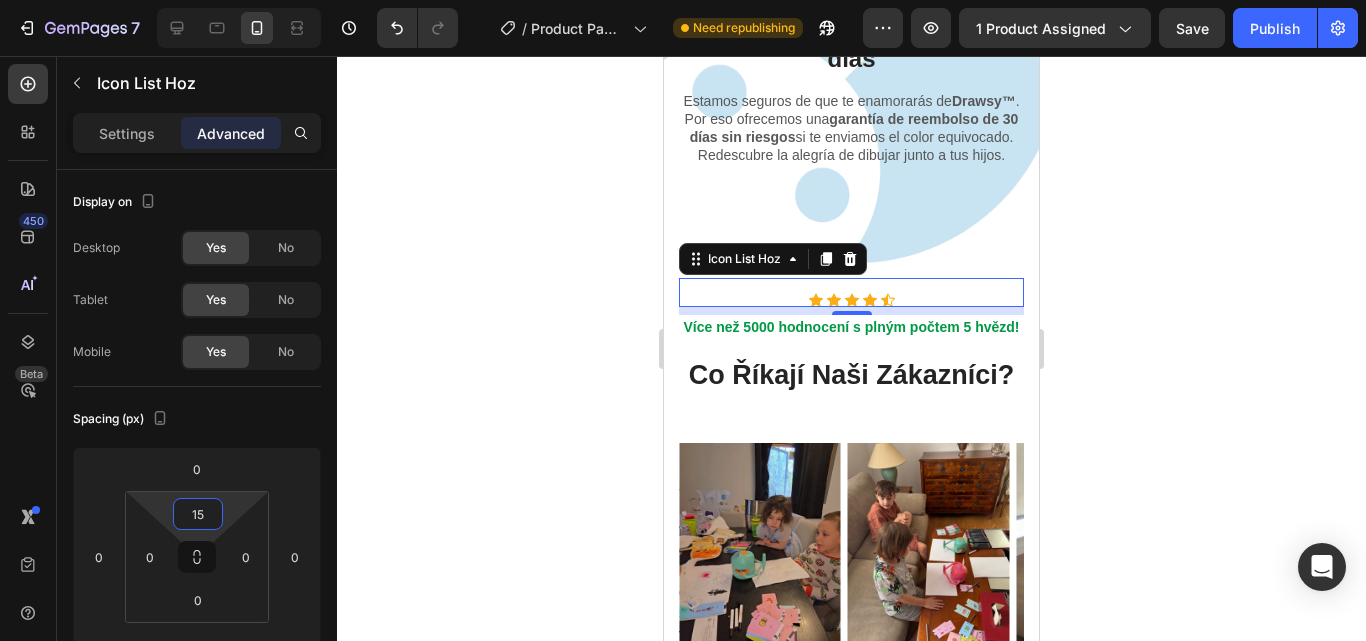 click 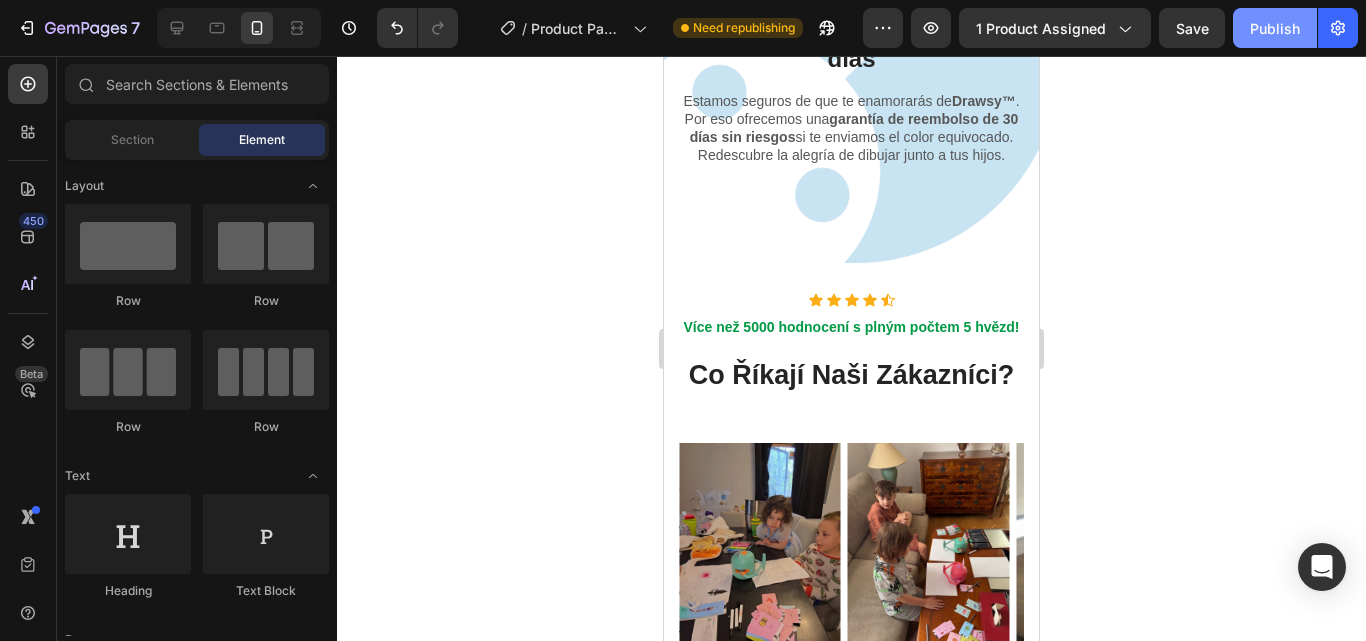 click on "Publish" 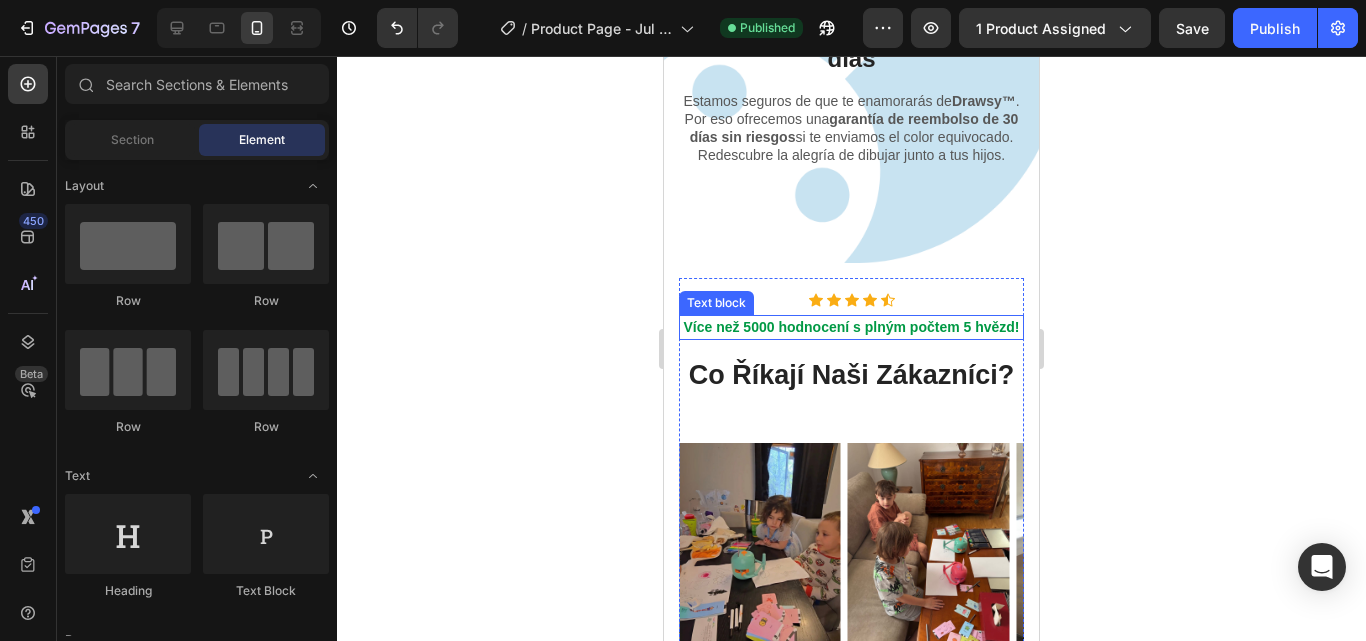 click on "Více než 5000 hodnocení s plným počtem 5 hvězd!" at bounding box center (851, 327) 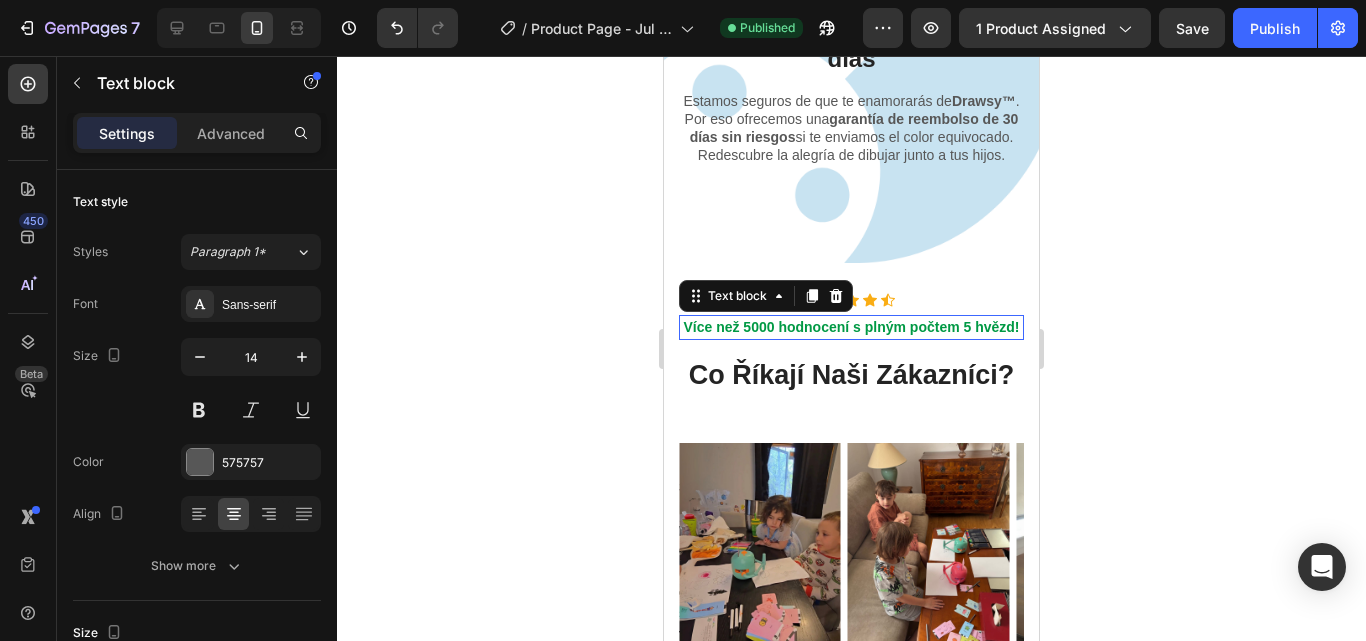 click on "Více než 5000 hodnocení s plným počtem 5 hvězd!" at bounding box center (851, 327) 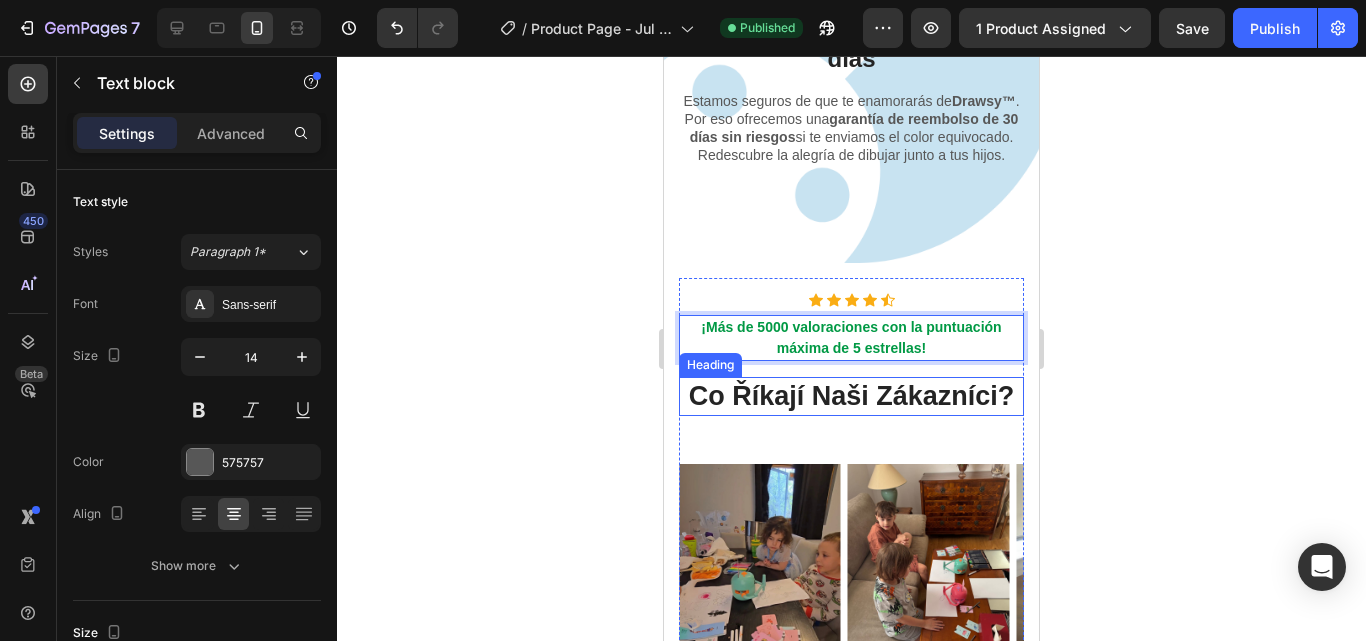 click on "Co Říkají Naši Zákazníci?" at bounding box center (851, 396) 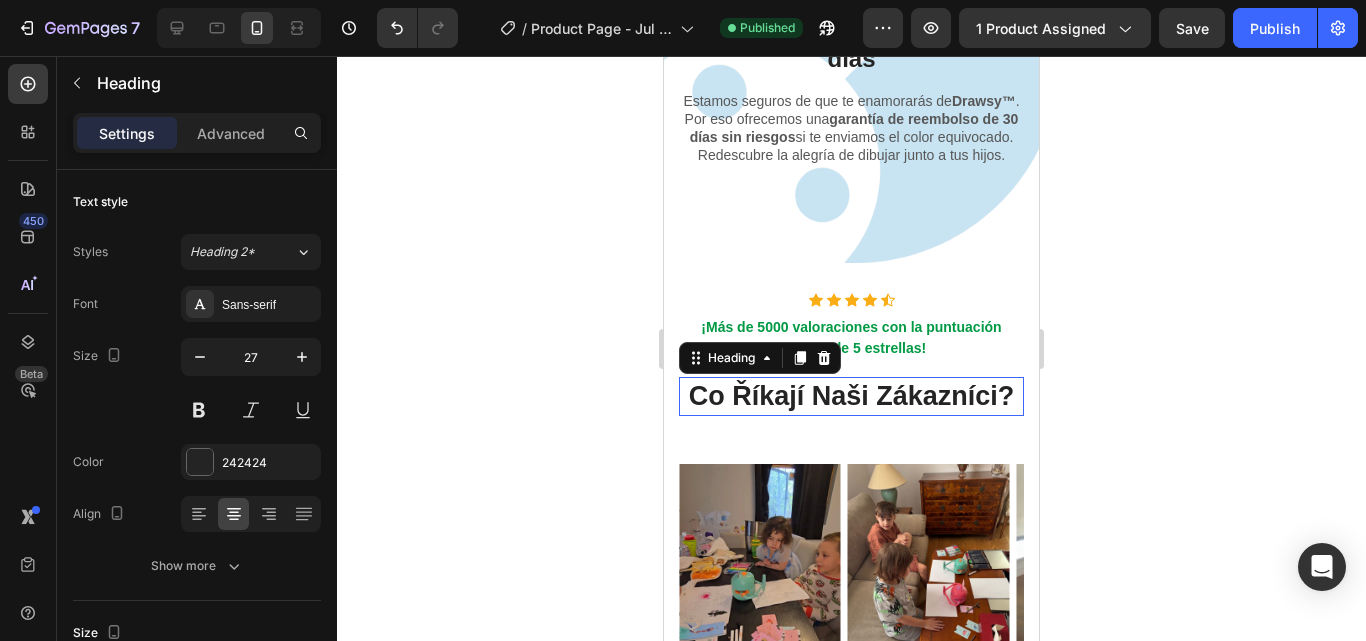 click on "Co Říkají Naši Zákazníci?" at bounding box center (851, 396) 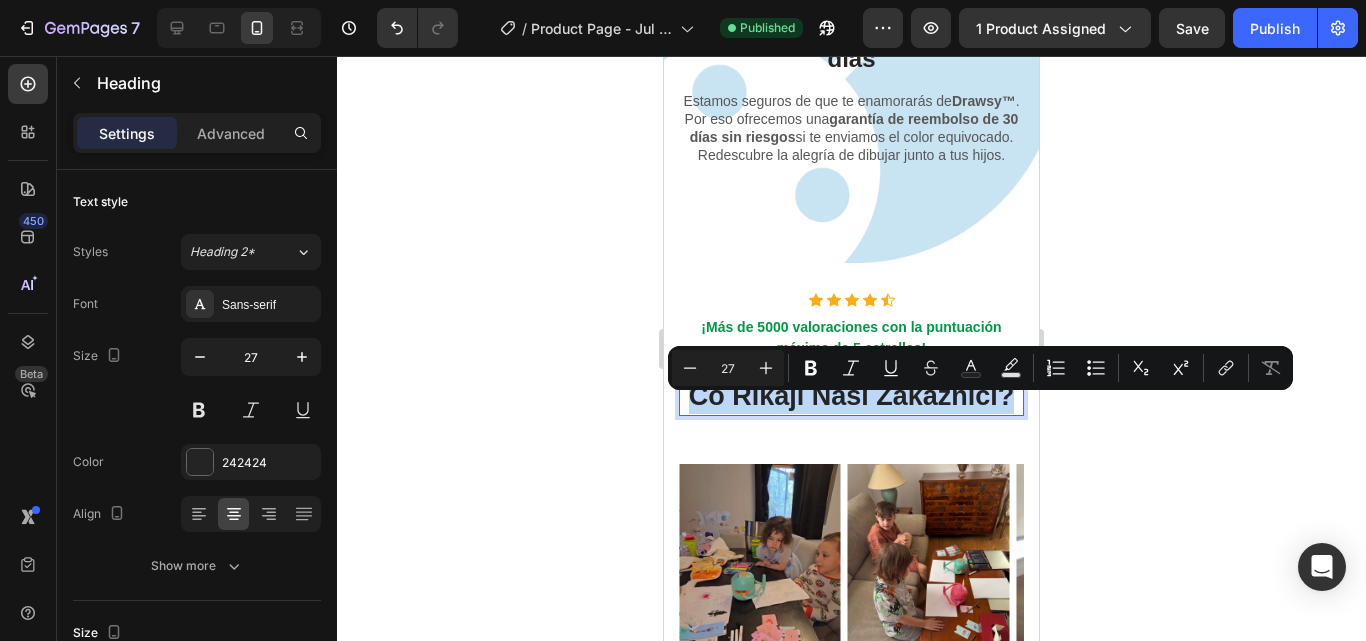 copy on "Co Říkají Naši Zákazníci?" 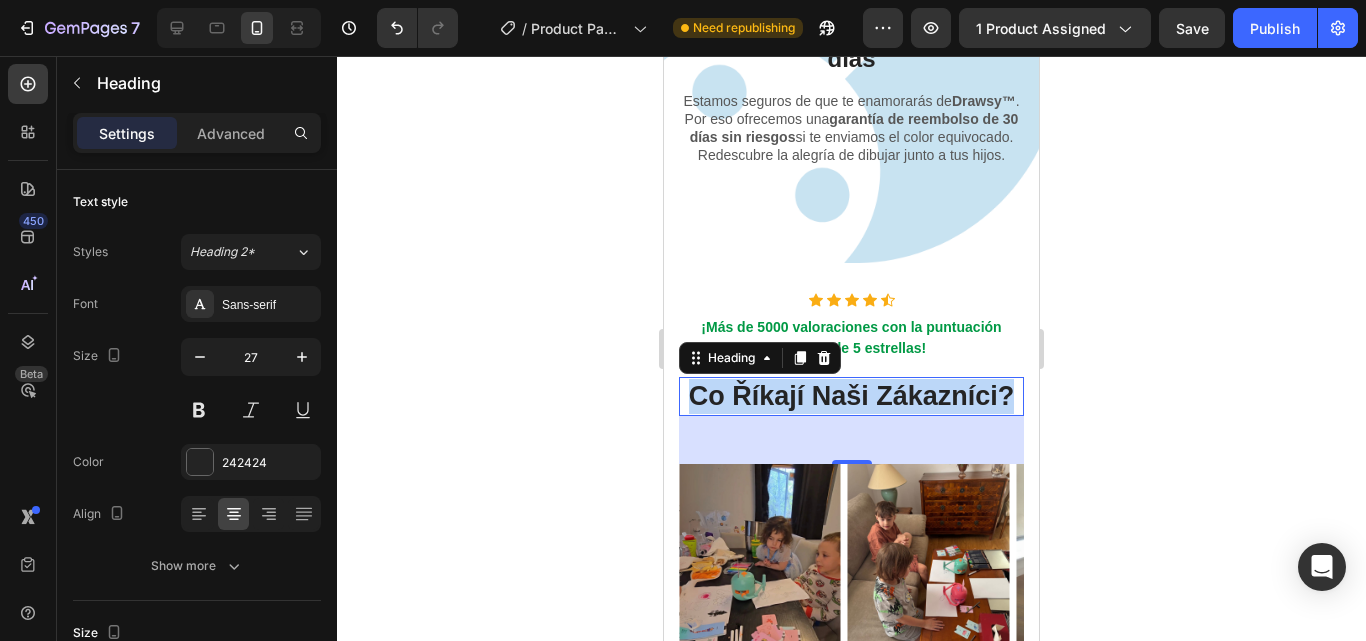 click on "Co Říkají Naši Zákazníci?" at bounding box center [851, 396] 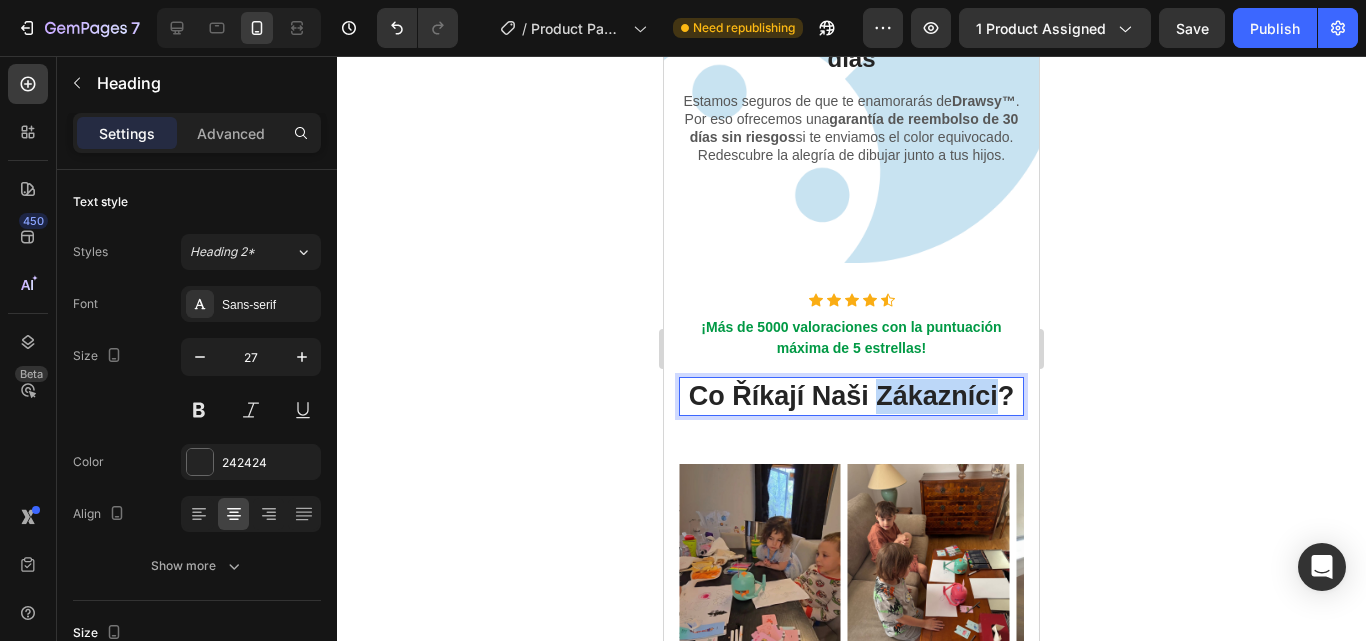 click on "Co Říkají Naši Zákazníci?" at bounding box center [851, 396] 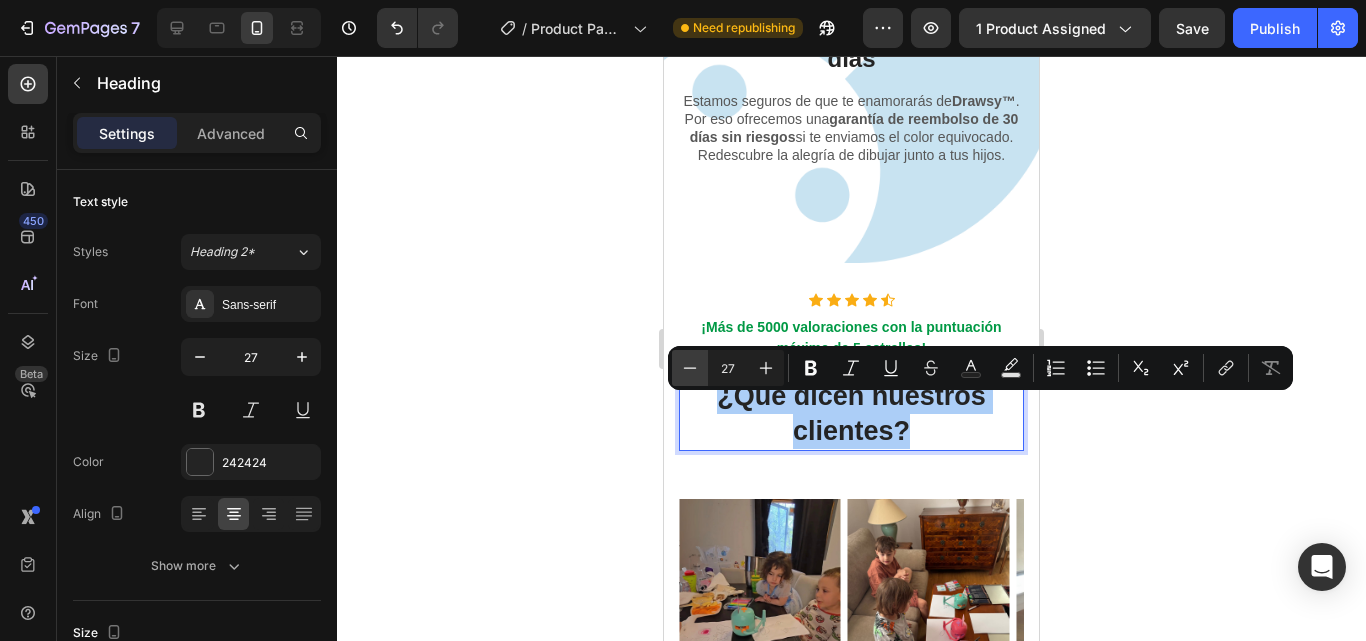 click 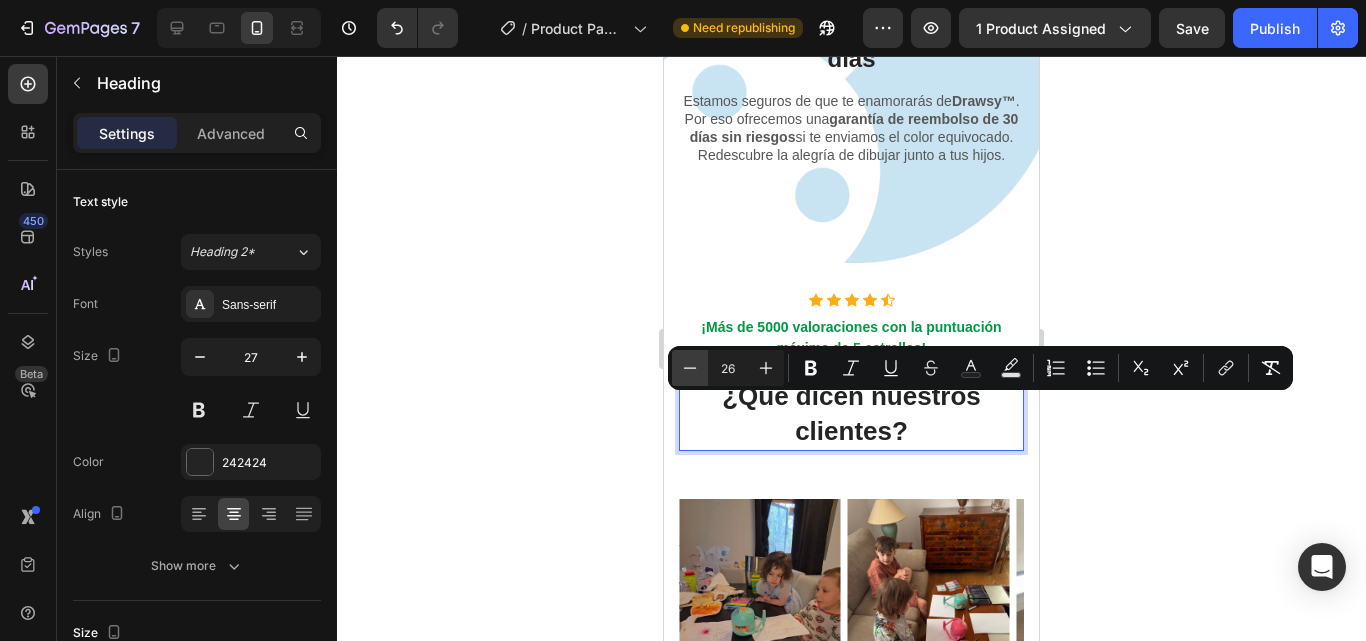 click 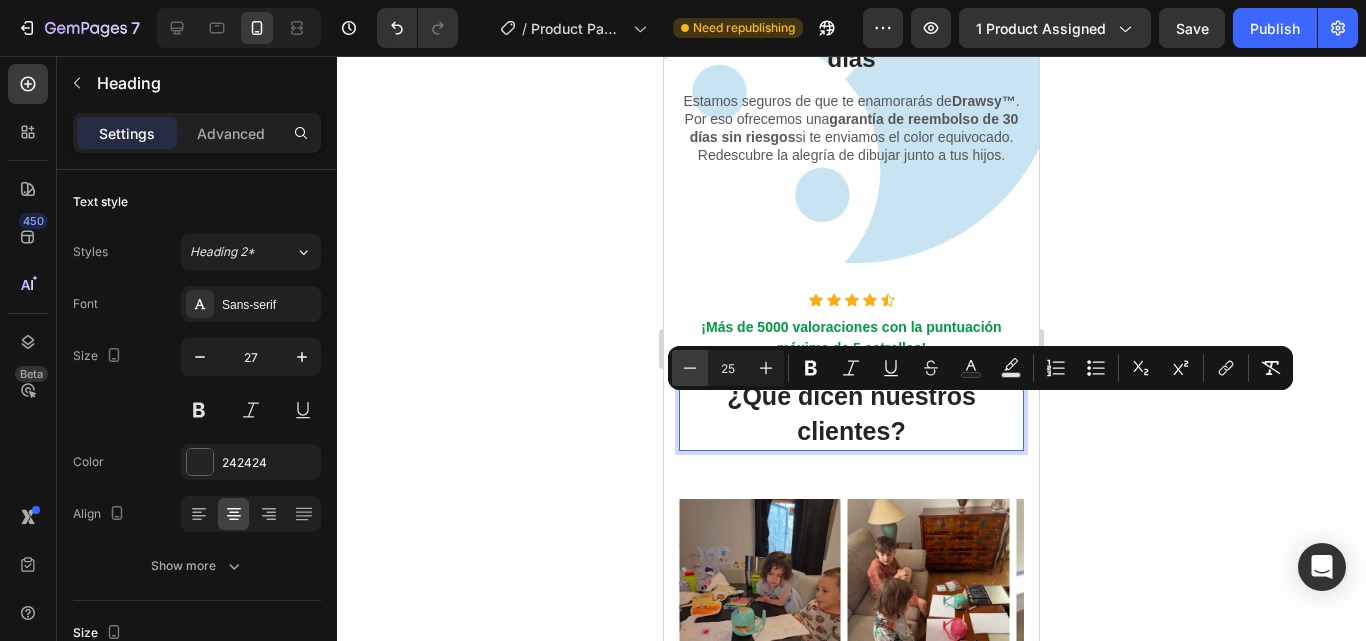 click 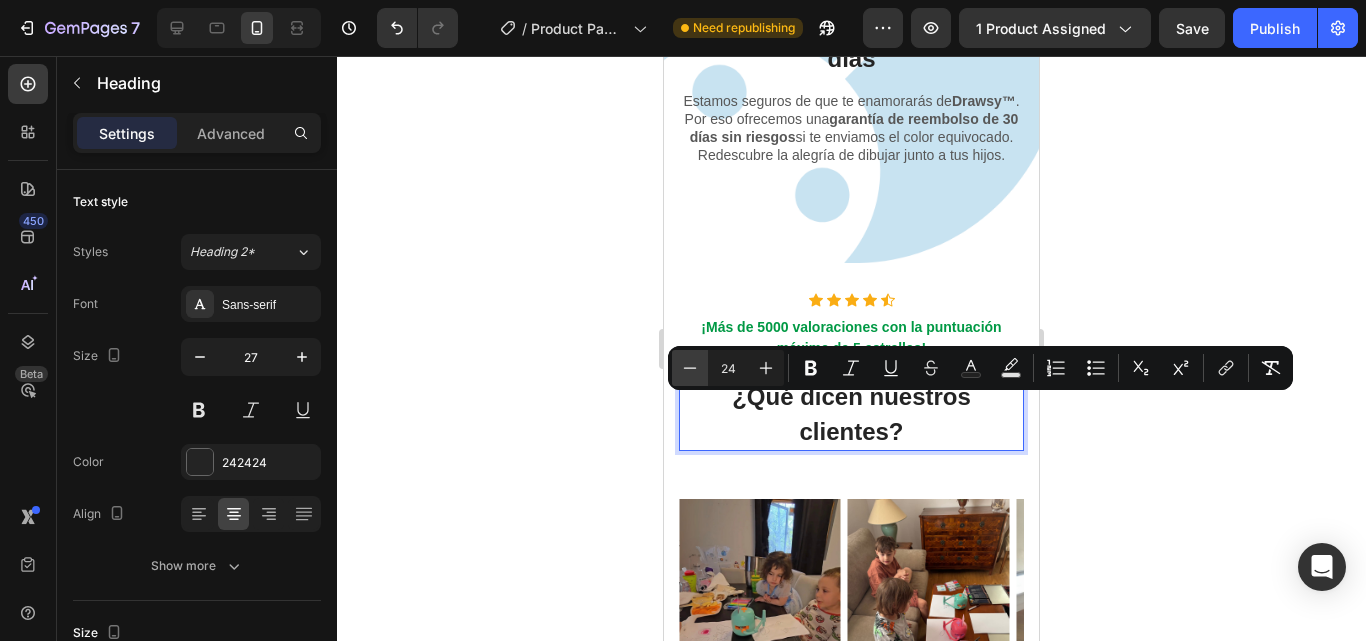 click 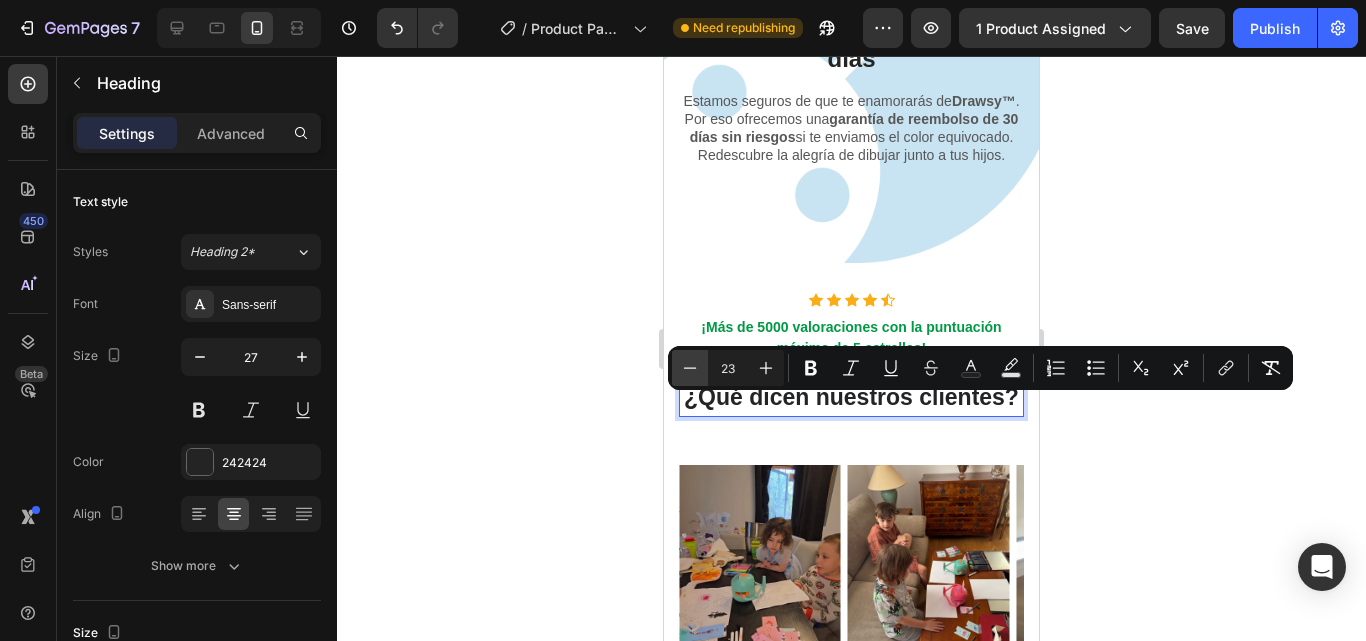 click 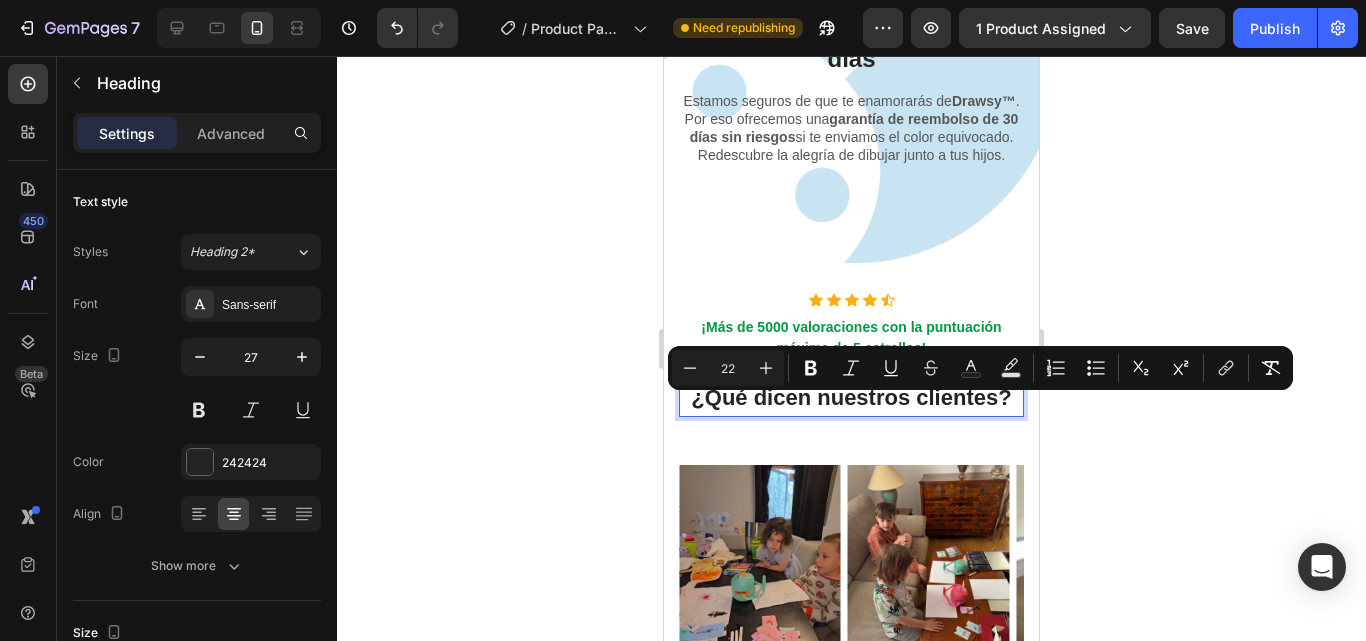 click 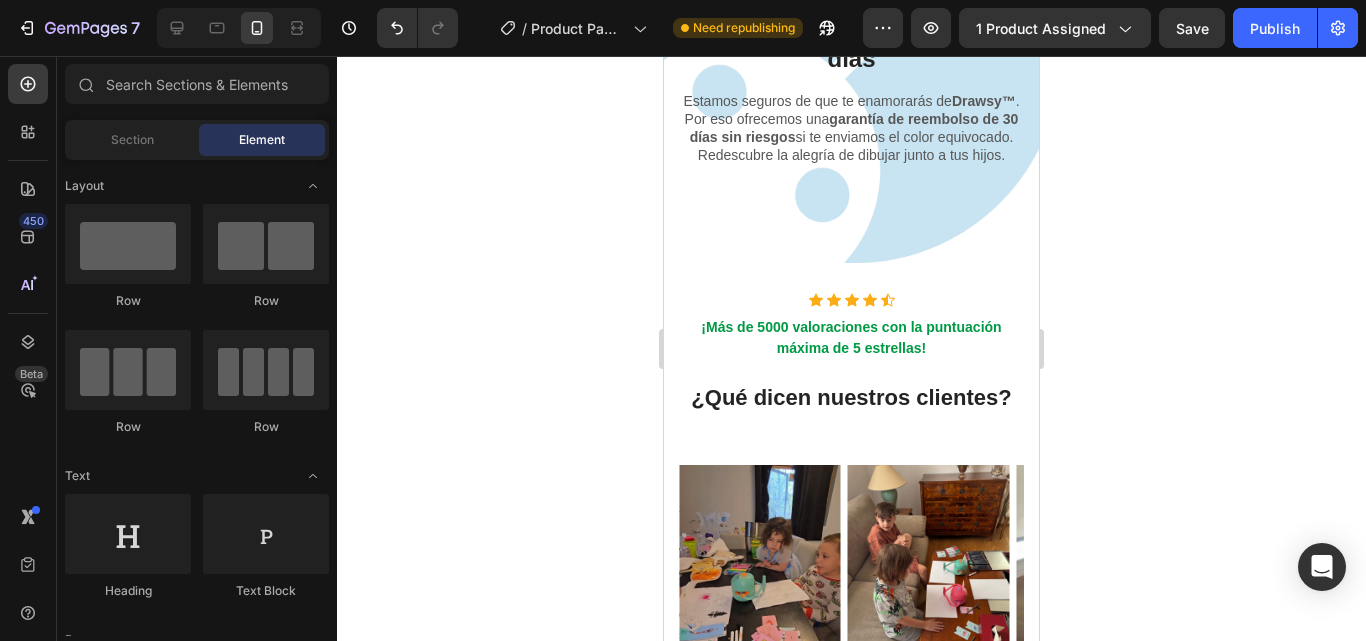 click on "7   /  Product Page - Jul 31, 22:51:52 Need republishing Preview 1 product assigned  Save   Publish" 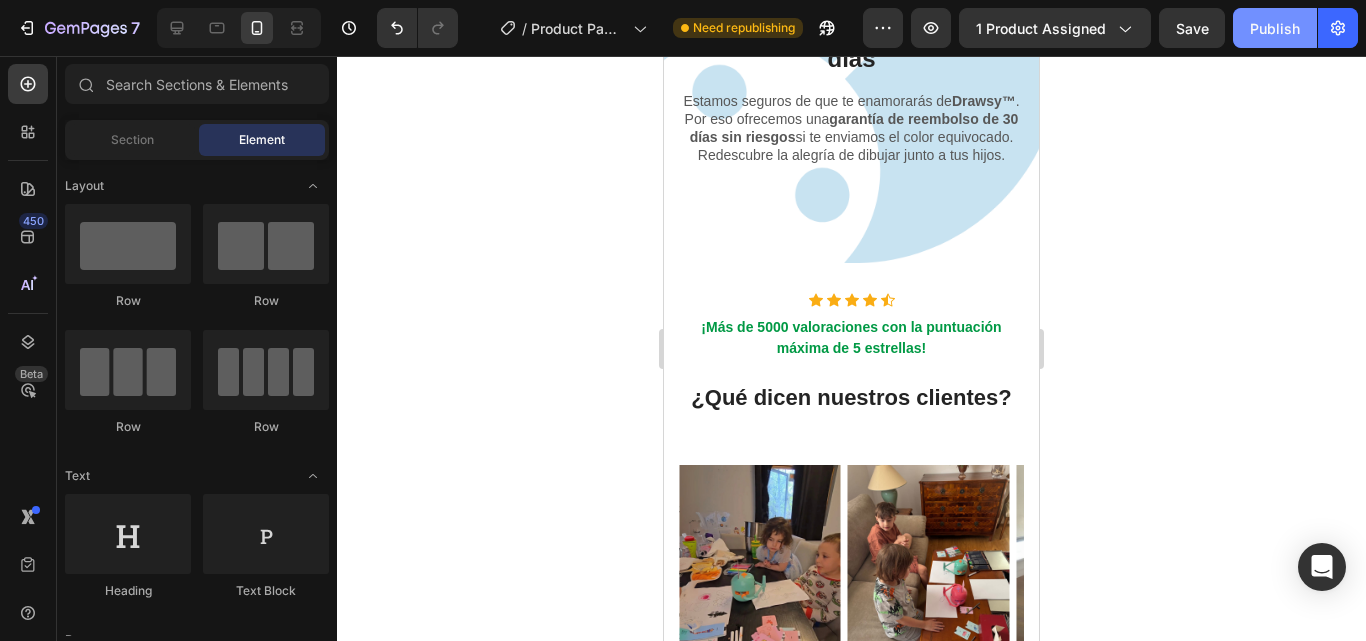 click on "Publish" at bounding box center [1275, 28] 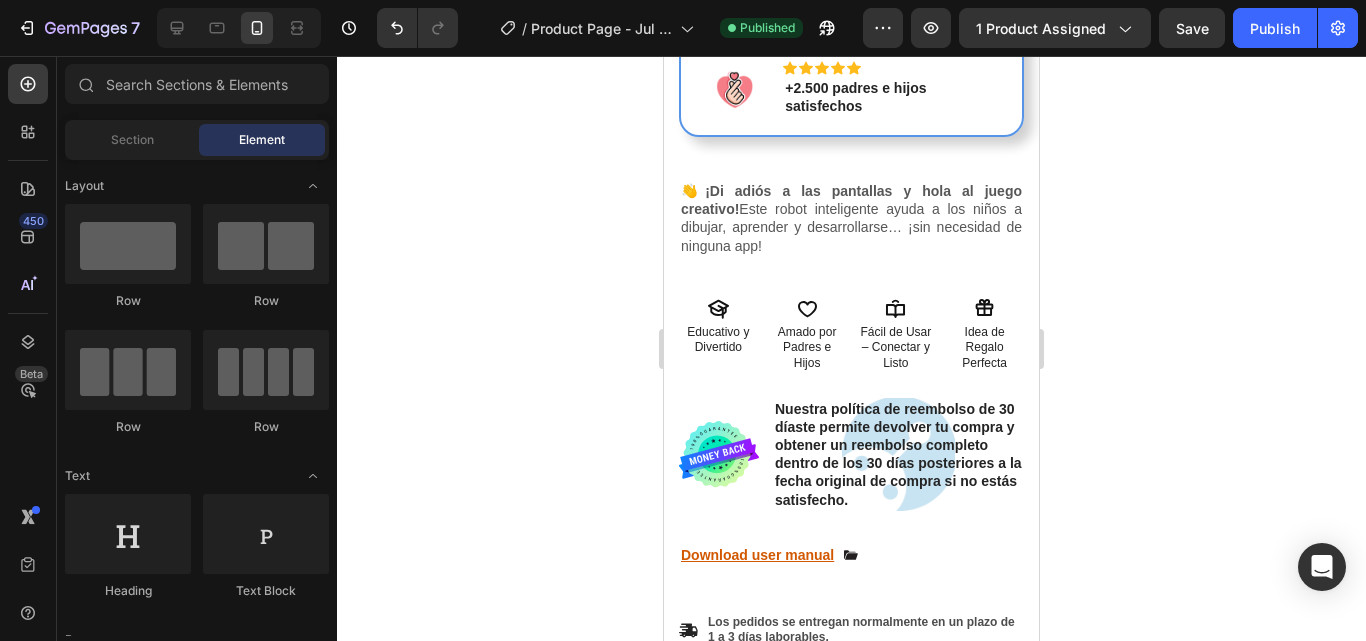 scroll, scrollTop: 897, scrollLeft: 0, axis: vertical 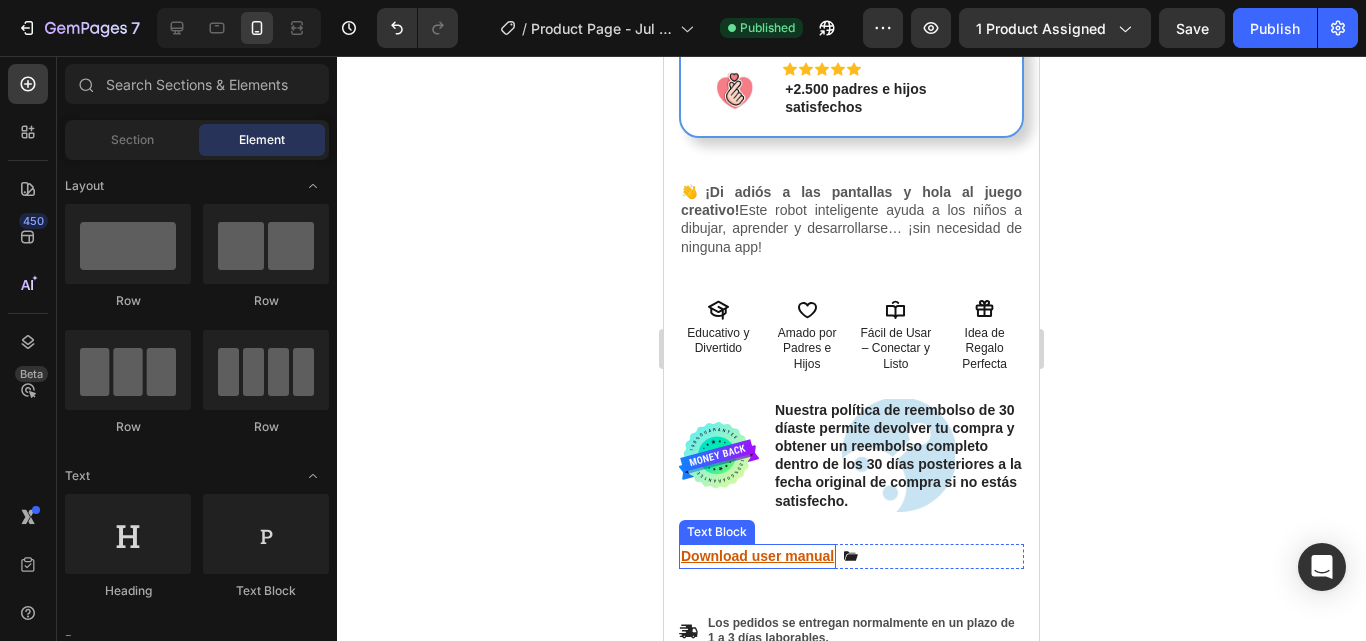 click on "Download user manual" at bounding box center [757, 556] 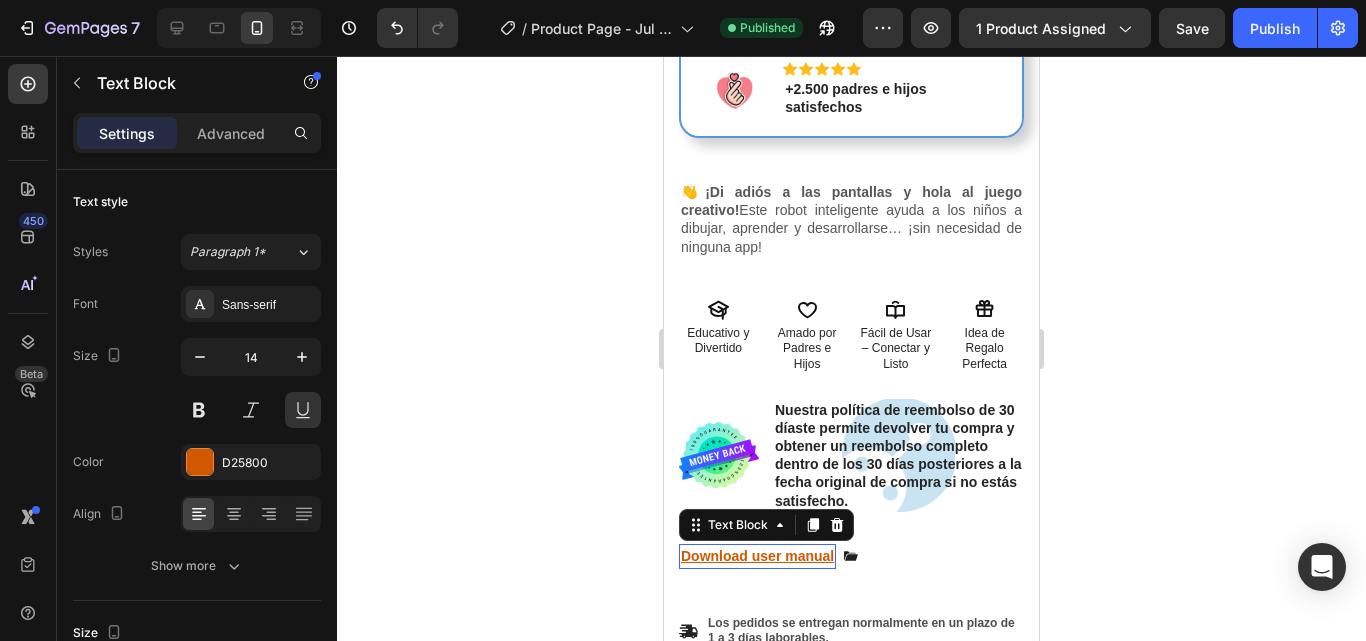click on "Download user manual" at bounding box center (757, 556) 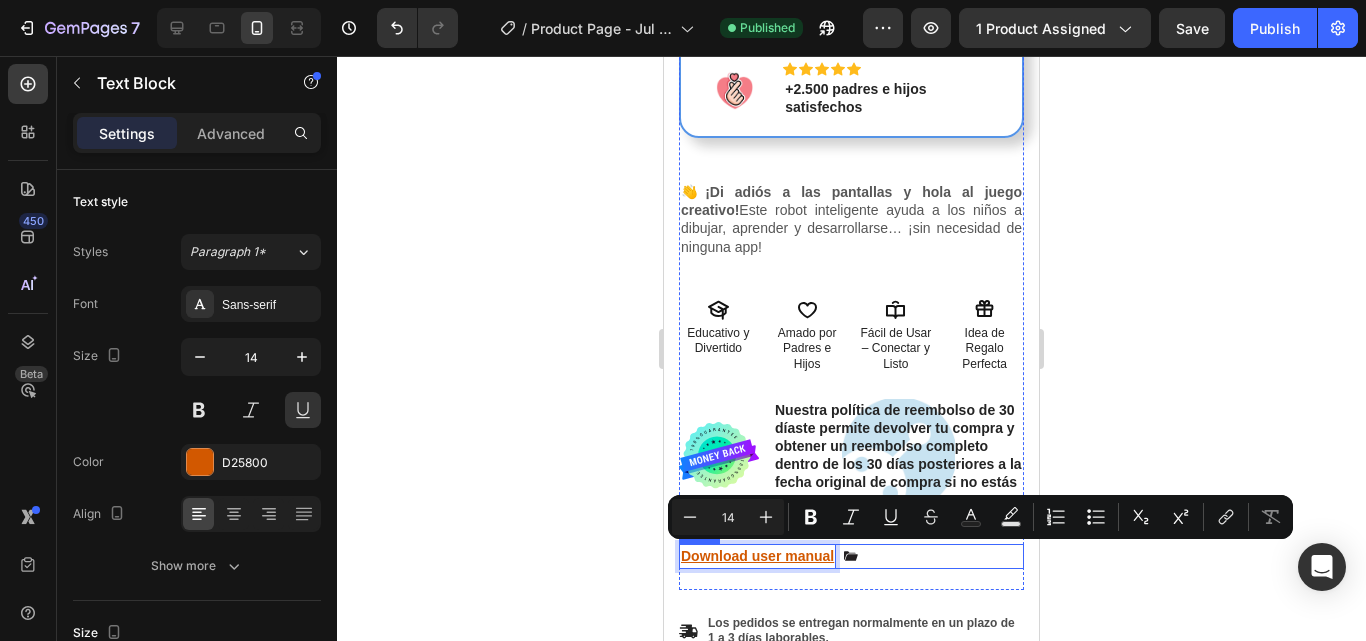 click on "Download user manual  Text Block   0
Icon Row" at bounding box center [851, 556] 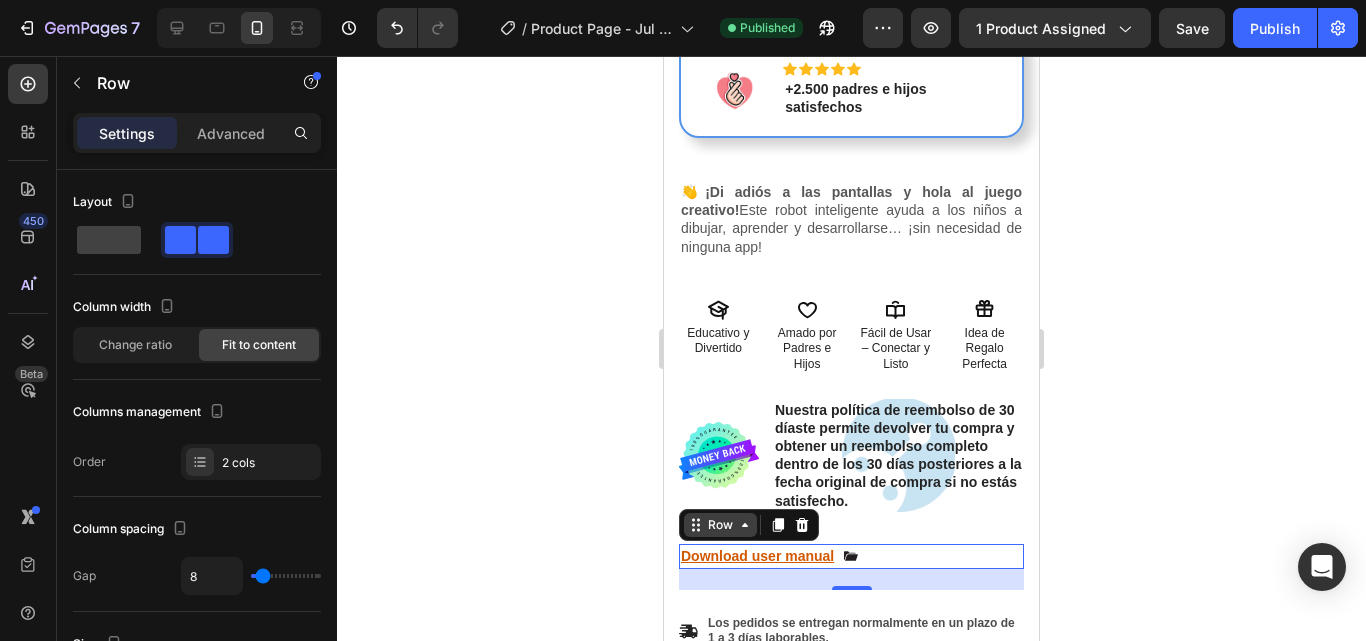 click on "Row" at bounding box center [720, 525] 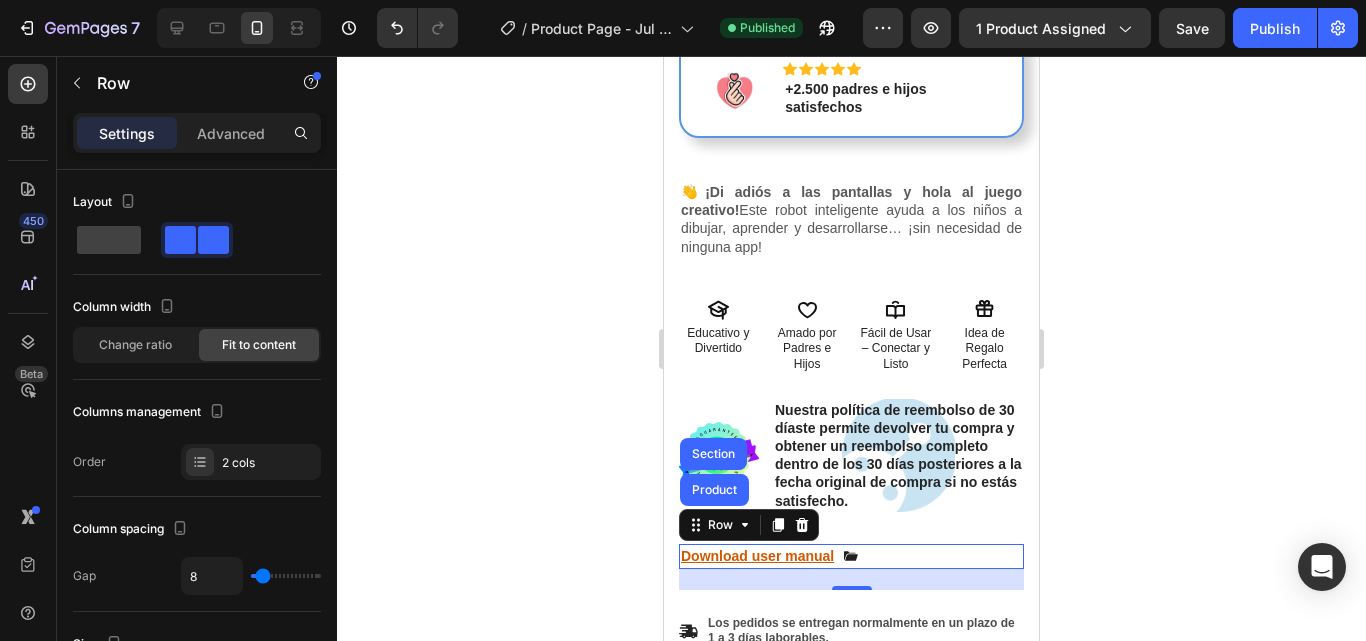 click on "Download user manual  Text Block
Icon Row Product Section   21" at bounding box center (851, 556) 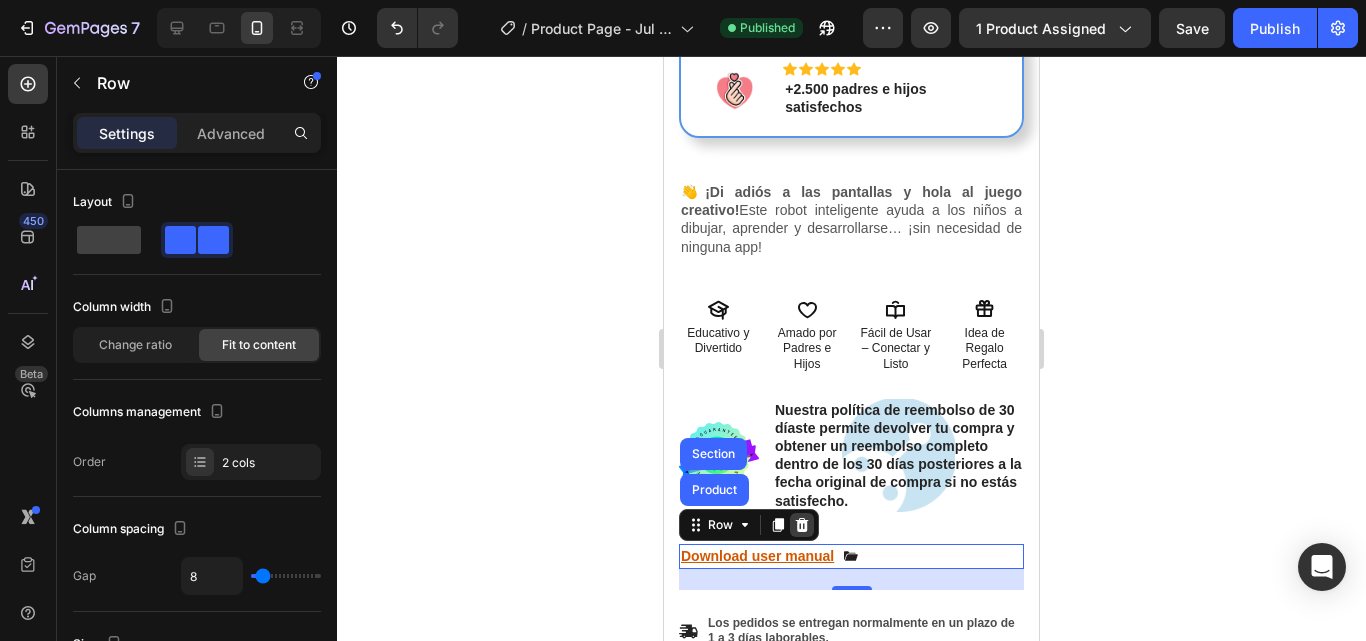 click 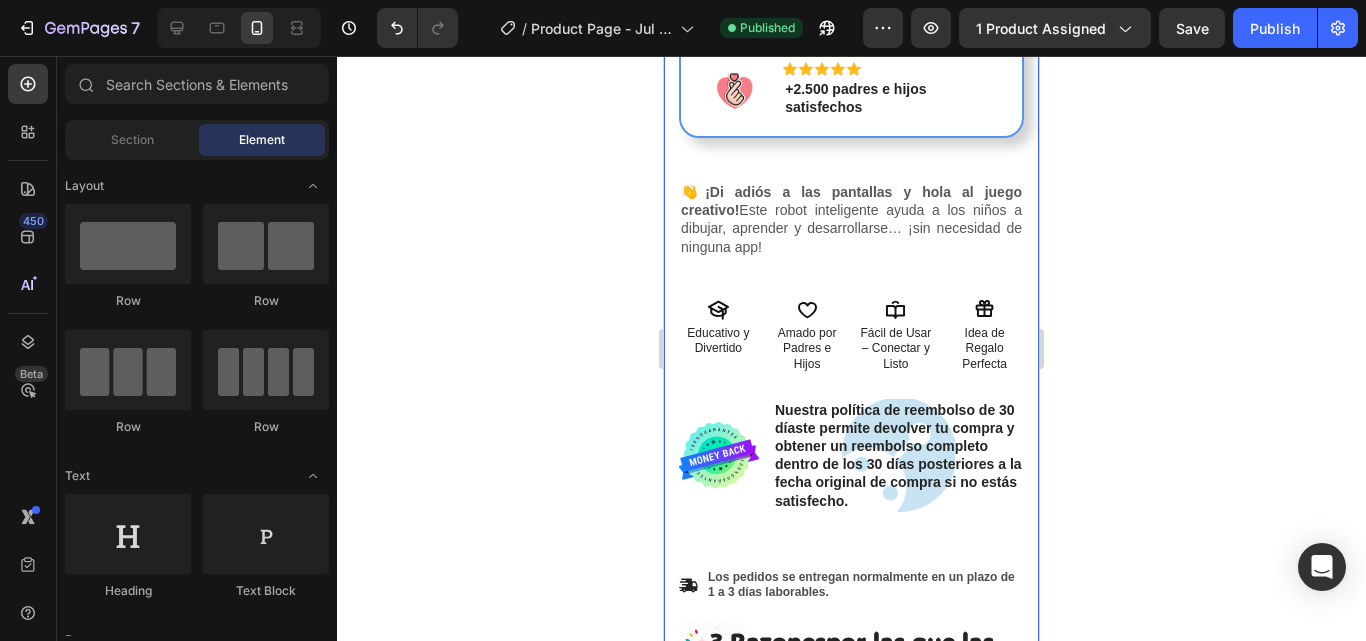 click on "Product Images
🖍️  INCLUYE 100 TARJETAS DE DIBUJO
🖊️  INCLUYE 2 ROTULADORES NEGROS
🎁 FIGURA DE JUGUETE GRATIS Item List
Material
Shipping
Care instruction Accordion 60% de Descuento ¡Solo por Hoy! Item List En Stock – Envío Hoy Mismo Item List Row Envío Gratis  Item List Pago Contra Reembolso Disponible Item List Row Row
Image Image Image Image Image Image Image Image Image Image
Carousel Image Icon Icon Icon Icon Icon Icon List +2.500 padres e hijos satisfechos Text Block Row Row Row 👋 ¡Di adiós a las pantallas y hola al juego creativo!  Este robot inteligente ayuda a los niños a dibujar, aprender y desarrollarse… ¡sin necesidad de ninguna app! Text Block
Icon Educativo y Divertido Text Block
Icon Amado por Padres e Hijos Text Block
Icon Icon" at bounding box center (851, 53) 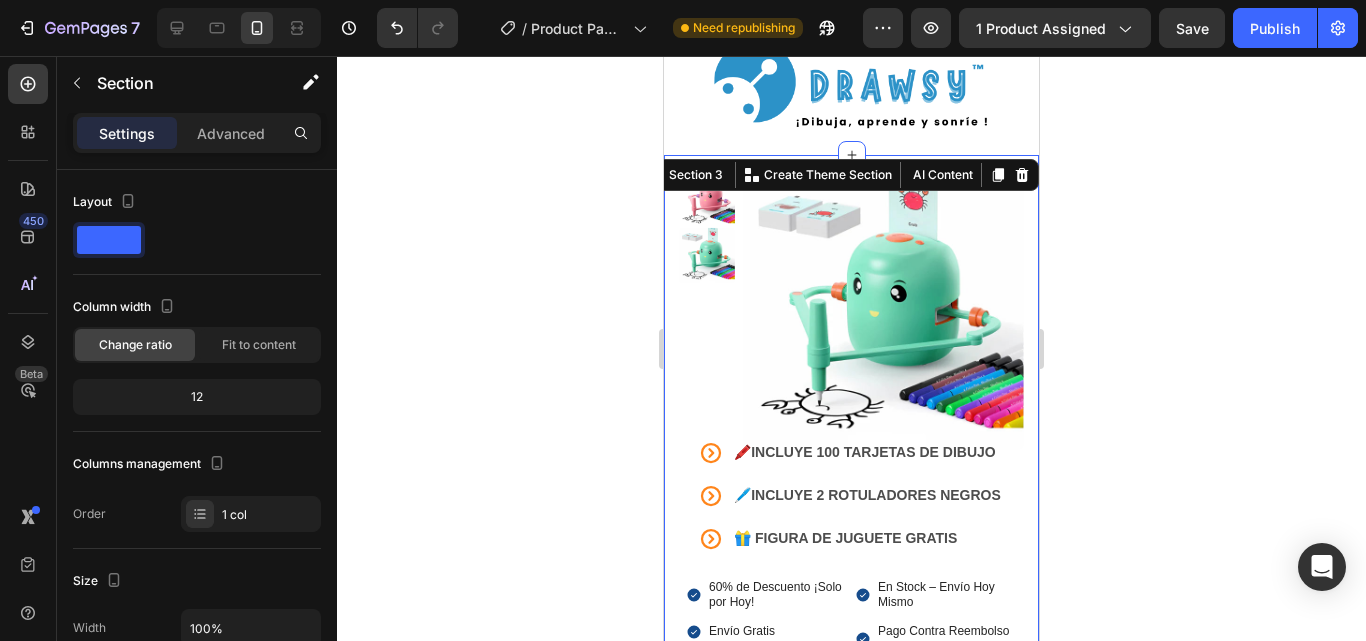 scroll, scrollTop: 0, scrollLeft: 0, axis: both 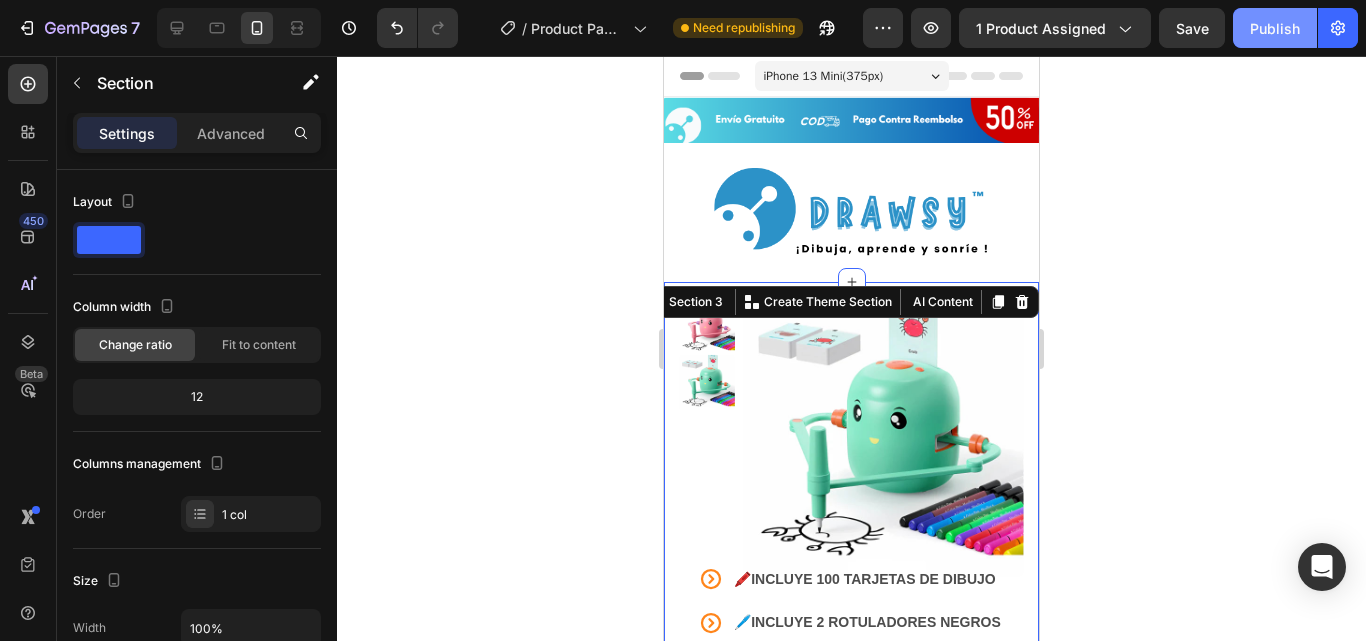 click on "Publish" 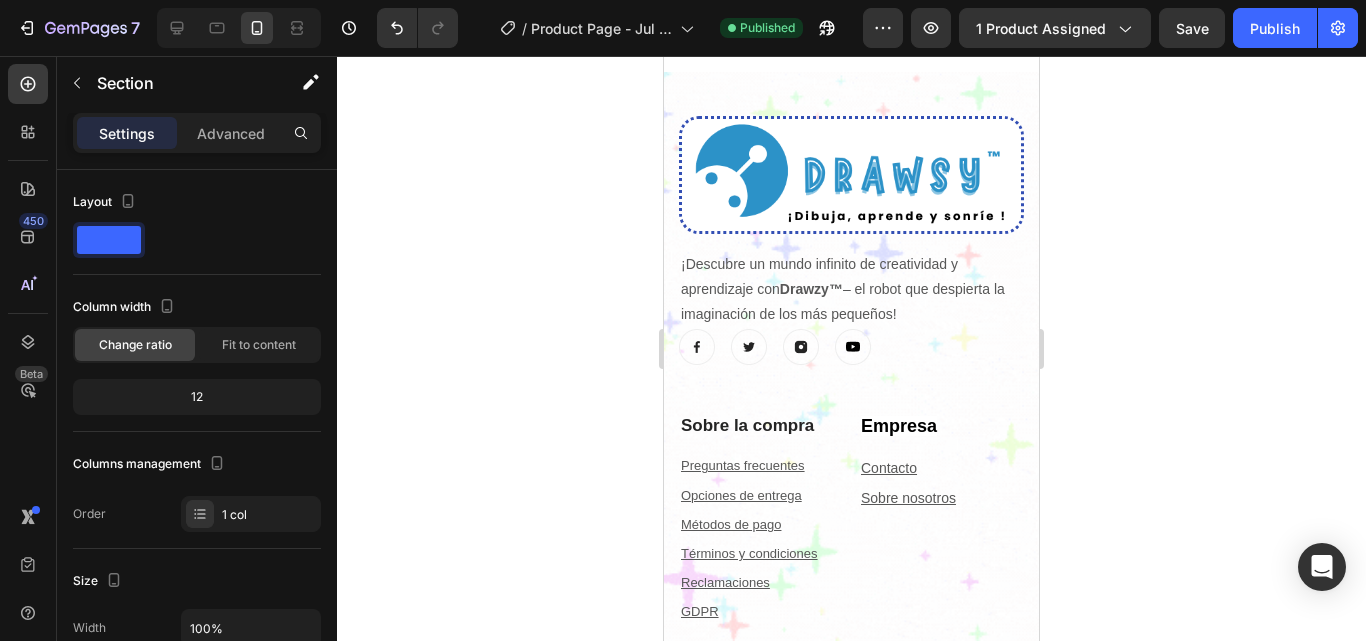 scroll, scrollTop: 7321, scrollLeft: 0, axis: vertical 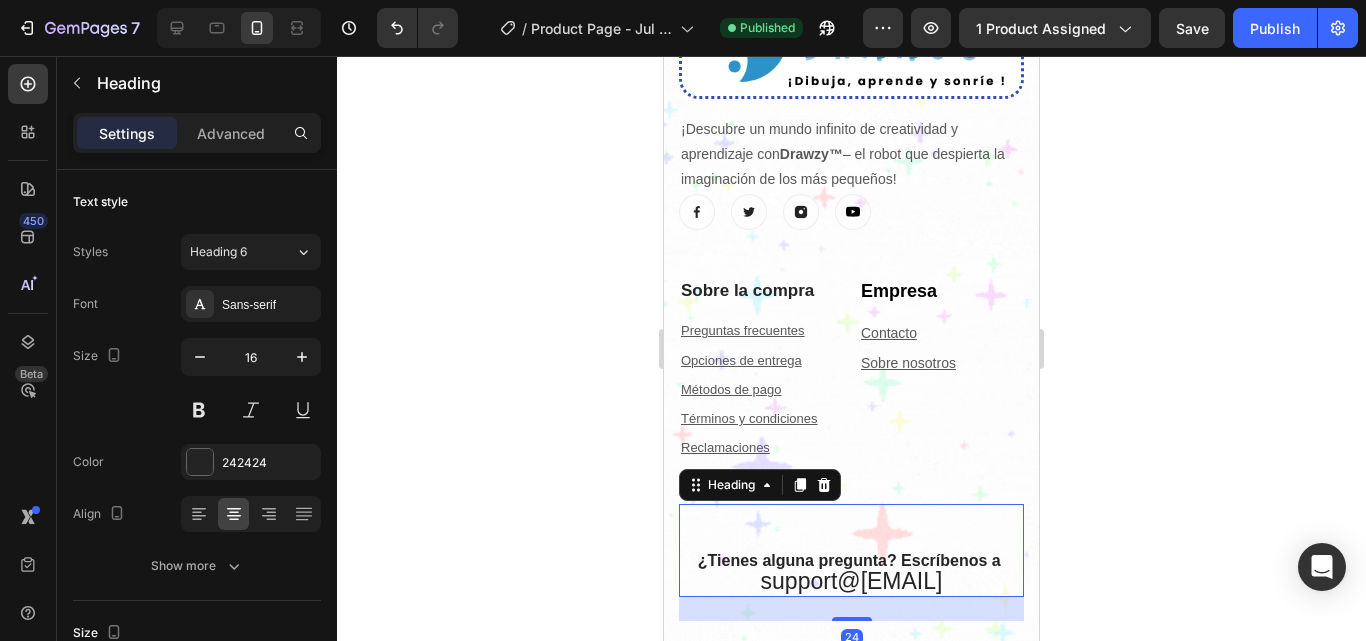 click on "¿Tienes alguna pregunta? Escríbenos a   support@example.com Heading   24" at bounding box center (851, 551) 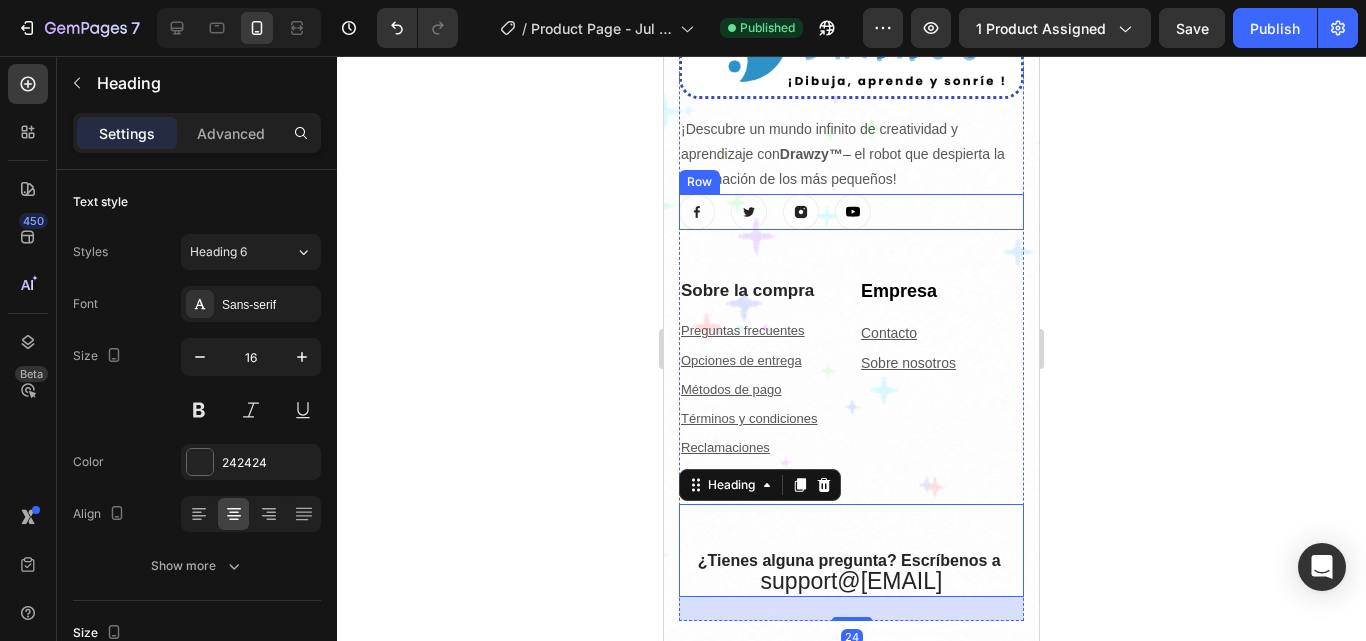 click on "Image Image Image Image Row" at bounding box center (851, 212) 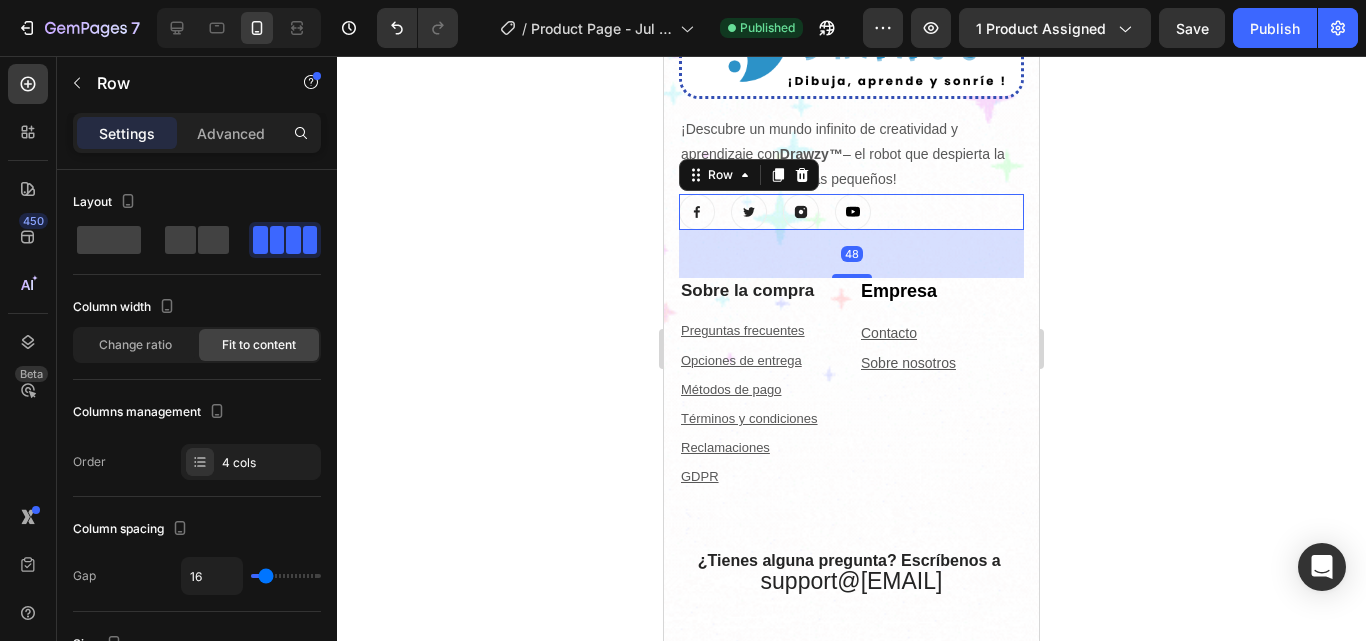 scroll, scrollTop: 7185, scrollLeft: 0, axis: vertical 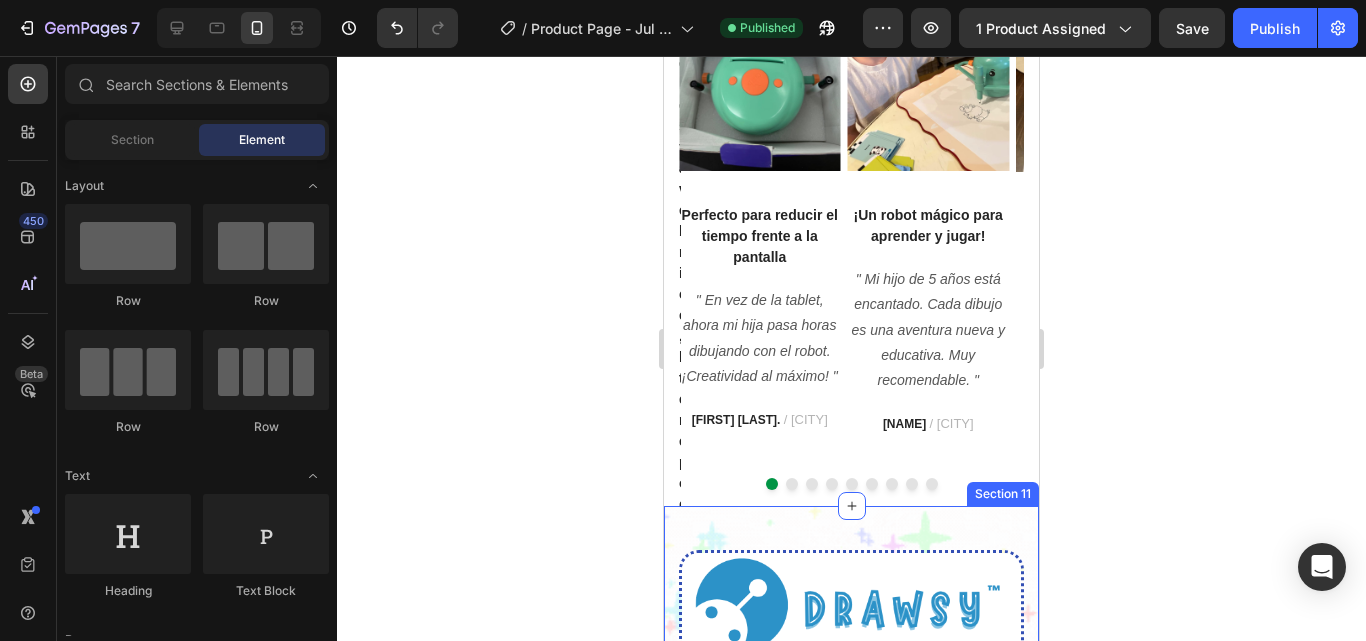 click on "Image ¡Descubre un mundo infinito de creatividad y aprendizaje con  Drawzy™  – el robot que despierta la imaginación de los más pequeños! Text block Image Image Image Image Row Sobre la compra Heading Preguntas frecuentes Text block Opciones de entrega Text block Métodos de pago Text block Términos y condiciones Text block Reclamaciones Text block GDPR Text block Empresa Heading Contacto Text block Sobre nosotros Text block Row ¿Tienes alguna pregunta? Escríbenos a   support@[EMAIL], Heading Row Copyright © 2024  Drawsy™  Text block Image Image Row Section 11" at bounding box center [851, 926] 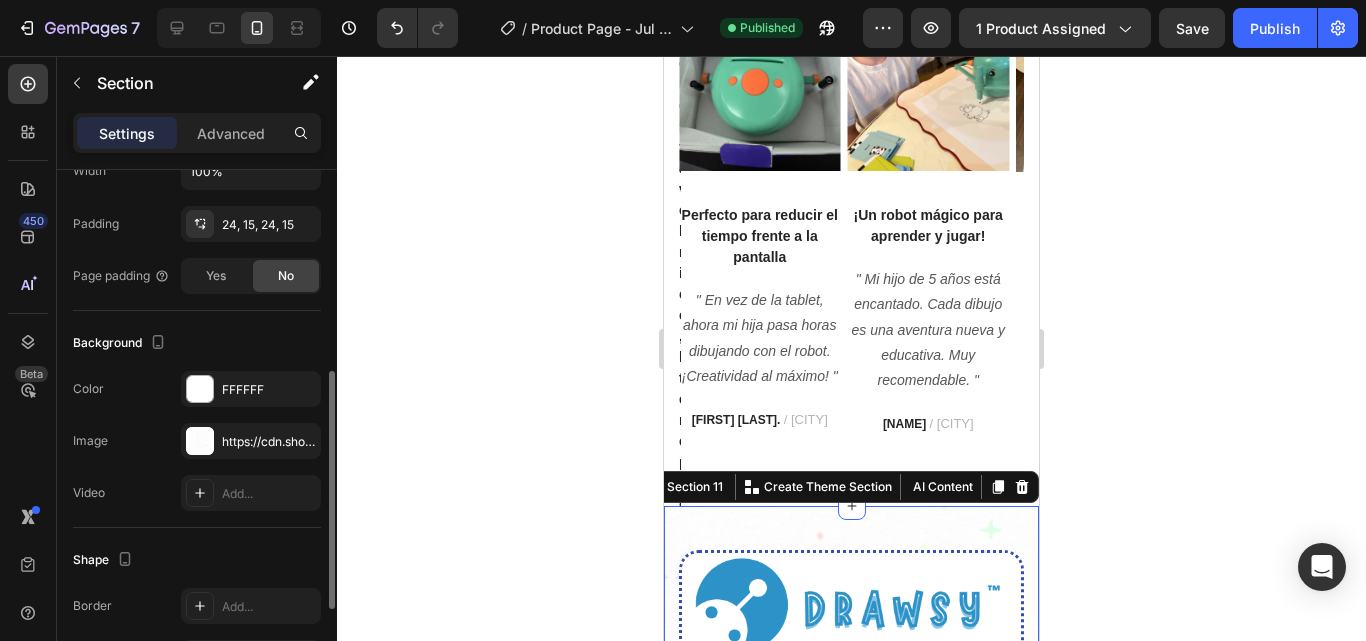 scroll, scrollTop: 458, scrollLeft: 0, axis: vertical 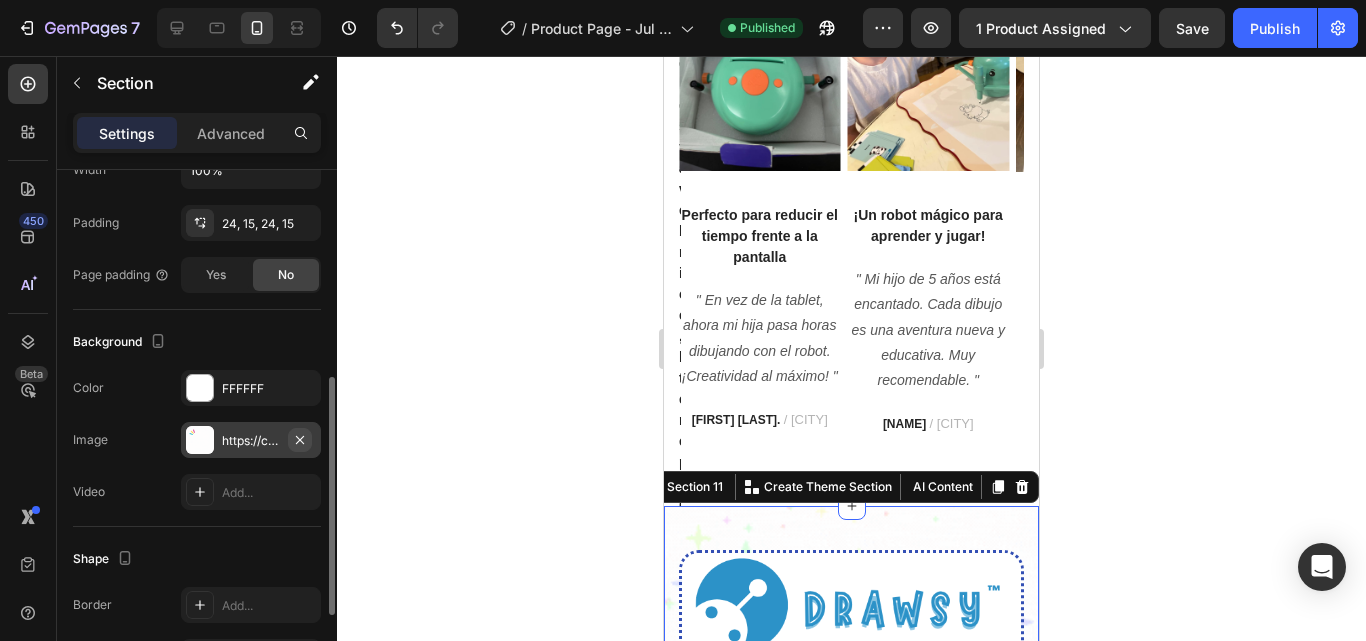 click 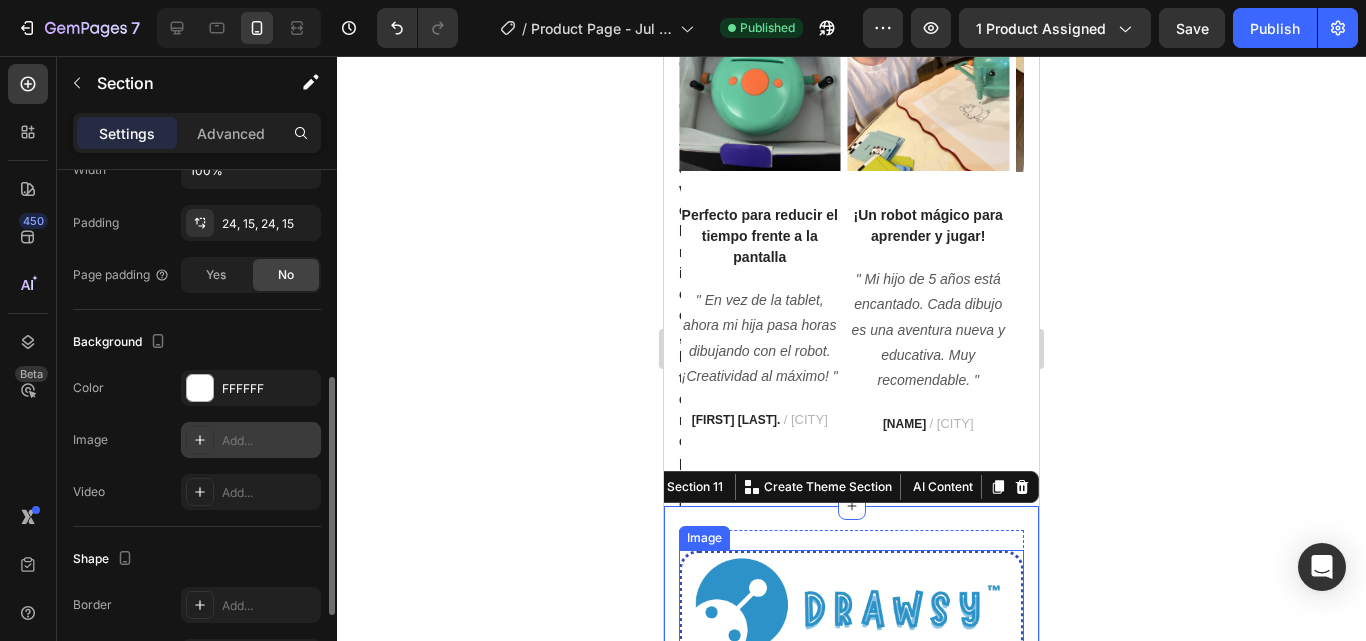 click at bounding box center (851, 609) 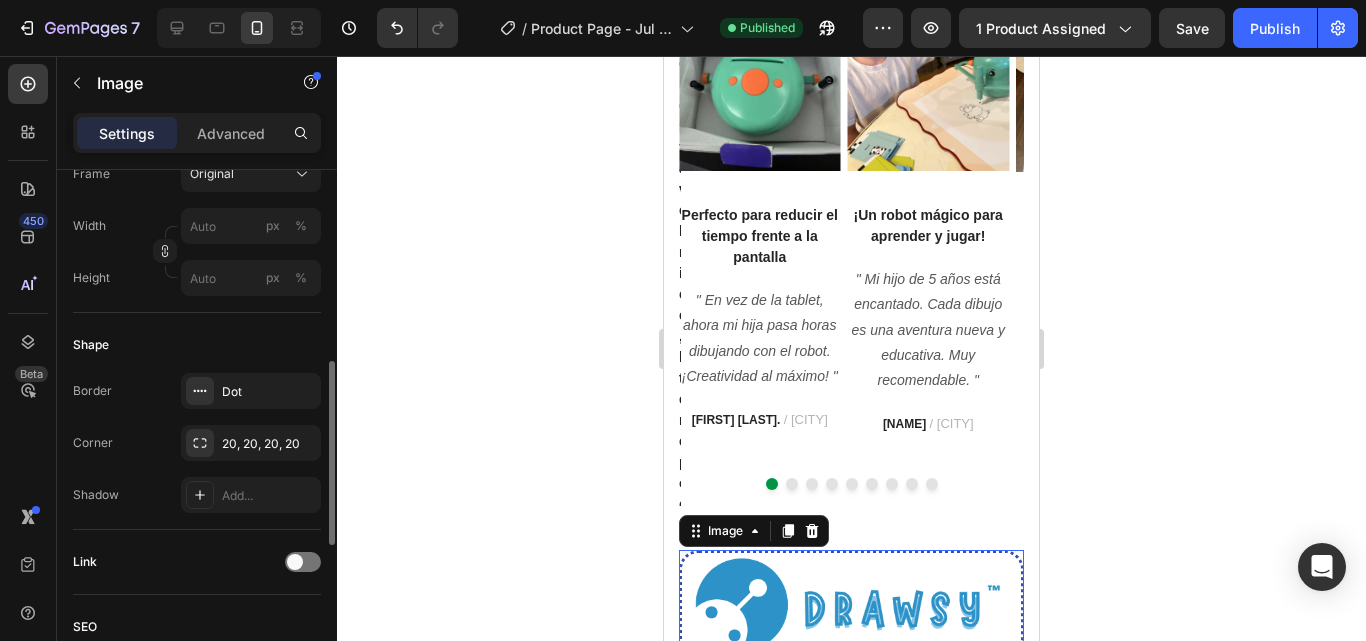 scroll, scrollTop: 551, scrollLeft: 0, axis: vertical 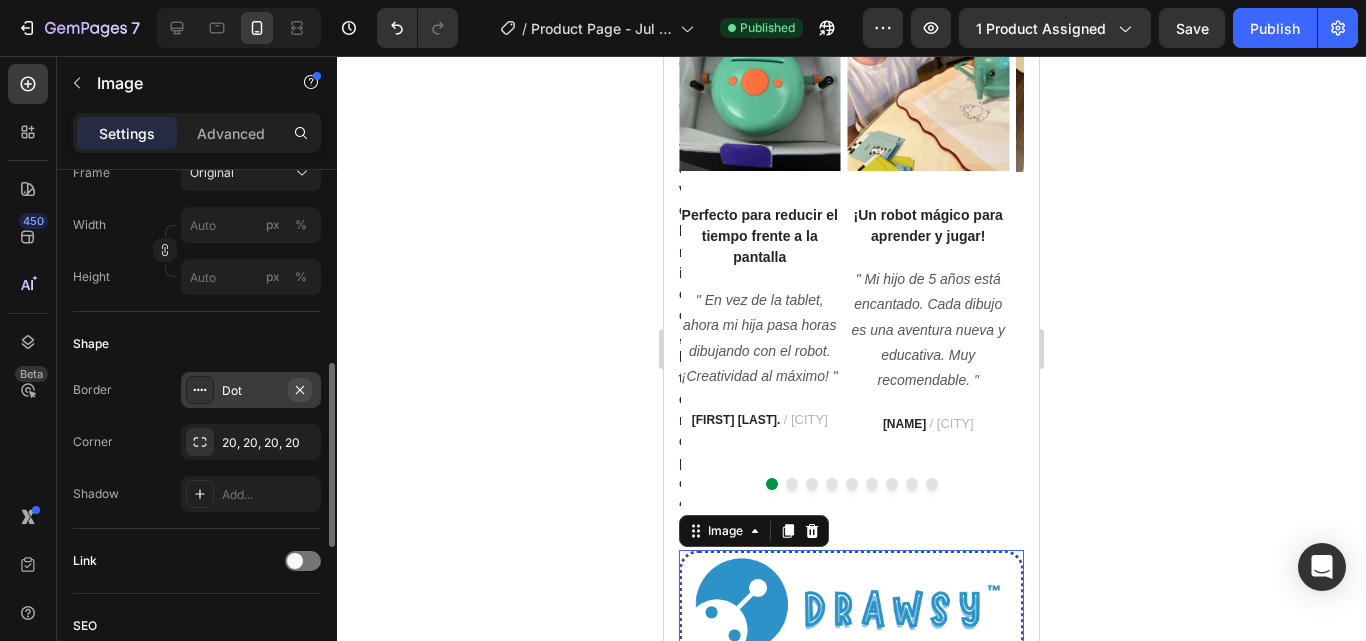 click 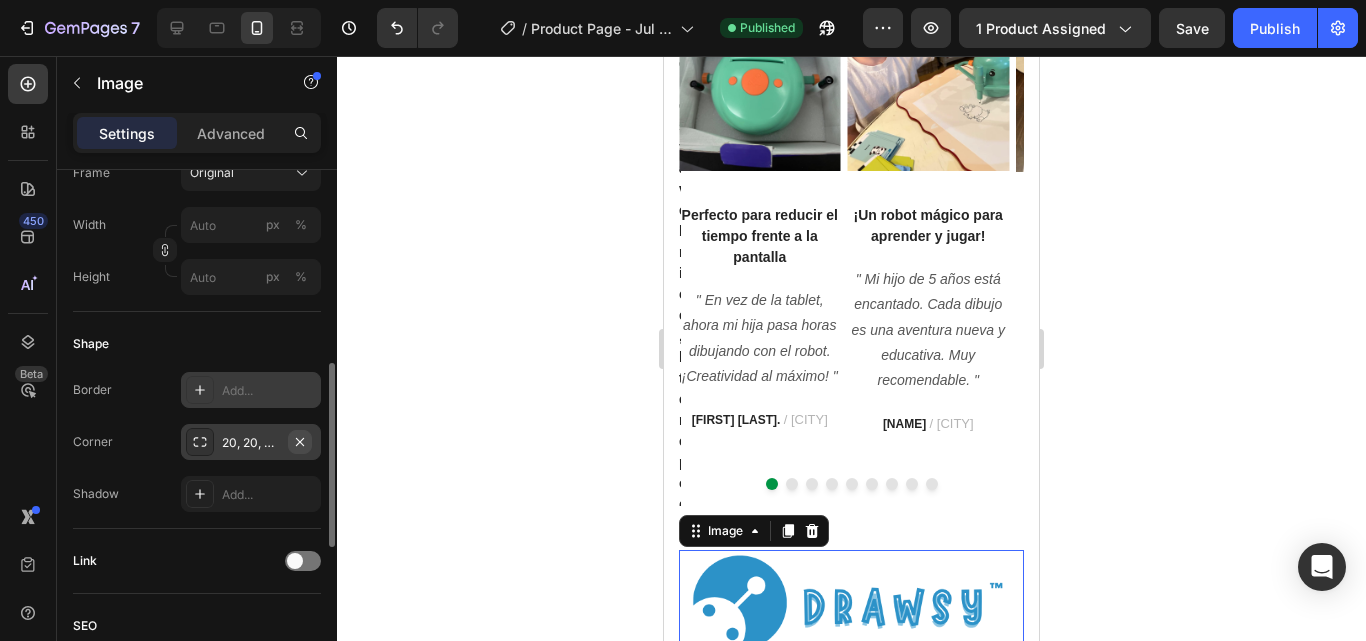 click 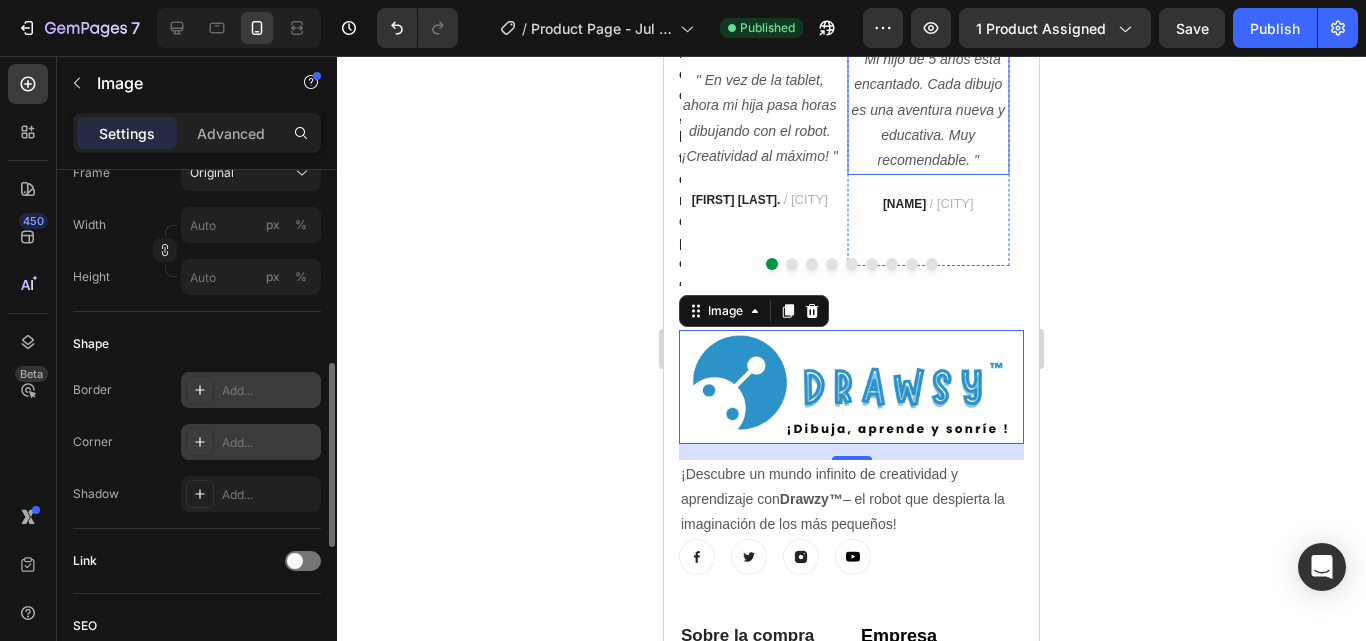 scroll, scrollTop: 6973, scrollLeft: 0, axis: vertical 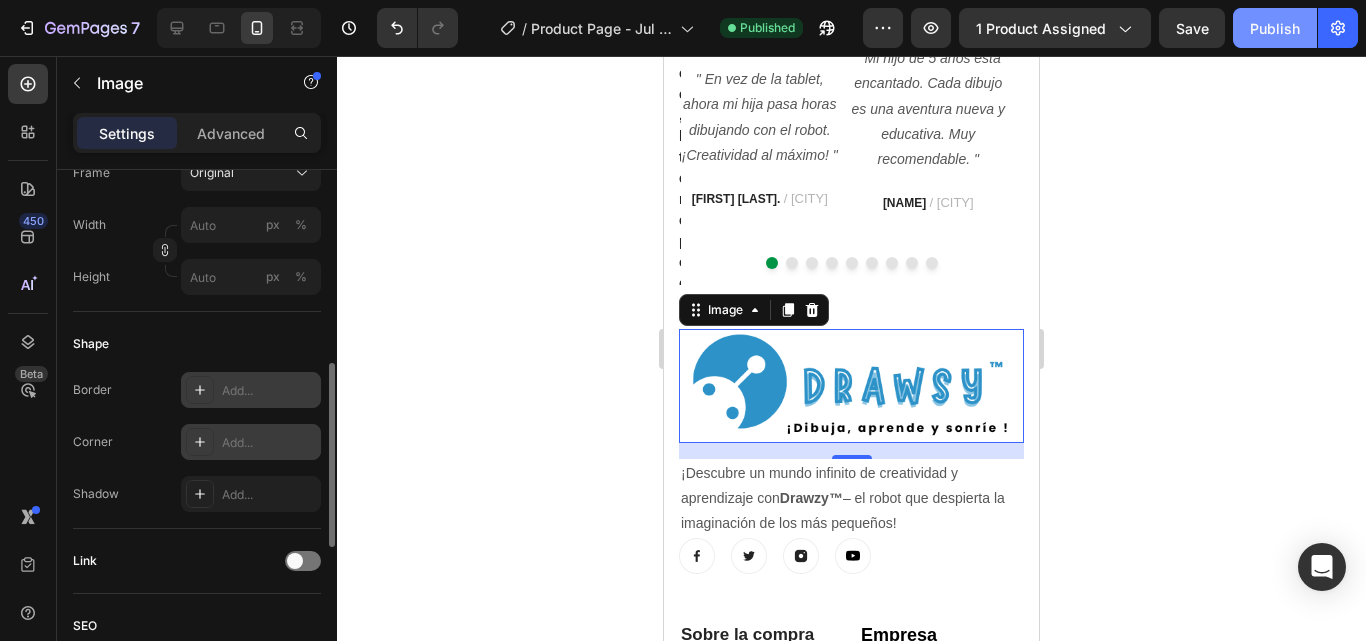 click on "Publish" at bounding box center [1275, 28] 